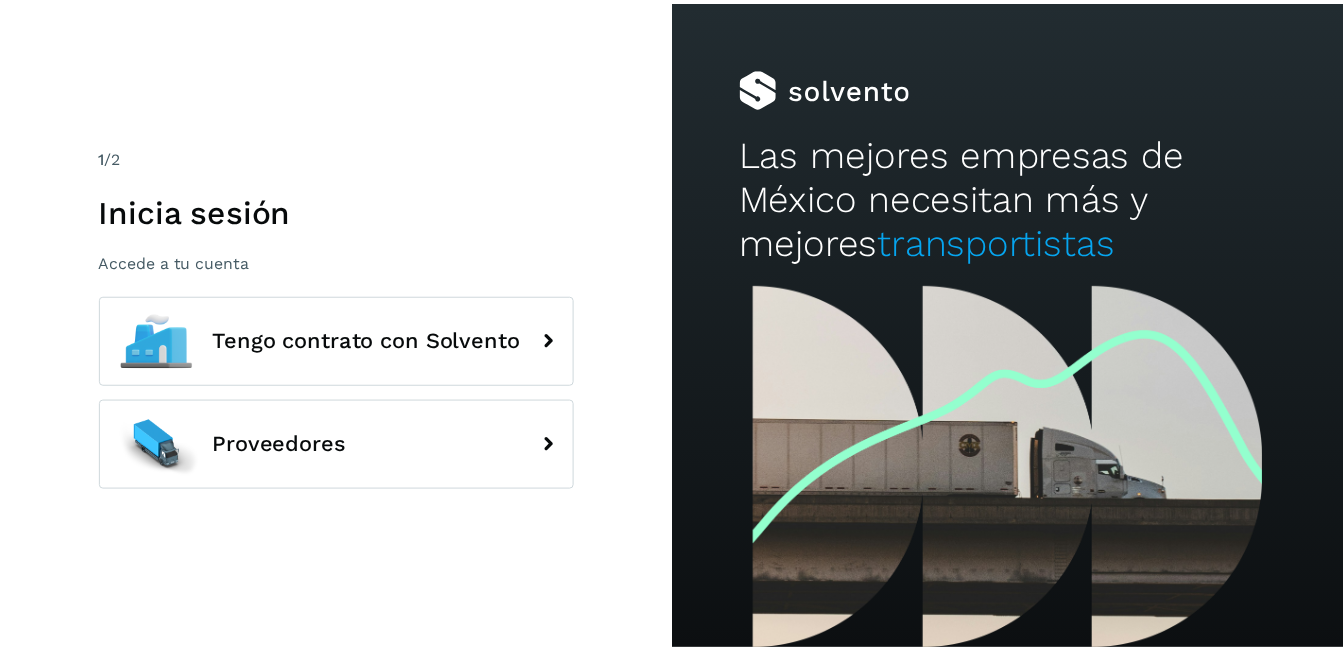 scroll, scrollTop: 0, scrollLeft: 0, axis: both 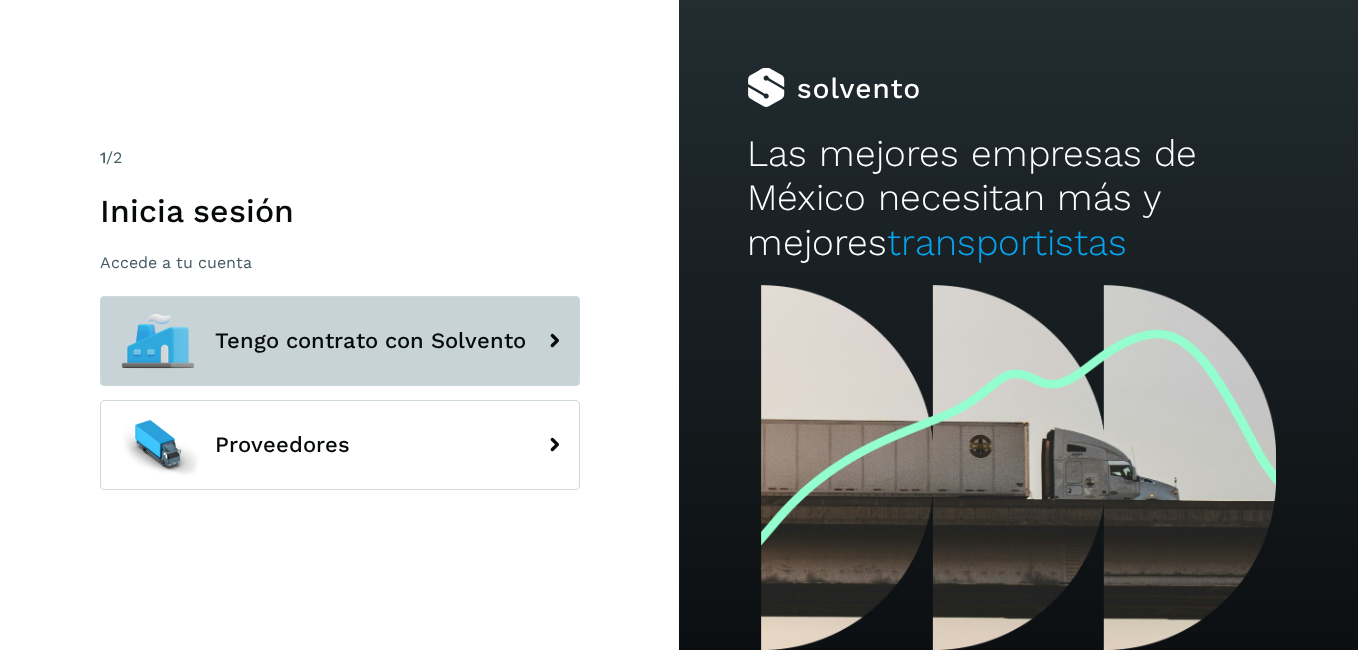 click on "Tengo contrato con Solvento" at bounding box center [340, 341] 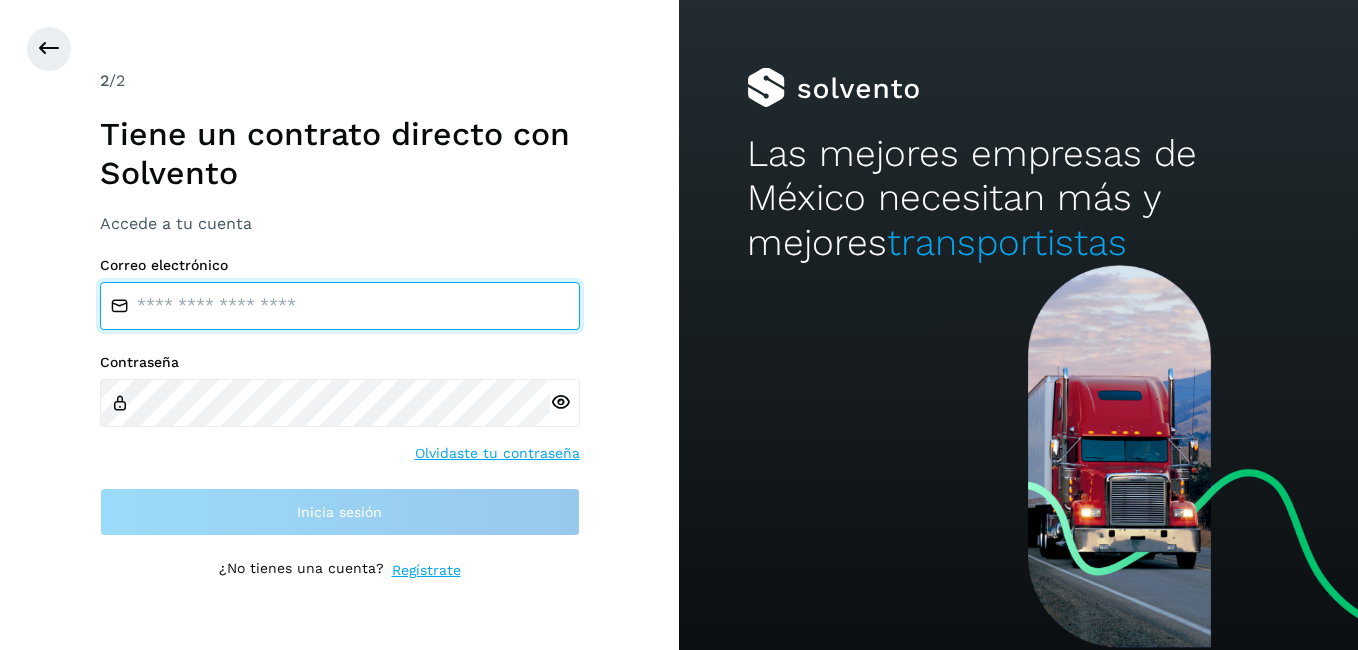click at bounding box center [340, 306] 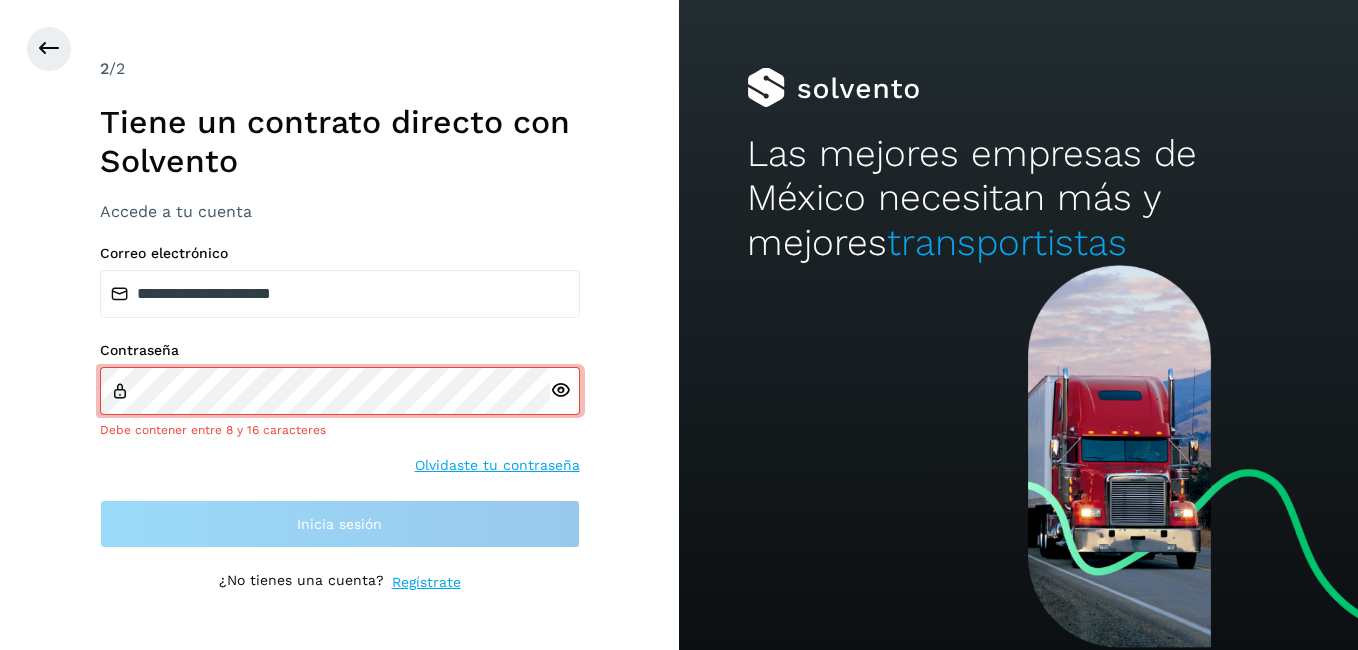 click at bounding box center [560, 390] 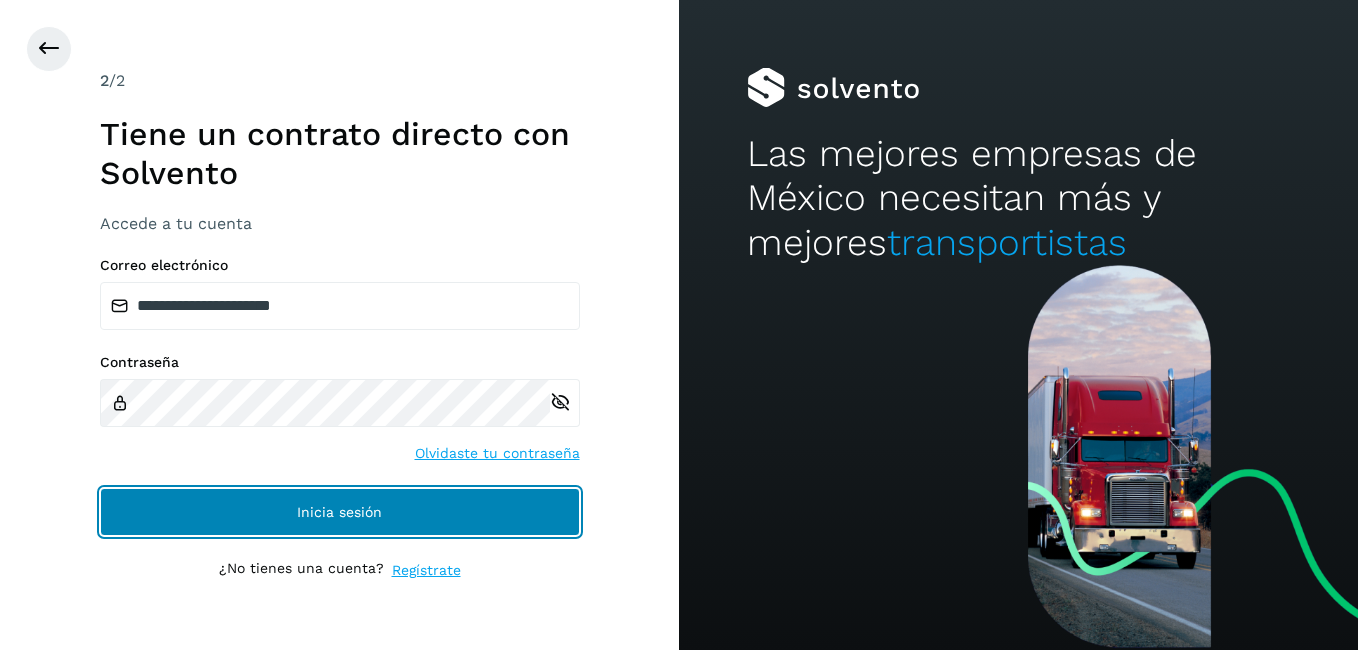 click on "Inicia sesión" at bounding box center (340, 512) 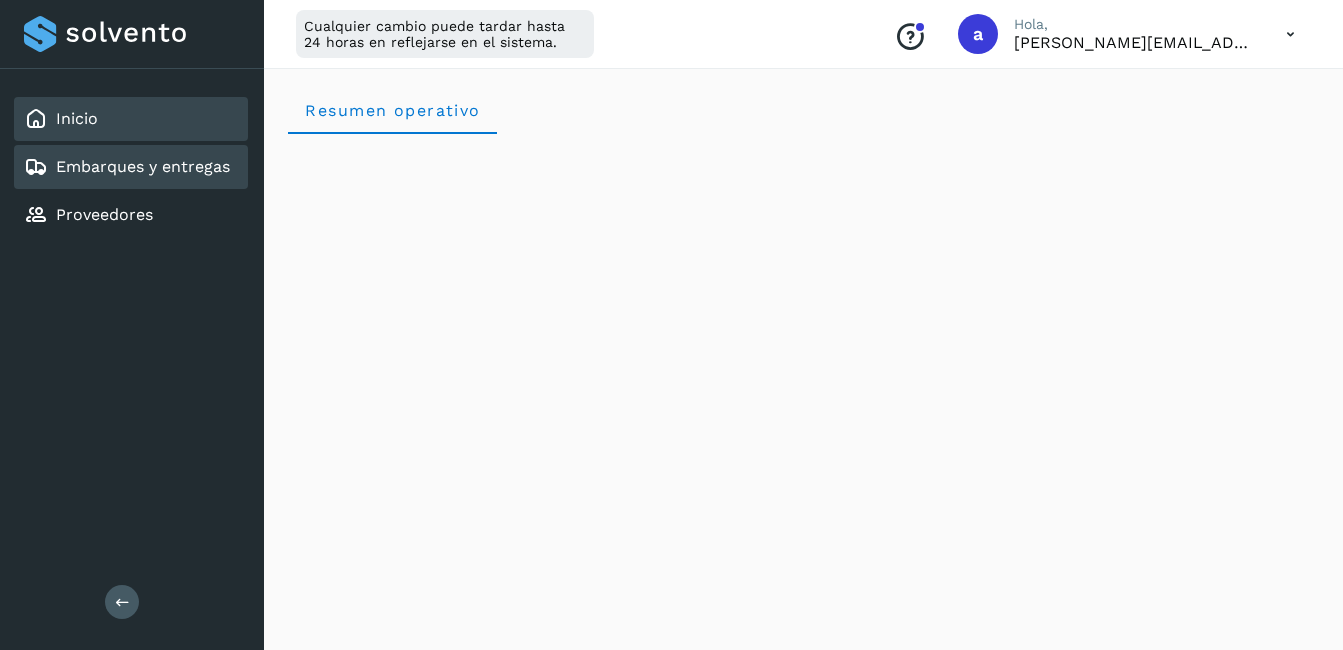 click on "Embarques y entregas" 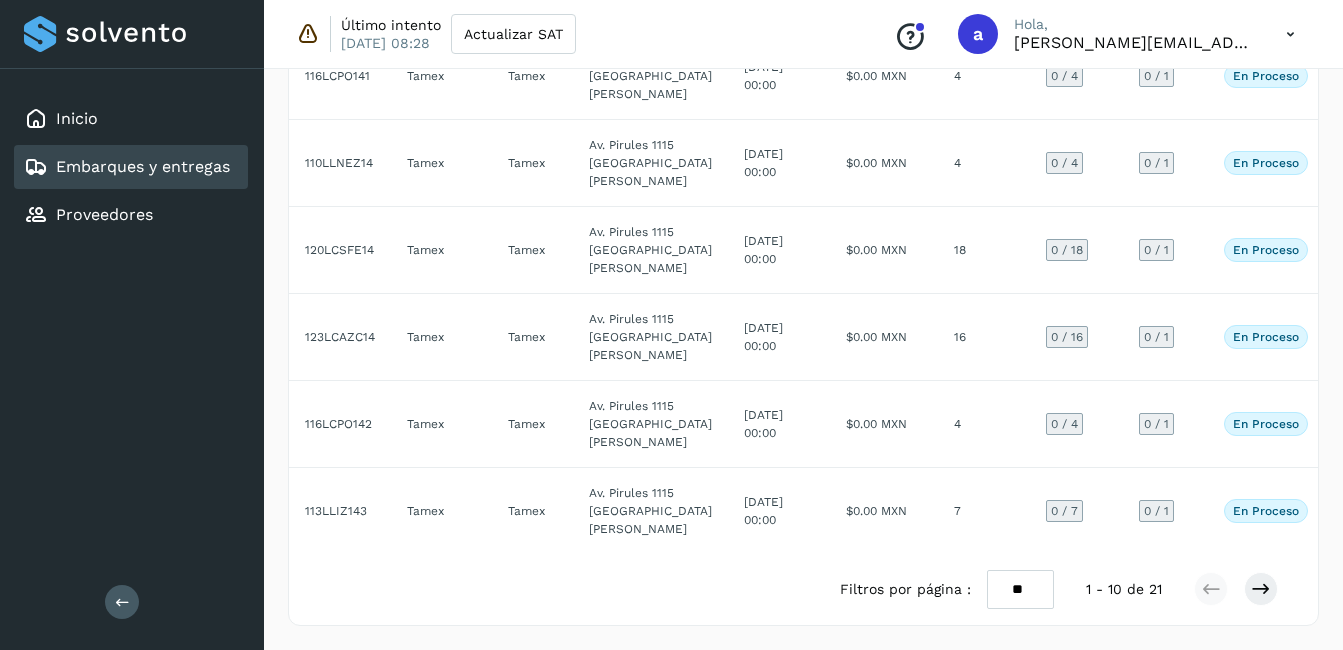 scroll, scrollTop: 1148, scrollLeft: 0, axis: vertical 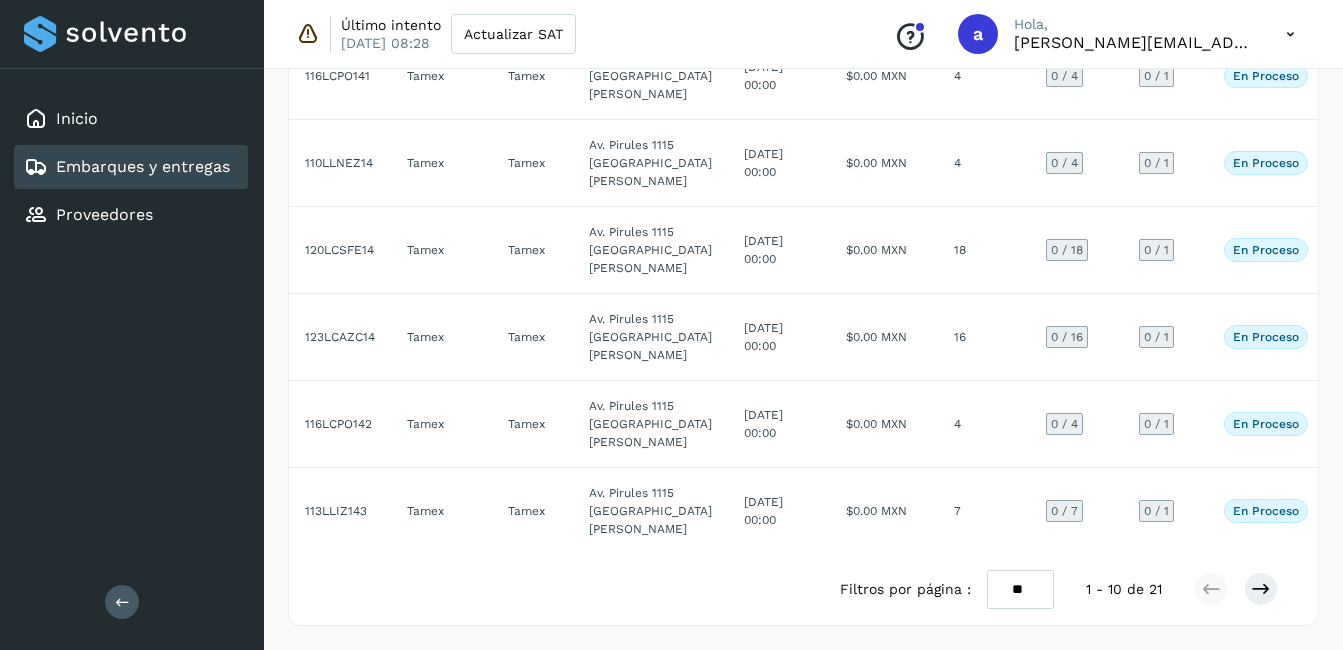 click on "** ** **" at bounding box center [1020, 589] 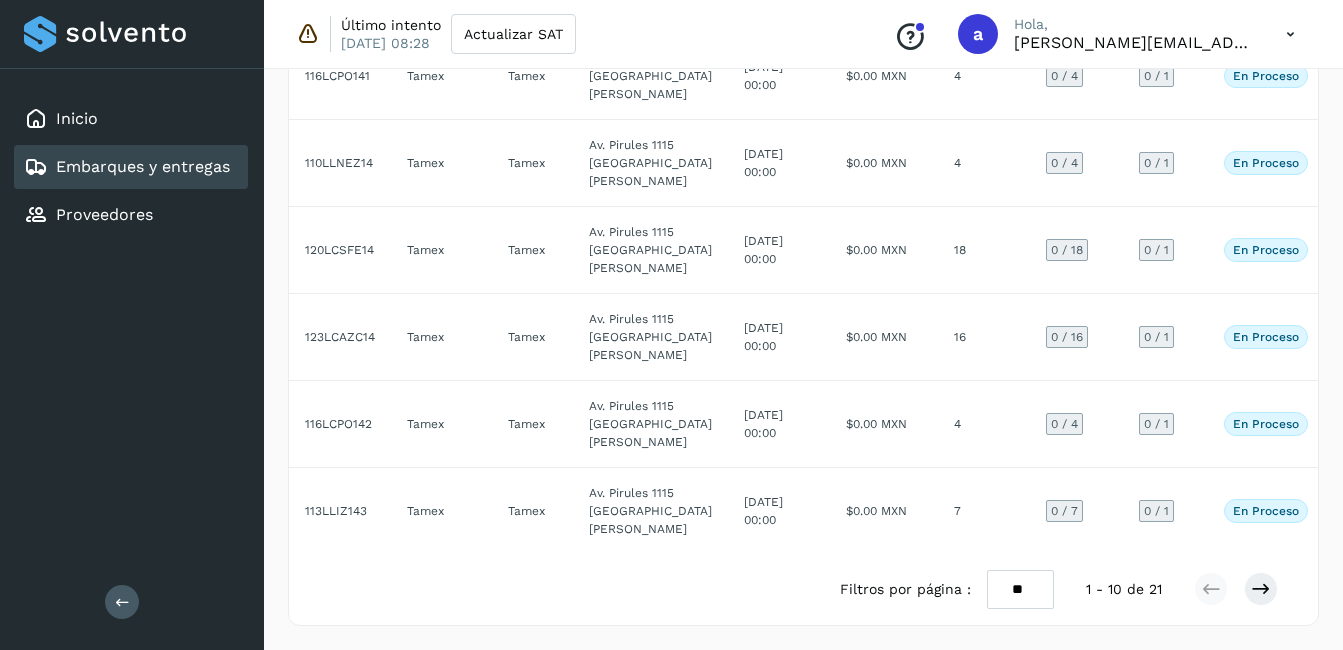 click on "** ** **" at bounding box center [1020, 589] 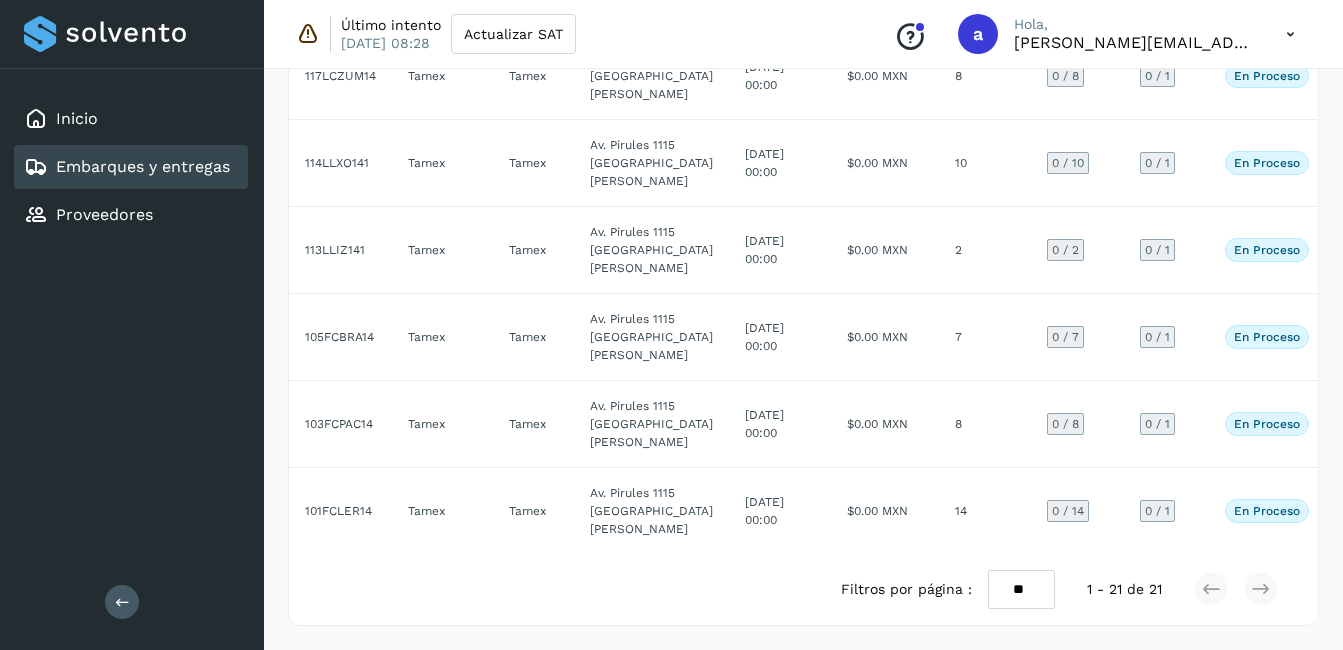 scroll, scrollTop: 2699, scrollLeft: 0, axis: vertical 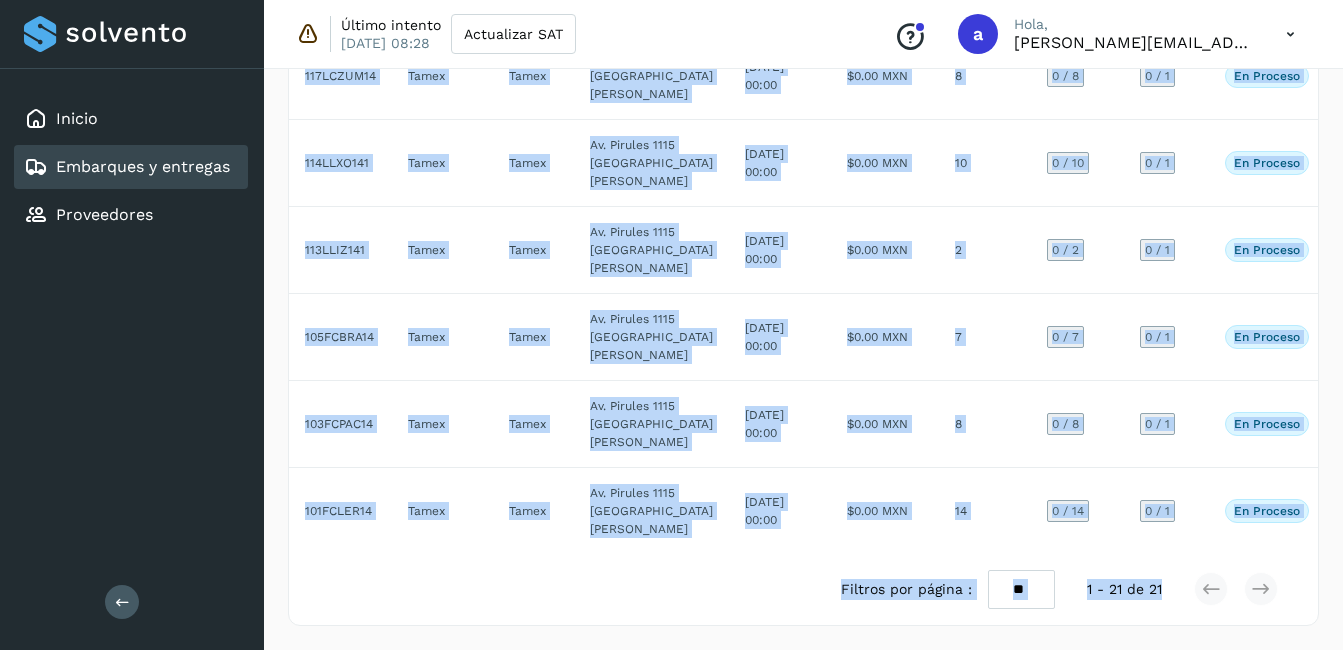 click on "ID de embarque Proveedor Cliente emisor Origen Fecha de embarque Costo planificado Entregas POD cargadas Factura Estado Detalles 119LCTAC14 Tamex Tamex Av. Pirules 1115 San Martin Obispo 15/jul/2025 00:00  $0.00 MXN  15 15  / 15 0 / 1 En proceso
Verifica el estado de la factura o entregas asociadas a este embarque
115LCCU142 Tamex Tamex Av. Pirules 1115 San Martin Obispo 15/jul/2025 00:00  $0.00 MXN  11 8  / 11 0 / 1 En proceso
Verifica el estado de la factura o entregas asociadas a este embarque
115LCCU141 Tamex Tamex Av. Pirules 1115 San Martin Obispo 15/jul/2025 00:00  $0.00 MXN  15 0  / 15 0 / 1 En proceso
Verifica el estado de la factura o entregas asociadas a este embarque
121LCHUI14 Tamex Tamex Av. Pirules 1115 San Martin Obispo 15/jul/2025 00:00  $0.00 MXN  4 0  / 4 0 / 1 En proceso
116LCPO141 4 4" at bounding box center (803, -352) 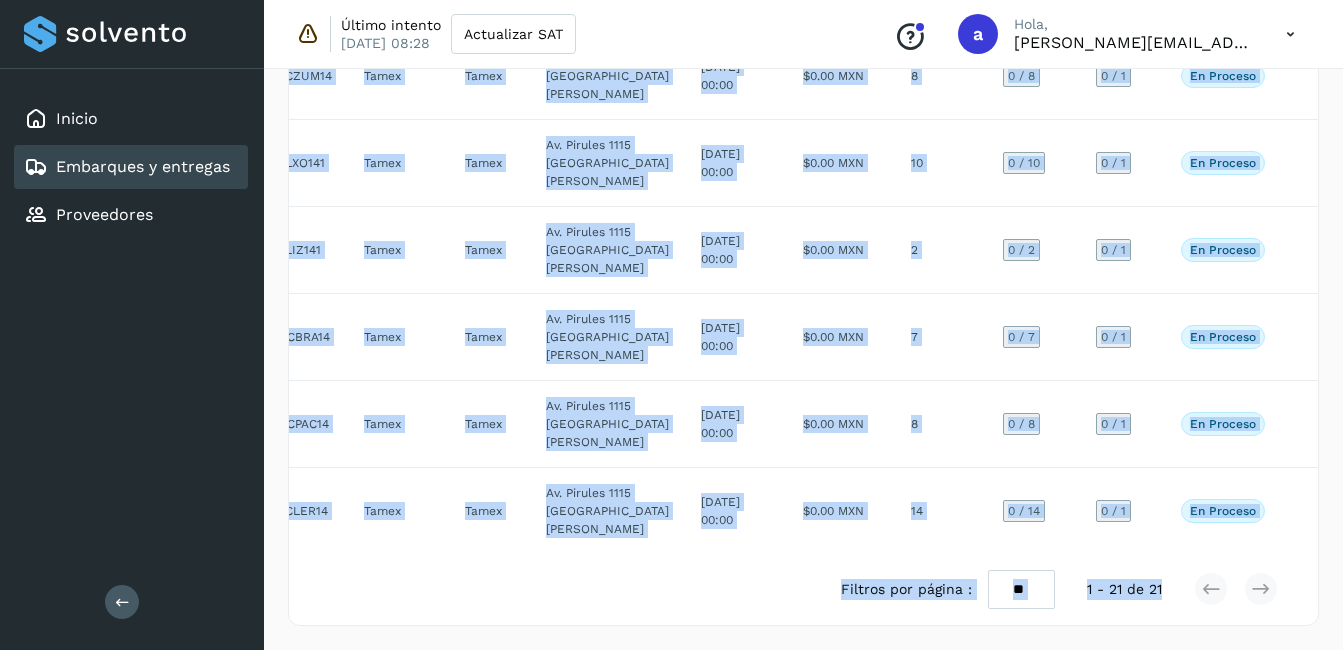scroll, scrollTop: 0, scrollLeft: 0, axis: both 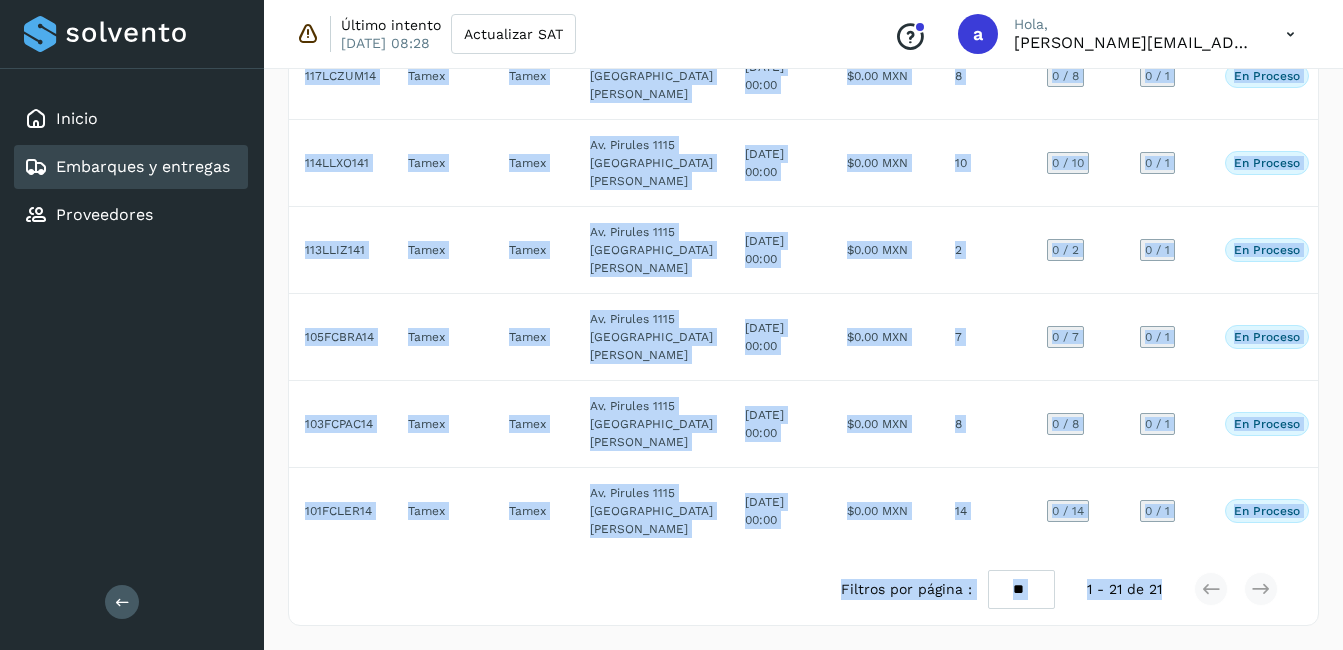 click on "** ** **" at bounding box center (1021, 589) 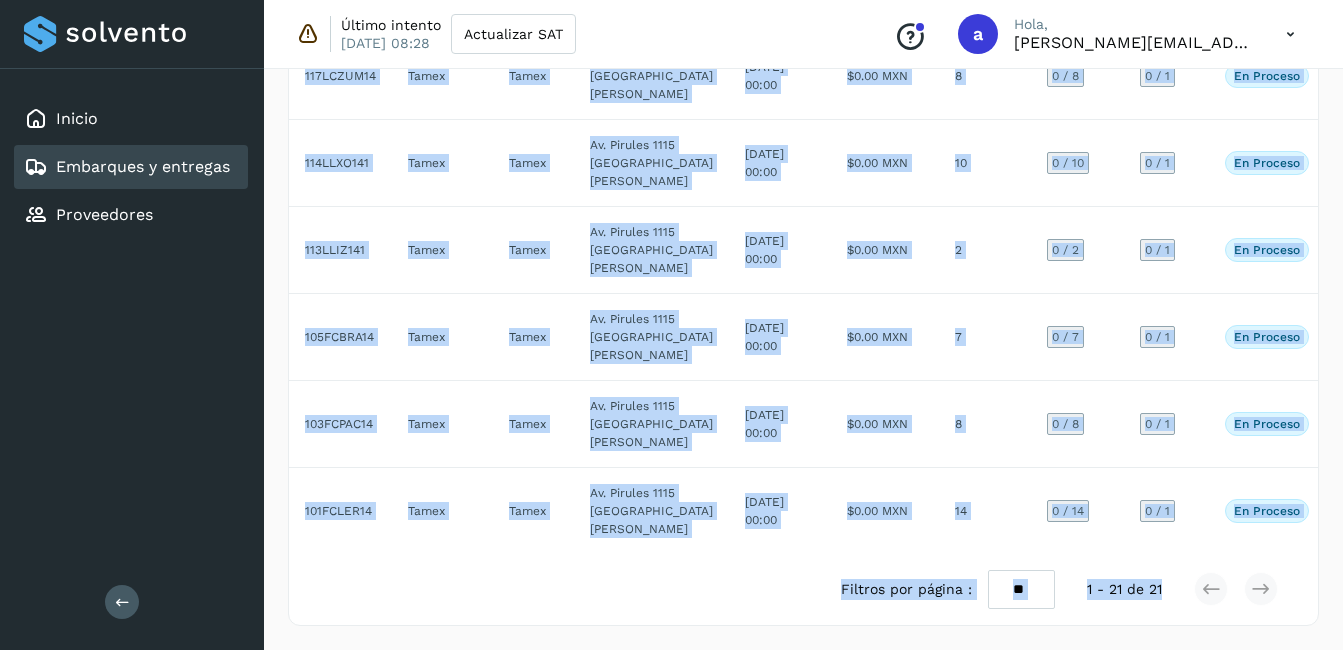 click on "** ** **" at bounding box center (1021, 589) 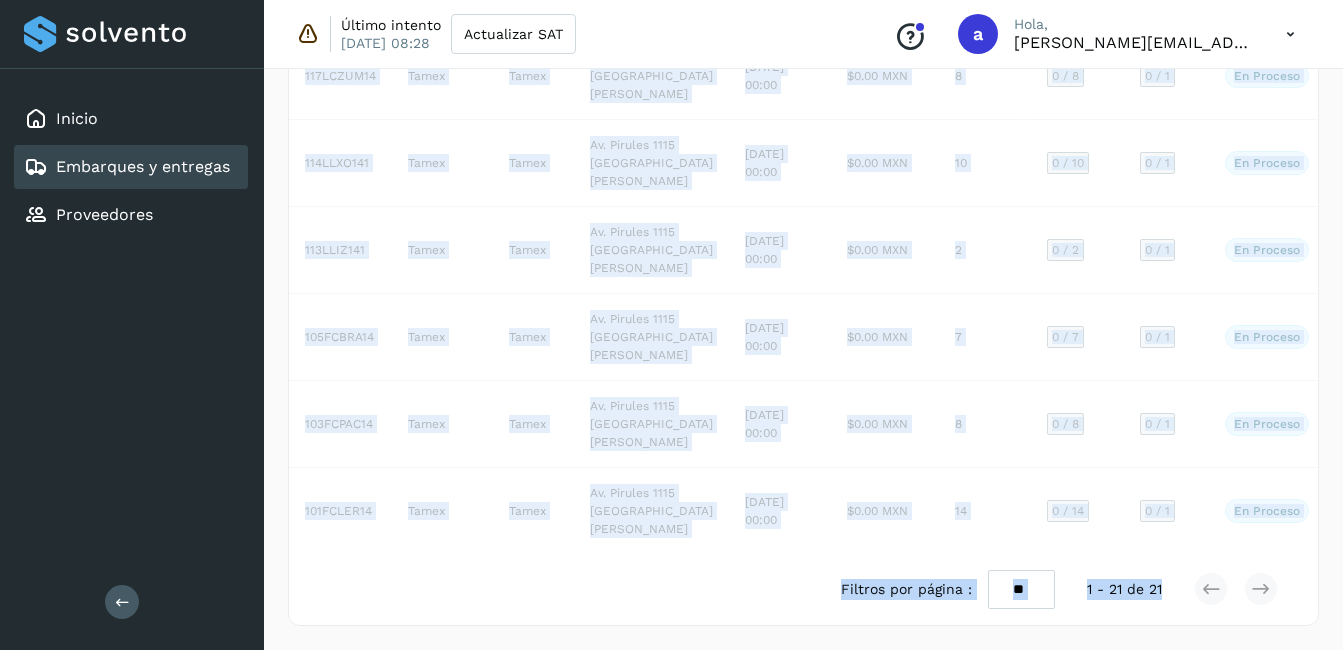 scroll, scrollTop: 2699, scrollLeft: 0, axis: vertical 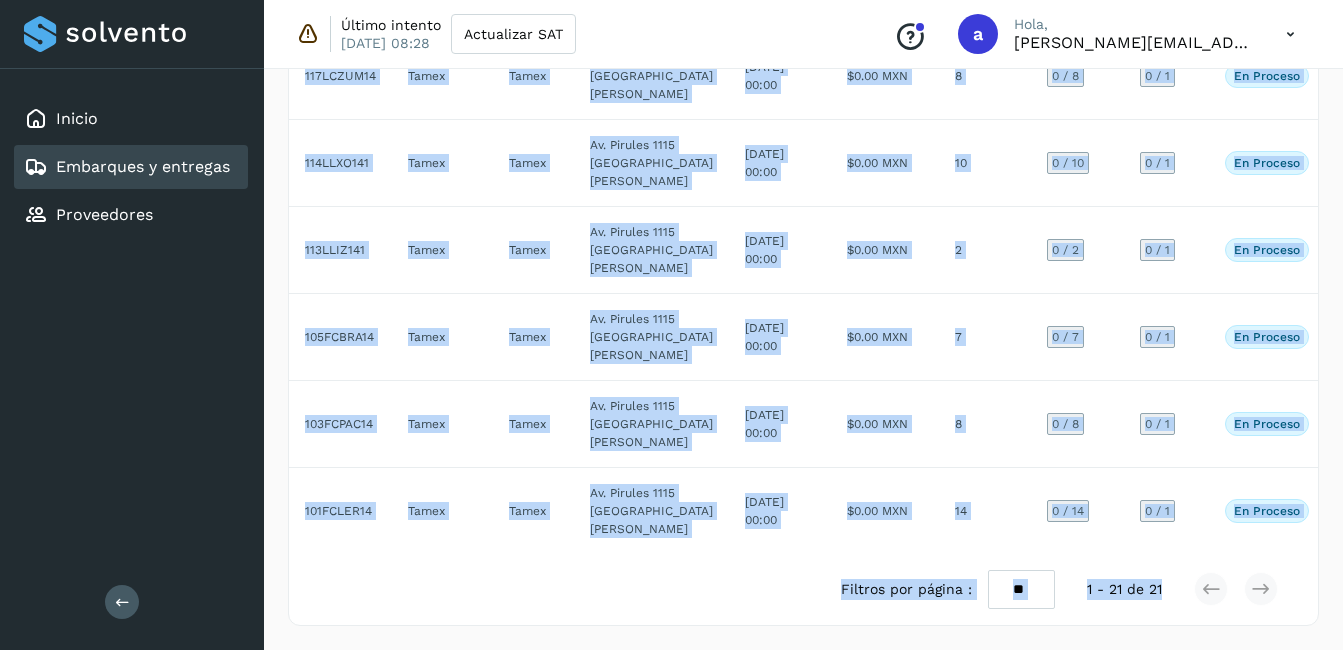 click on "Filtros por página : ** ** ** 1 - 21 de 21" at bounding box center (803, 589) 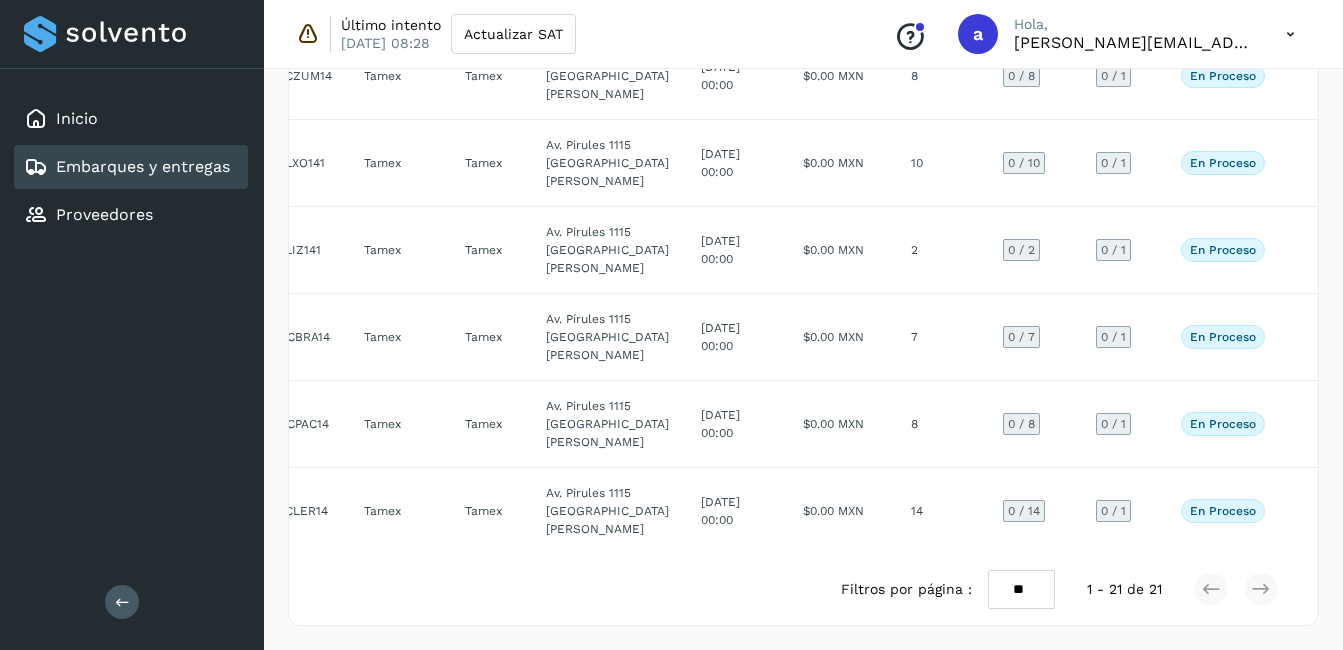 scroll, scrollTop: 0, scrollLeft: 0, axis: both 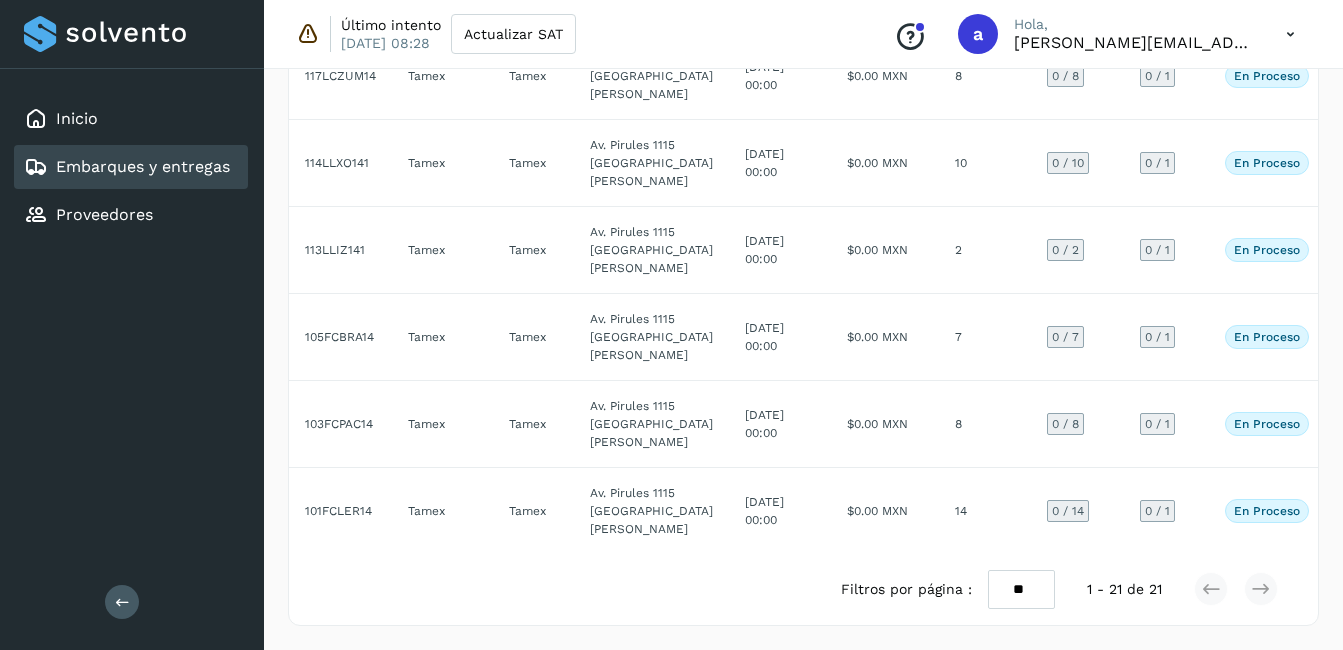 click on "** ** **" at bounding box center [1021, 589] 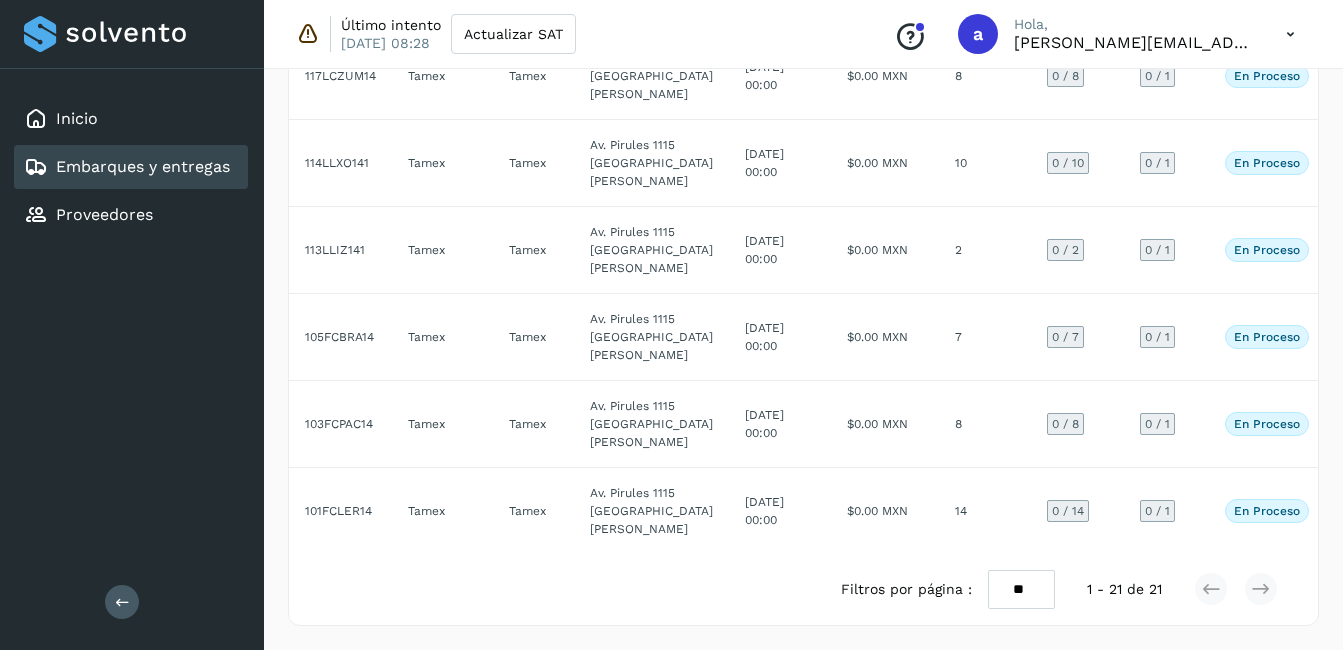 select on "**" 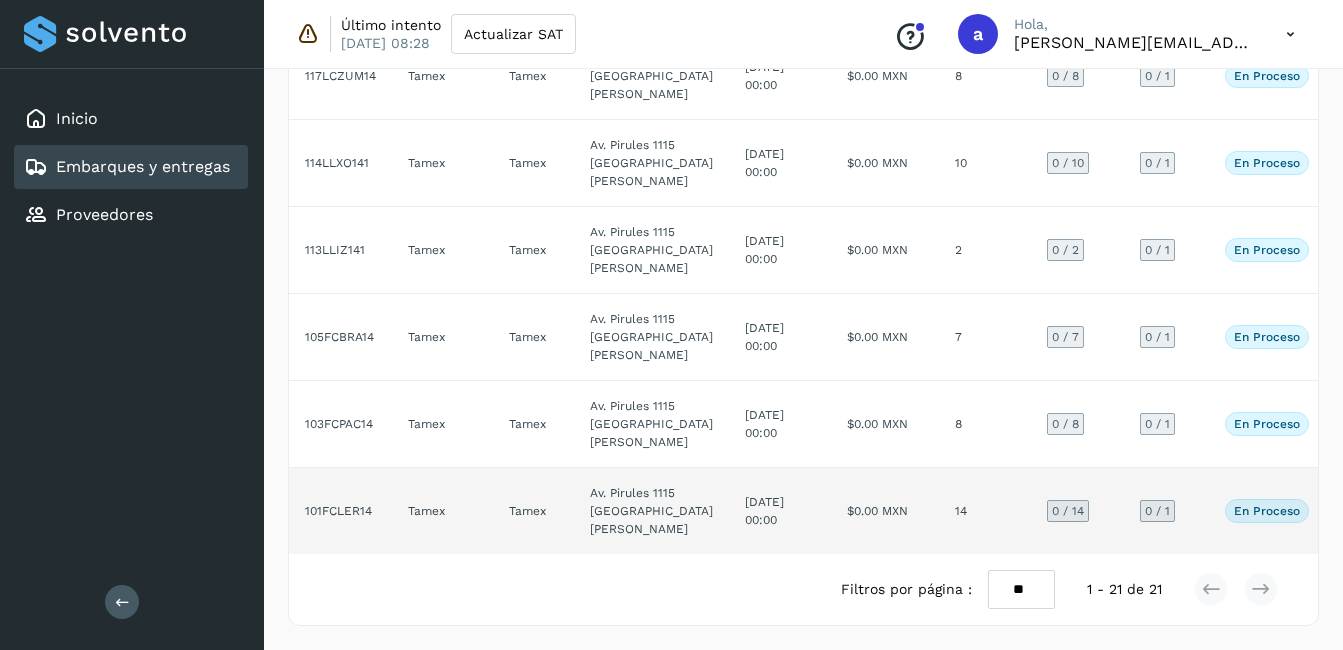 scroll, scrollTop: 2699, scrollLeft: 0, axis: vertical 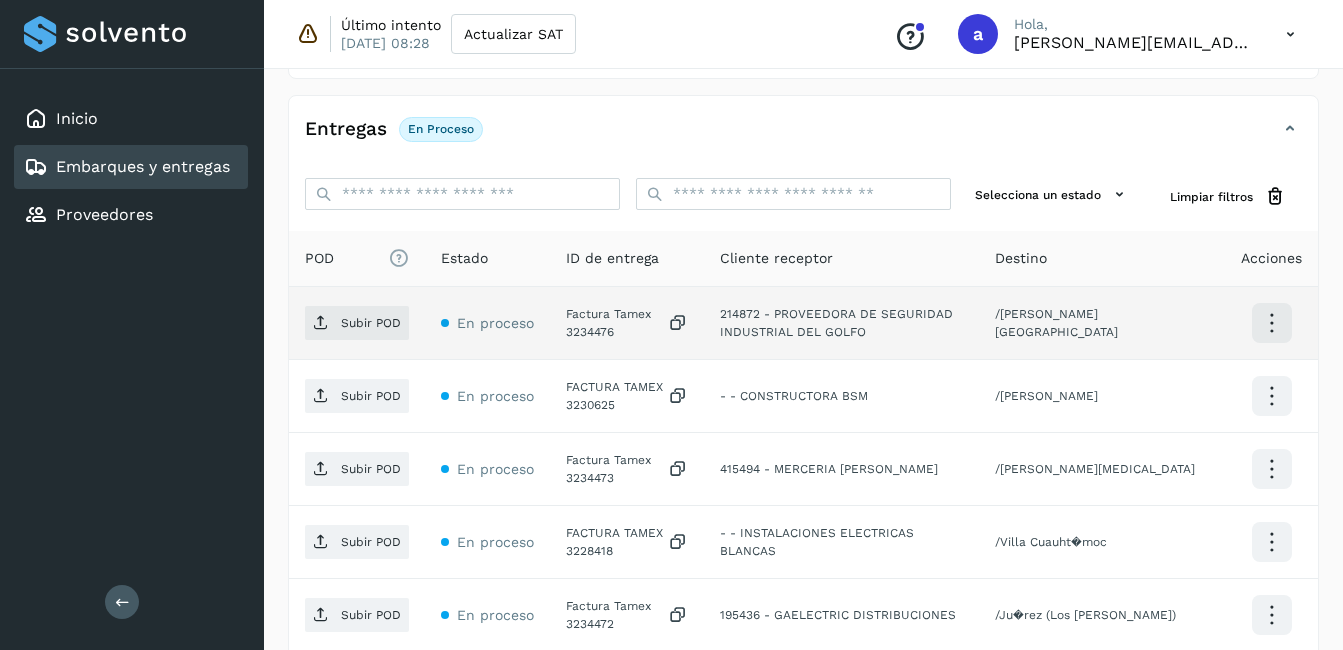 click on "Factura Tamex 3234476" 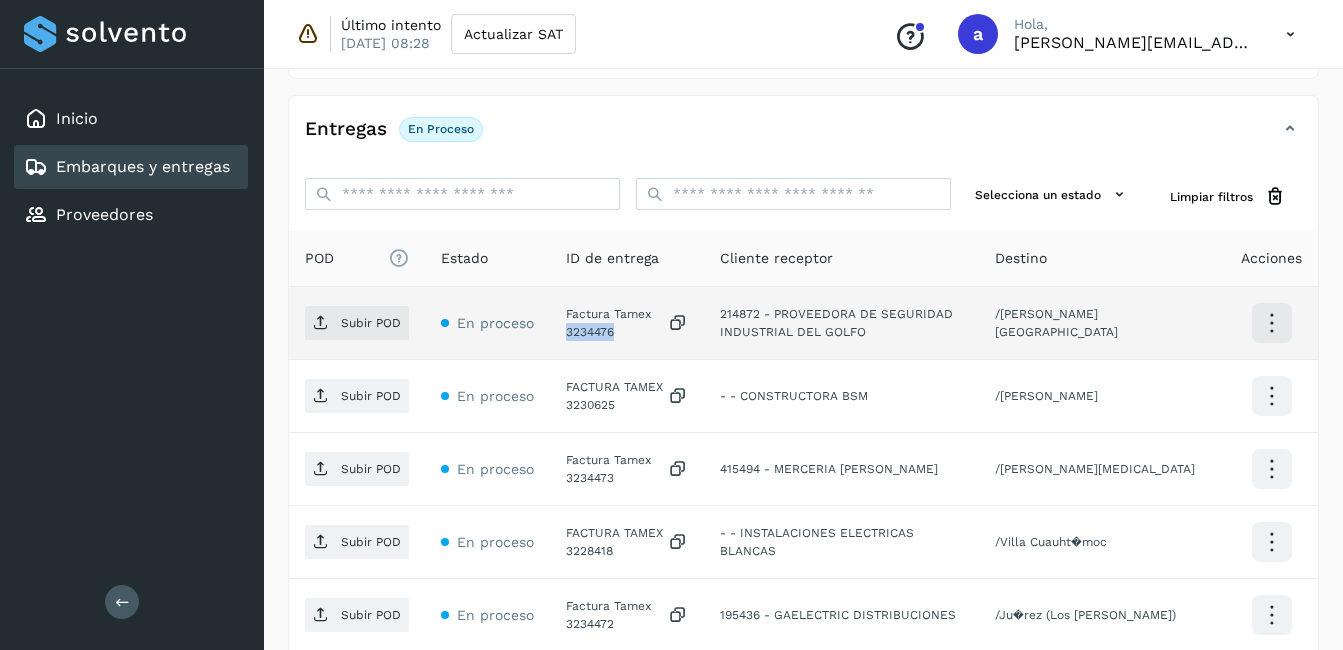 click on "Factura Tamex 3234476" 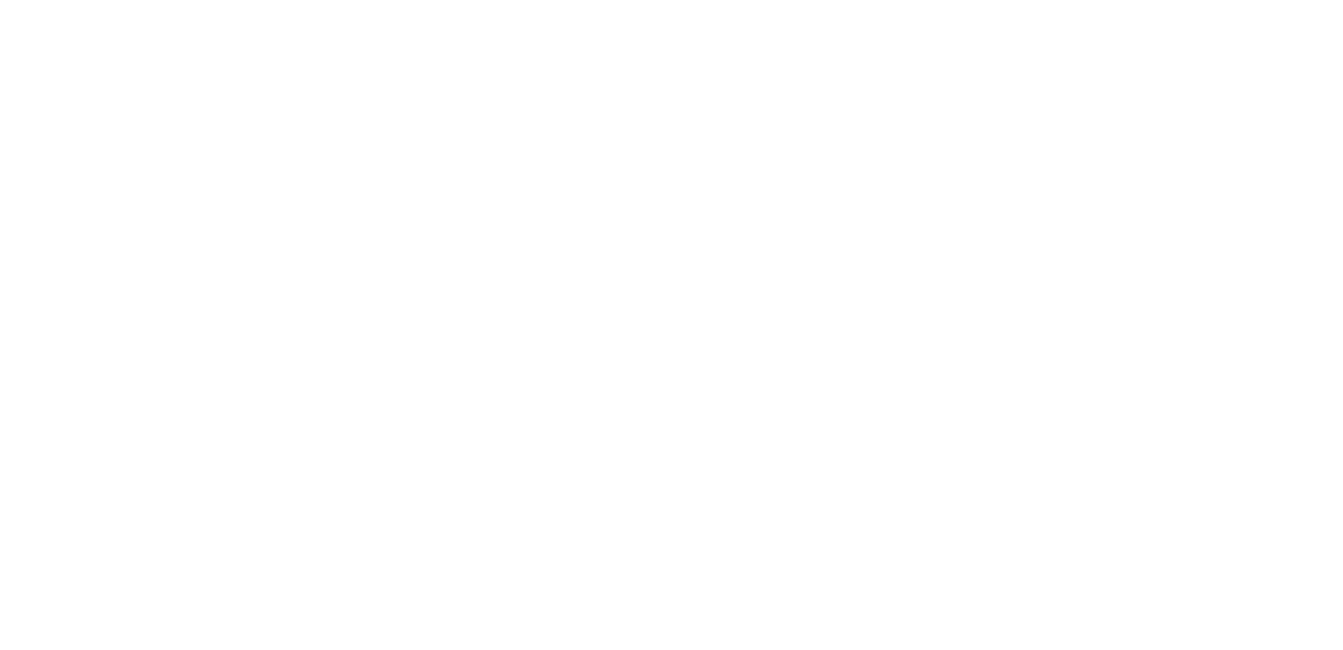 scroll, scrollTop: 0, scrollLeft: 0, axis: both 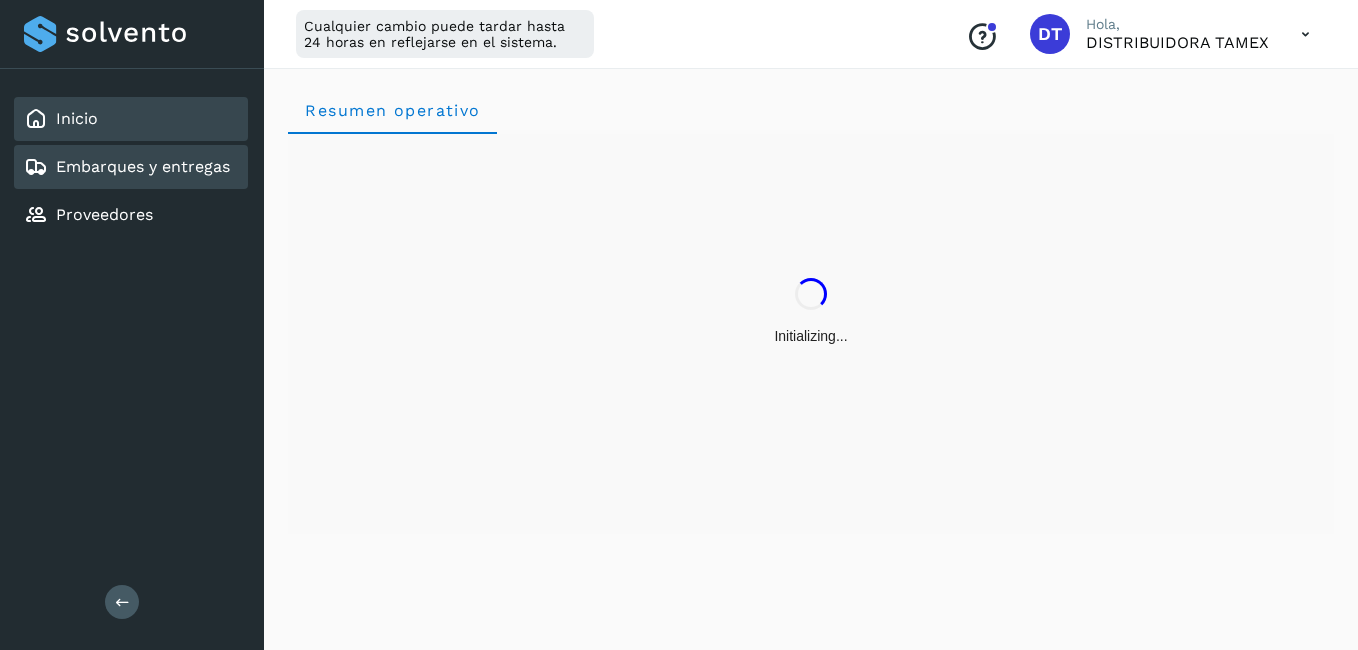click on "Embarques y entregas" 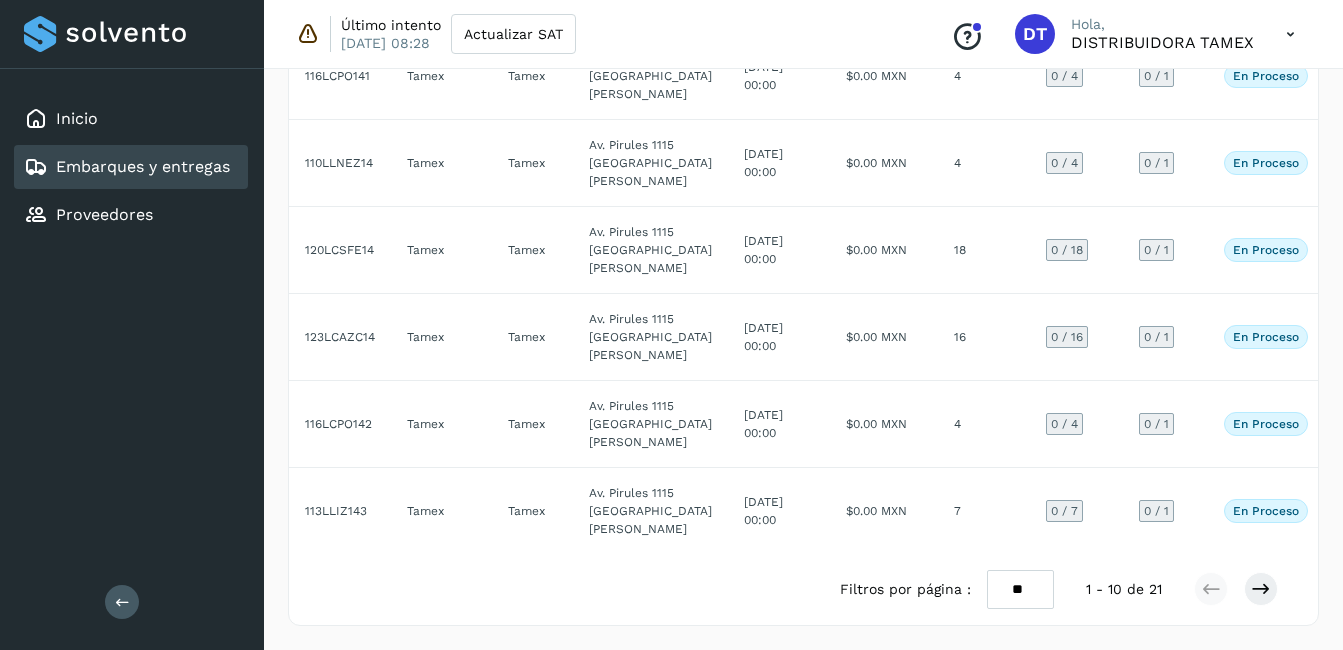 scroll, scrollTop: 1148, scrollLeft: 0, axis: vertical 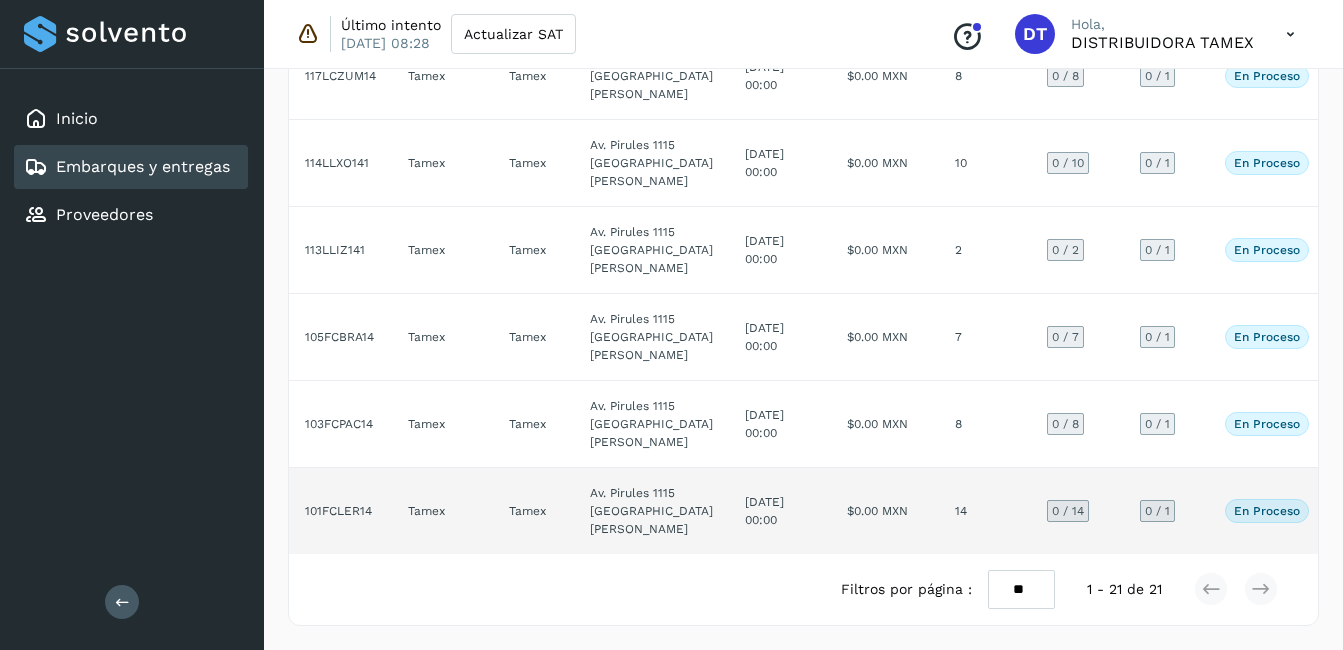 click on "14" 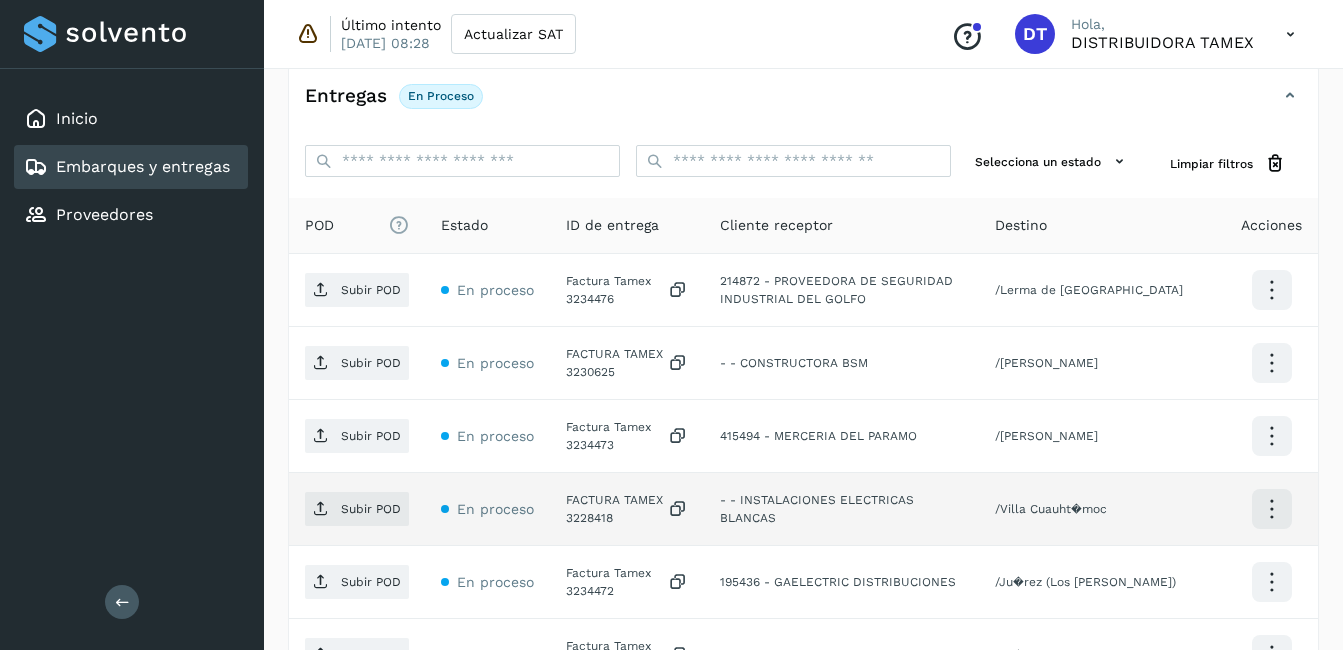 scroll, scrollTop: 400, scrollLeft: 0, axis: vertical 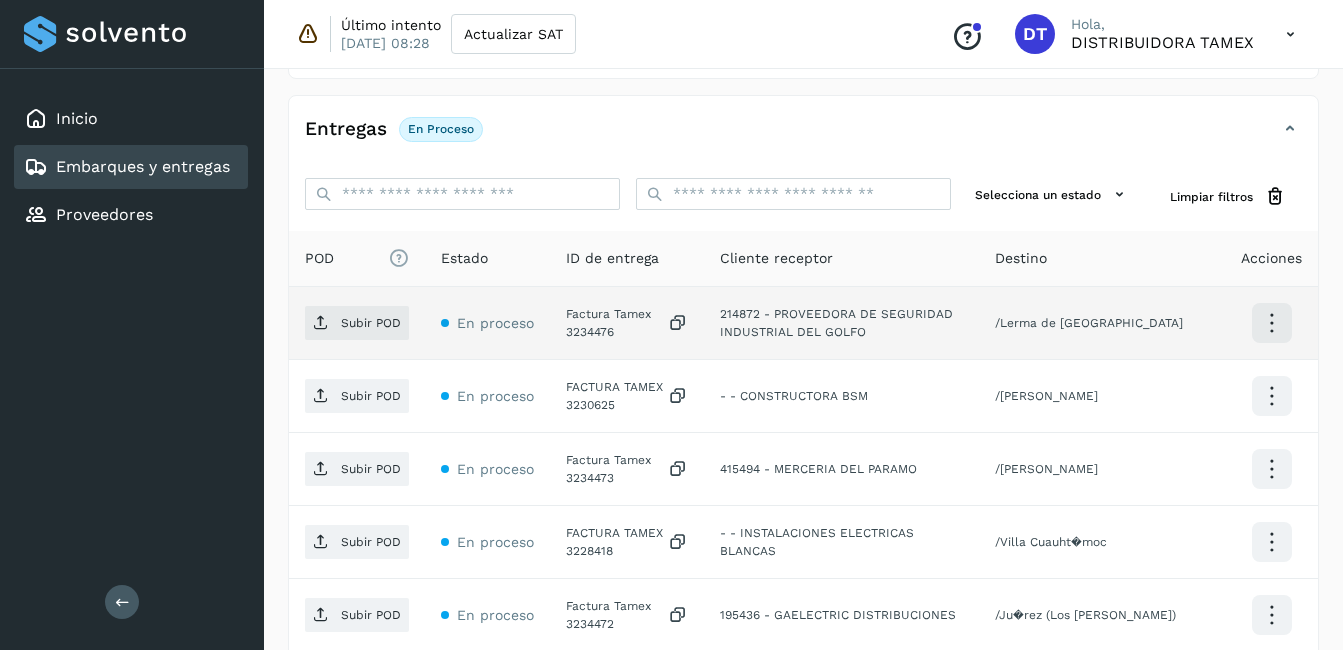 click on "Factura Tamex 3234476" 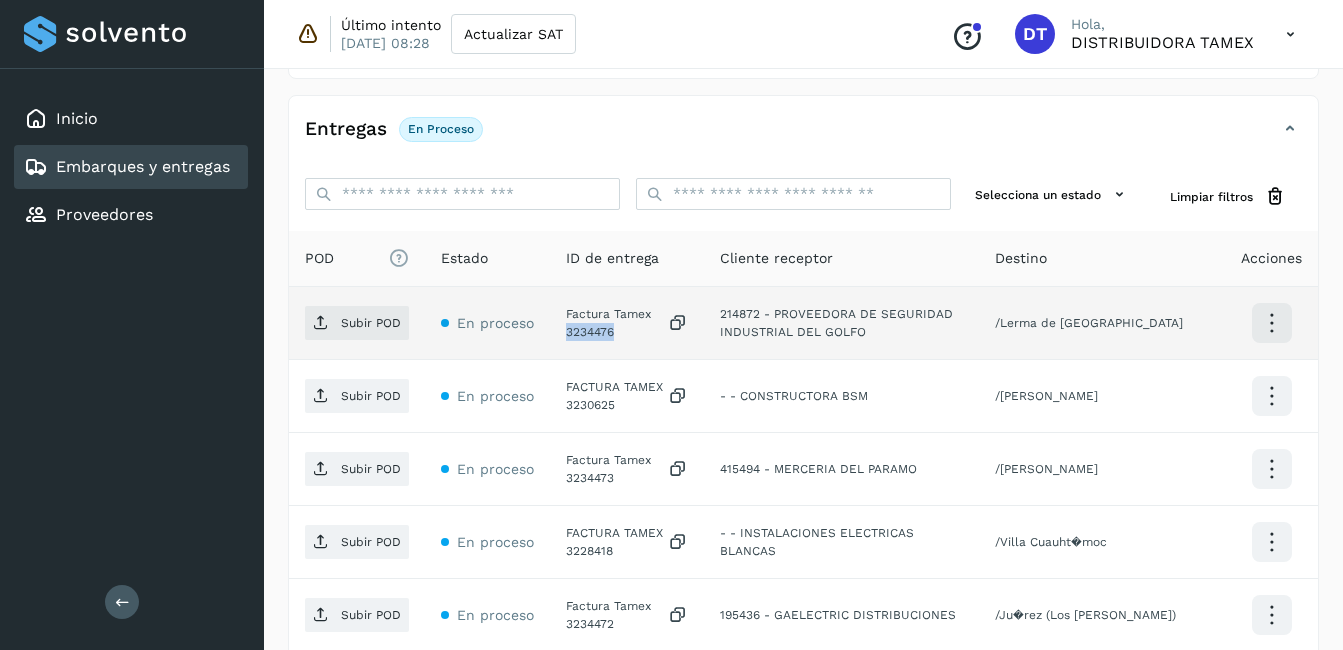 click on "Factura Tamex 3234476" 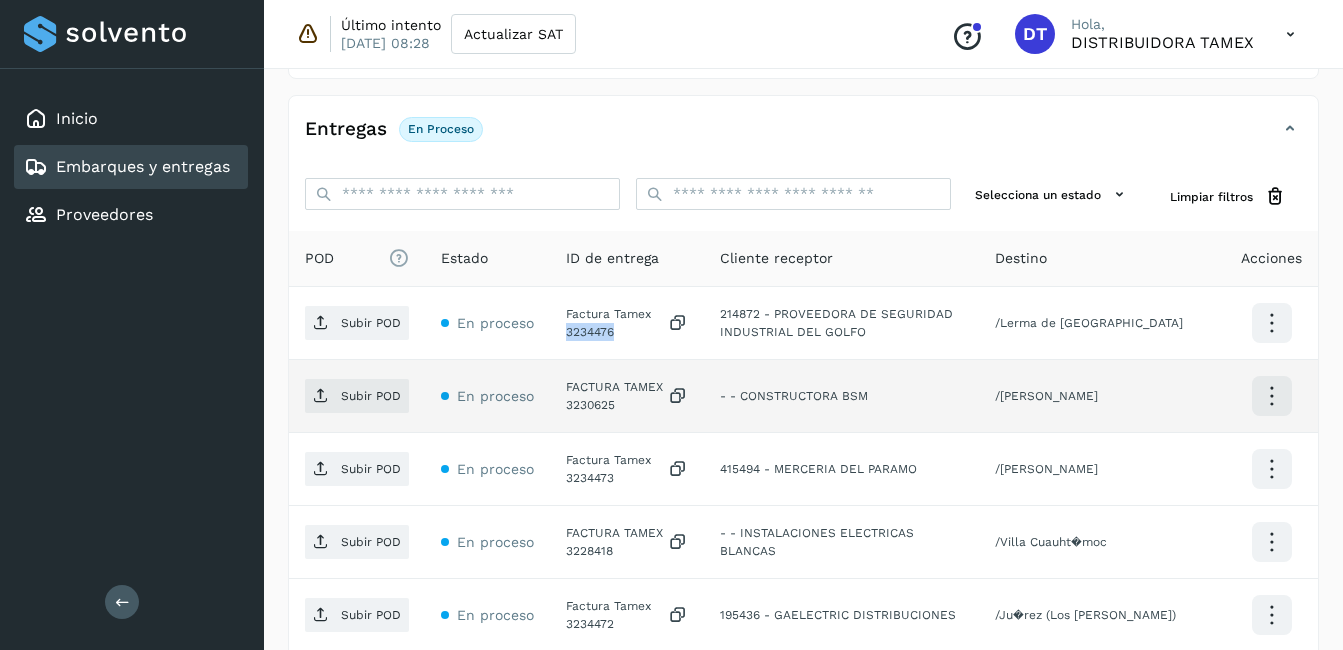 copy on "3234476" 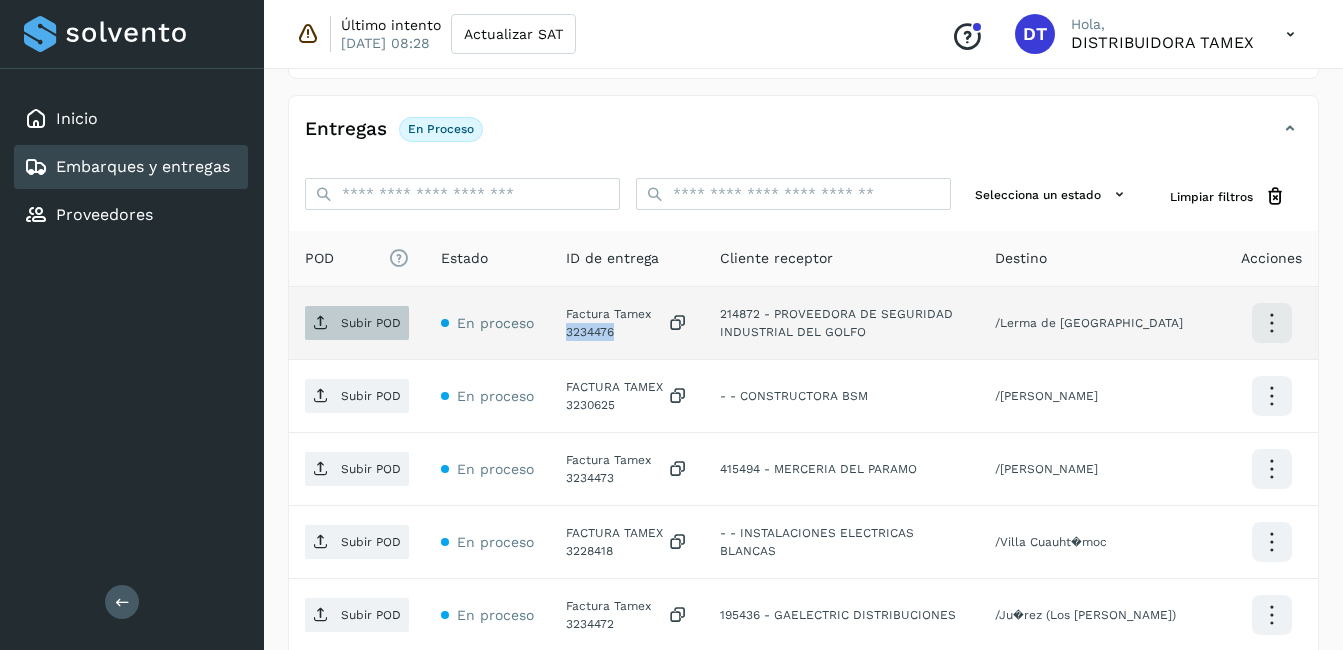 click on "Subir POD" at bounding box center [371, 323] 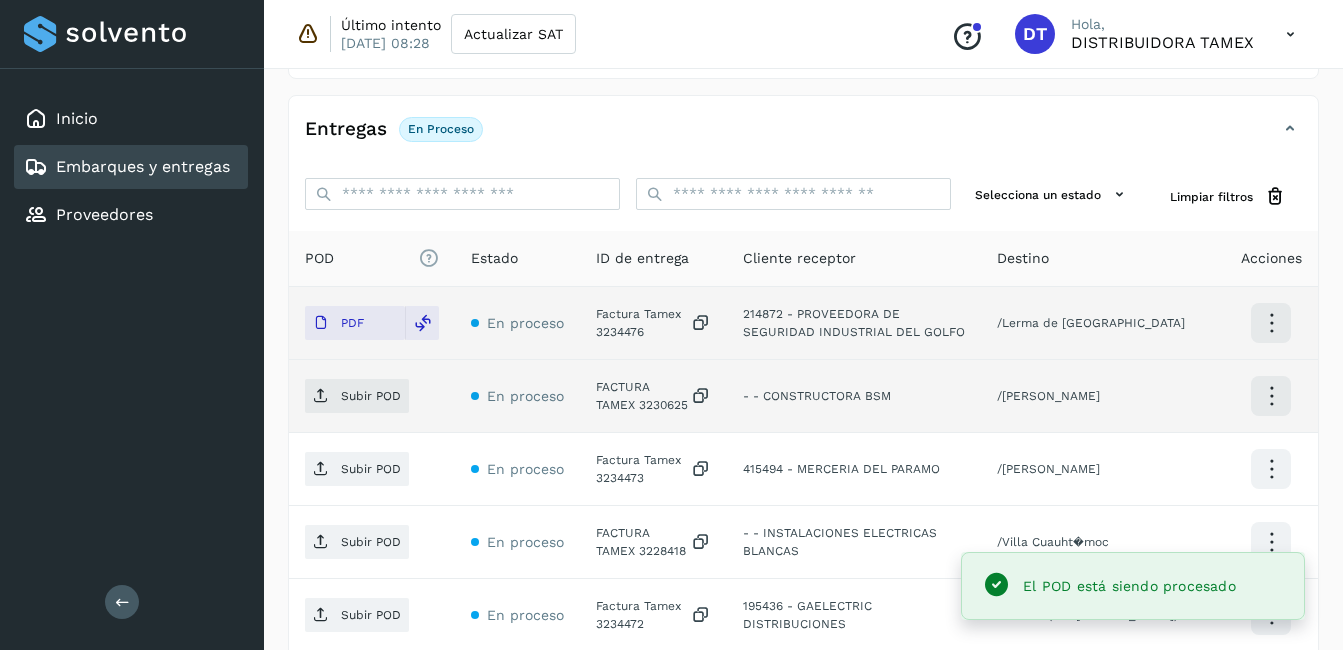 click on "FACTURA TAMEX 3230625" 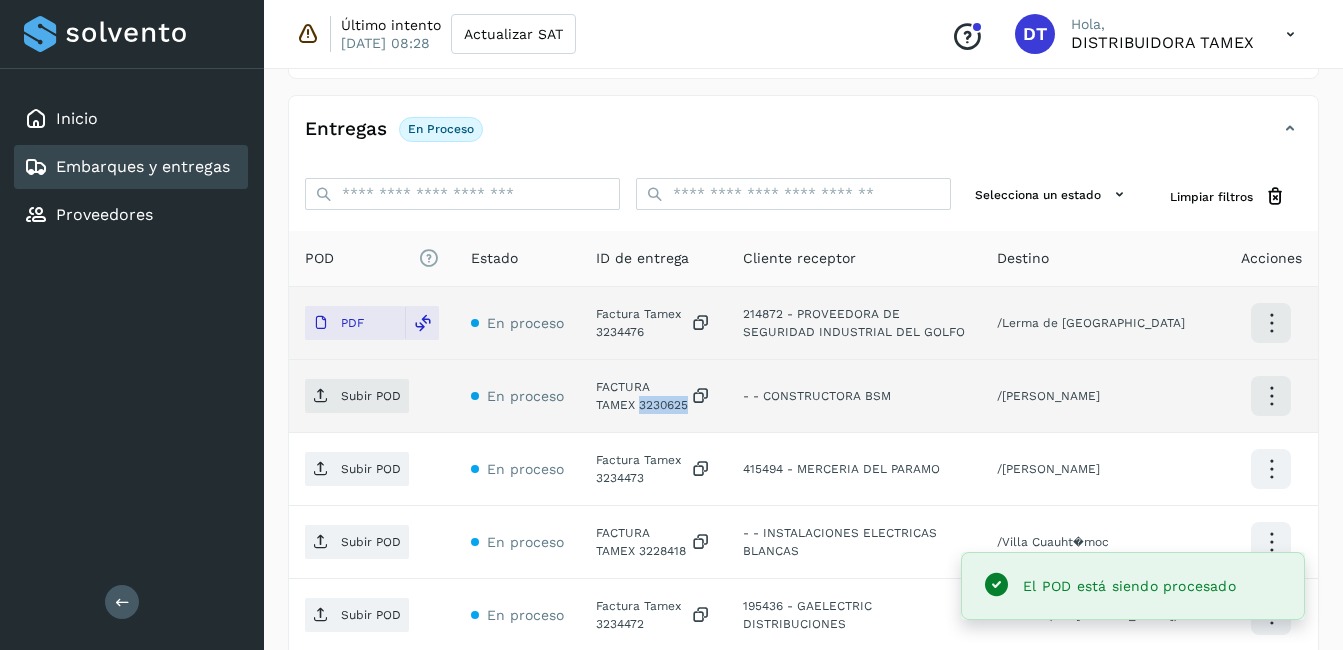 click on "FACTURA TAMEX 3230625" 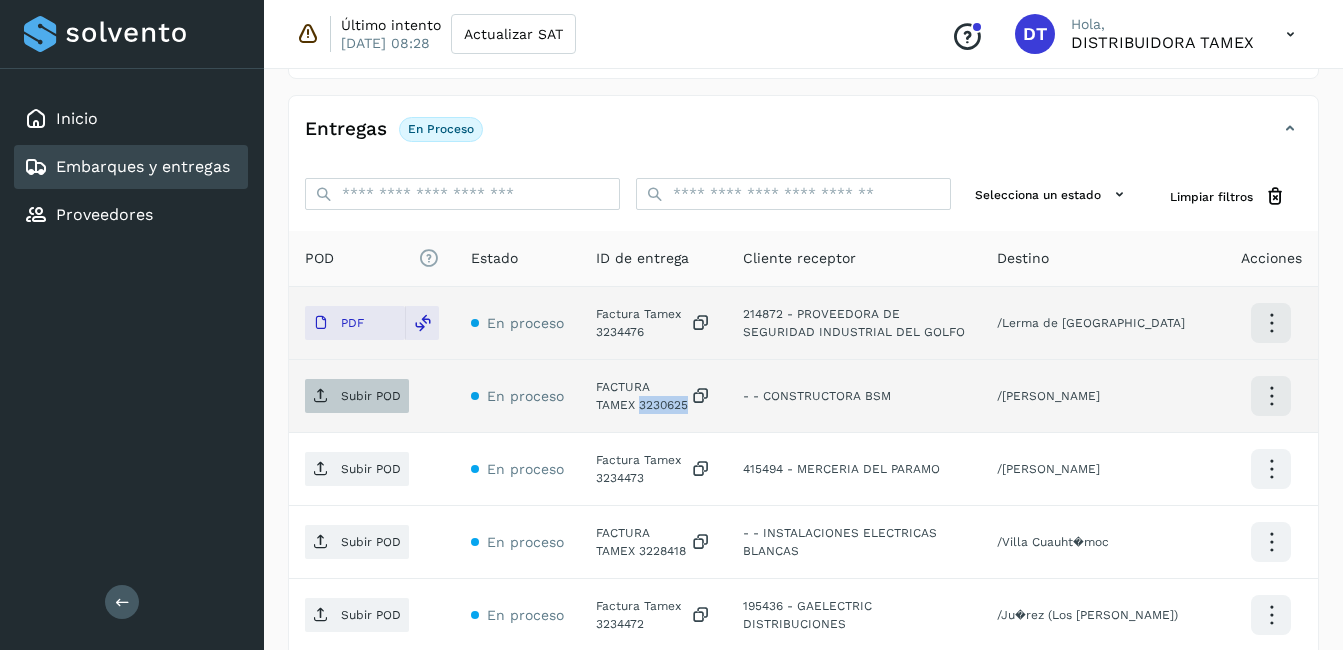 click on "Subir POD" at bounding box center (357, 396) 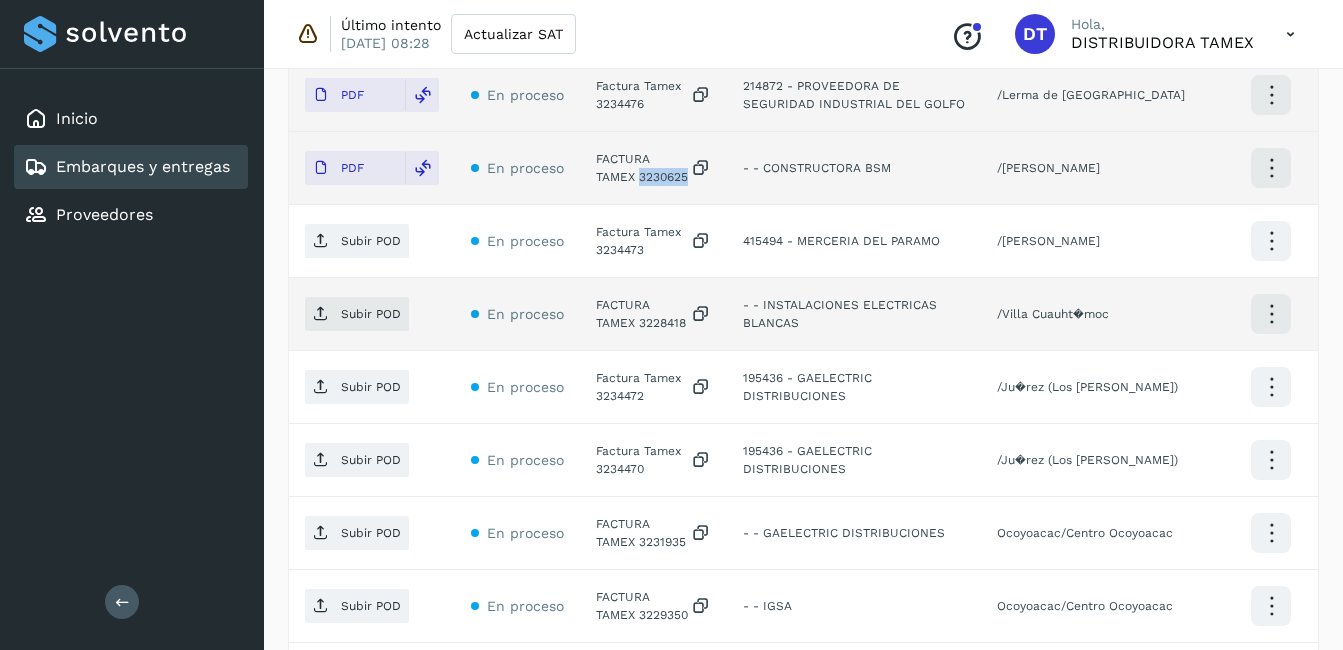 scroll, scrollTop: 662, scrollLeft: 0, axis: vertical 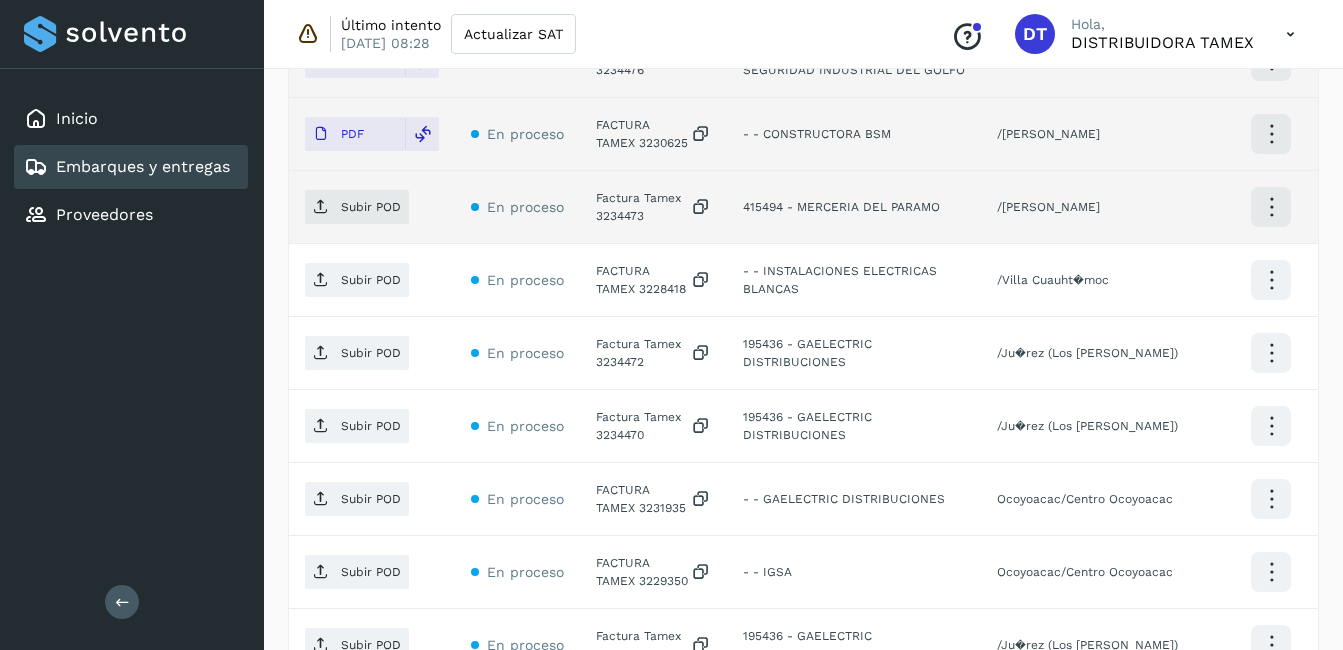 click on "Factura Tamex 3234473" 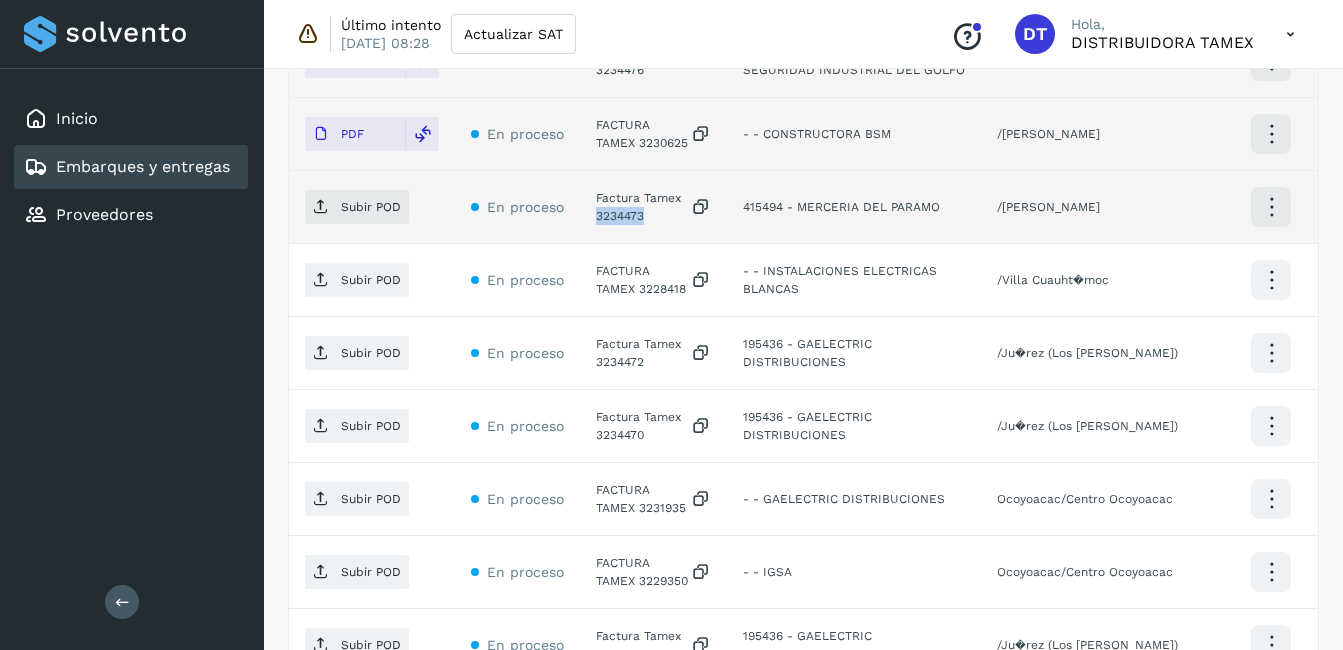 click on "Factura Tamex 3234473" 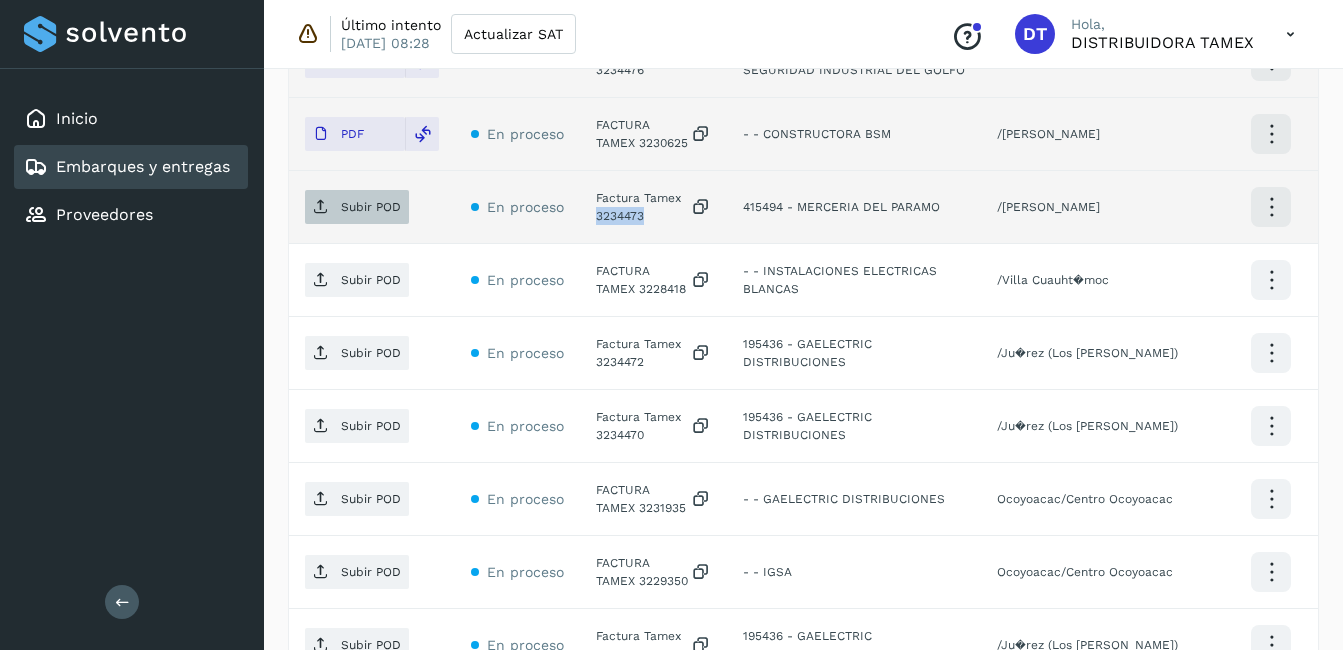 click on "Subir POD" at bounding box center (357, 207) 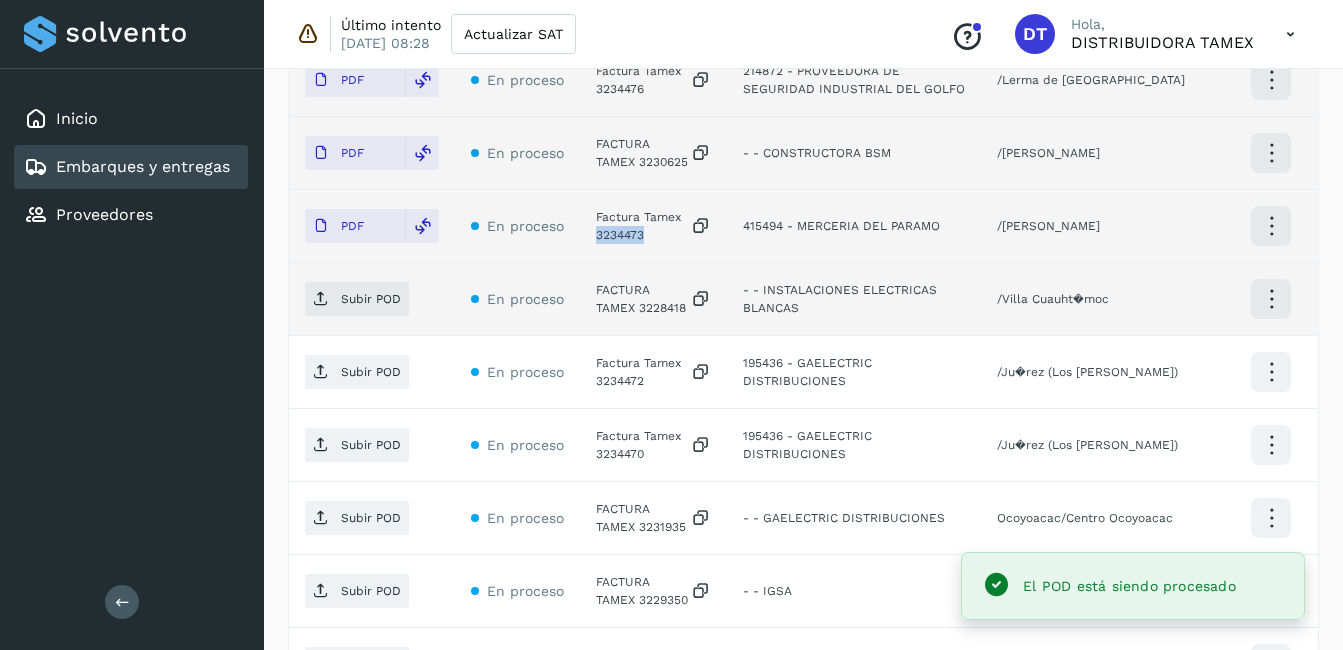 scroll, scrollTop: 662, scrollLeft: 0, axis: vertical 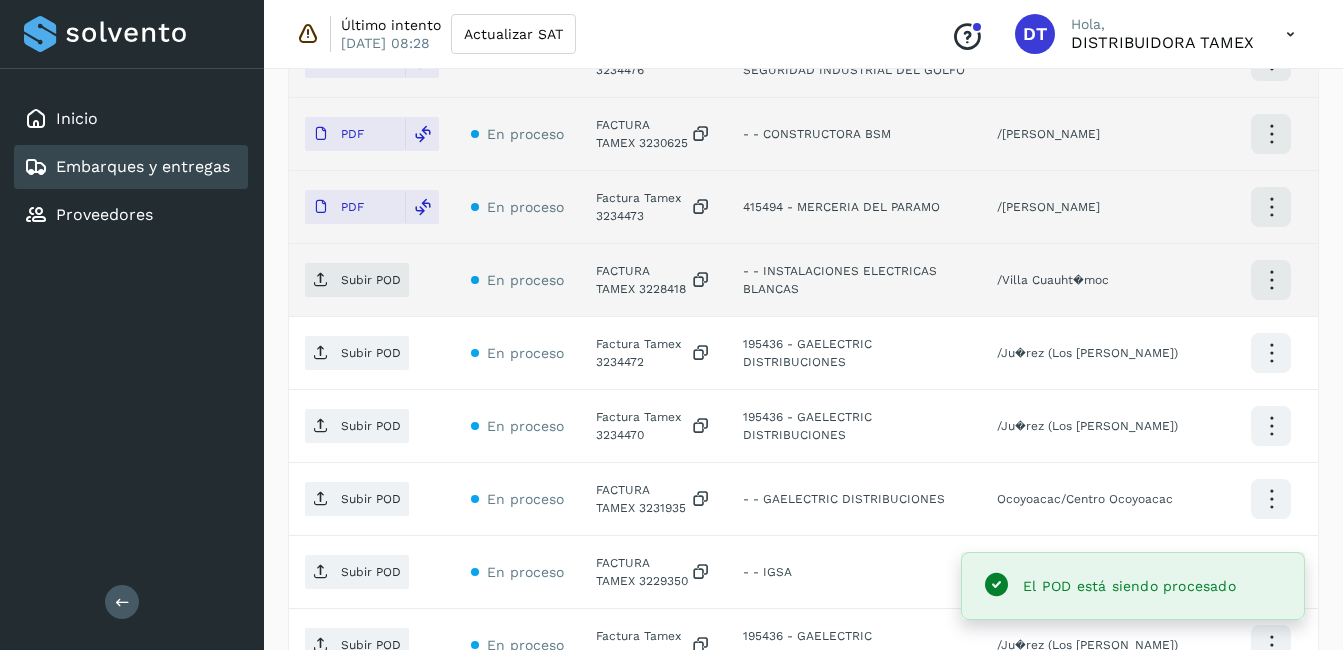 click on "FACTURA TAMEX 3228418" 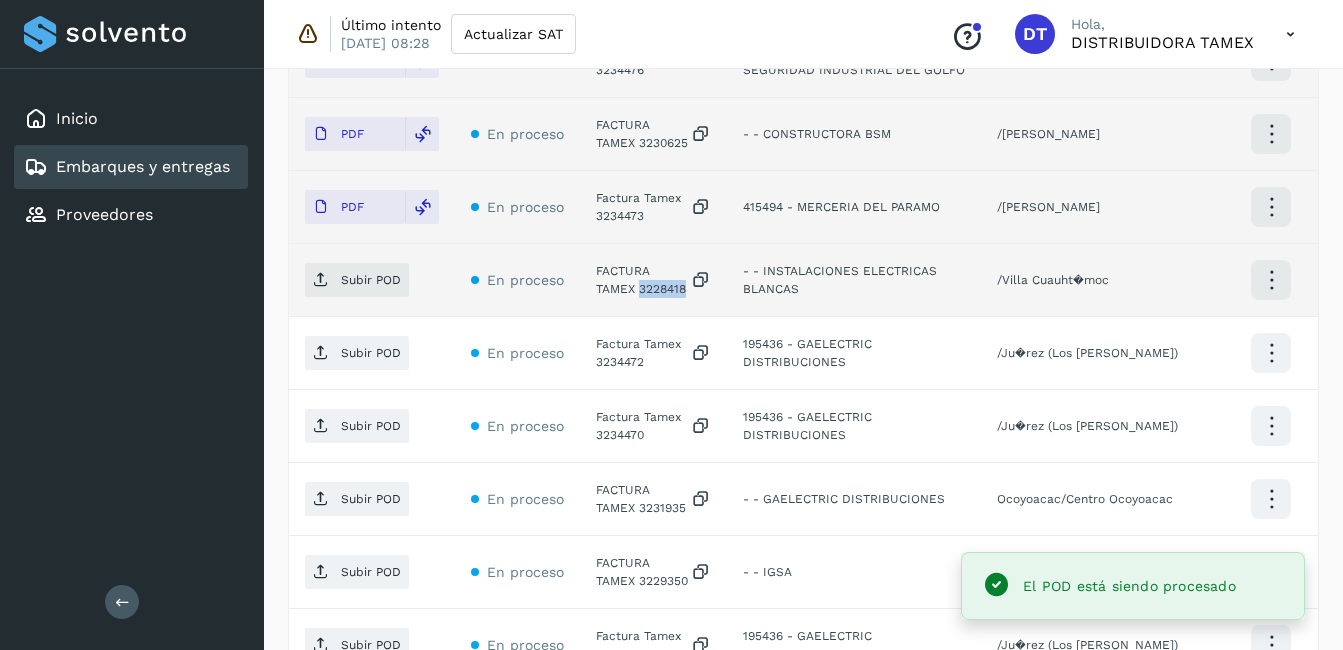 click on "FACTURA TAMEX 3228418" 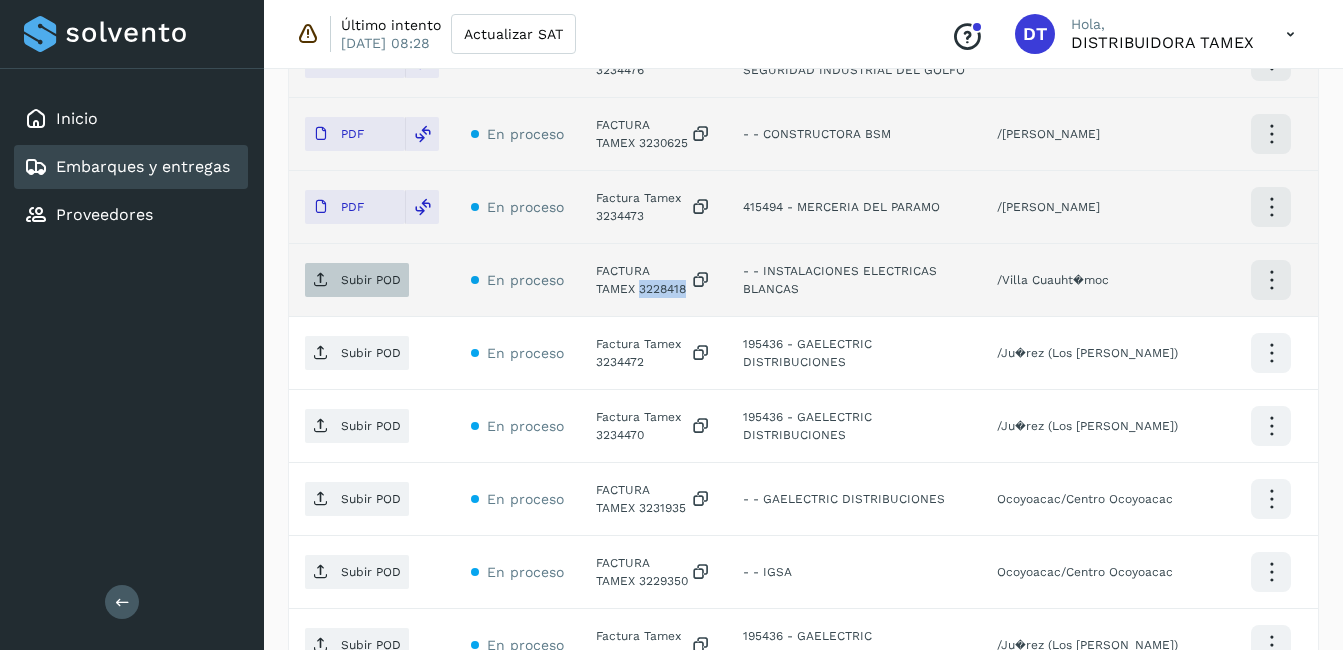 click on "Subir POD" at bounding box center (371, 280) 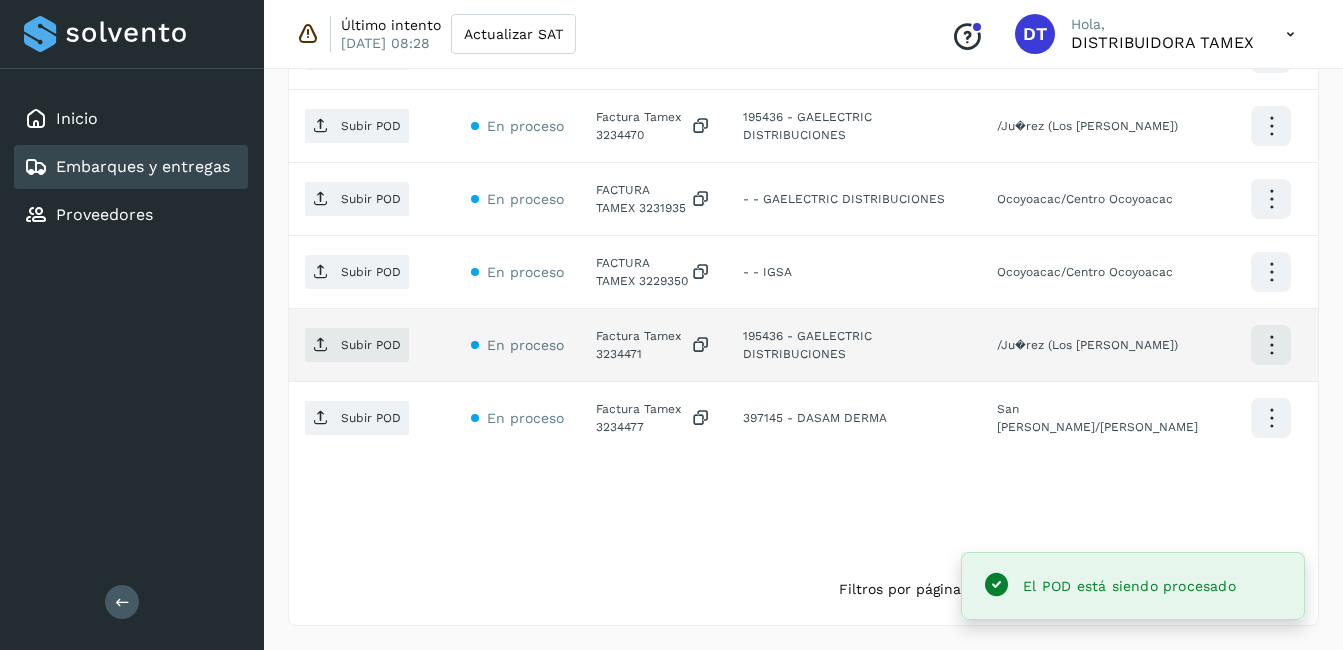 scroll, scrollTop: 862, scrollLeft: 0, axis: vertical 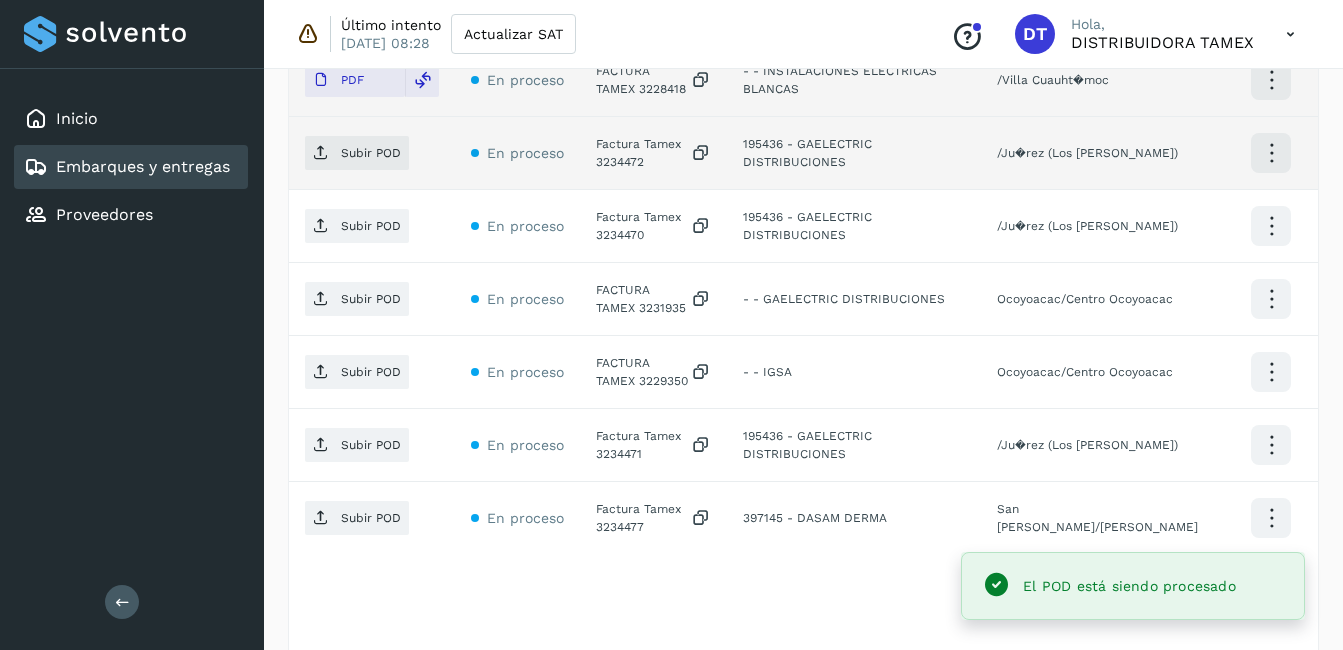 click on "Factura Tamex 3234472" 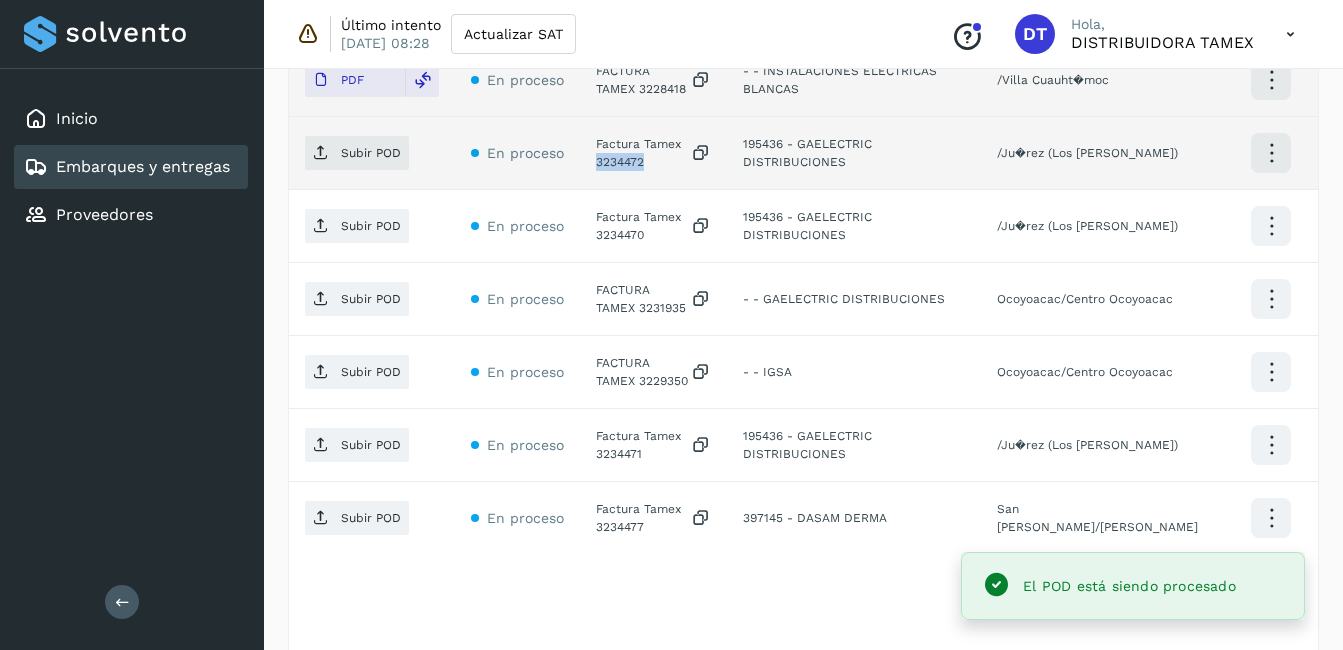 click on "Factura Tamex 3234472" 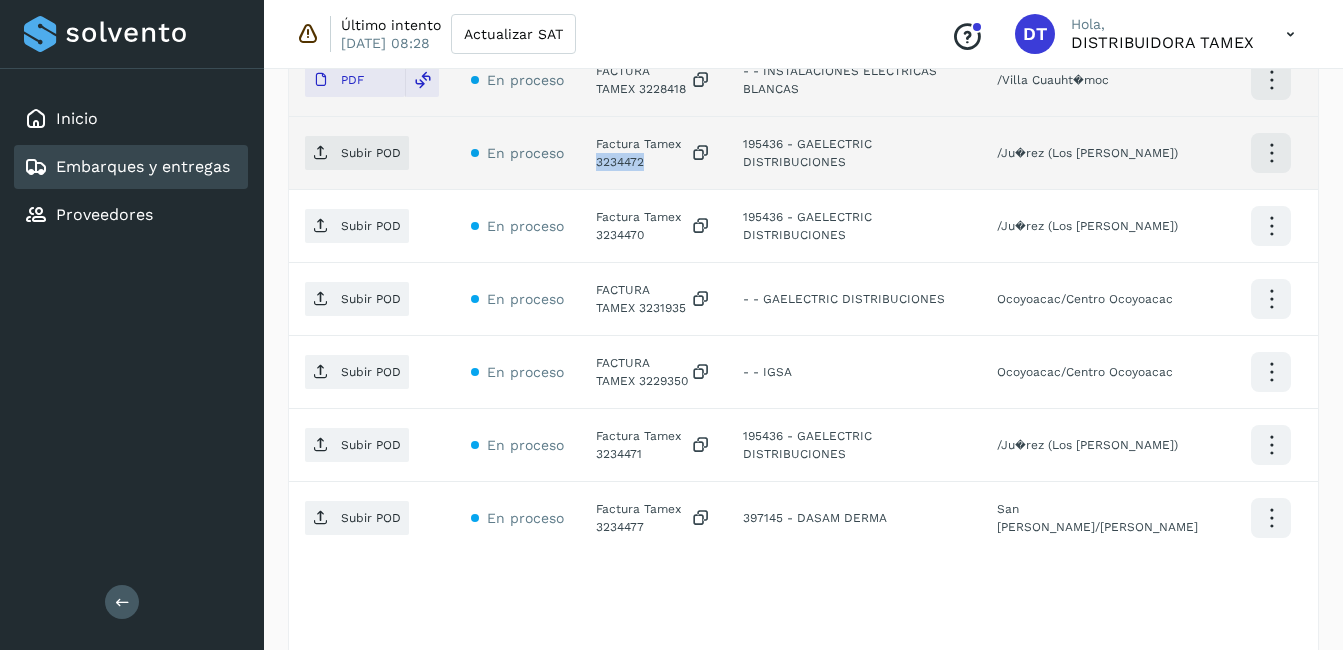 copy on "3234472" 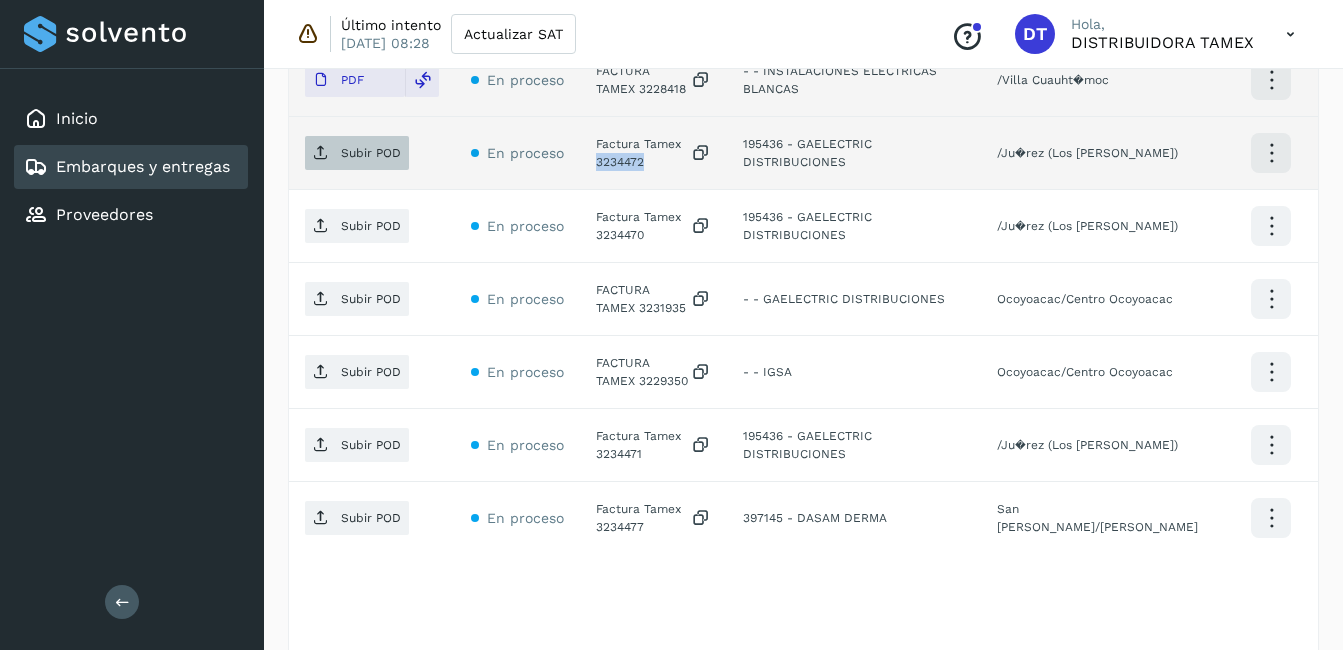 click on "Subir POD" at bounding box center (371, 153) 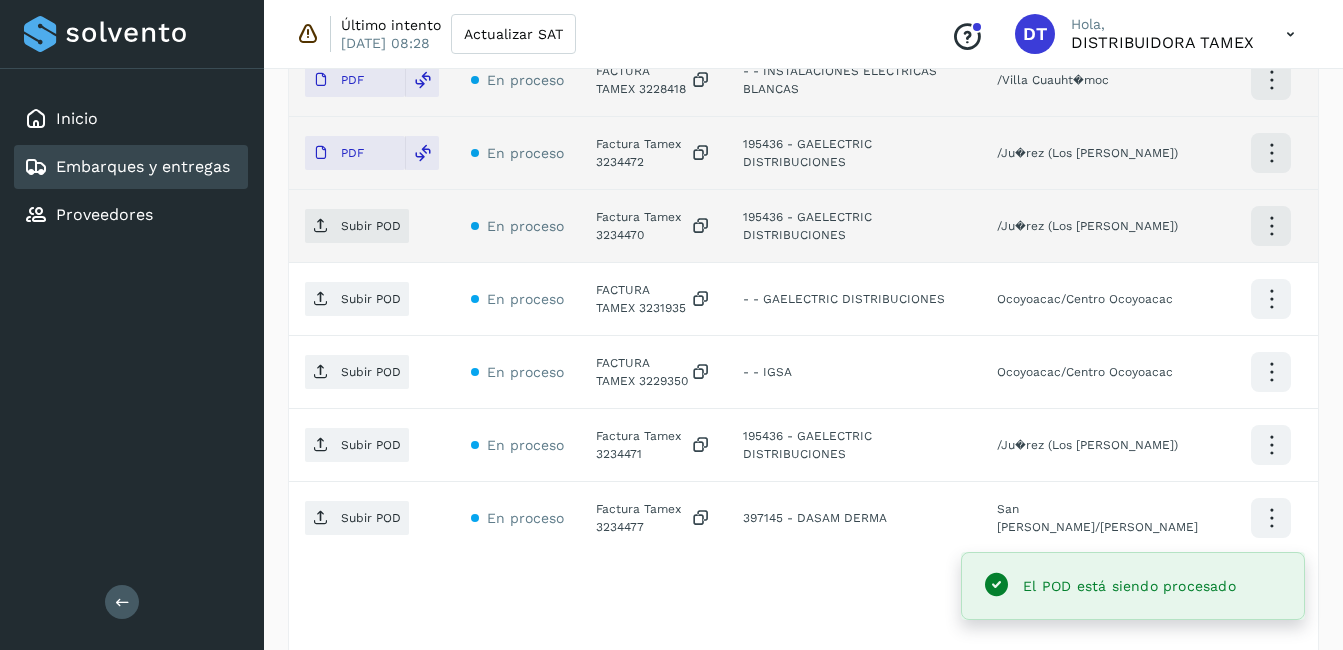 click on "Factura Tamex 3234470" 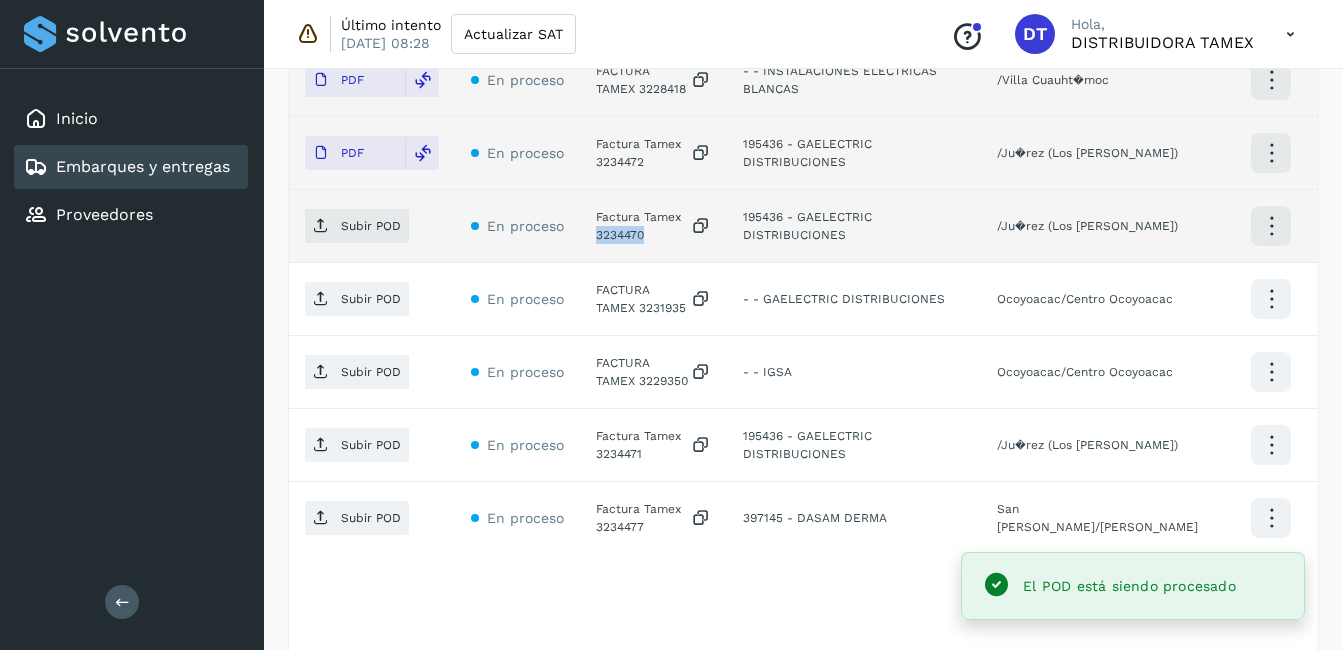 click on "Factura Tamex 3234470" 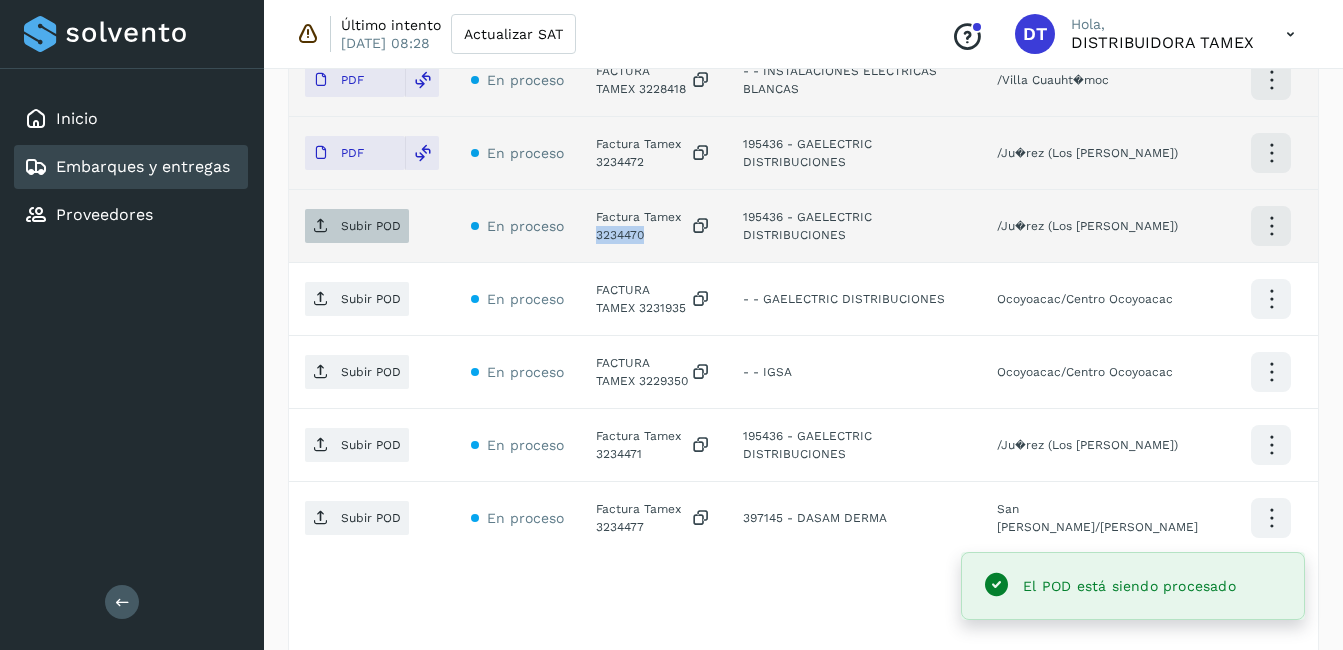 click on "Subir POD" at bounding box center (371, 226) 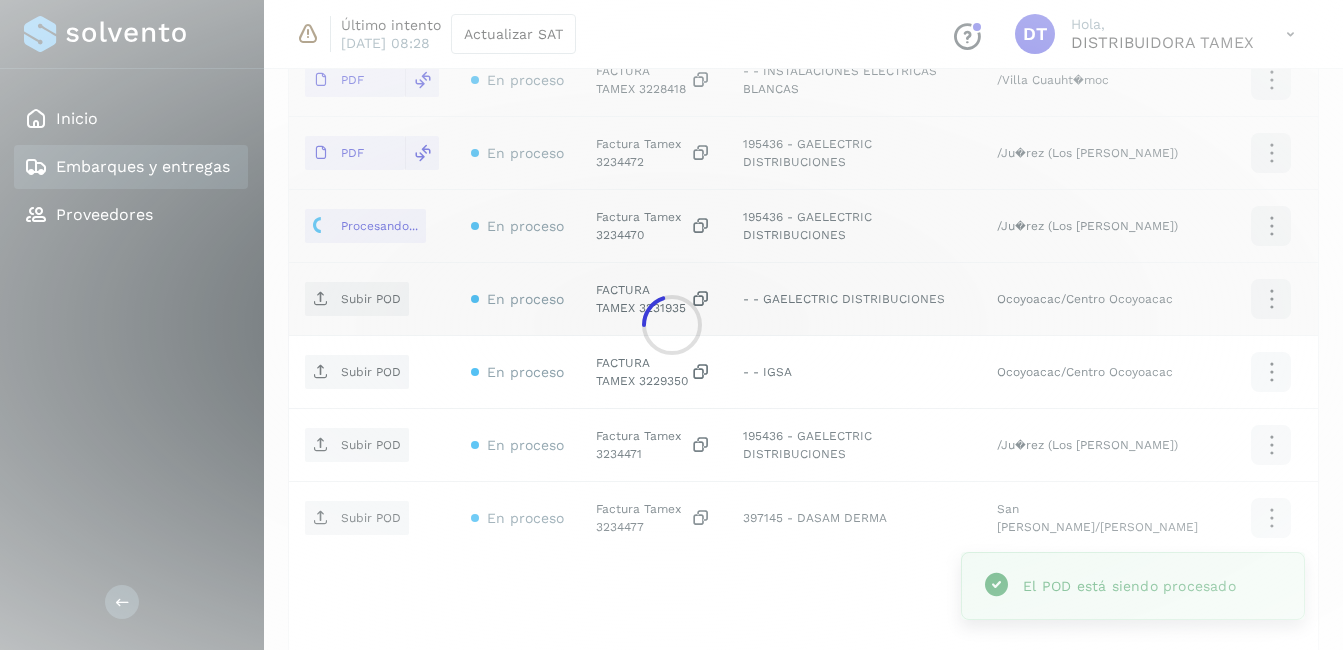 click 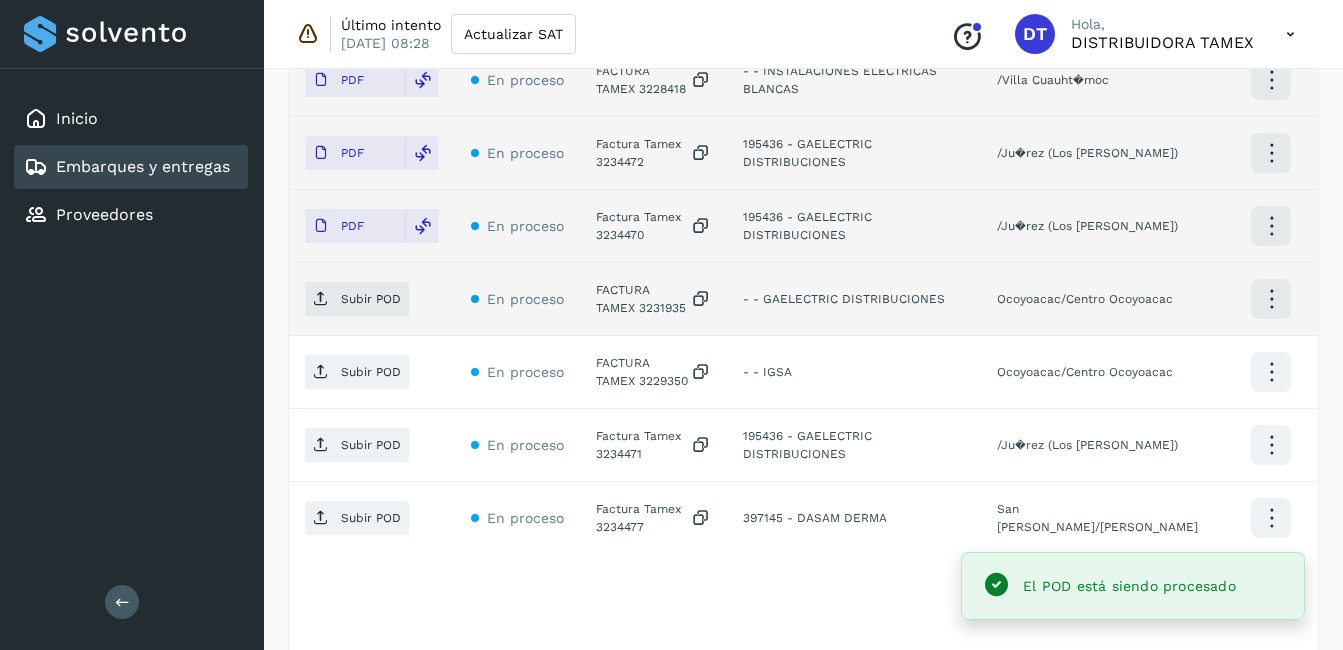 click on "FACTURA TAMEX 3231935" 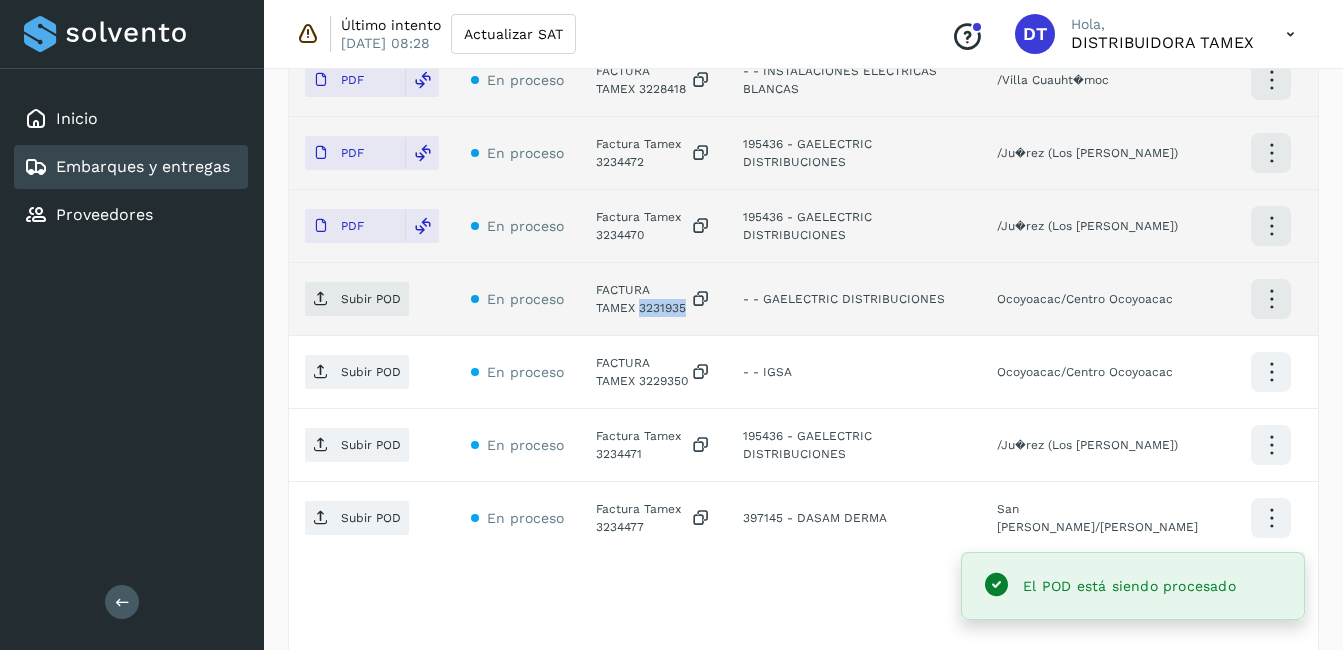 click on "FACTURA TAMEX 3231935" 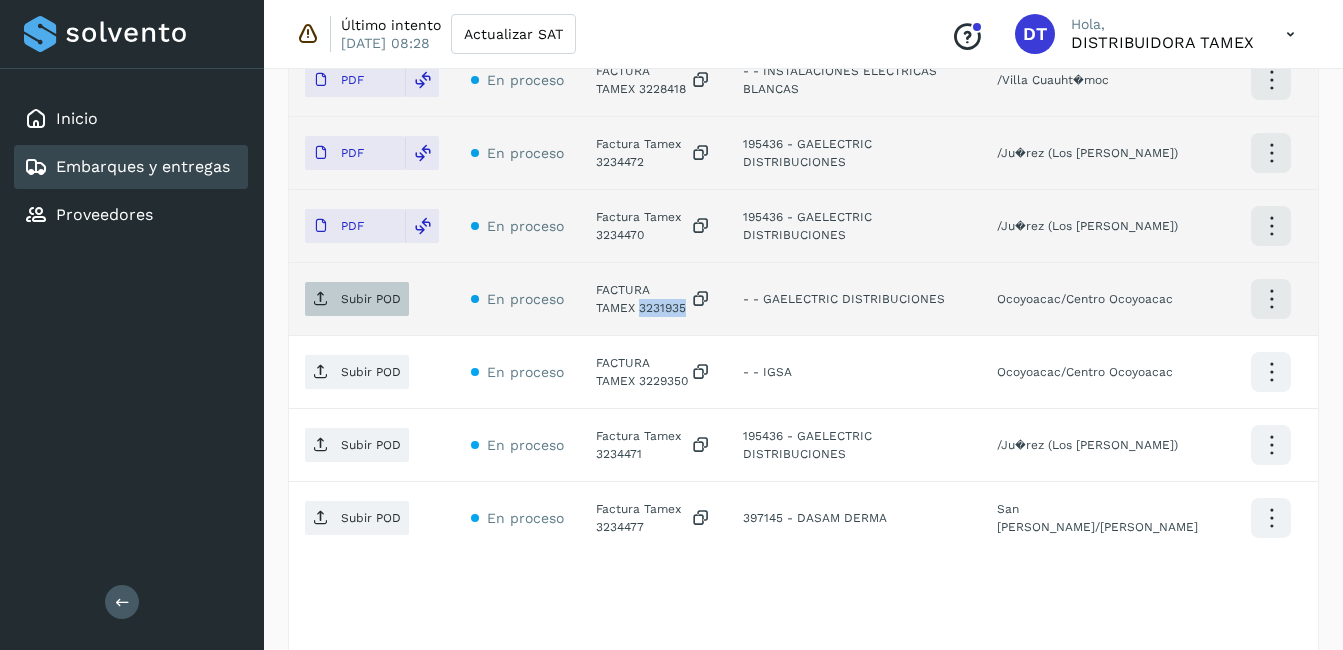 click on "Subir POD" at bounding box center [371, 299] 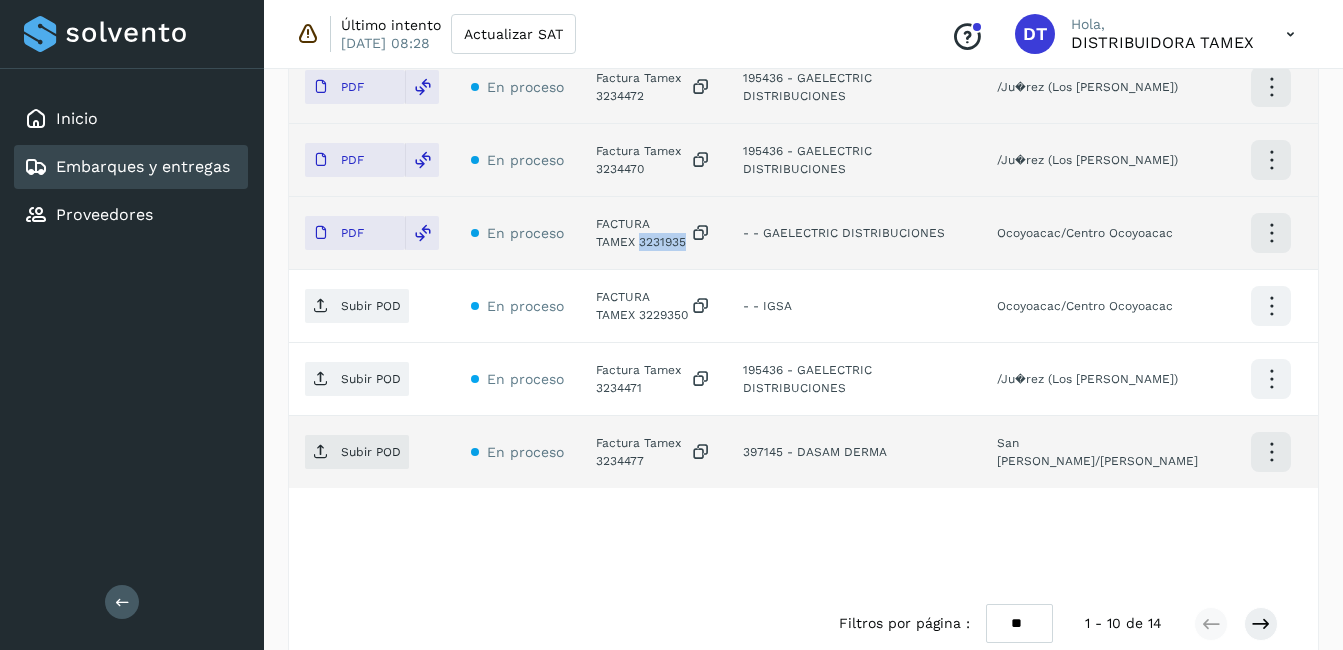 scroll, scrollTop: 962, scrollLeft: 0, axis: vertical 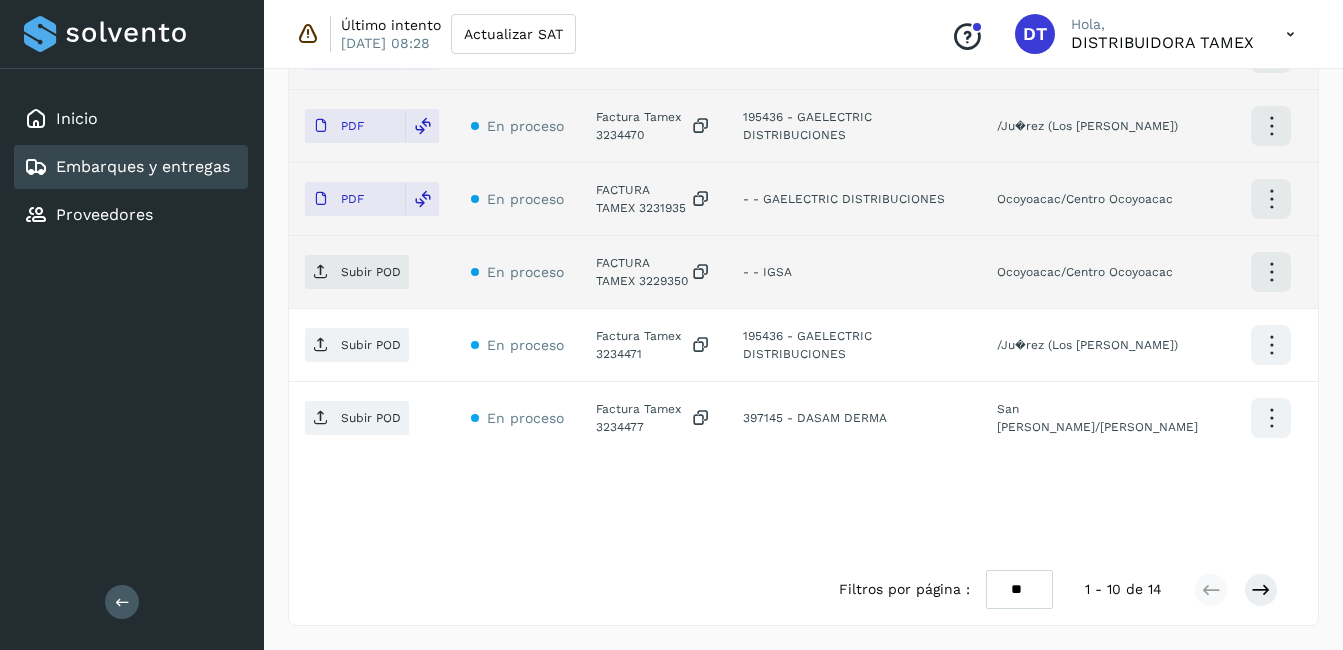 click on "FACTURA TAMEX 3229350" 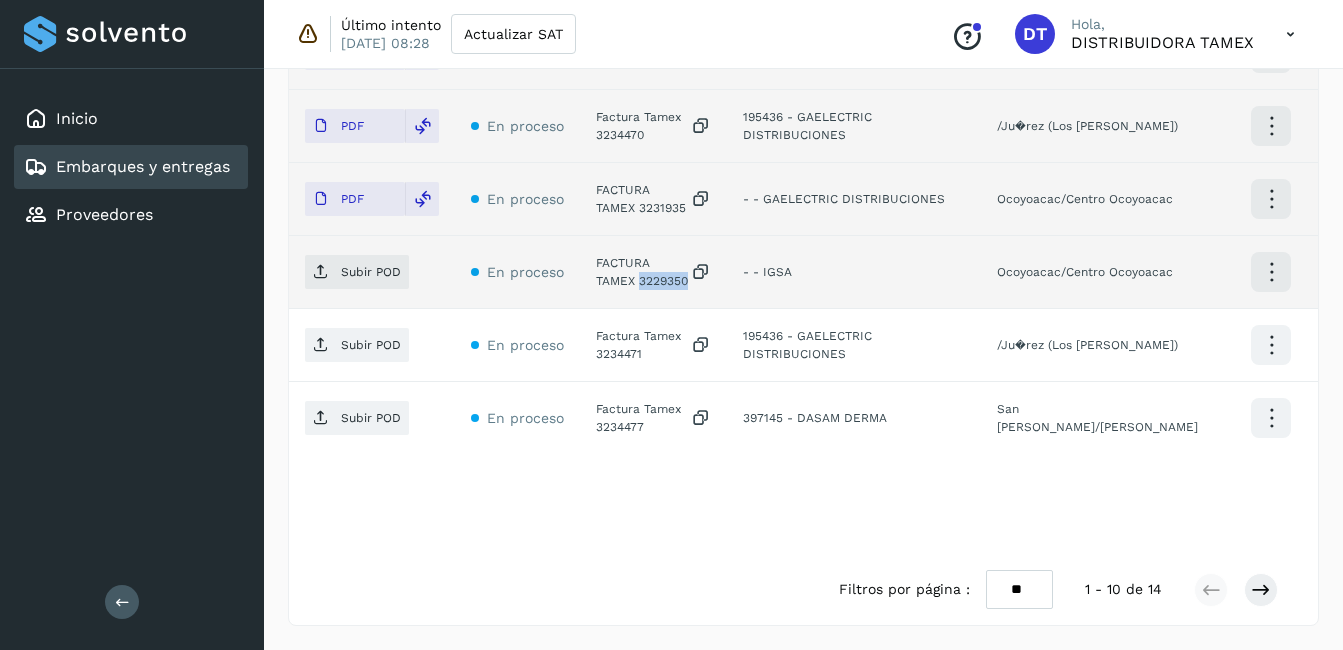 click on "FACTURA TAMEX 3229350" 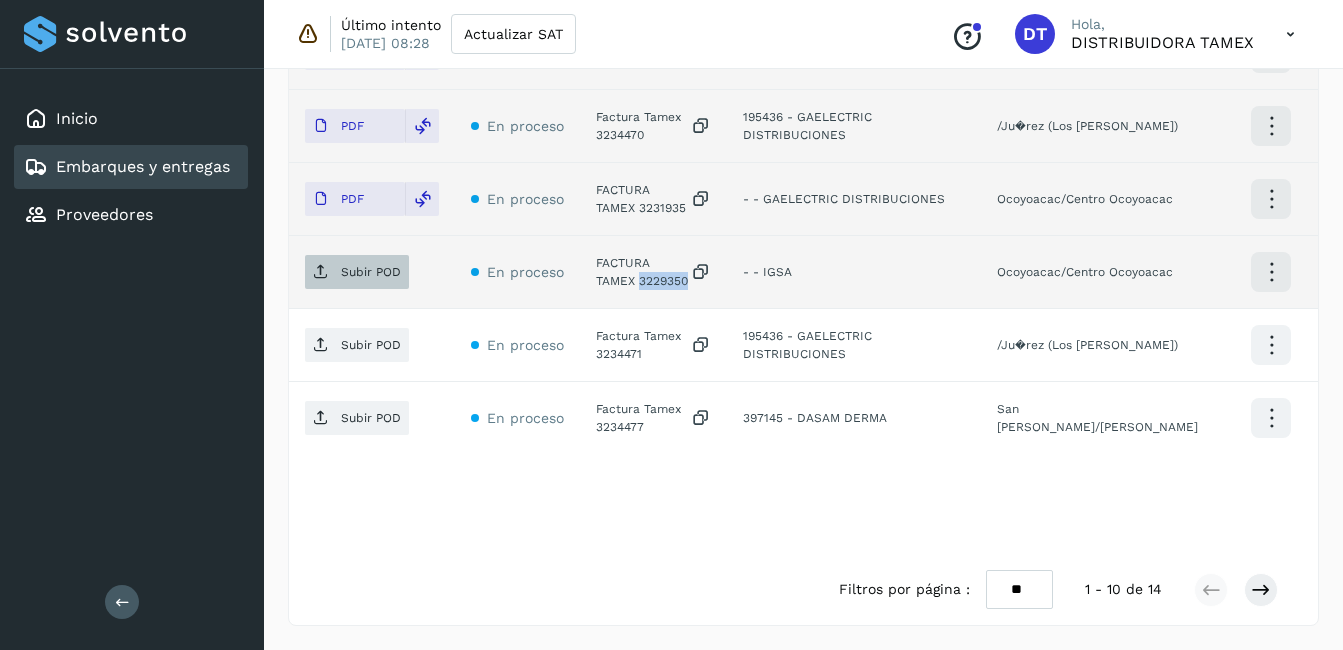 click on "Subir POD" at bounding box center [371, 272] 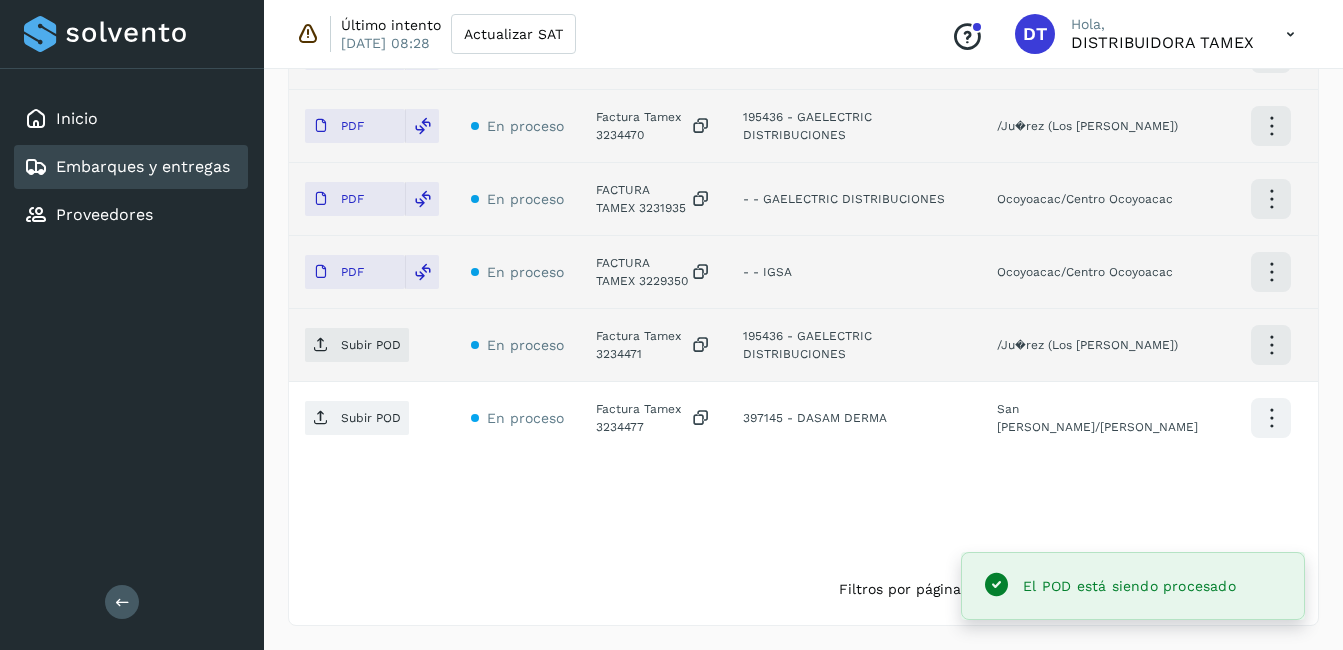 click on "Factura Tamex 3234471" 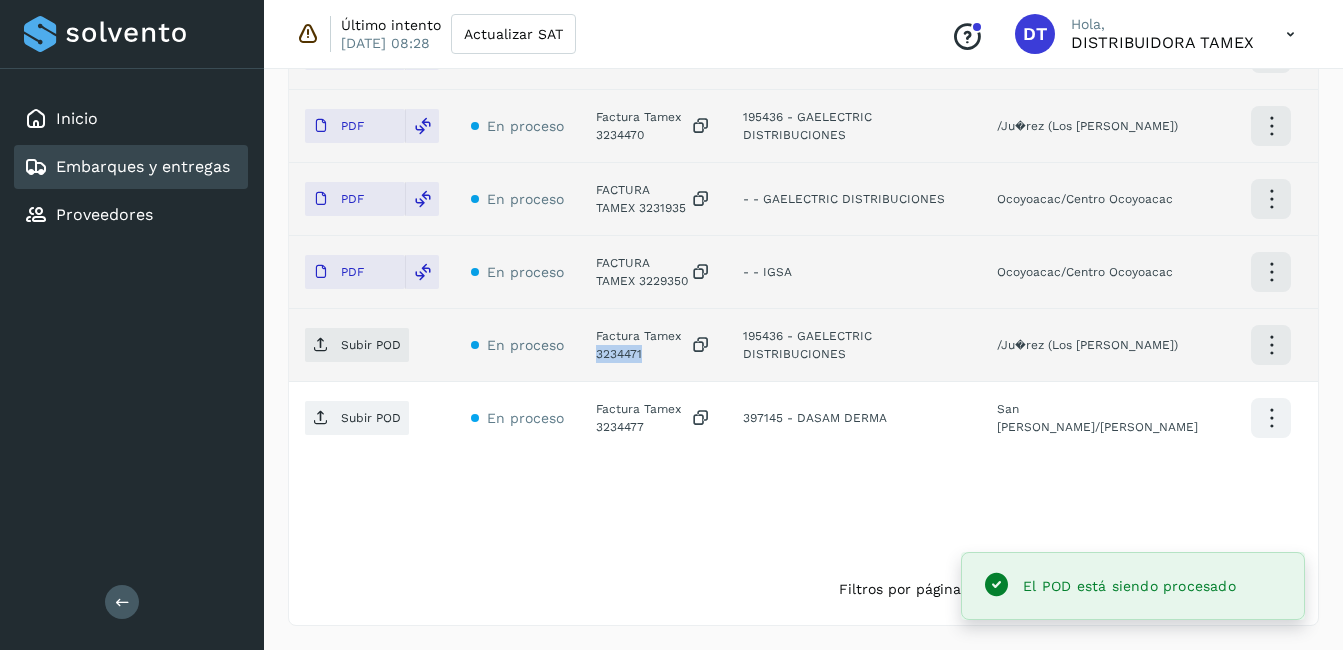 click on "Factura Tamex 3234471" 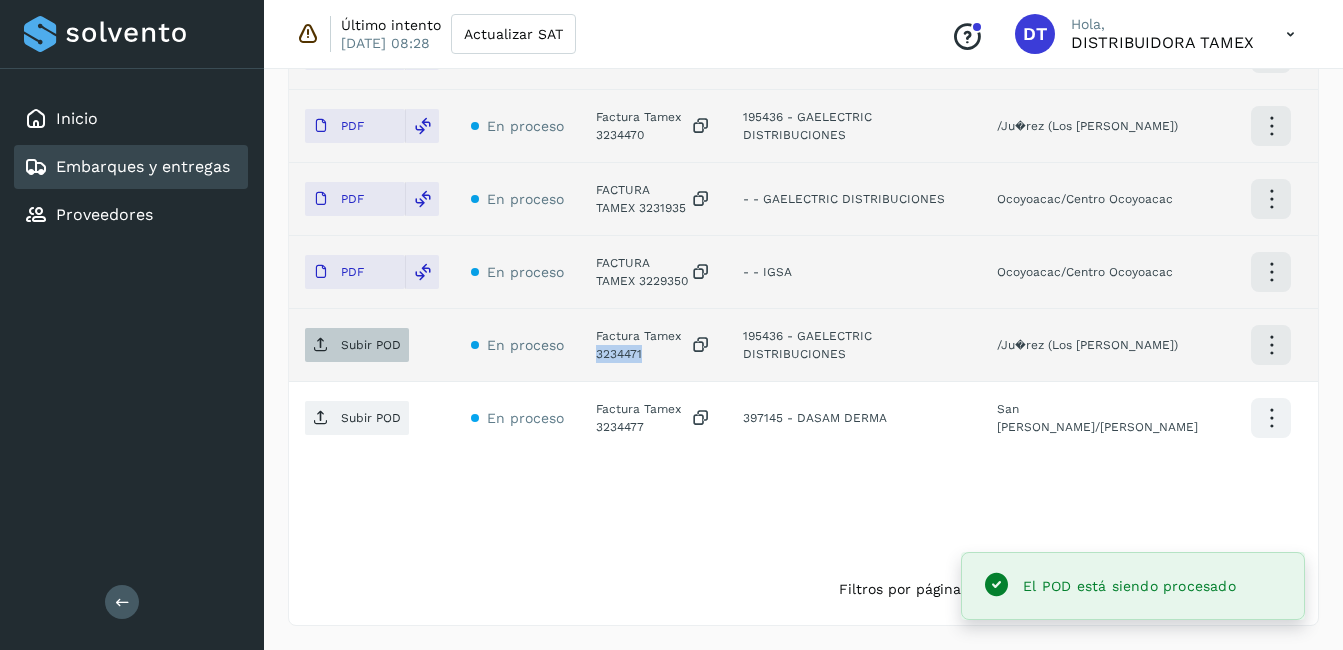 click on "Subir POD" at bounding box center (357, 345) 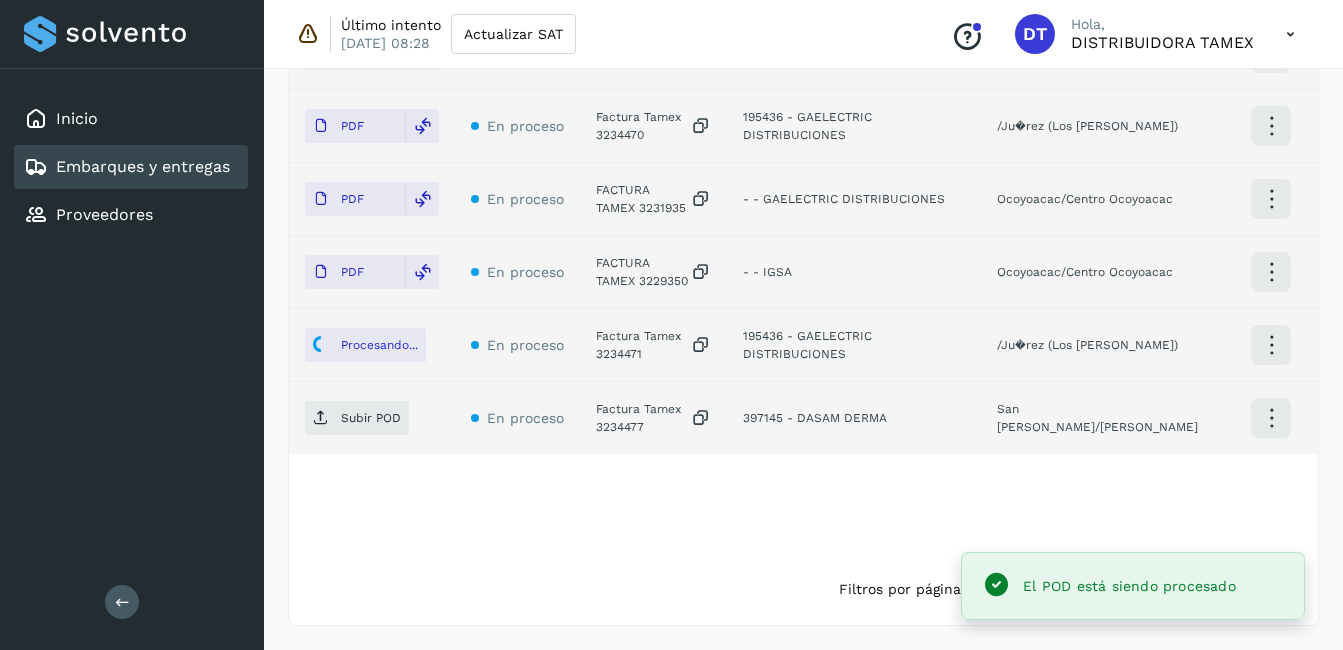 click on "Factura Tamex 3234477" 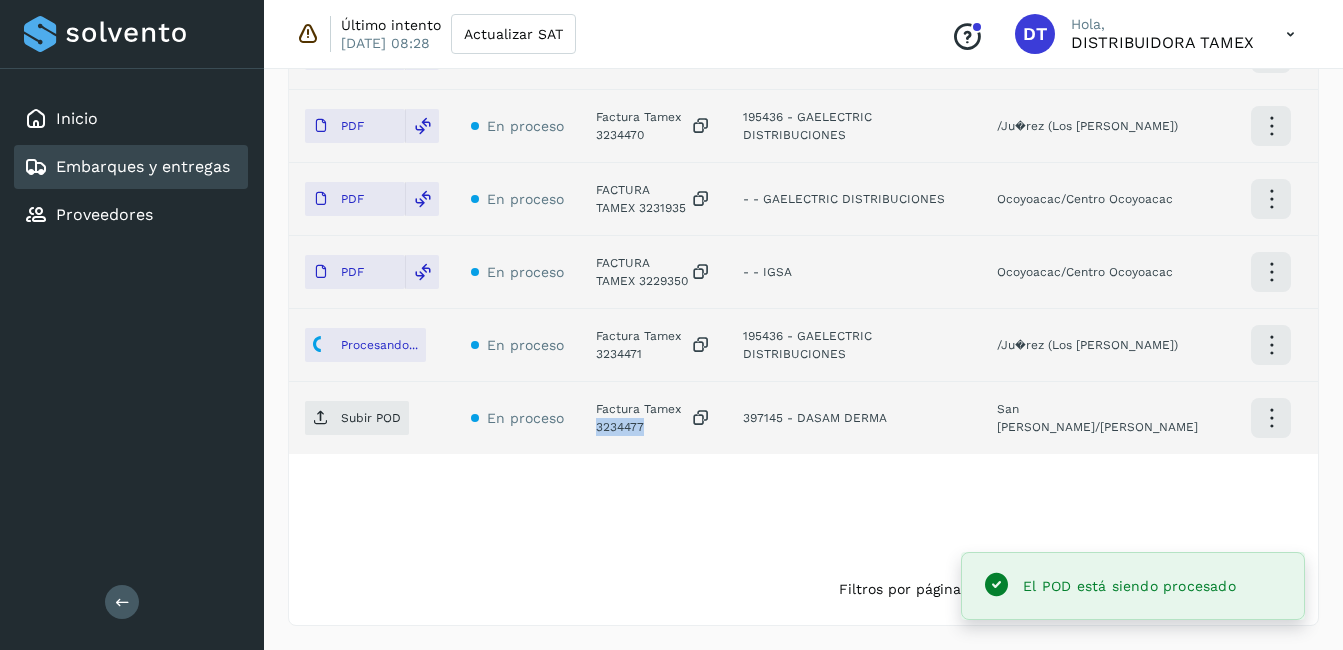 click on "Inicio Embarques y entregas Proveedores Salir Último intento [DATE] 08:28 Actualizar SAT
Conoce nuestros beneficios
DT Hola, DISTRIBUIDORA TAMEX Embarques y entregas Embarque #101FCLER14  ✨ Muy pronto podrás gestionar todos tus accesorios desde esta misma página. Conocer más Embarque En proceso
Verifica el estado de la factura o entregas asociadas a este embarque
ID de embarque 101FCLER14 Fecha de embarque [DATE] 00:00 Proveedor Tamex Costo planificado  $0.00 MXN  Cliente emisor Tamex Entregas [STREET_ADDRESS] Pirules 1115 San [PERSON_NAME] Facturas Asociar factura Aún no has subido ninguna factura Entregas En proceso Selecciona un estado Limpiar filtros POD
El tamaño máximo de archivo es de 20 Mb.
Estado ID de entrega Cliente receptor Destino Acciones PDF En proceso Factura Tamex 3234476  /Lerma de Villada Centro PDF En proceso PDF PDF **" 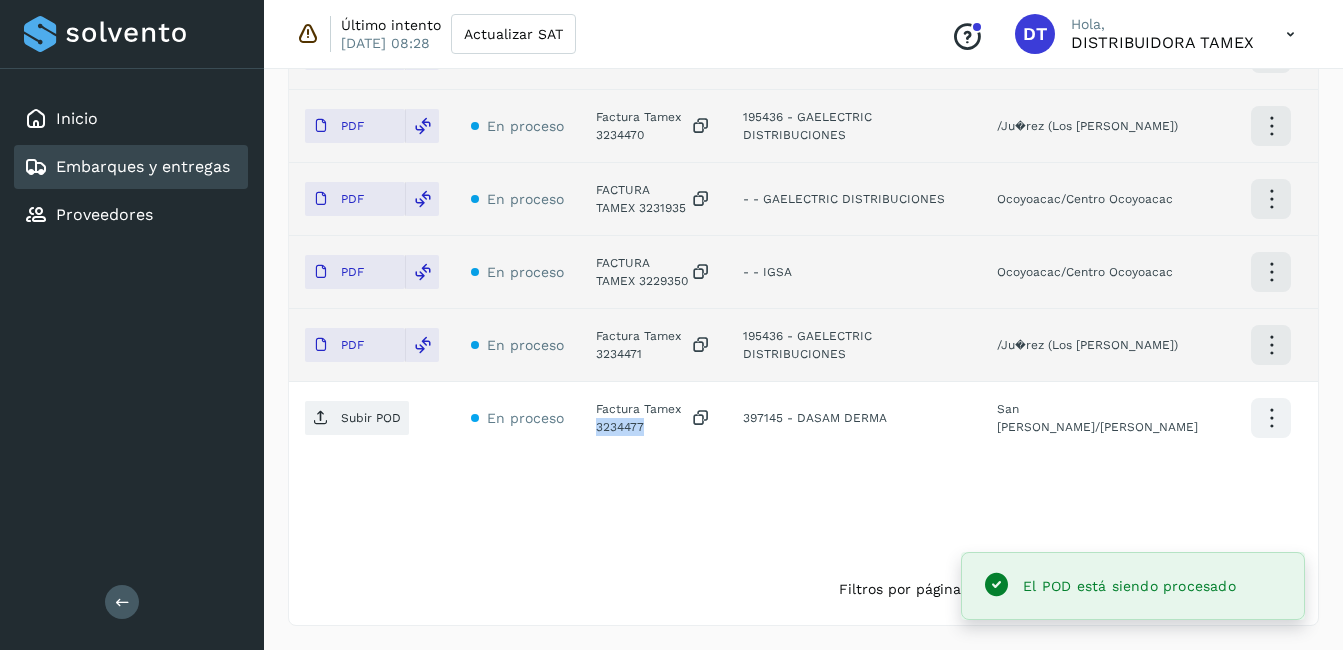 copy on "3234477" 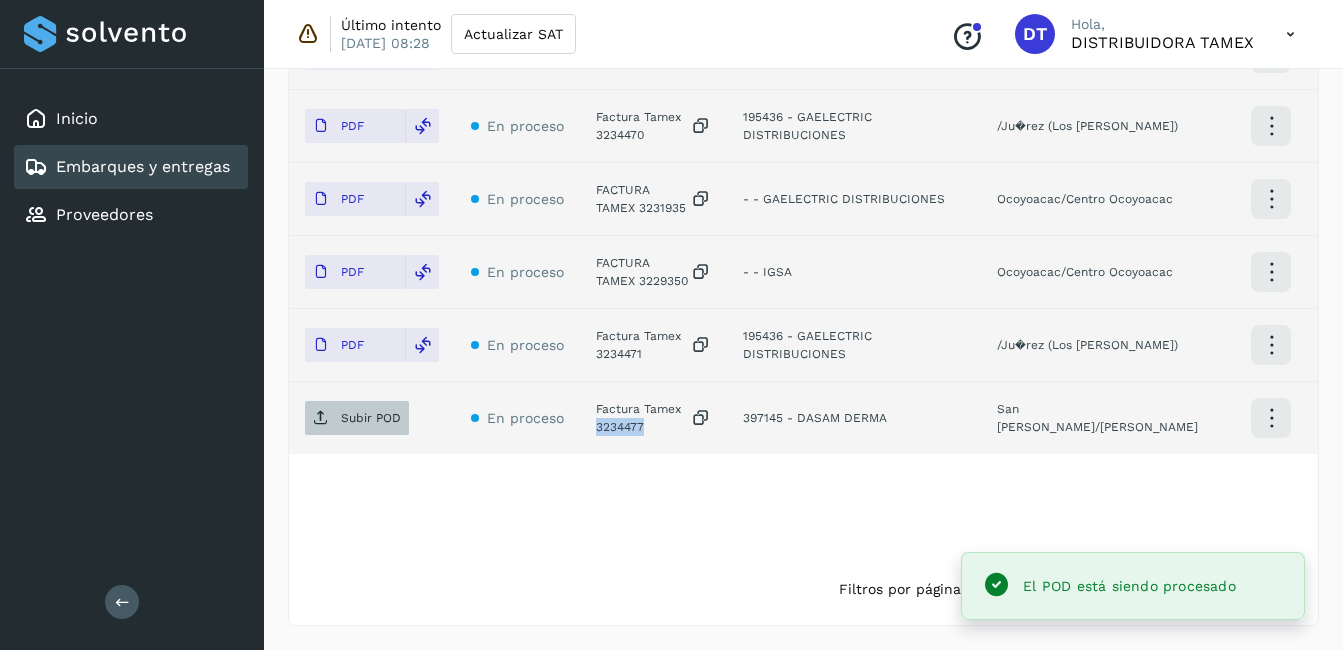 click on "Subir POD" at bounding box center [371, 418] 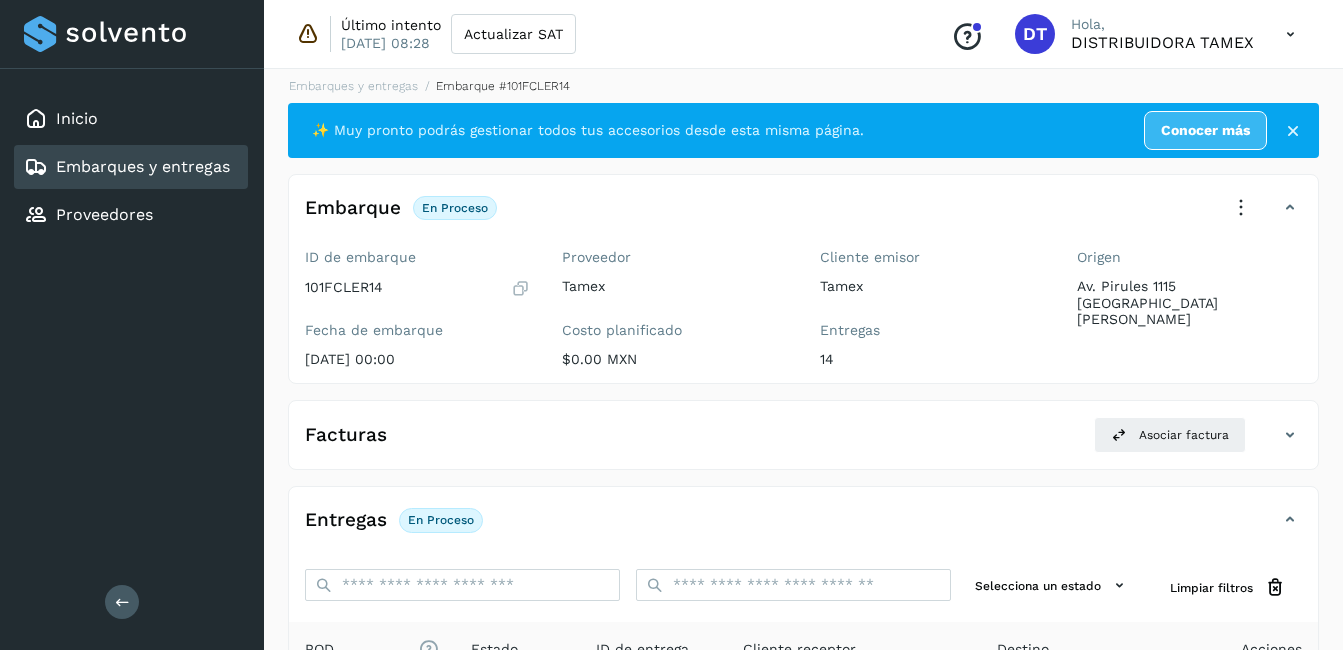 scroll, scrollTop: 0, scrollLeft: 0, axis: both 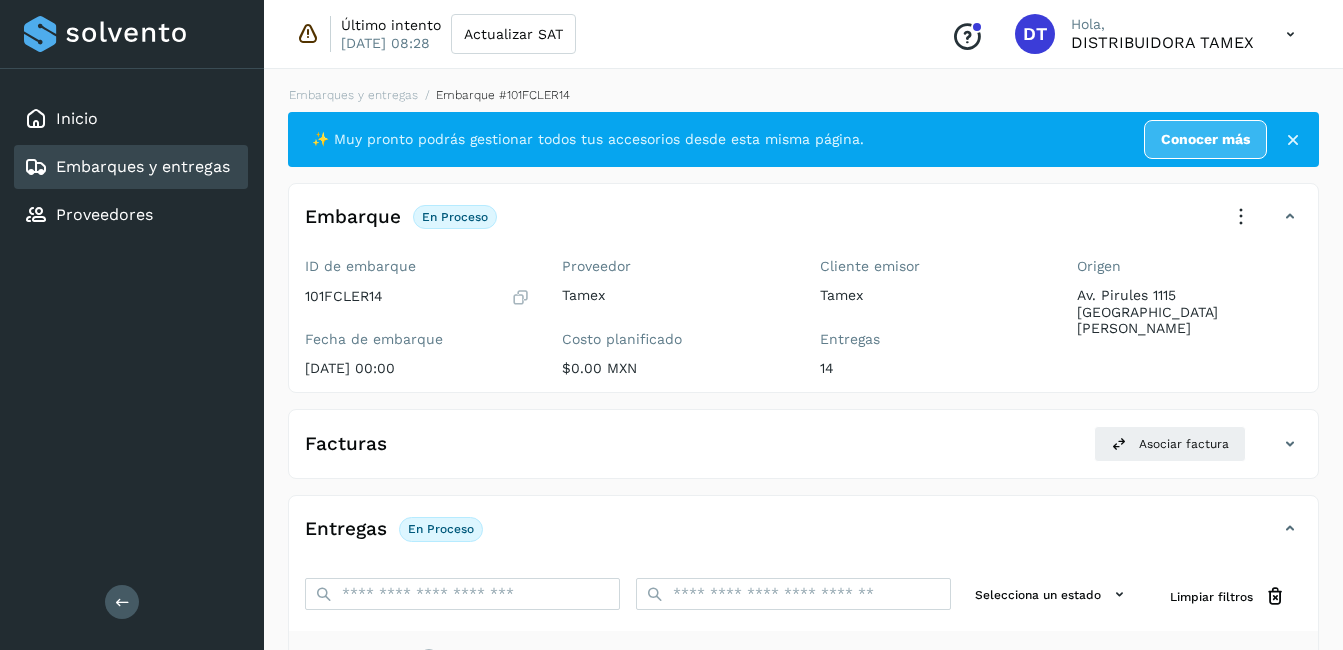 select on "**" 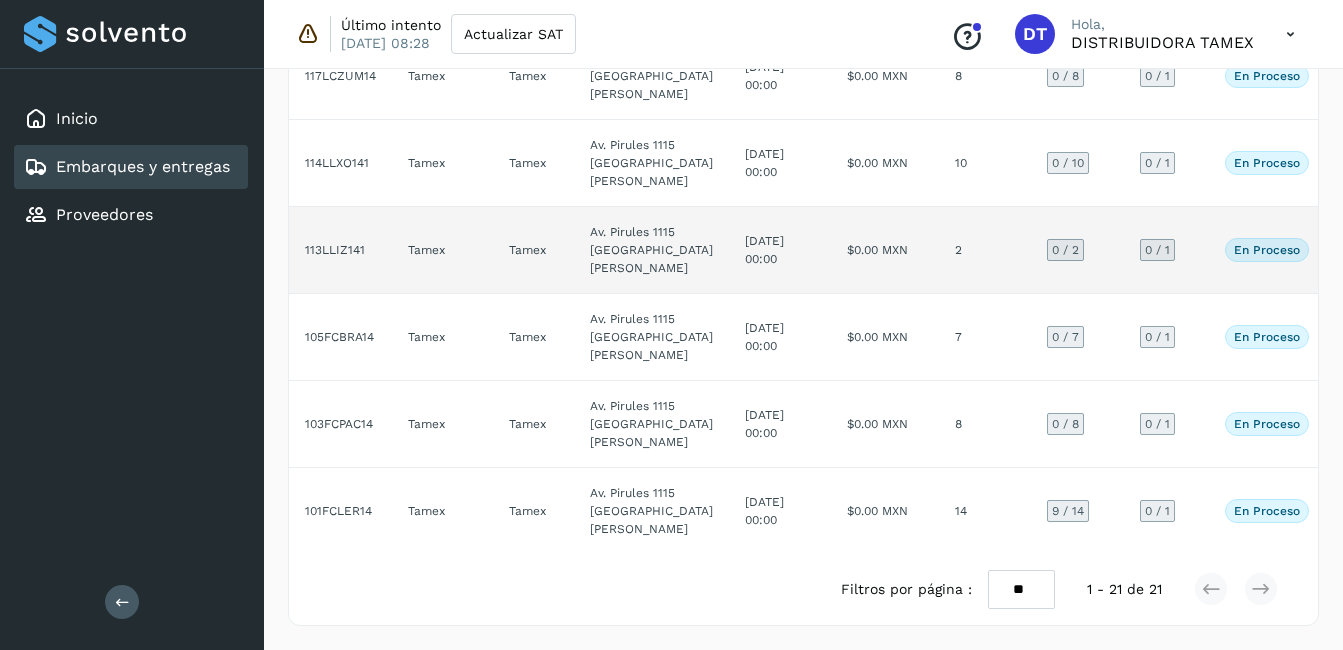 scroll, scrollTop: 2699, scrollLeft: 0, axis: vertical 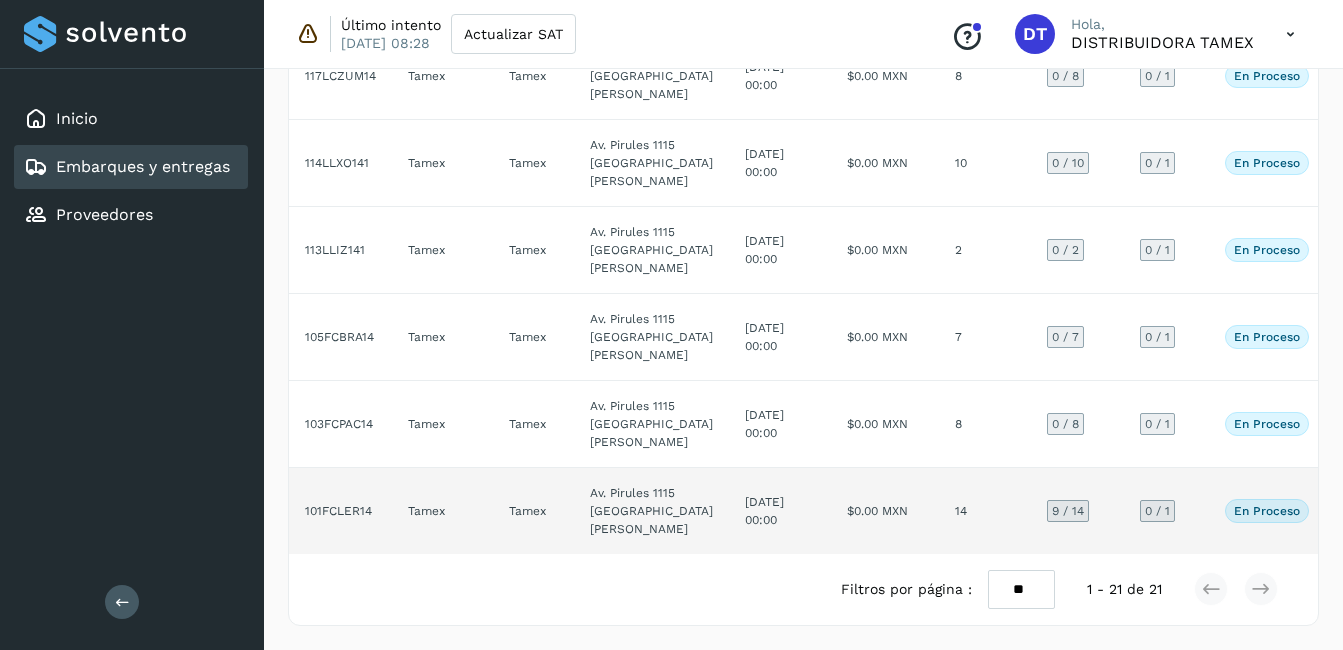 click on "14" 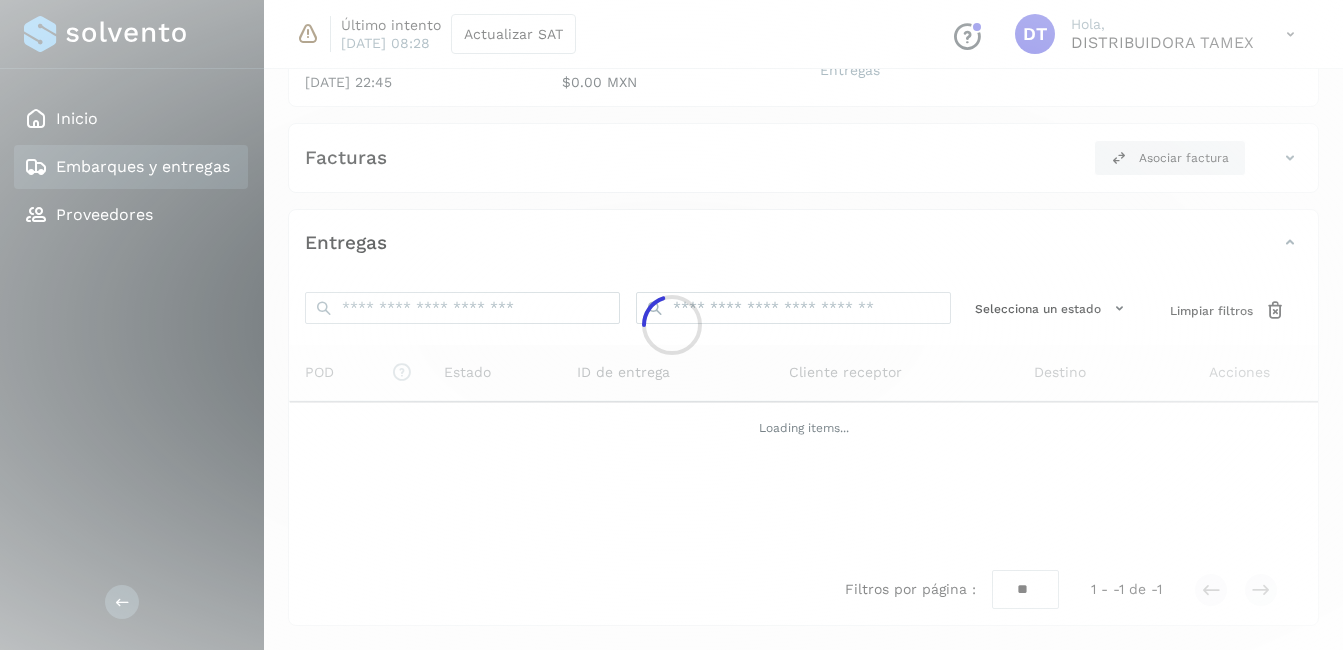 click 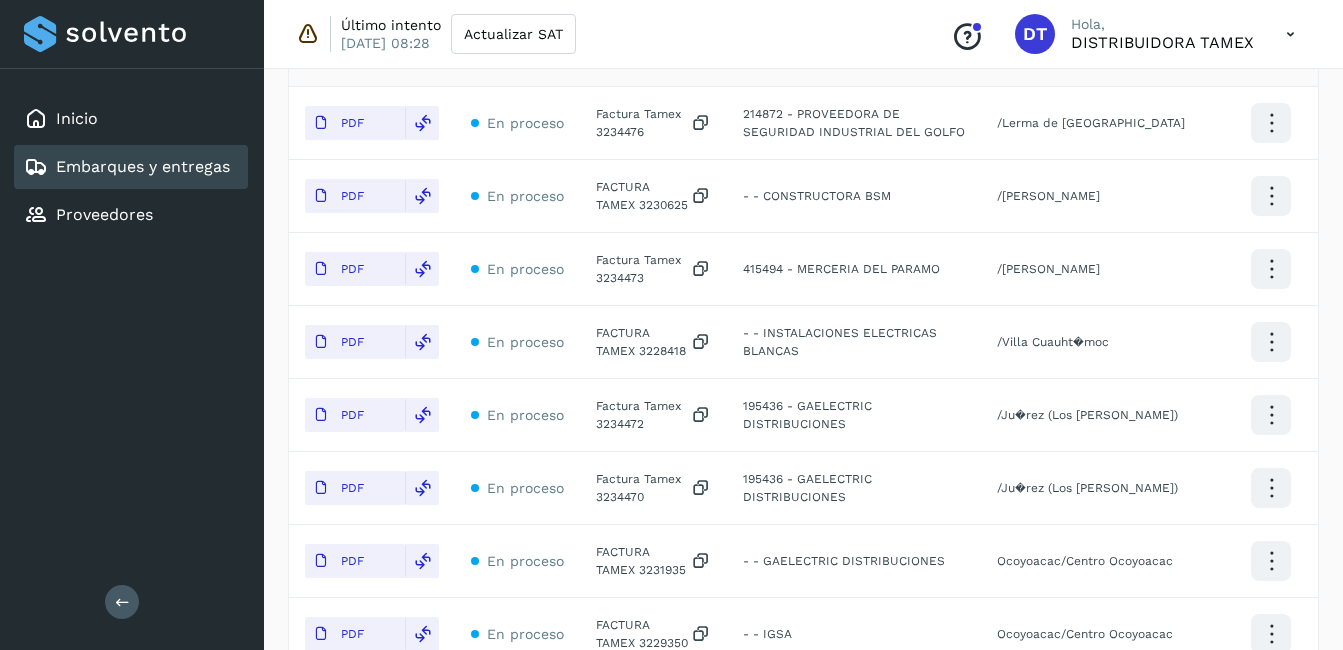 scroll, scrollTop: 962, scrollLeft: 0, axis: vertical 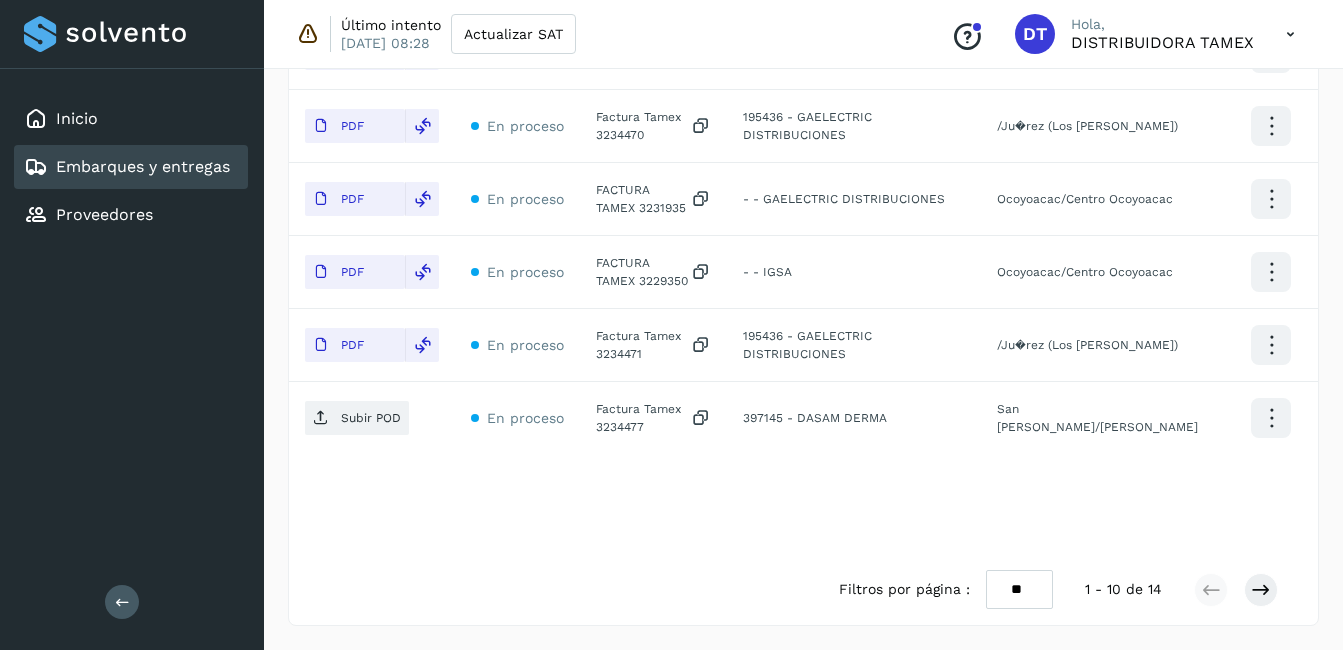 click on "** ** **" at bounding box center (1019, 589) 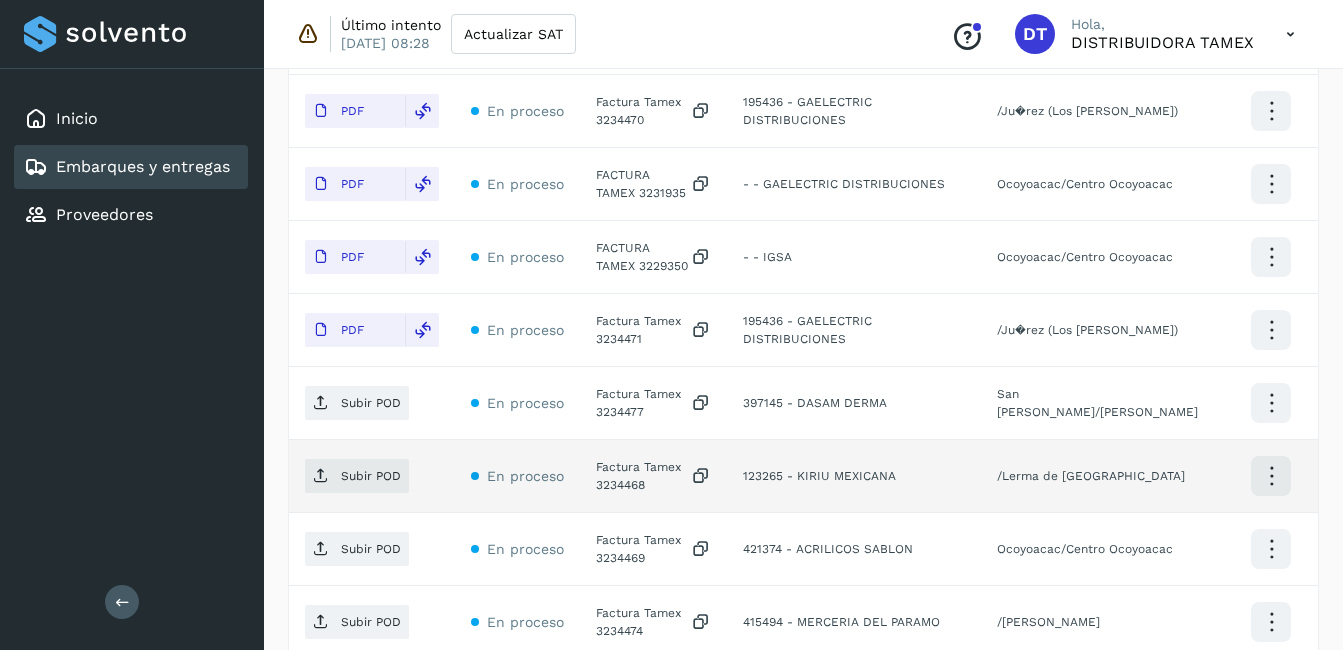 scroll, scrollTop: 954, scrollLeft: 0, axis: vertical 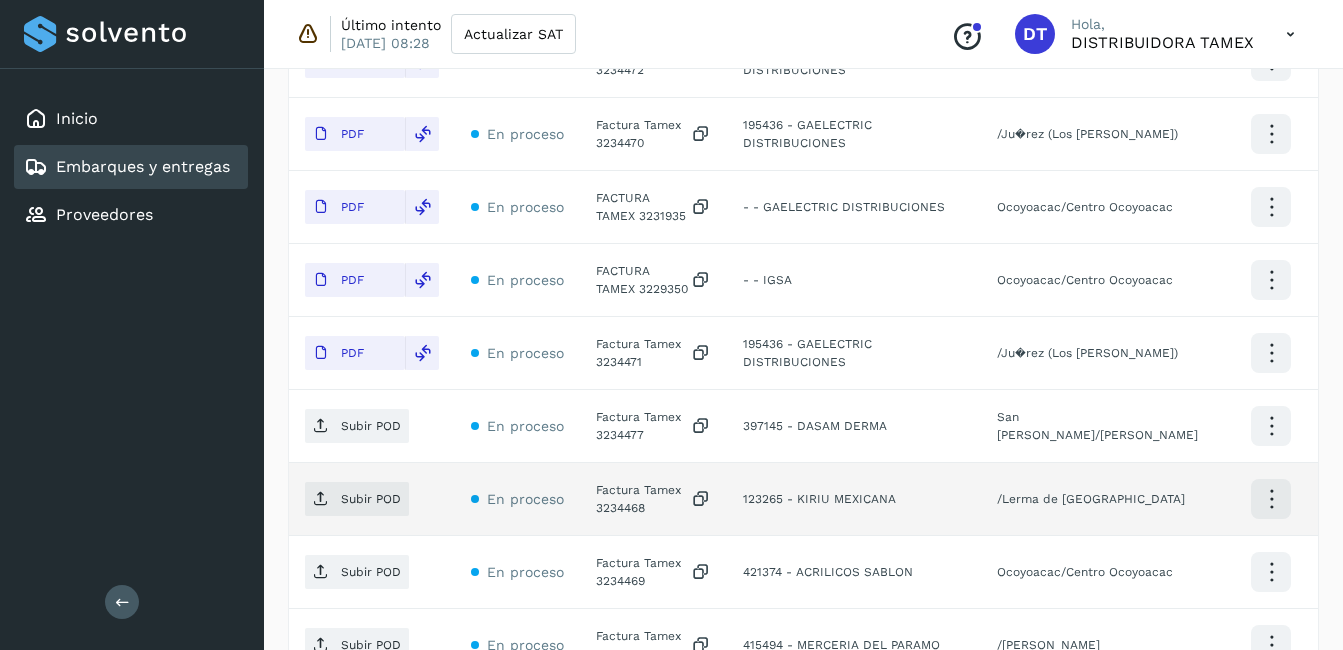 click on "Factura Tamex 3234468" 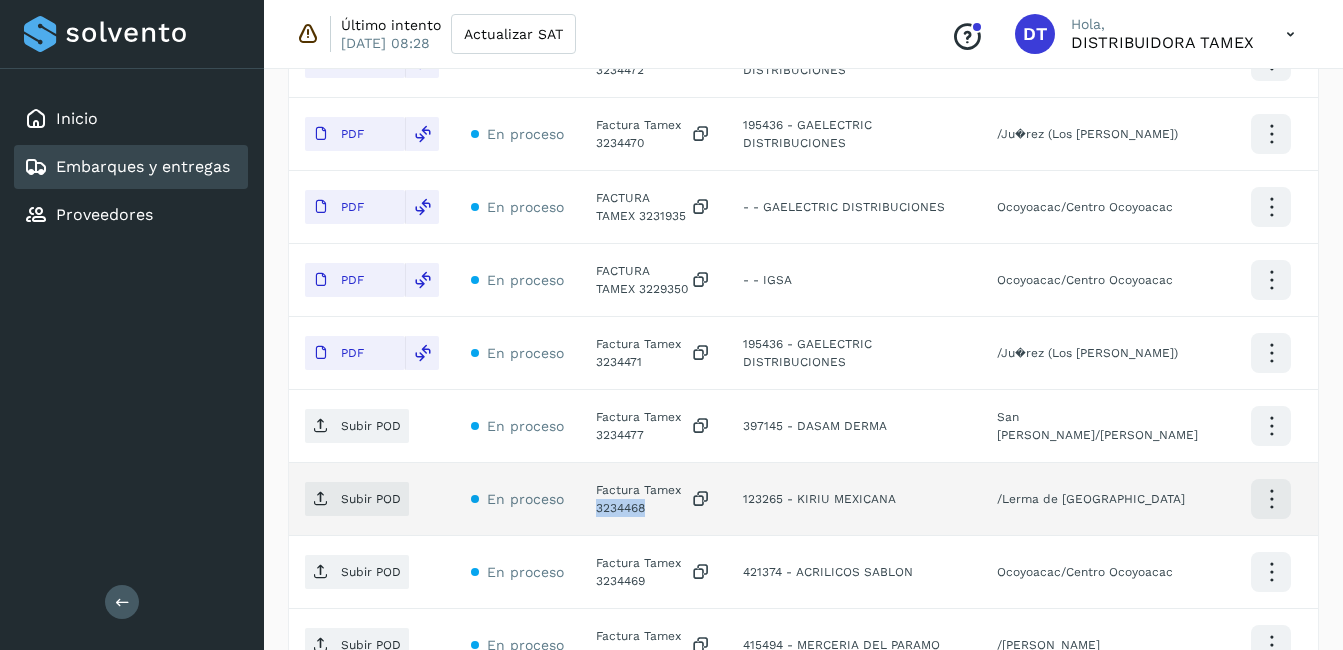 click on "Factura Tamex 3234468" 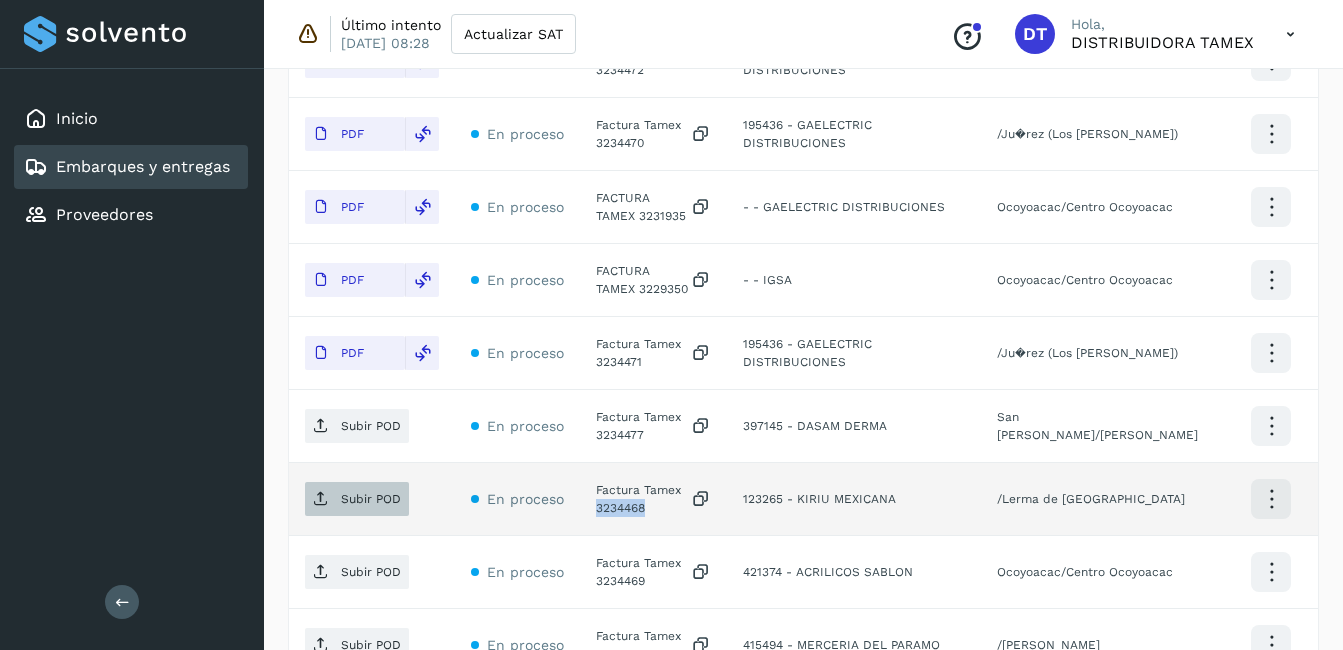 click on "Subir POD" at bounding box center [371, 499] 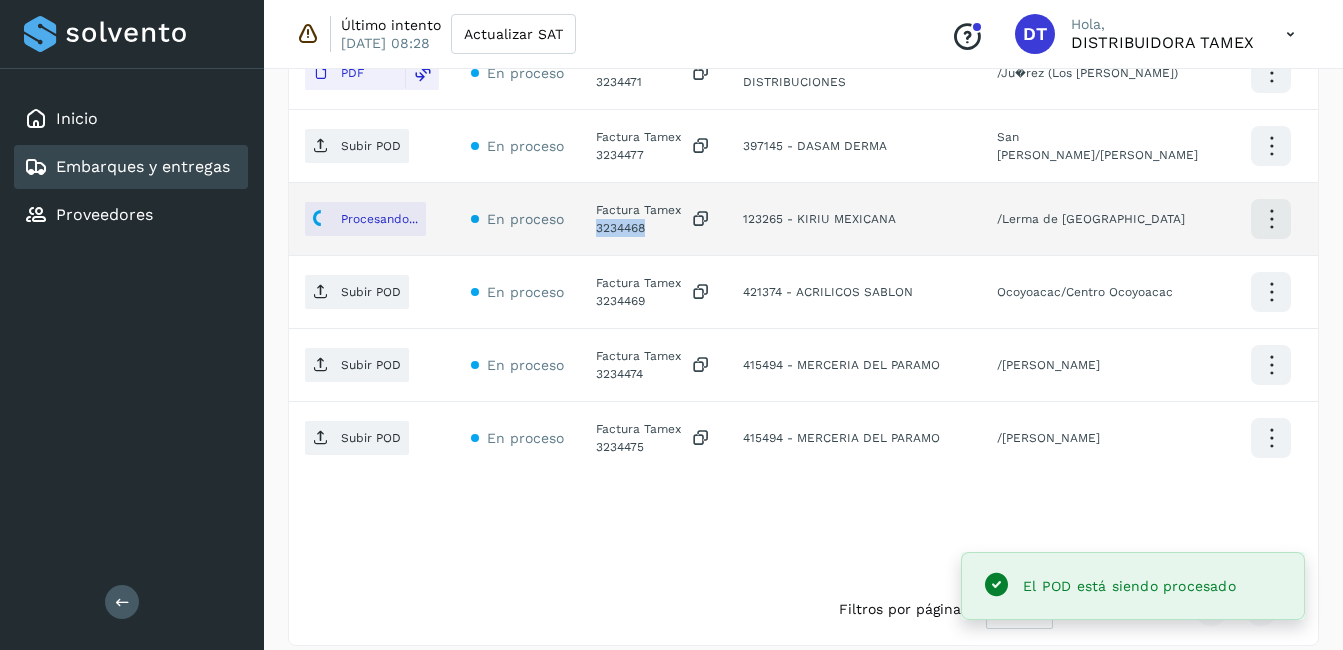 scroll, scrollTop: 1254, scrollLeft: 0, axis: vertical 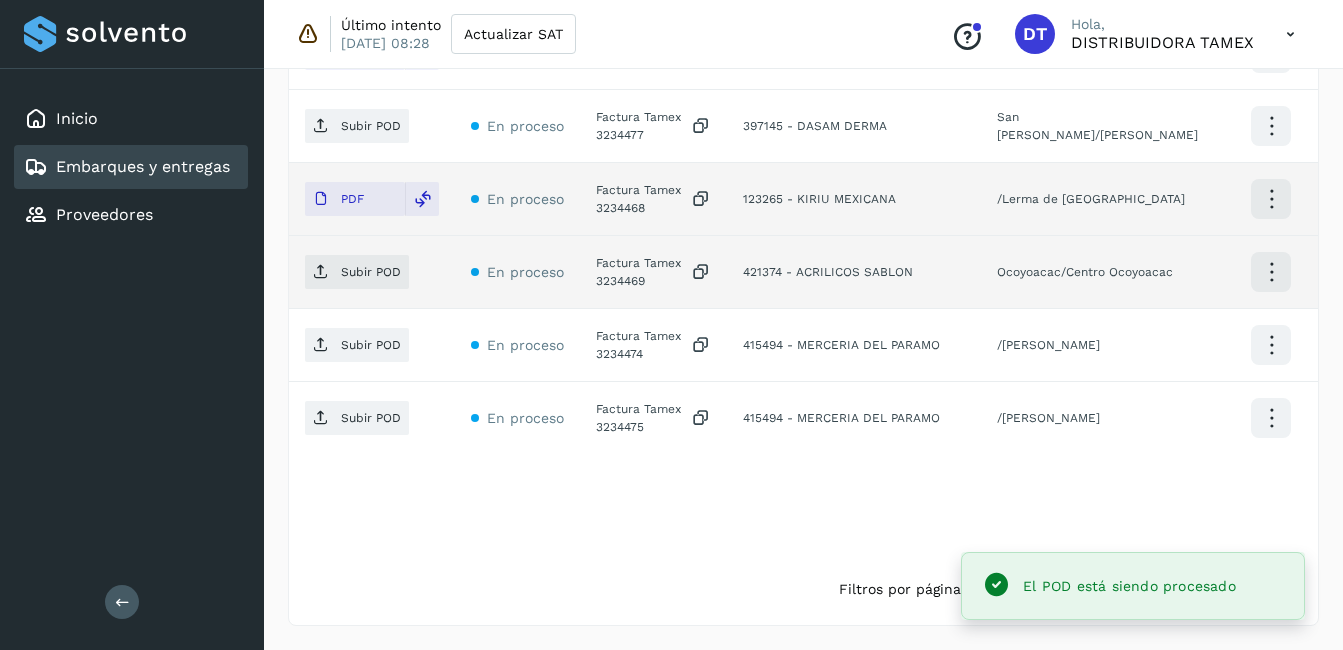 click on "Factura Tamex 3234469" 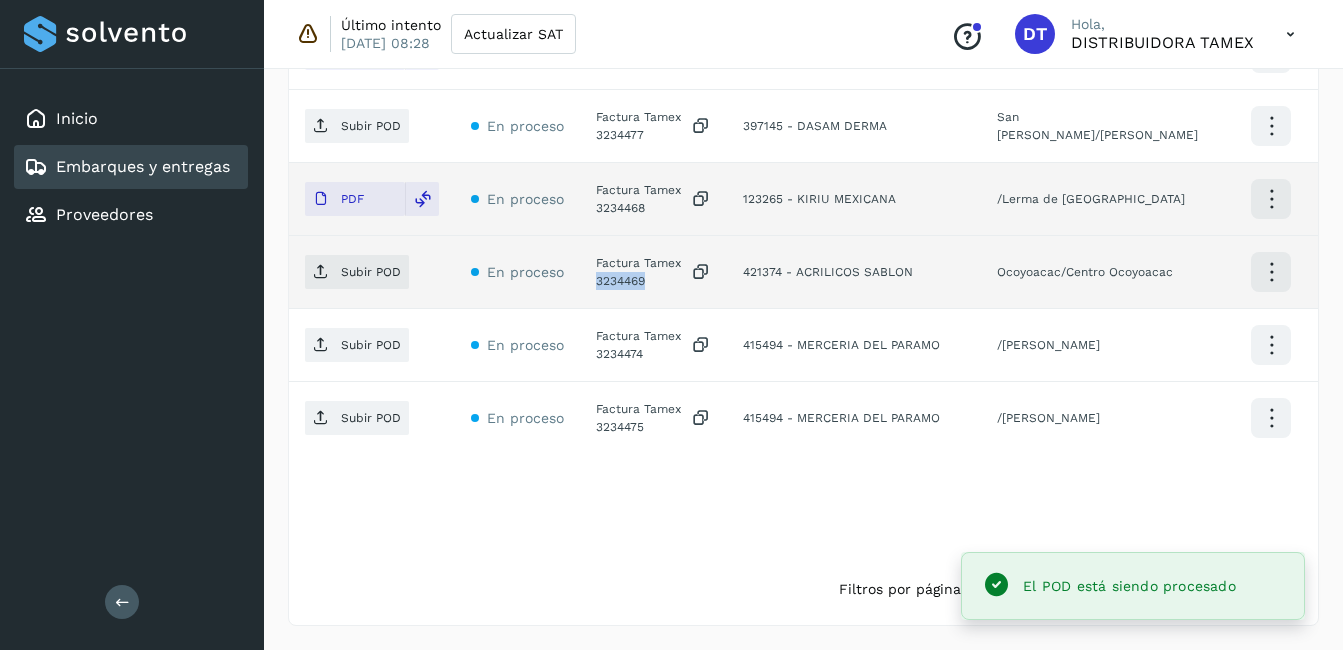 click on "Factura Tamex 3234469" 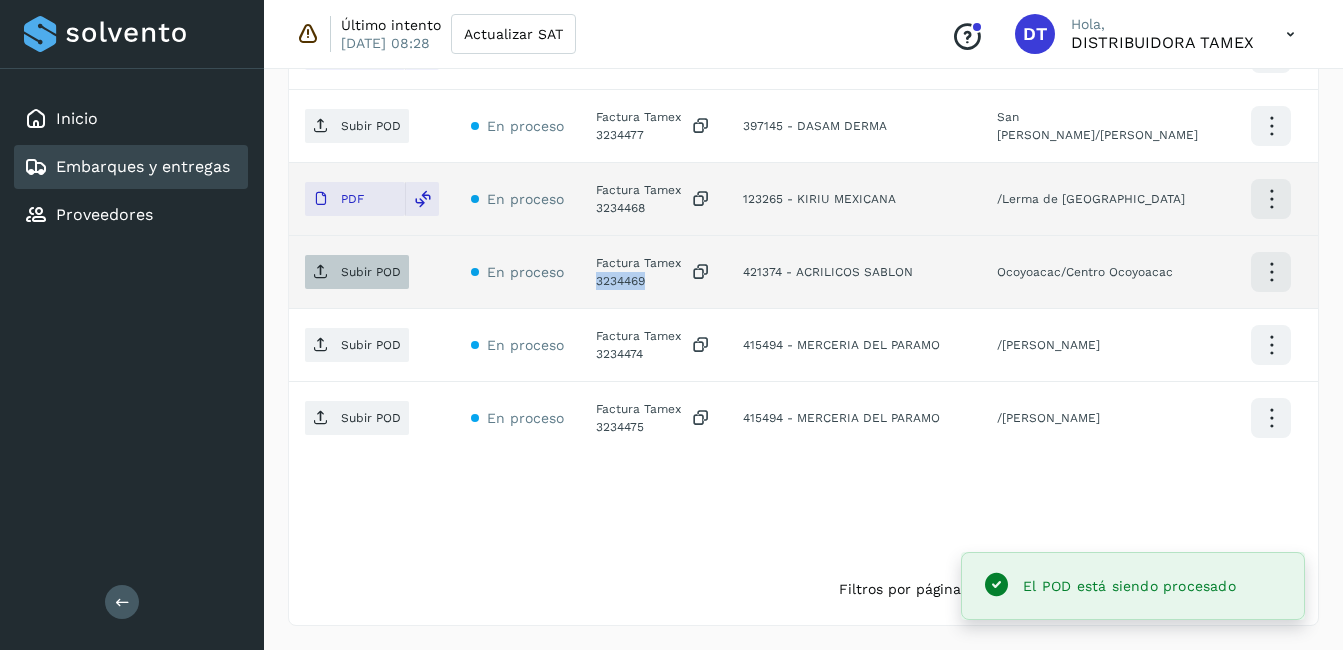 click on "Subir POD" at bounding box center [371, 272] 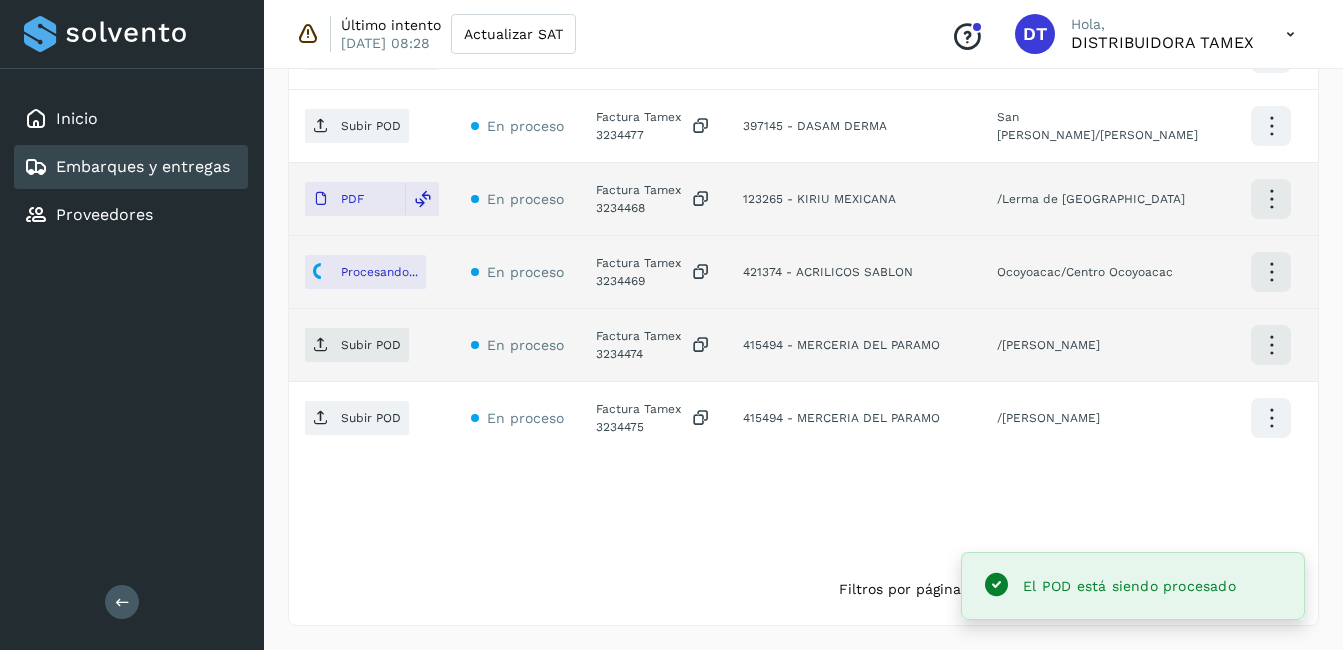 click on "Factura Tamex 3234474" 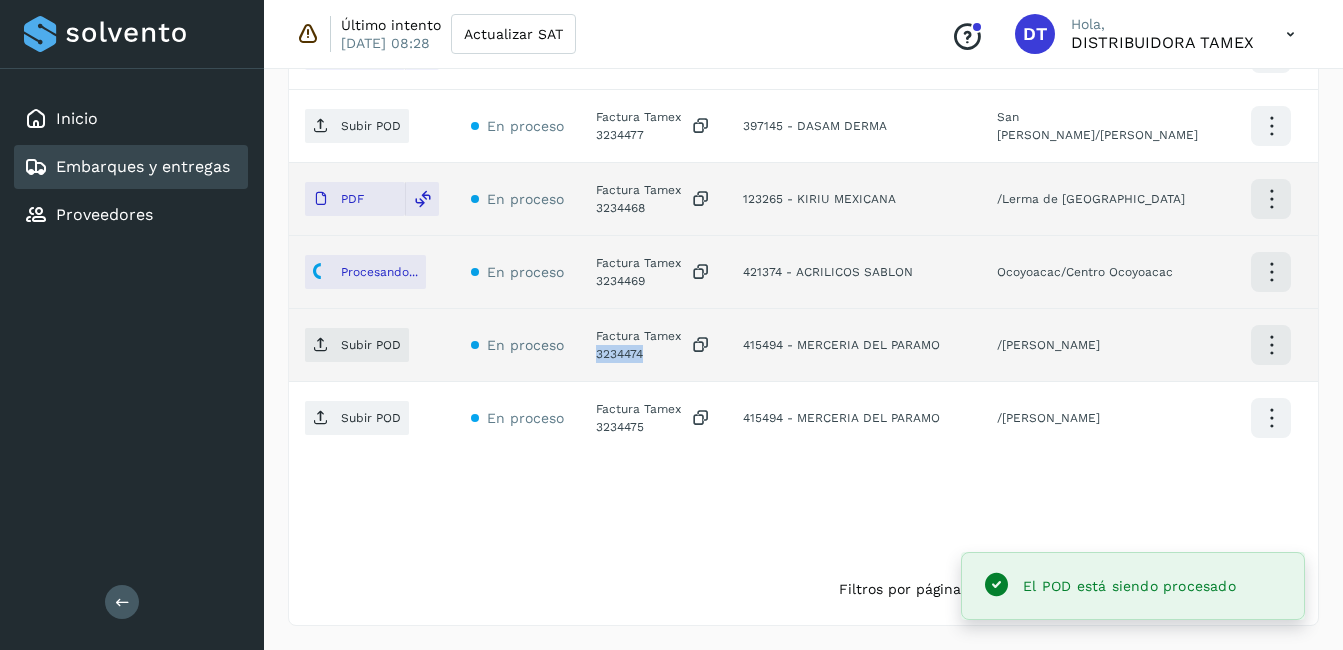 click on "Factura Tamex 3234474" 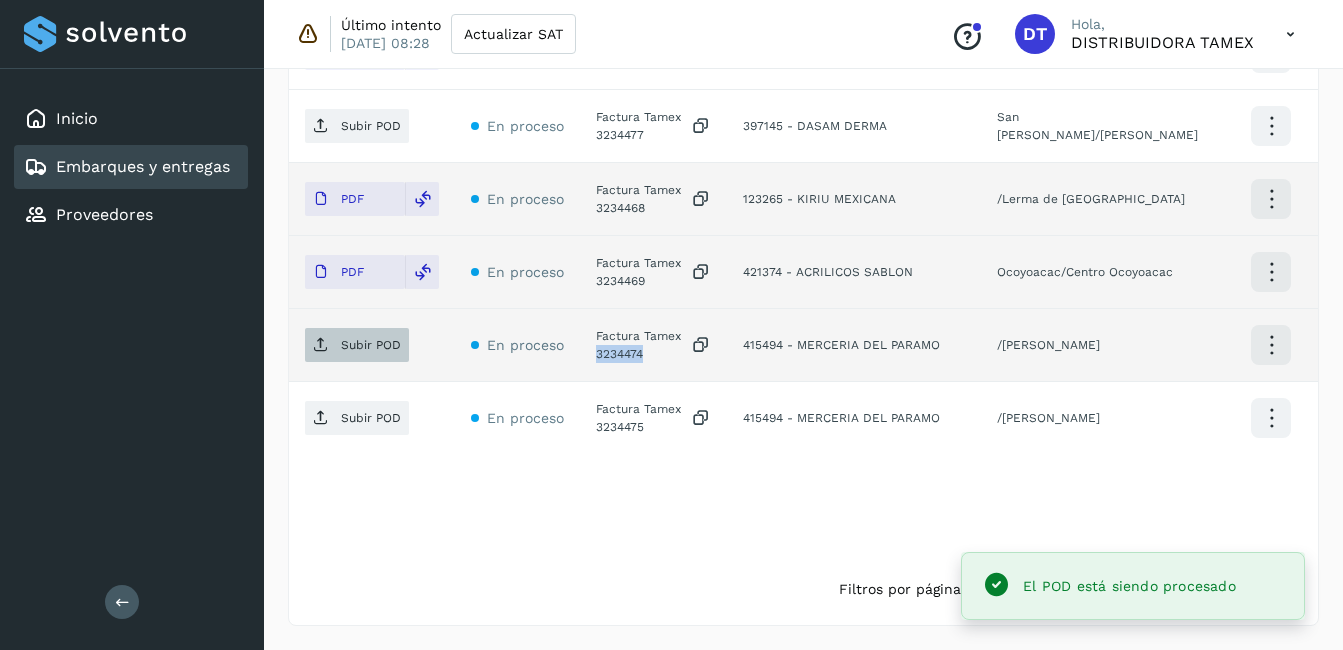 click on "Subir POD" at bounding box center [371, 345] 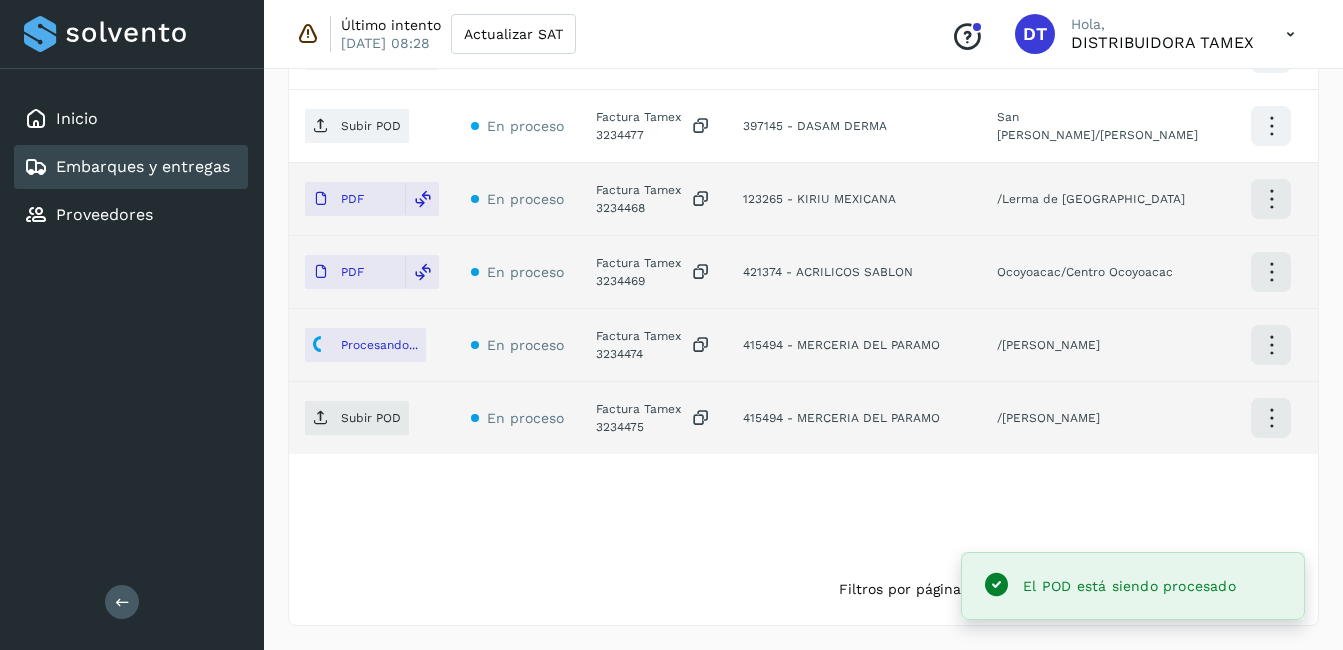 click on "Factura Tamex 3234475" 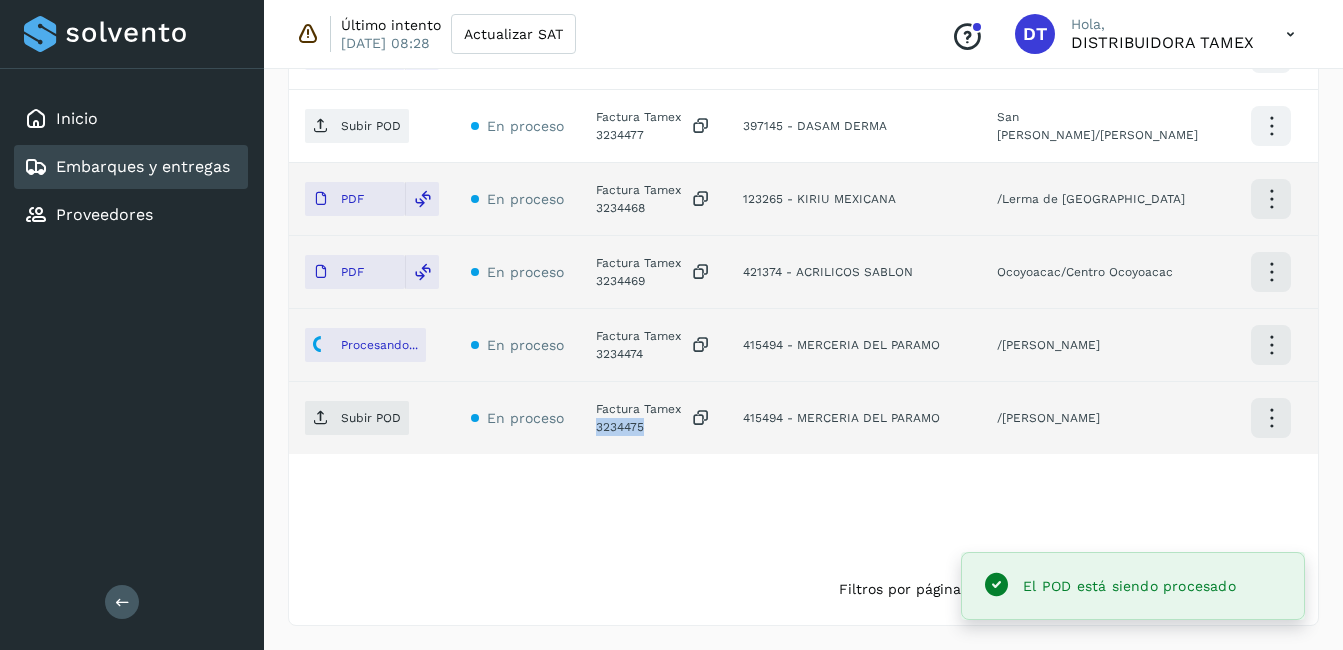 click on "Factura Tamex 3234475" 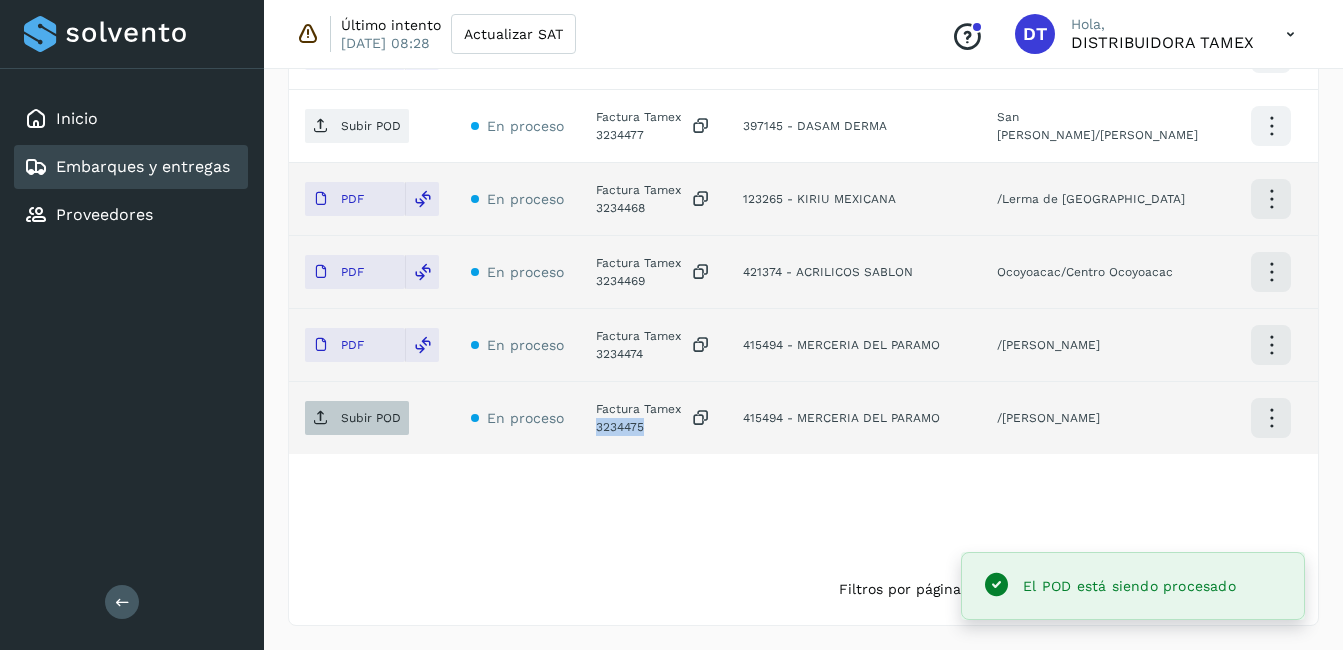 click on "Subir POD" at bounding box center (371, 418) 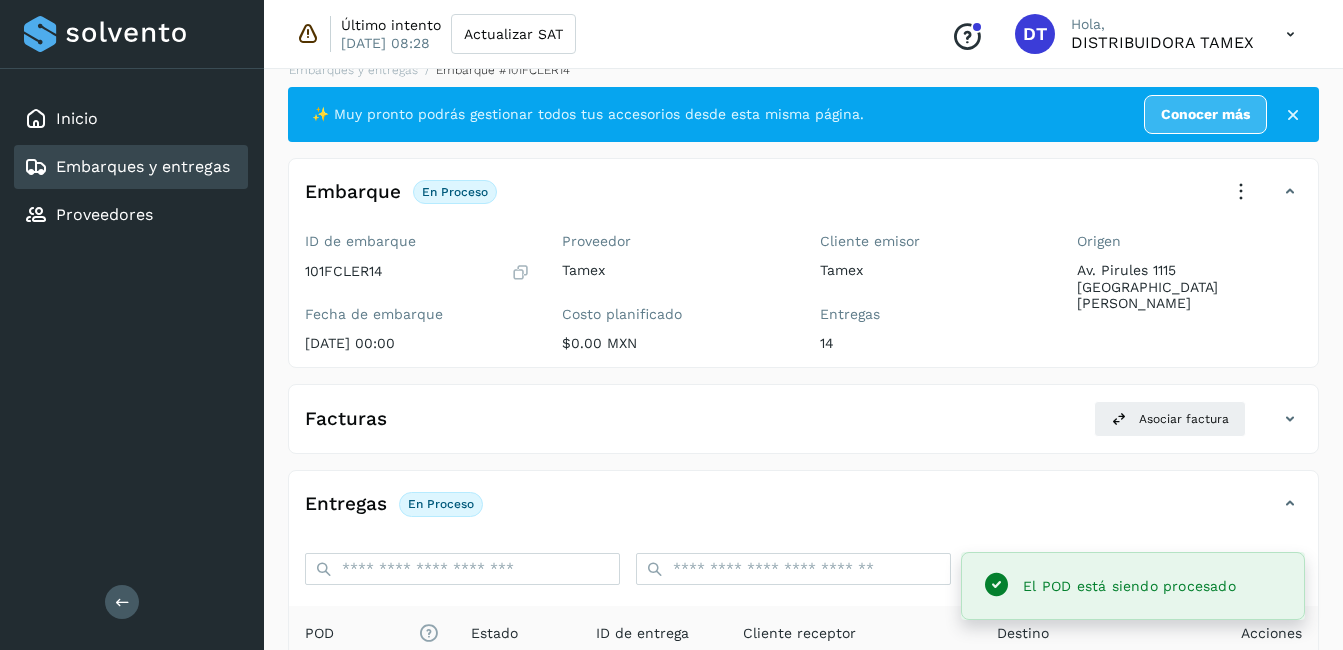 scroll, scrollTop: 0, scrollLeft: 0, axis: both 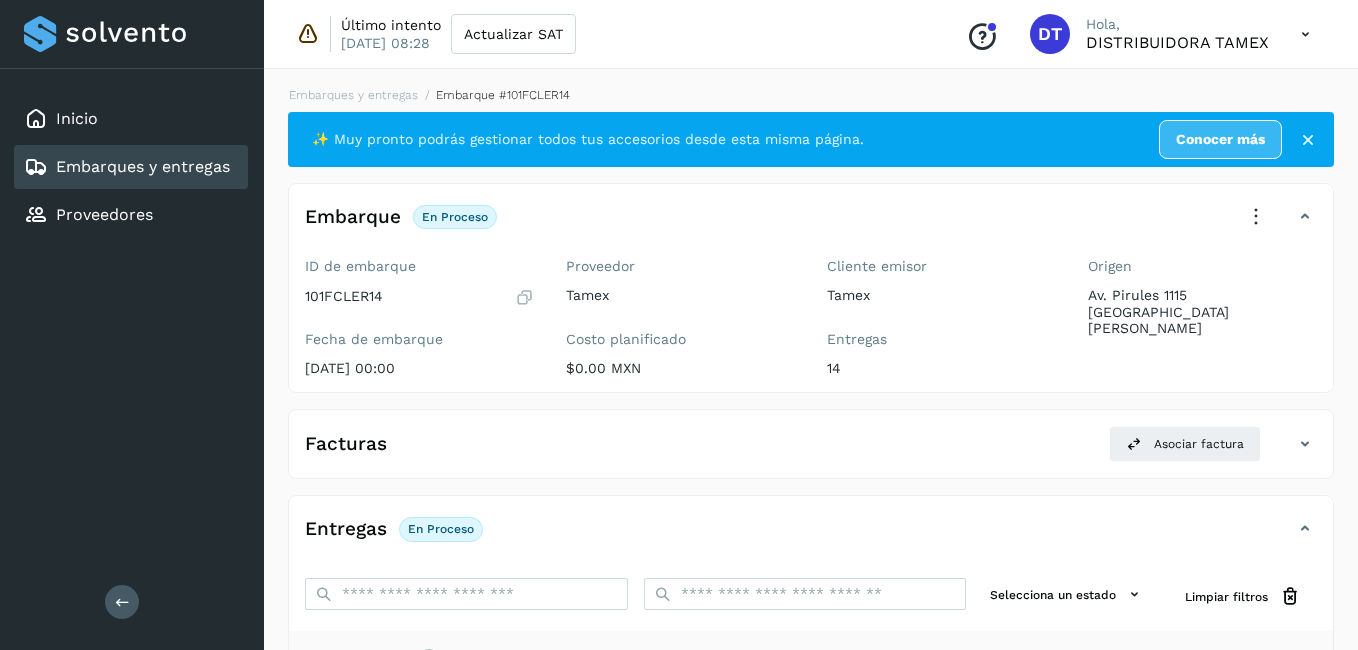 select on "**" 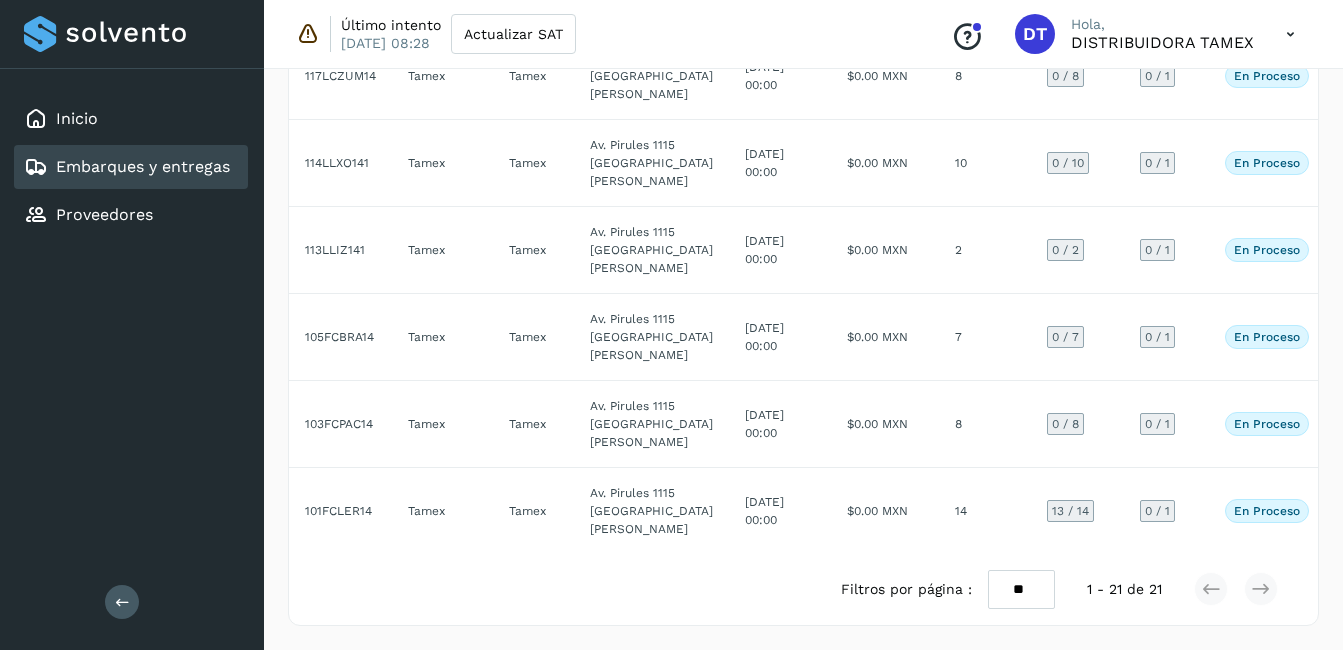 scroll, scrollTop: 2699, scrollLeft: 0, axis: vertical 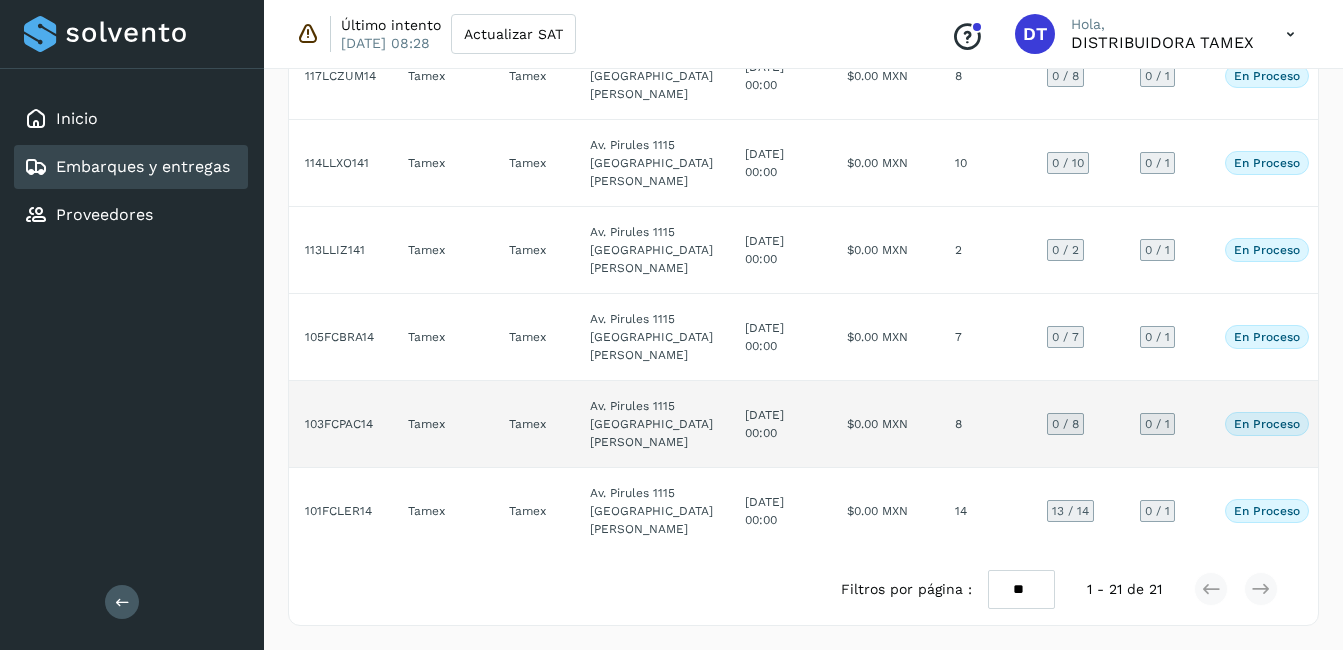 click on "8" 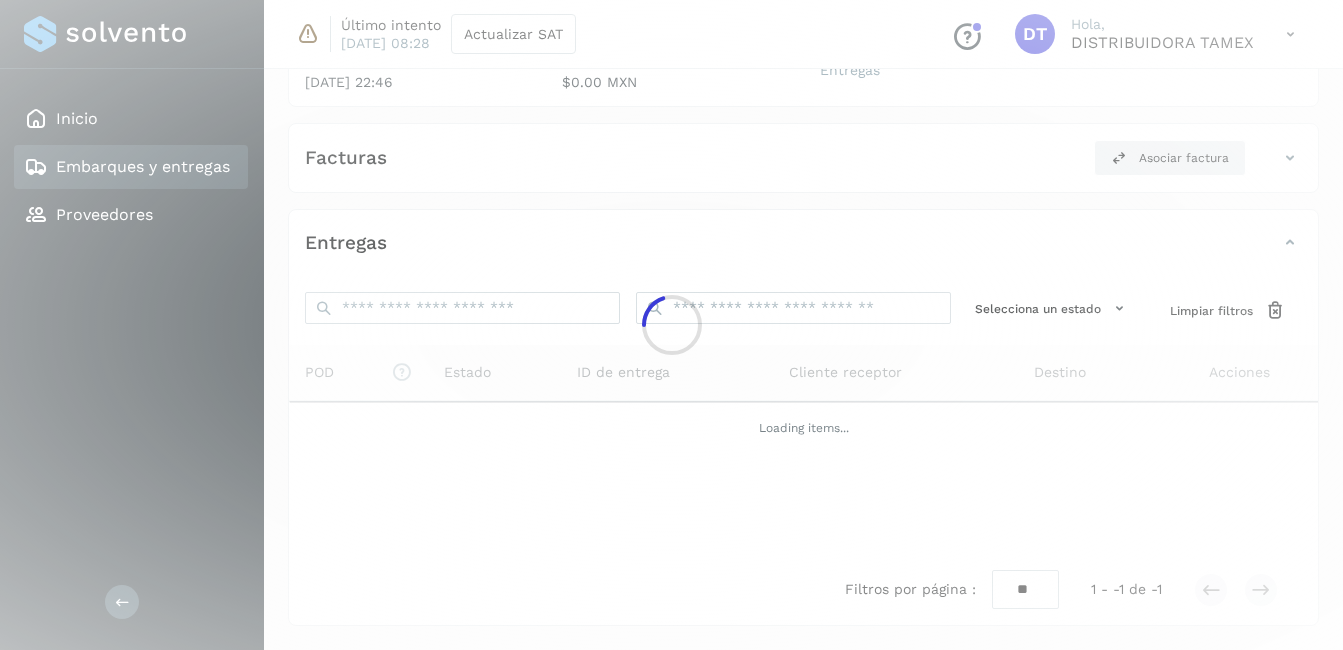 click 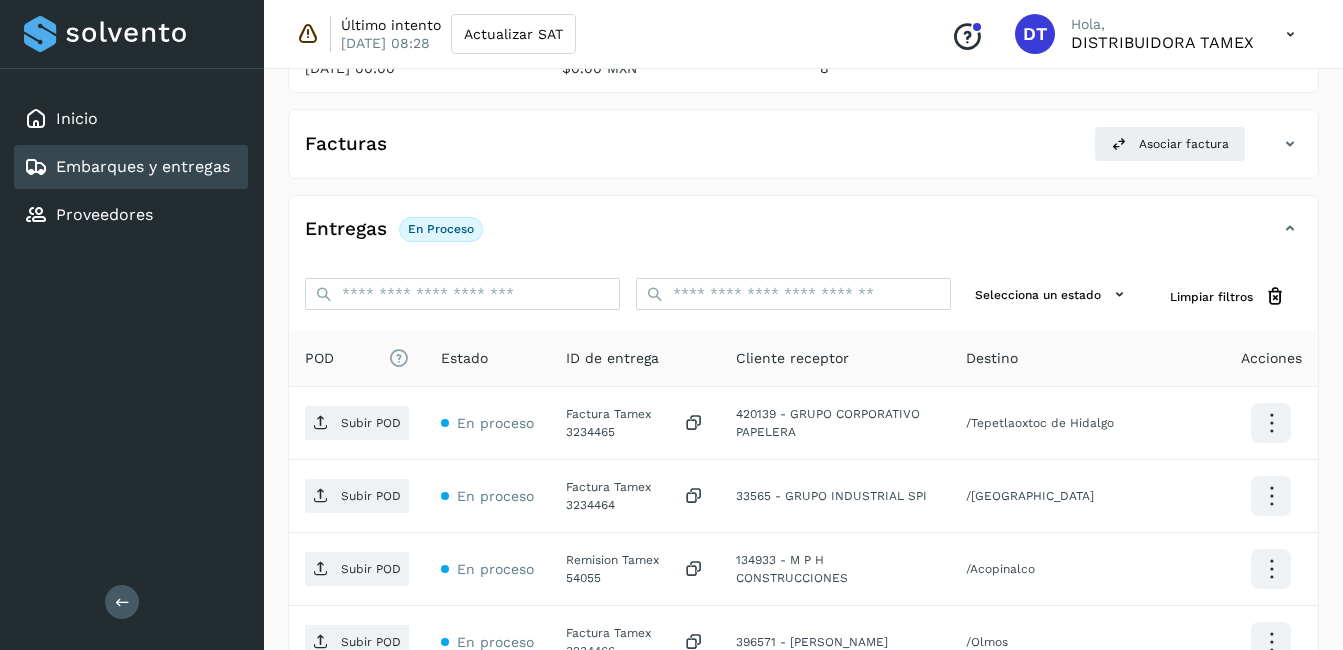 scroll, scrollTop: 400, scrollLeft: 0, axis: vertical 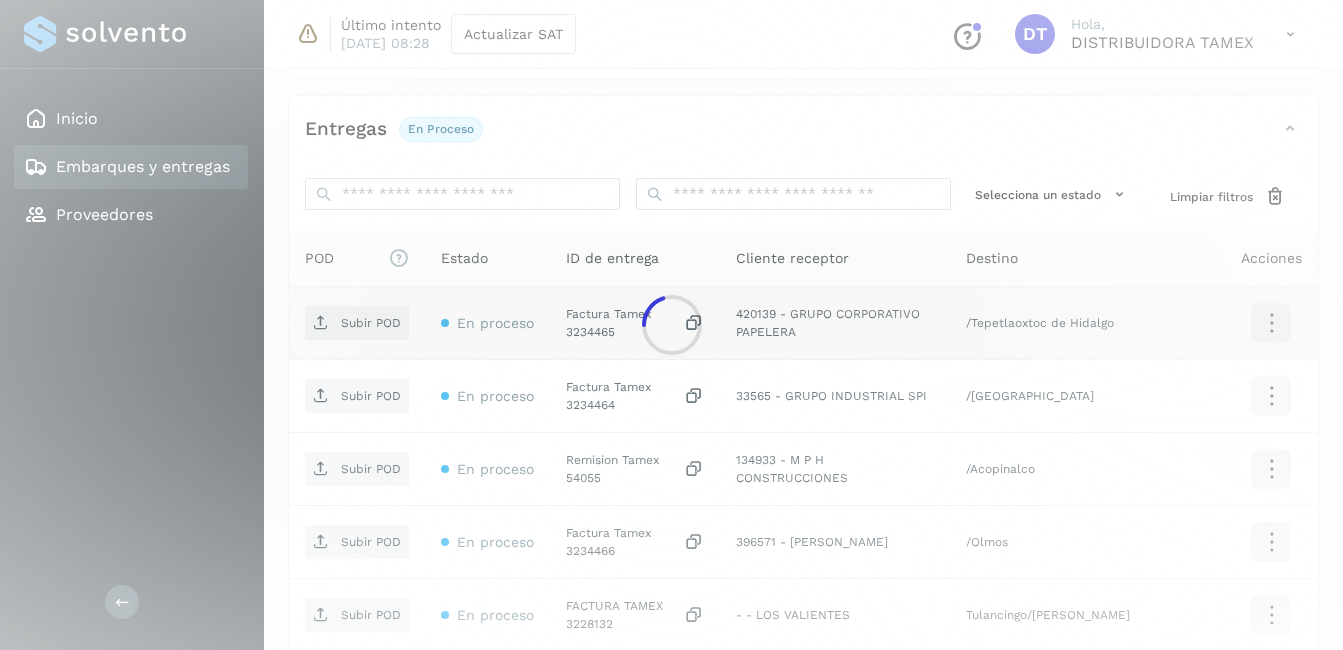 click 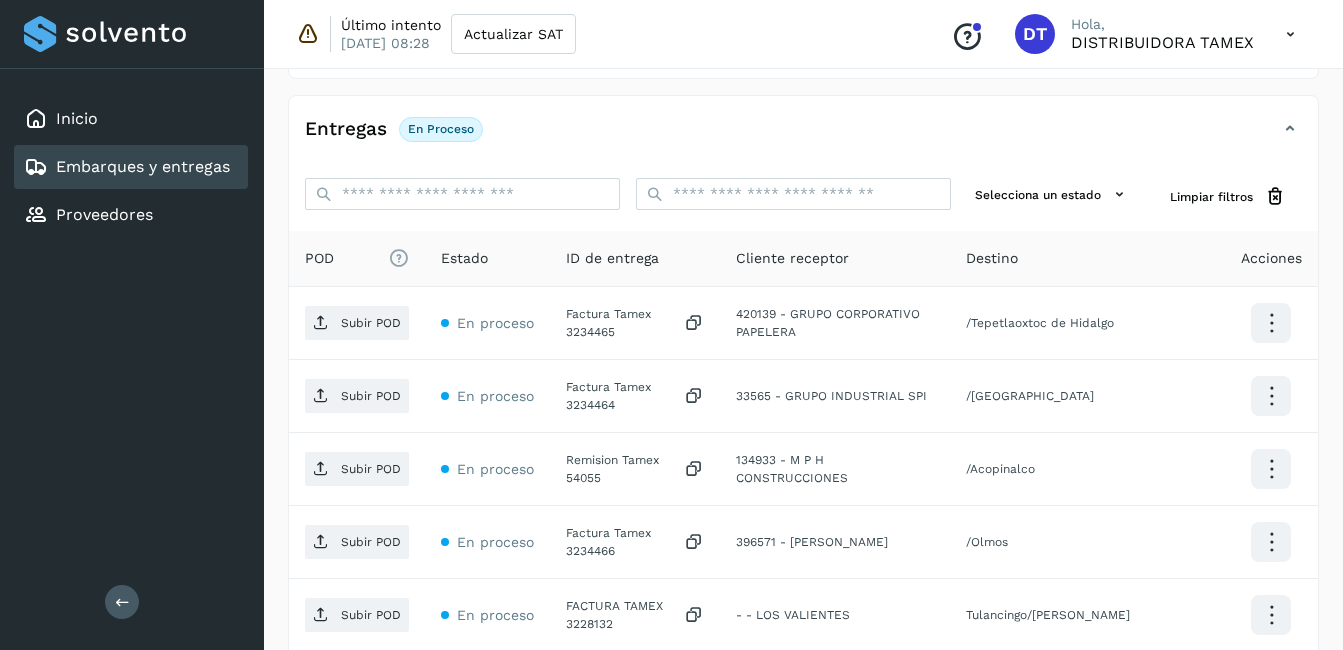 click on "Factura Tamex 3234465" 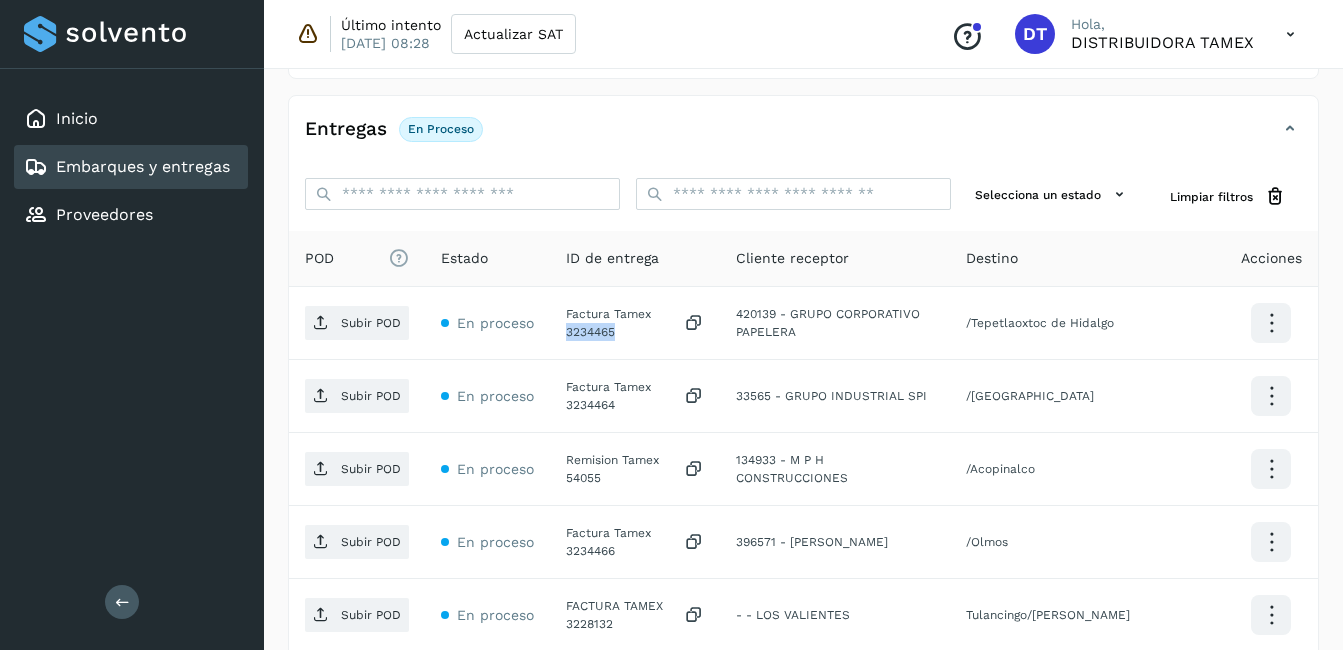 click on "Factura Tamex 3234465" 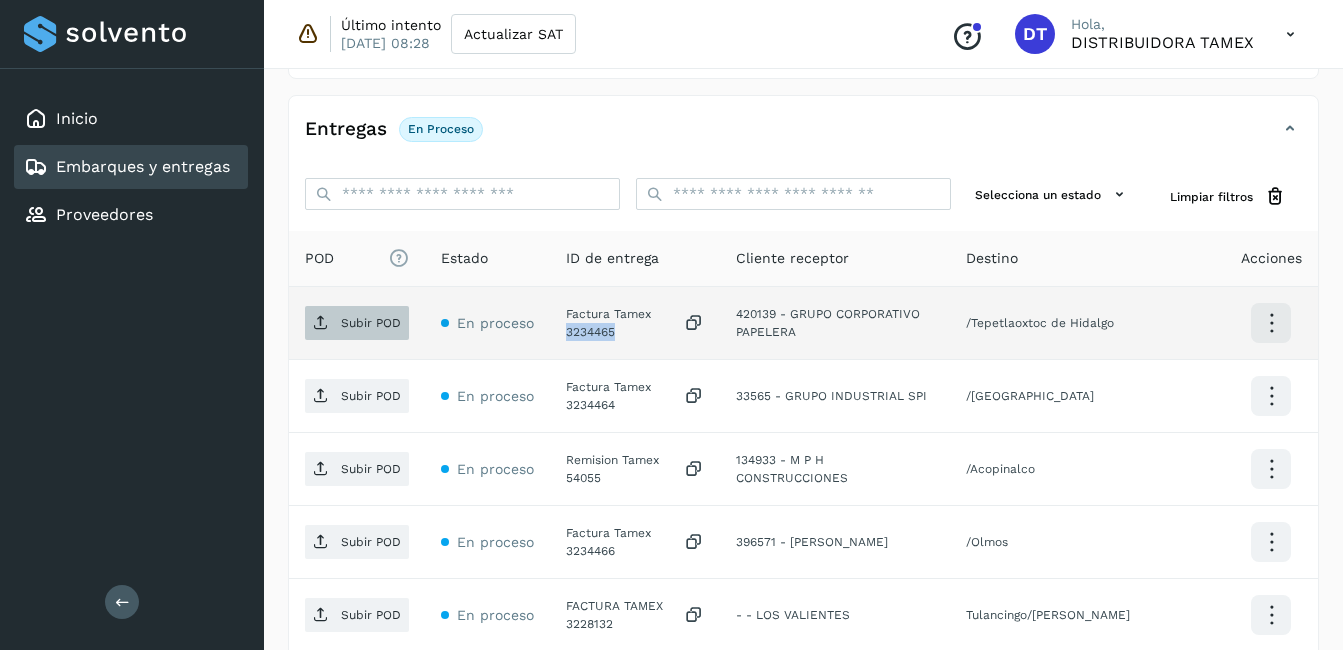 click on "Subir POD" at bounding box center [357, 323] 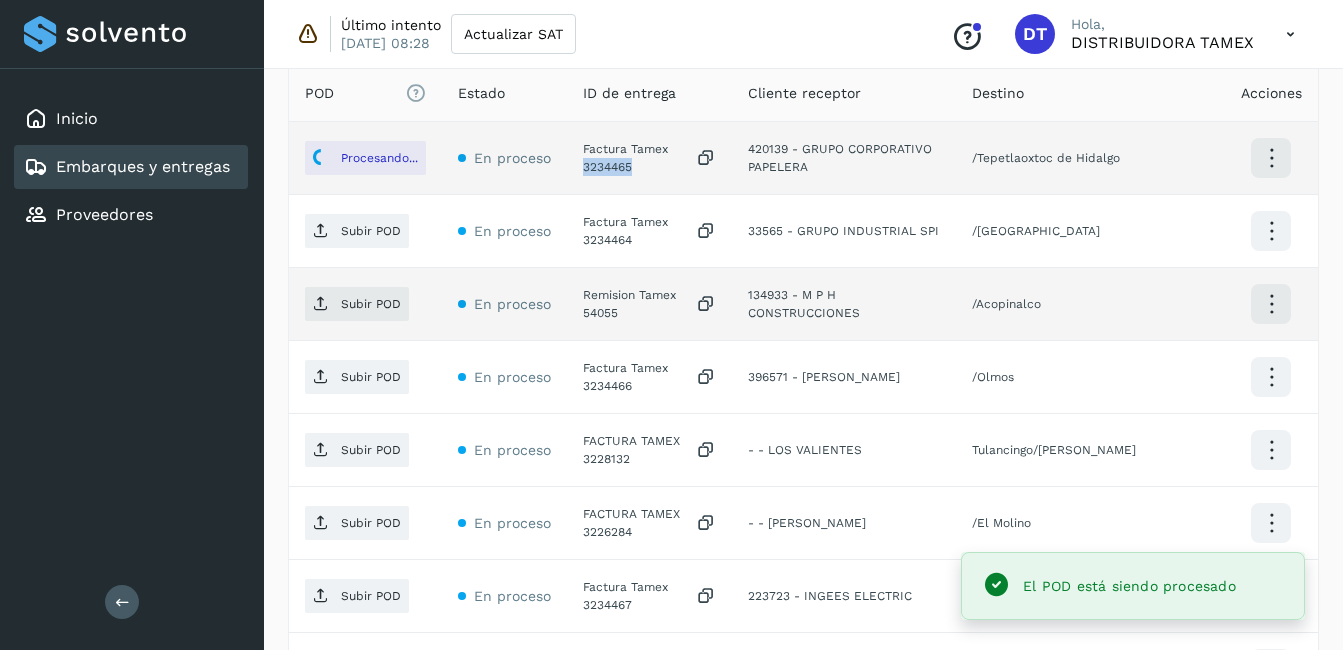 scroll, scrollTop: 600, scrollLeft: 0, axis: vertical 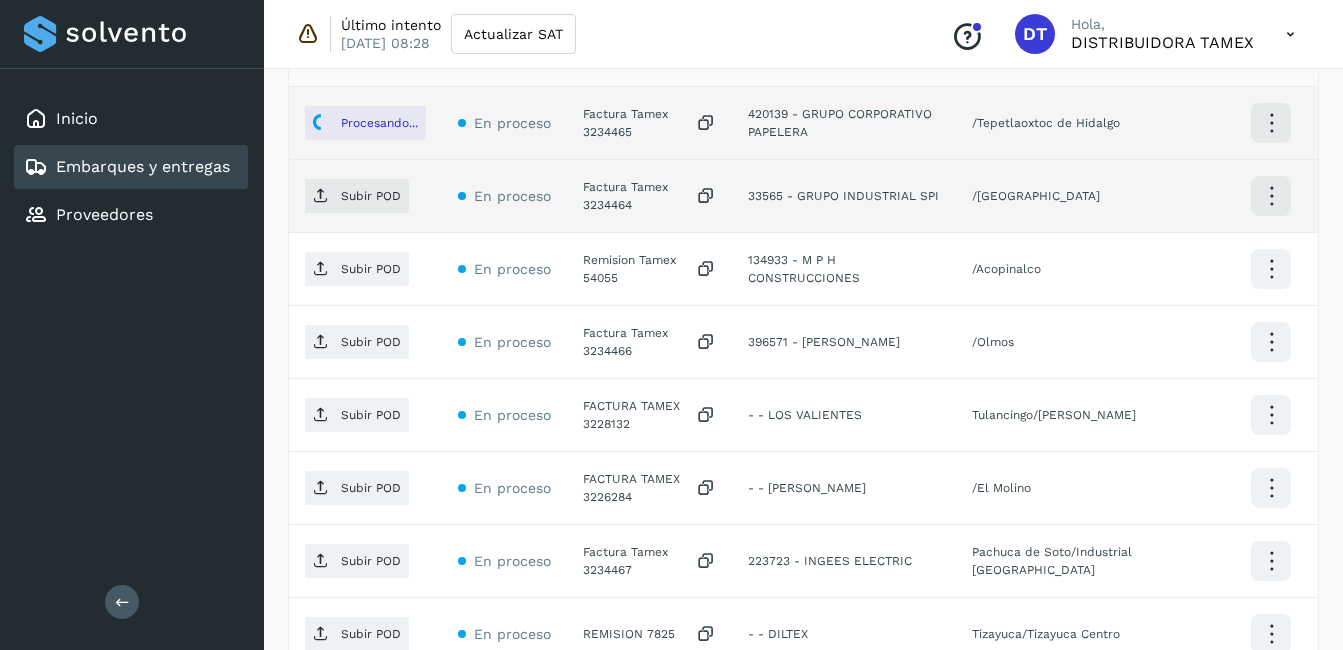 click on "Factura Tamex 3234464" 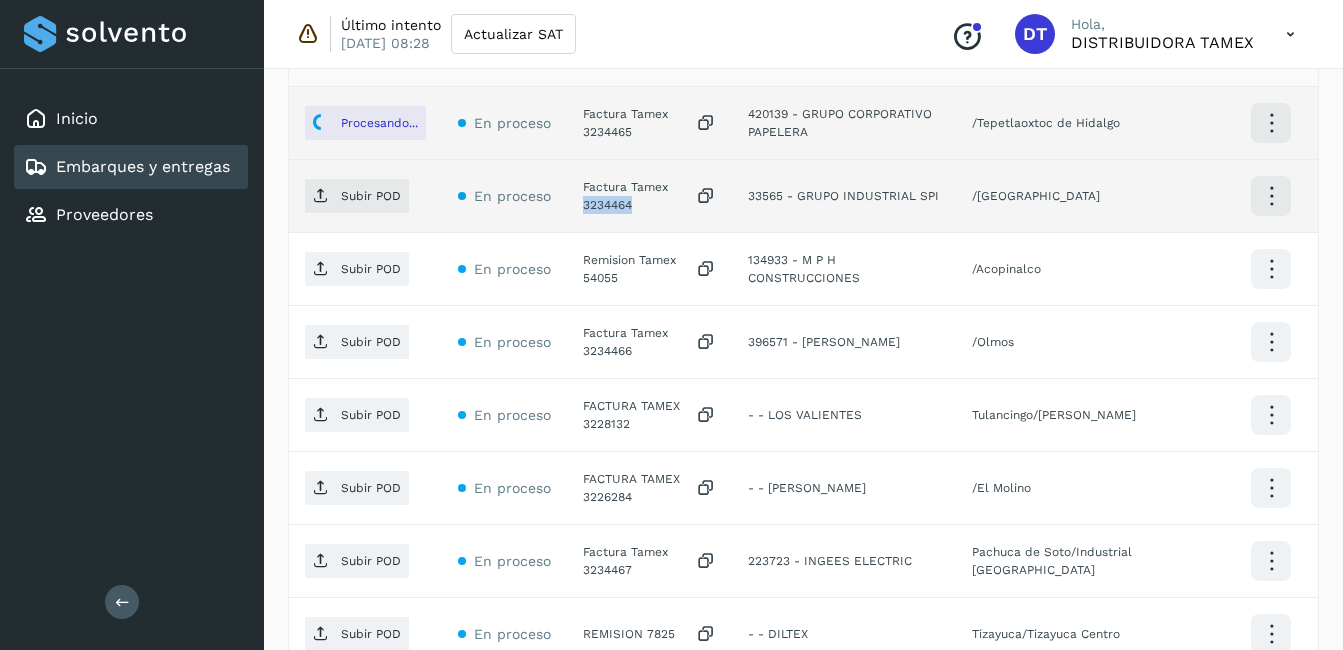 click on "Factura Tamex 3234464" 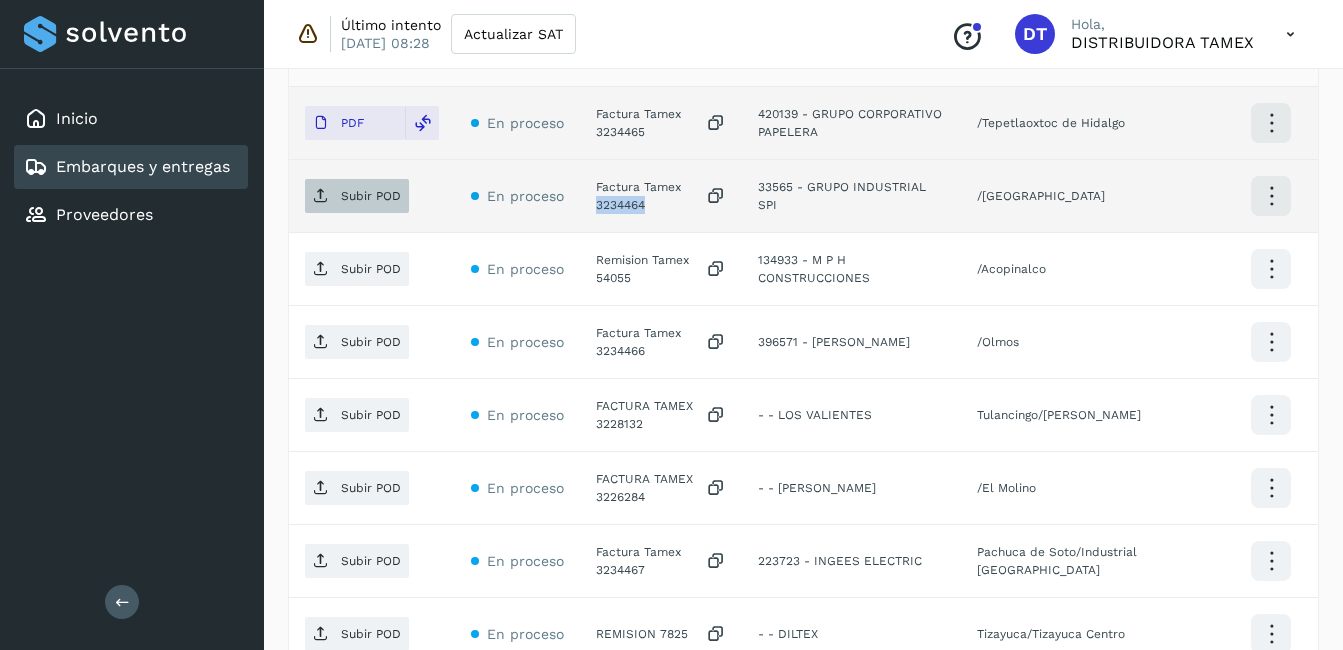 click on "Subir POD" at bounding box center [371, 196] 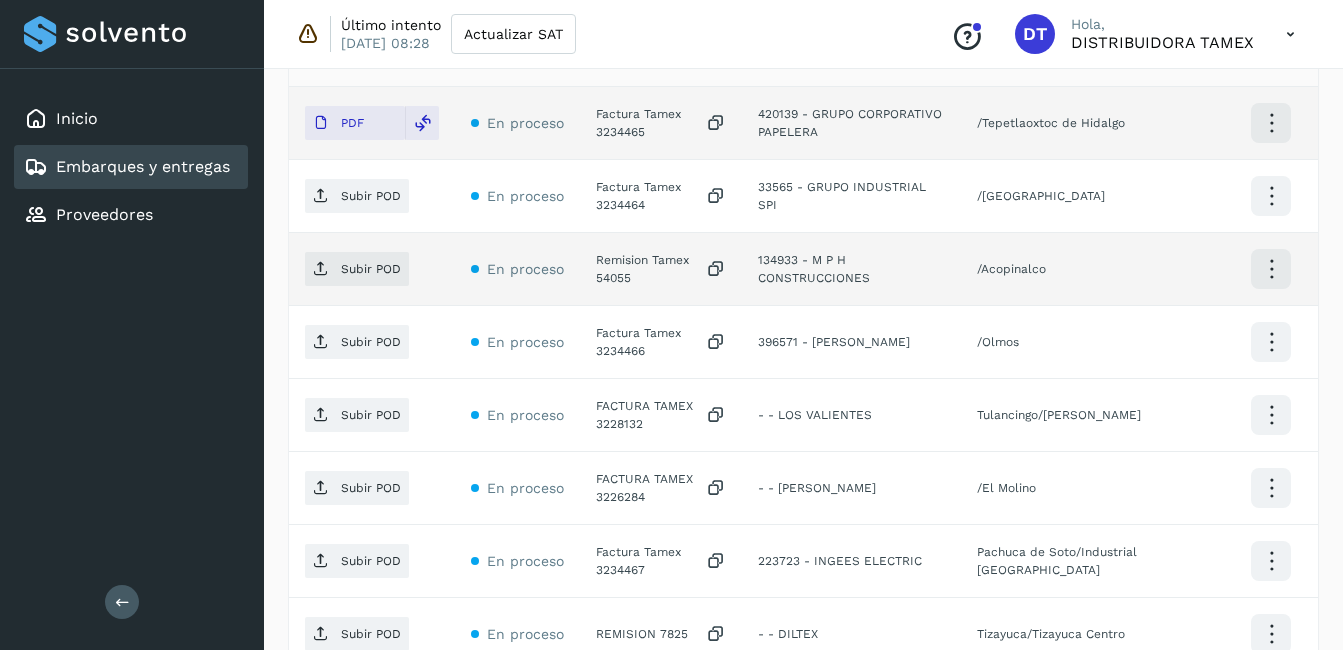 click on "Remision Tamex 54055" 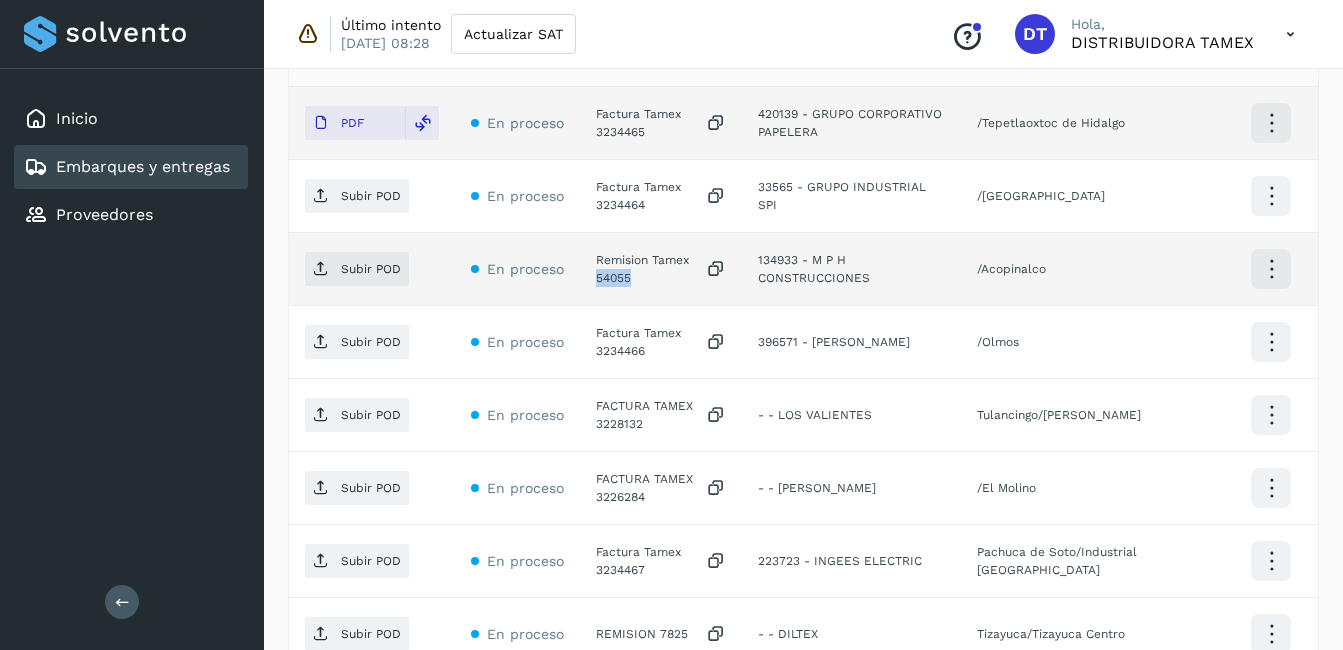 click on "Remision Tamex 54055" 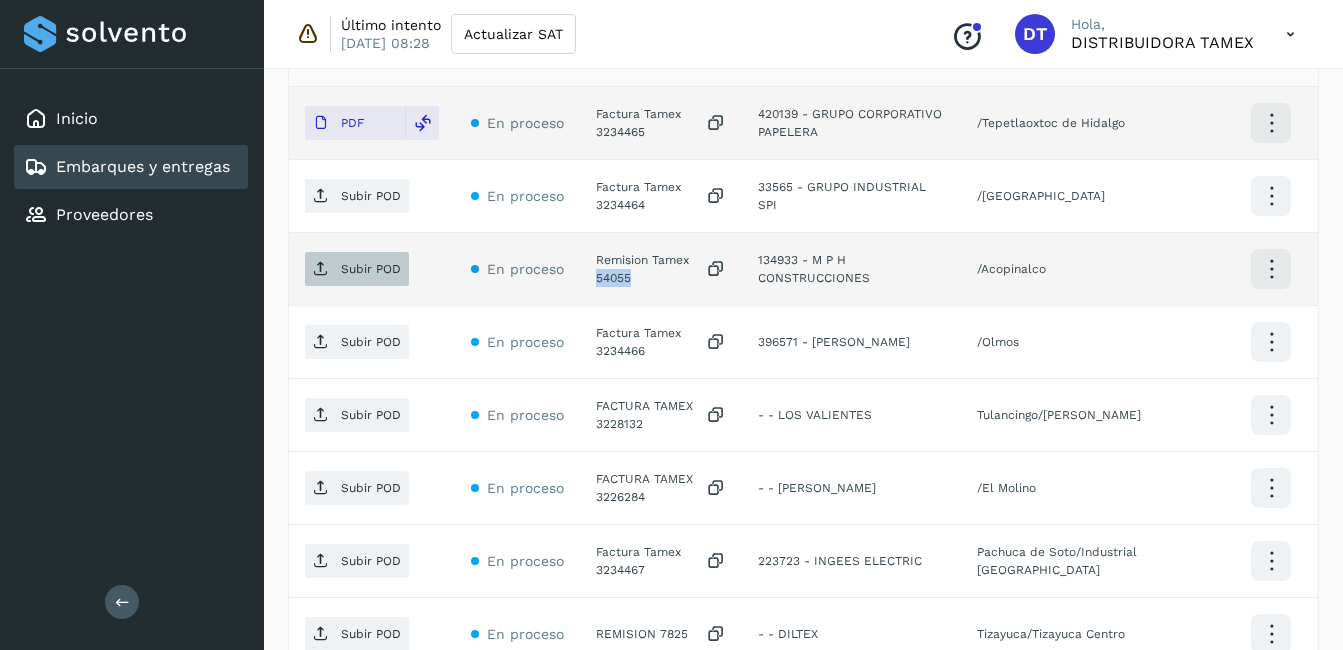 click on "Subir POD" at bounding box center (371, 269) 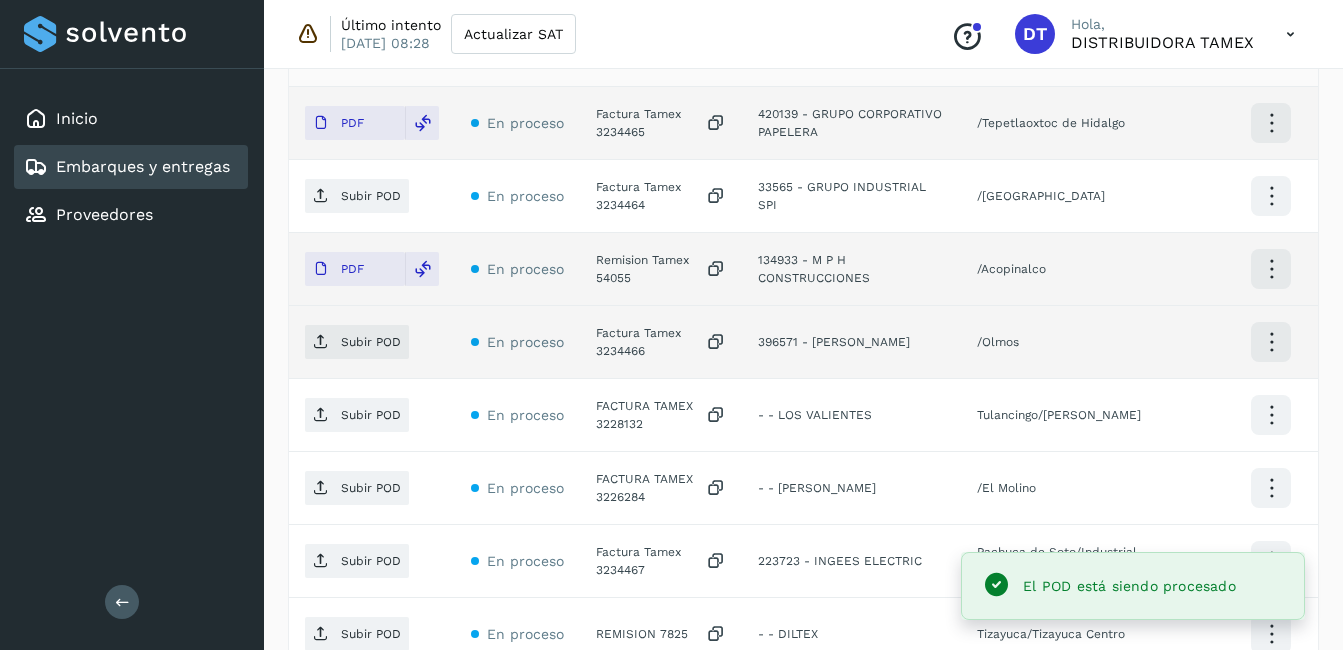 click on "Factura Tamex 3234466" 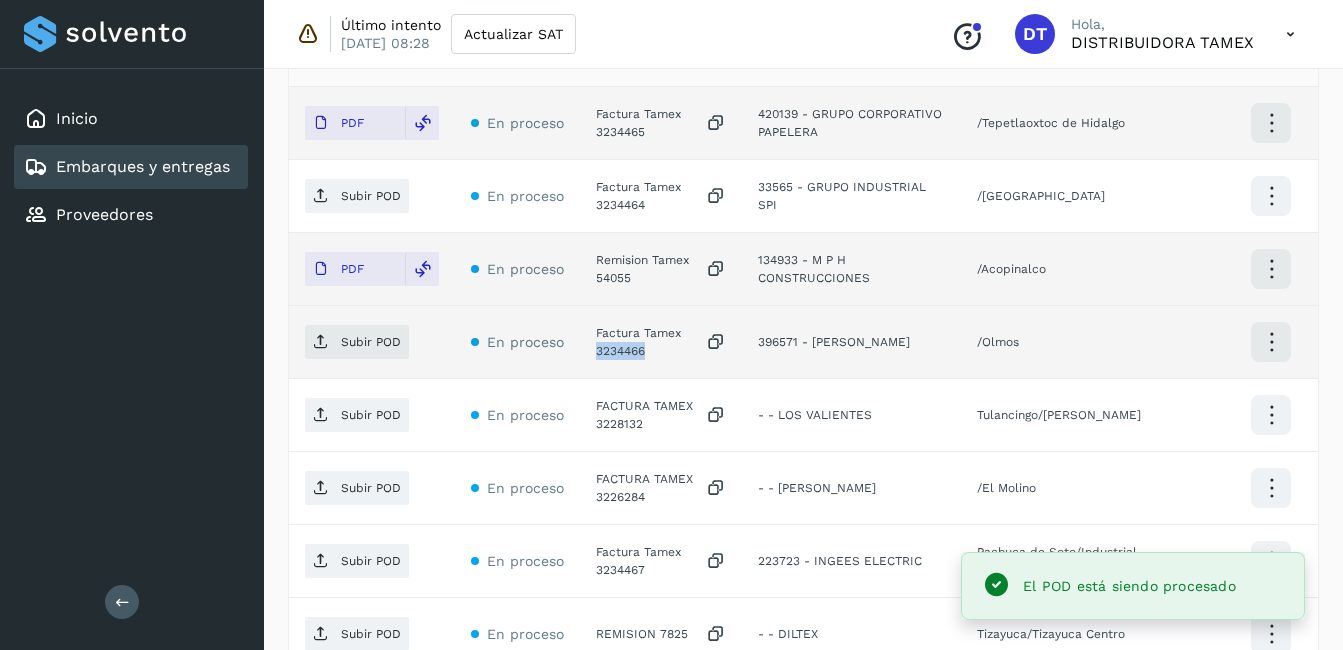 click on "Factura Tamex 3234466" 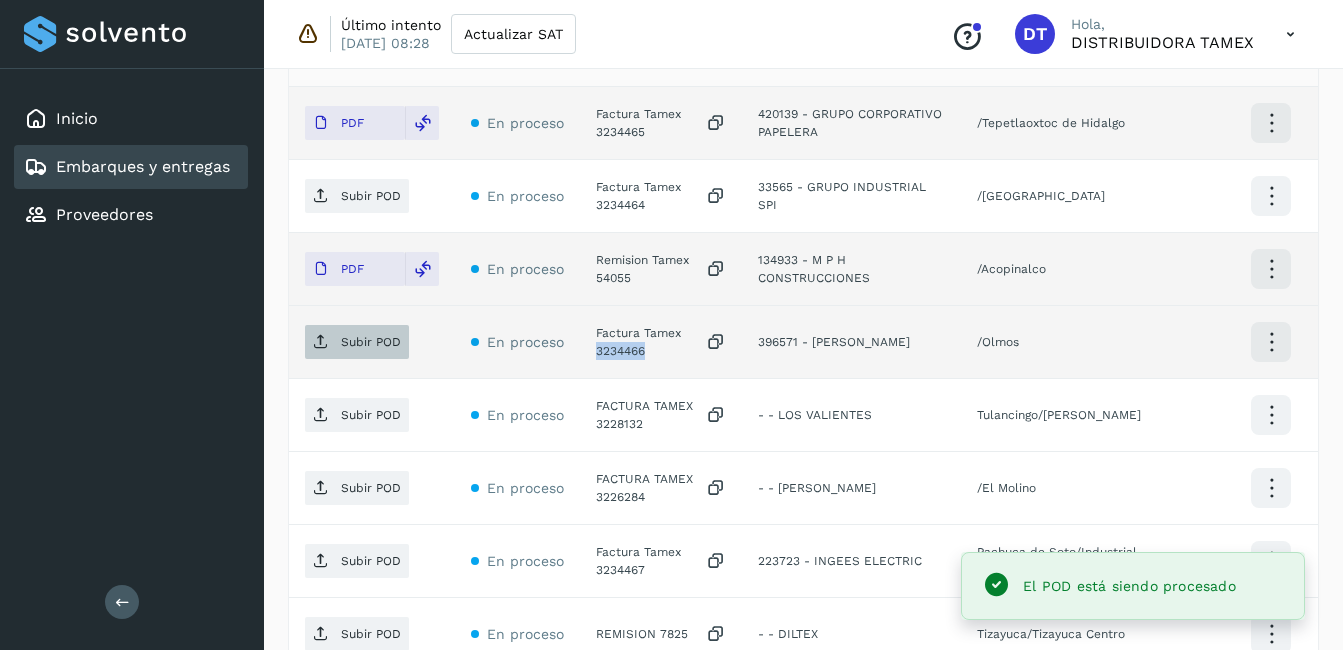 click on "Subir POD" at bounding box center (371, 342) 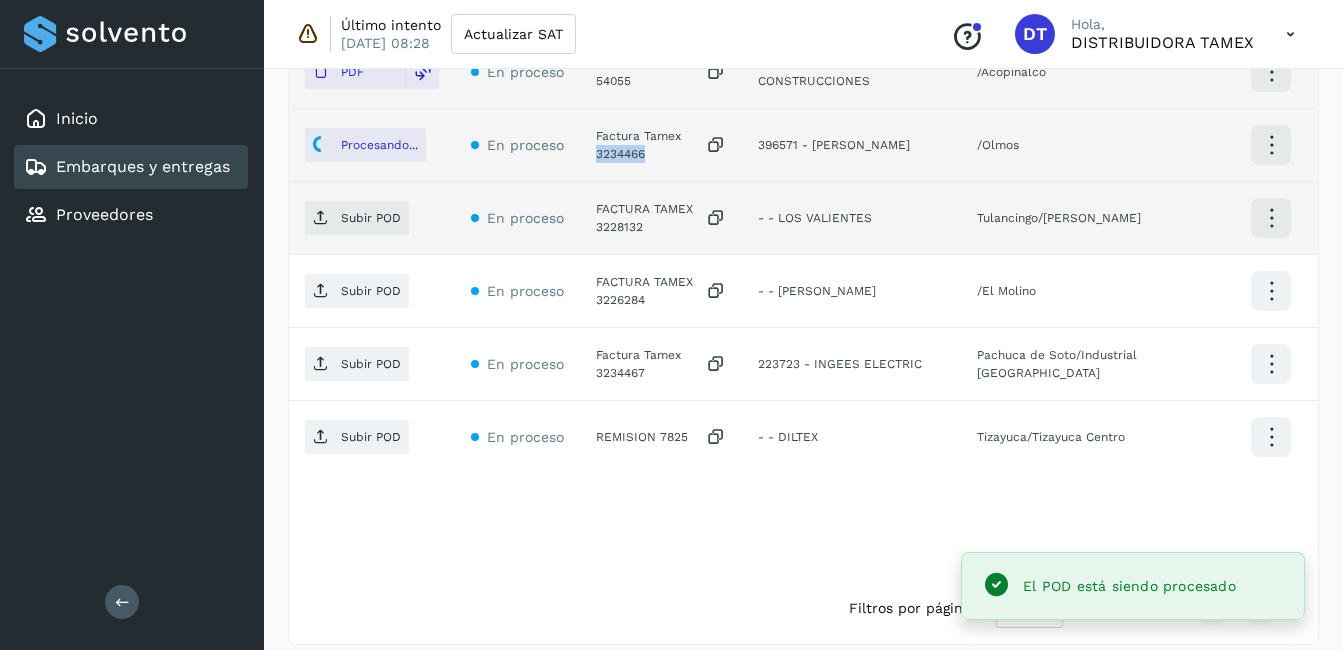scroll, scrollTop: 800, scrollLeft: 0, axis: vertical 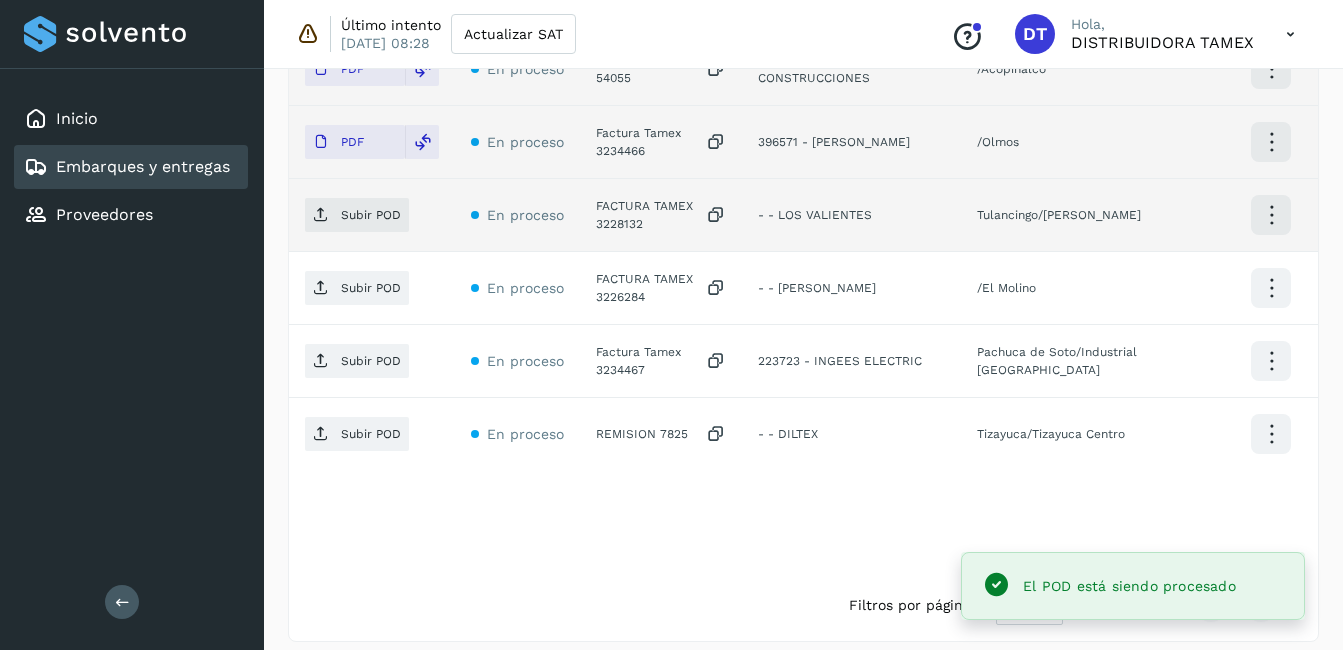 click on "FACTURA TAMEX 3228132" 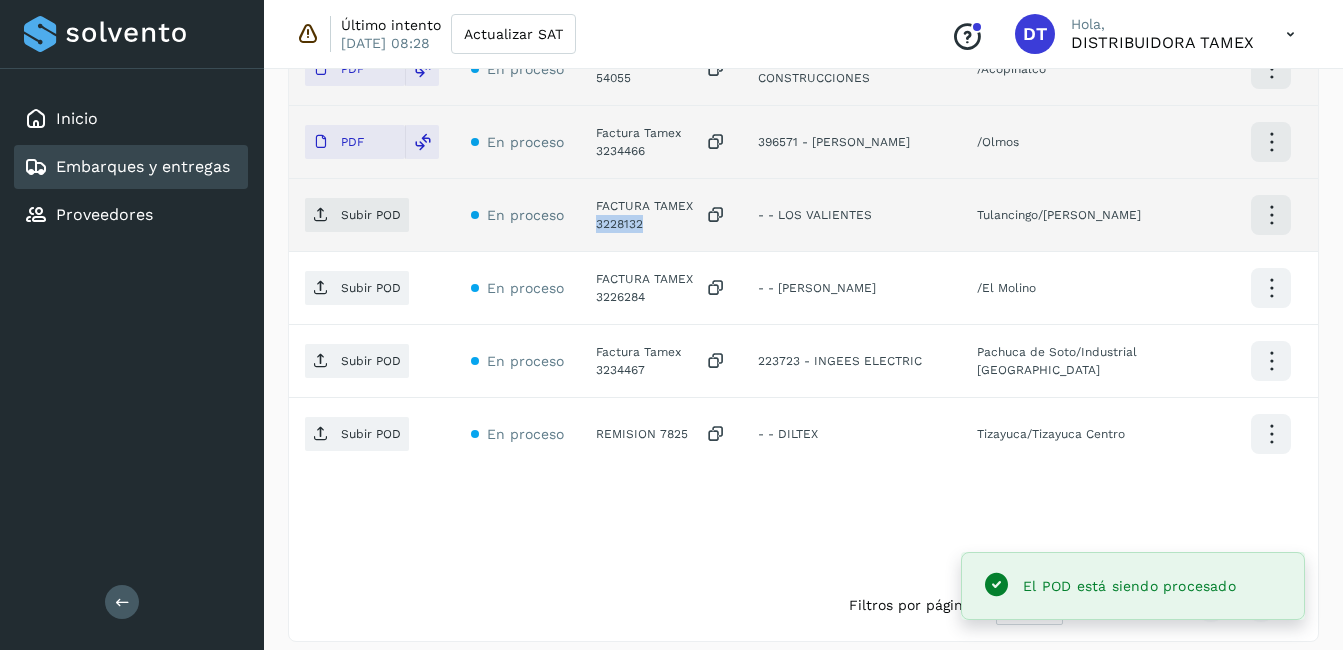 click on "FACTURA TAMEX 3228132" 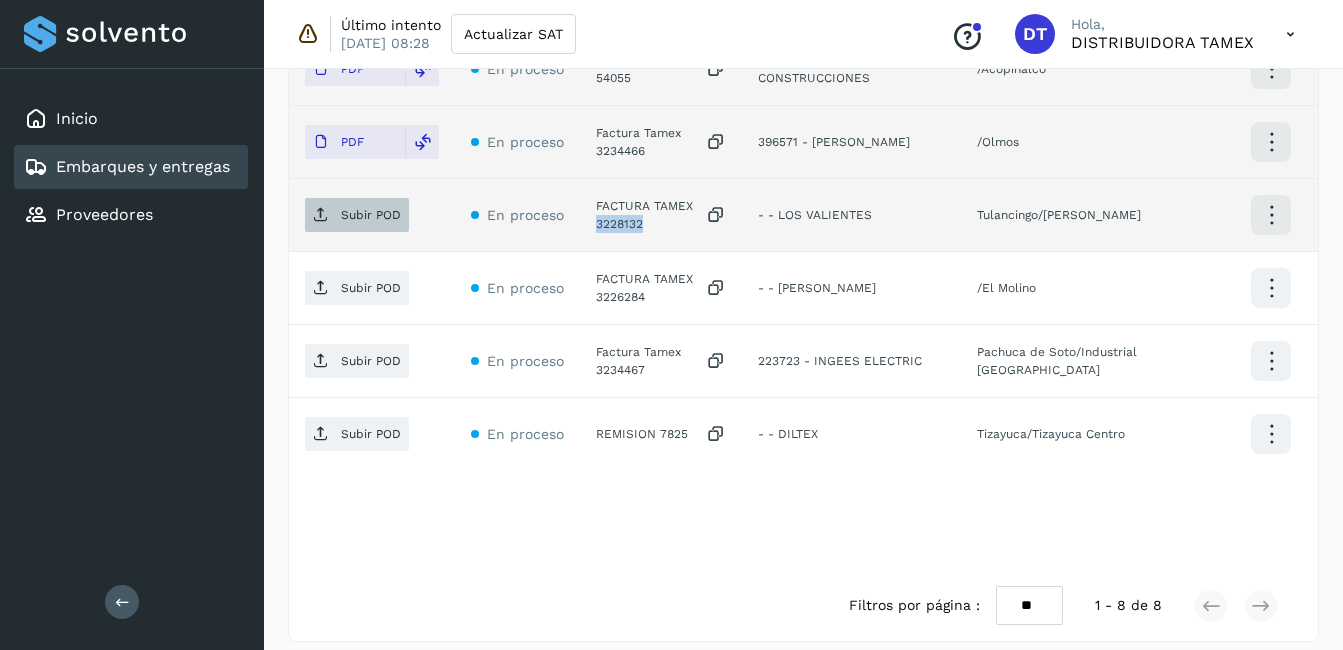 click on "Subir POD" at bounding box center [371, 215] 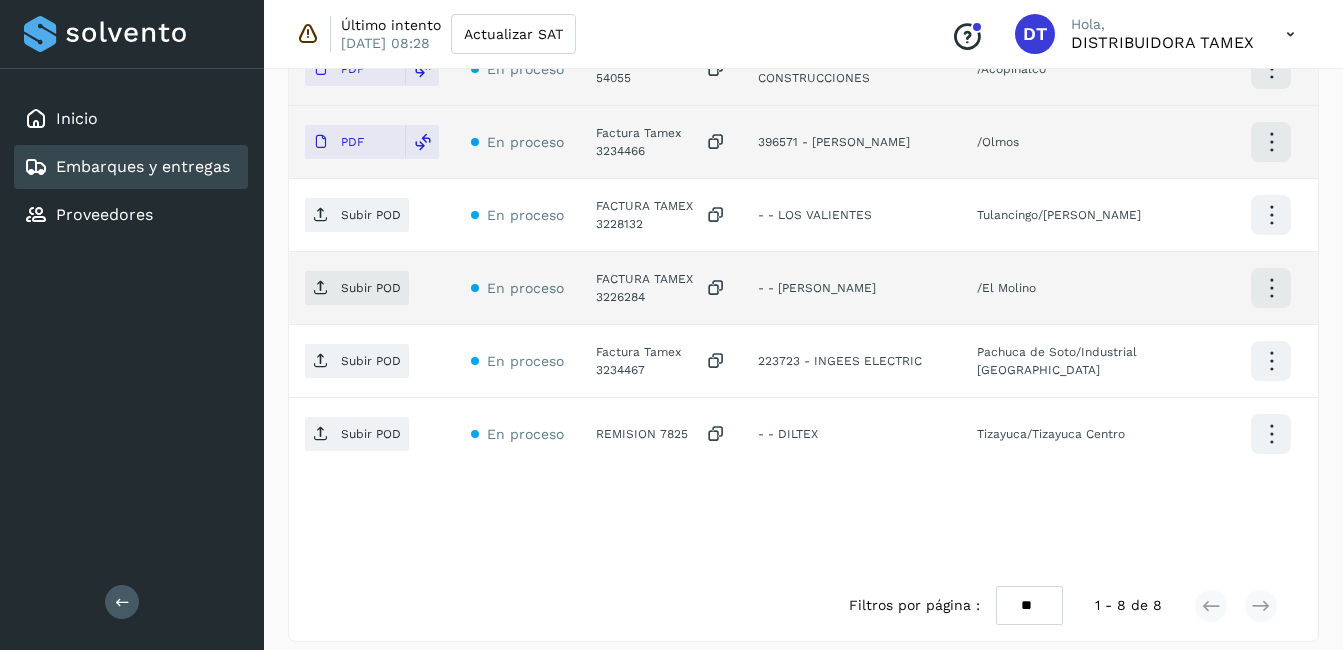 click on "FACTURA TAMEX 3226284" 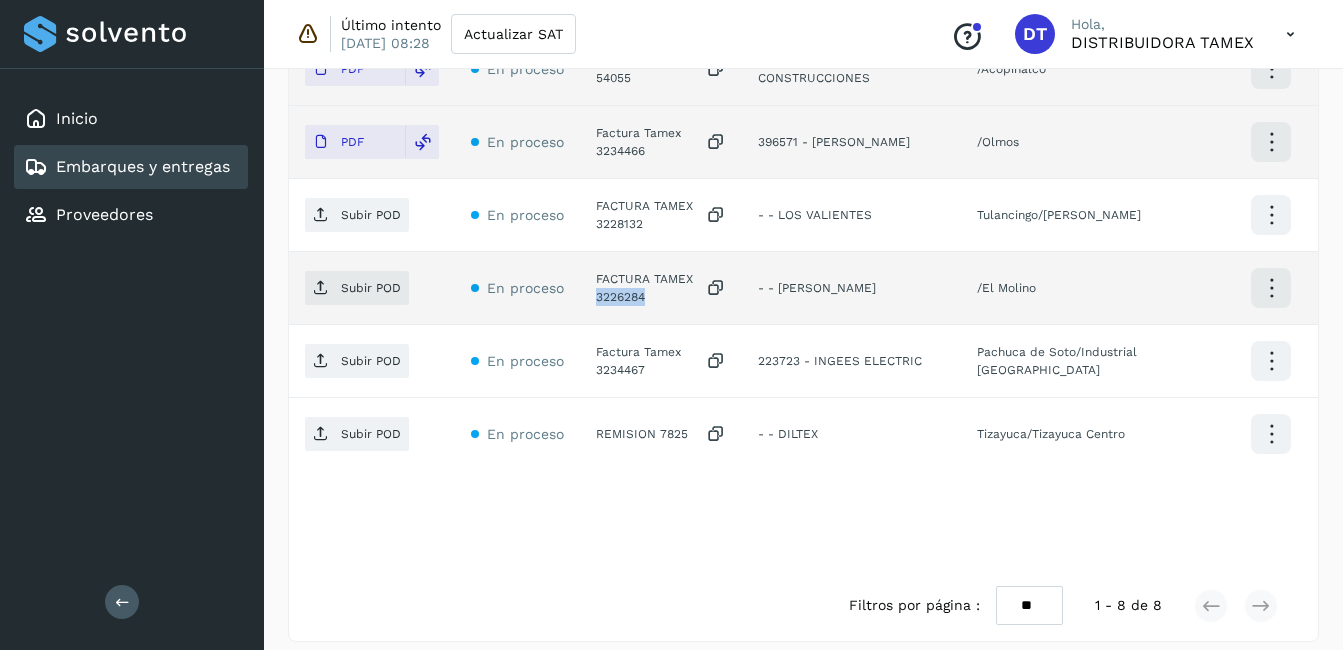 click on "FACTURA TAMEX 3226284" 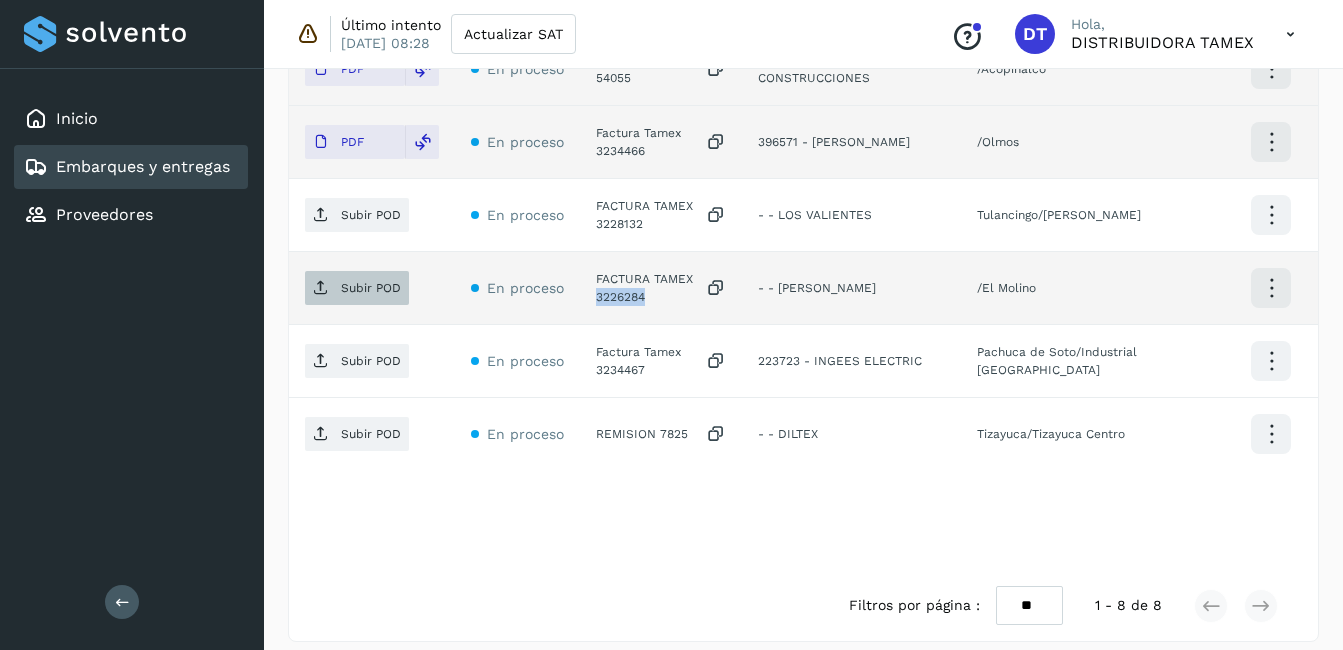 click on "Subir POD" at bounding box center (371, 288) 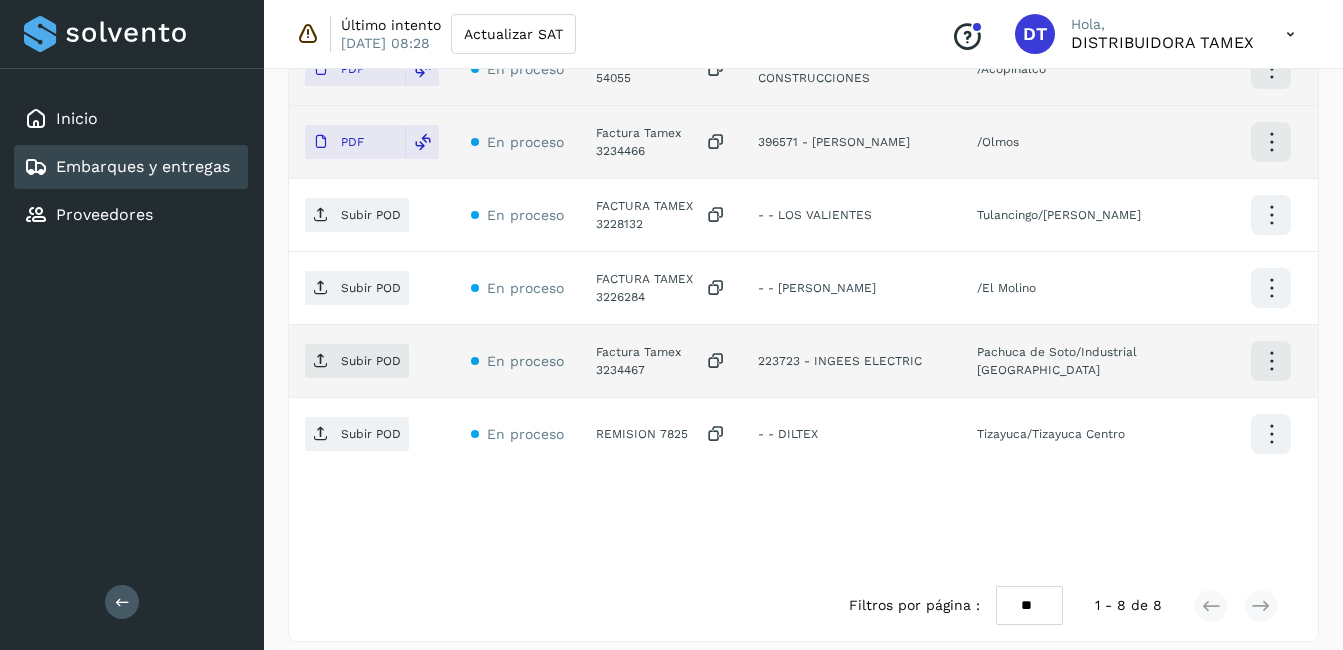 click on "Factura Tamex 3234467" 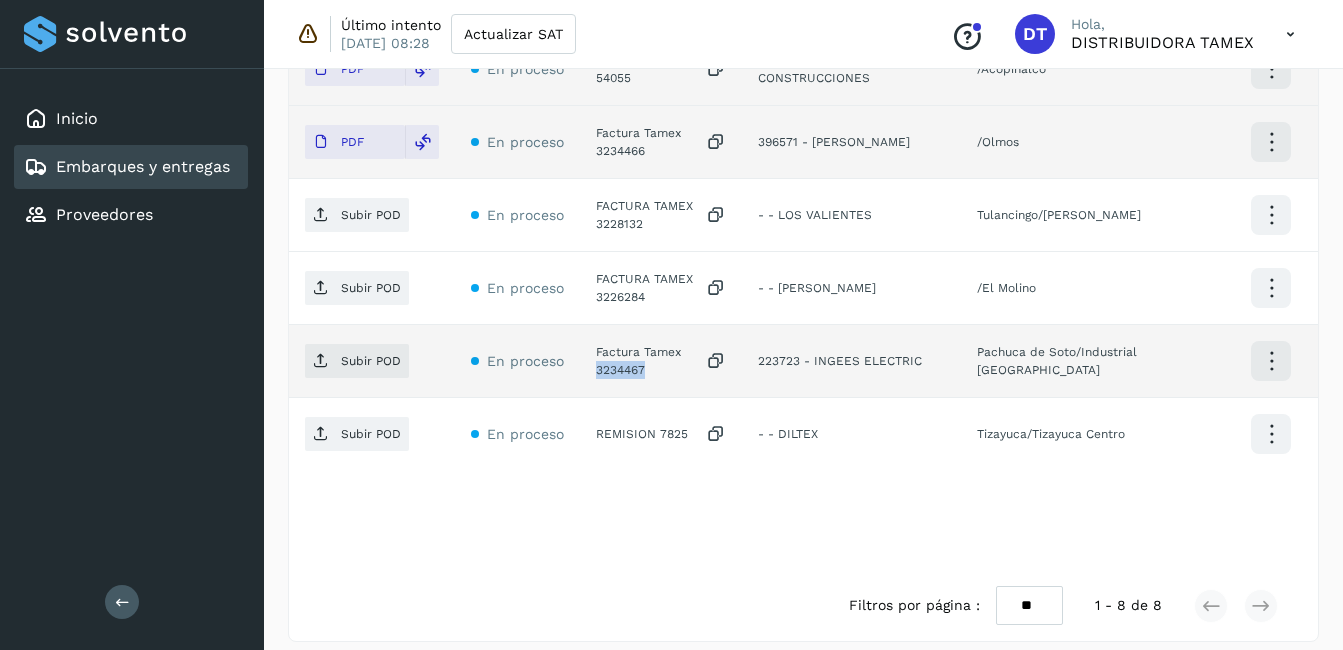 click on "Factura Tamex 3234467" 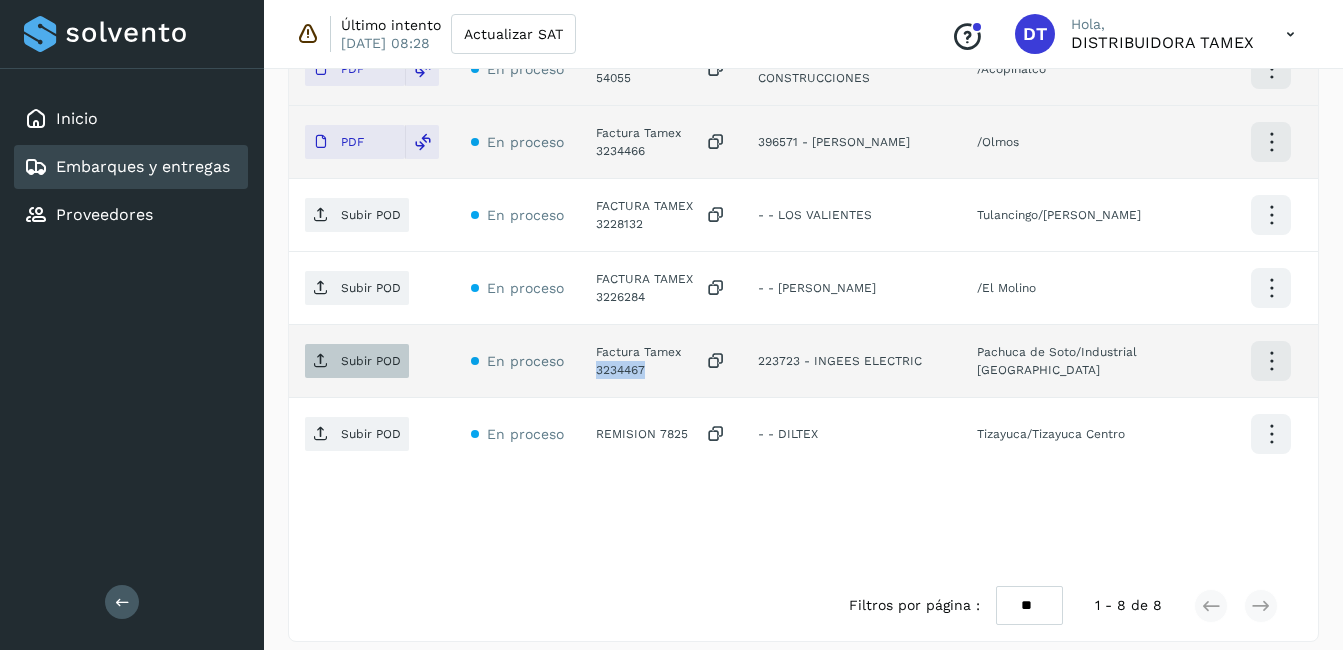 click on "Subir POD" at bounding box center [371, 361] 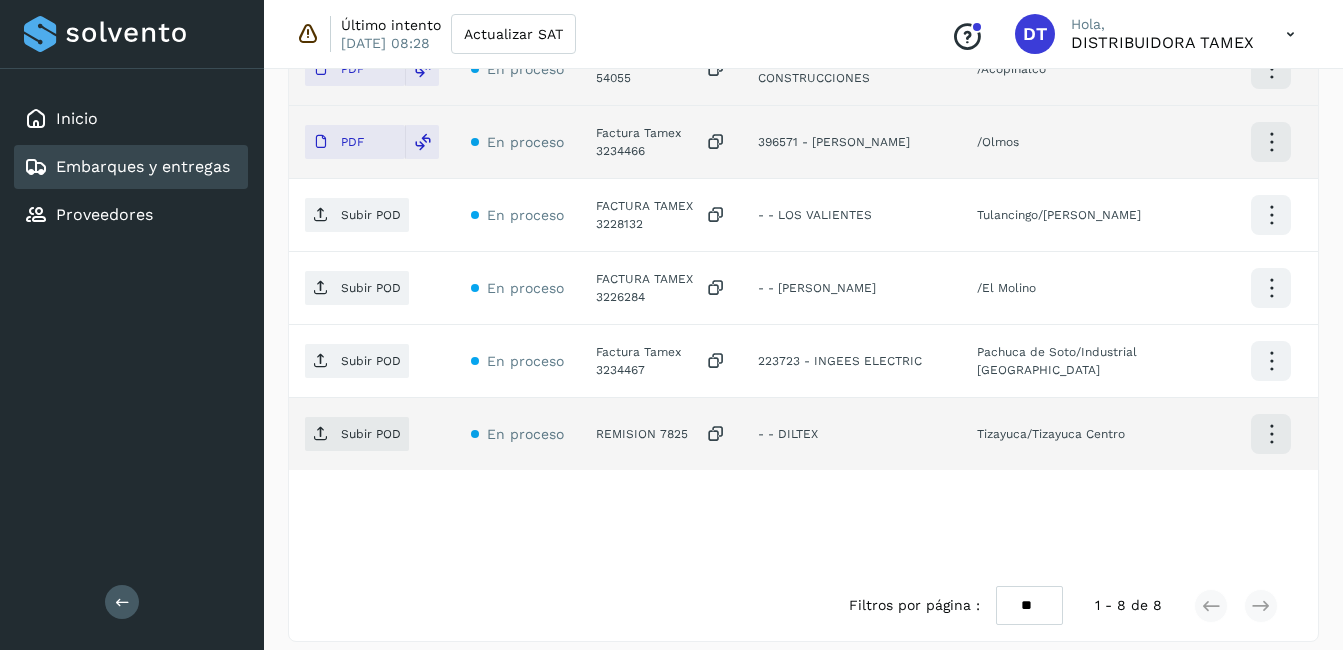 click on "REMISION 7825" 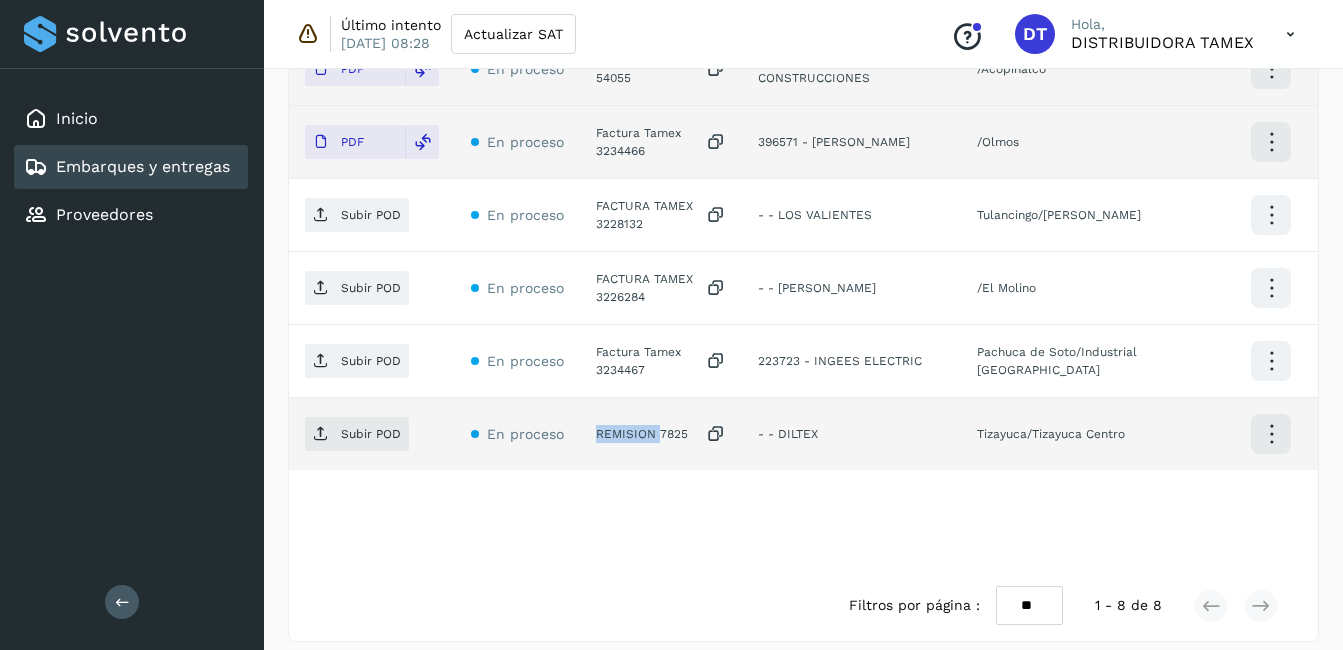 click on "REMISION 7825" 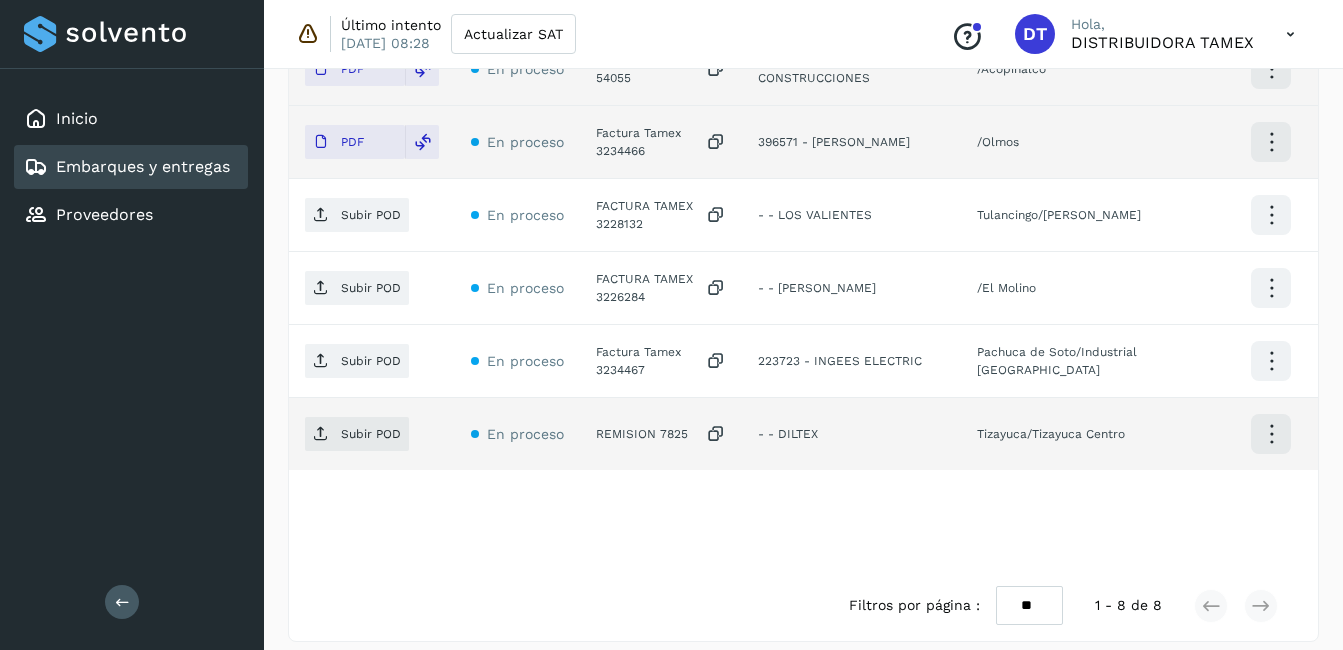drag, startPoint x: 629, startPoint y: 439, endPoint x: 684, endPoint y: 432, distance: 55.443665 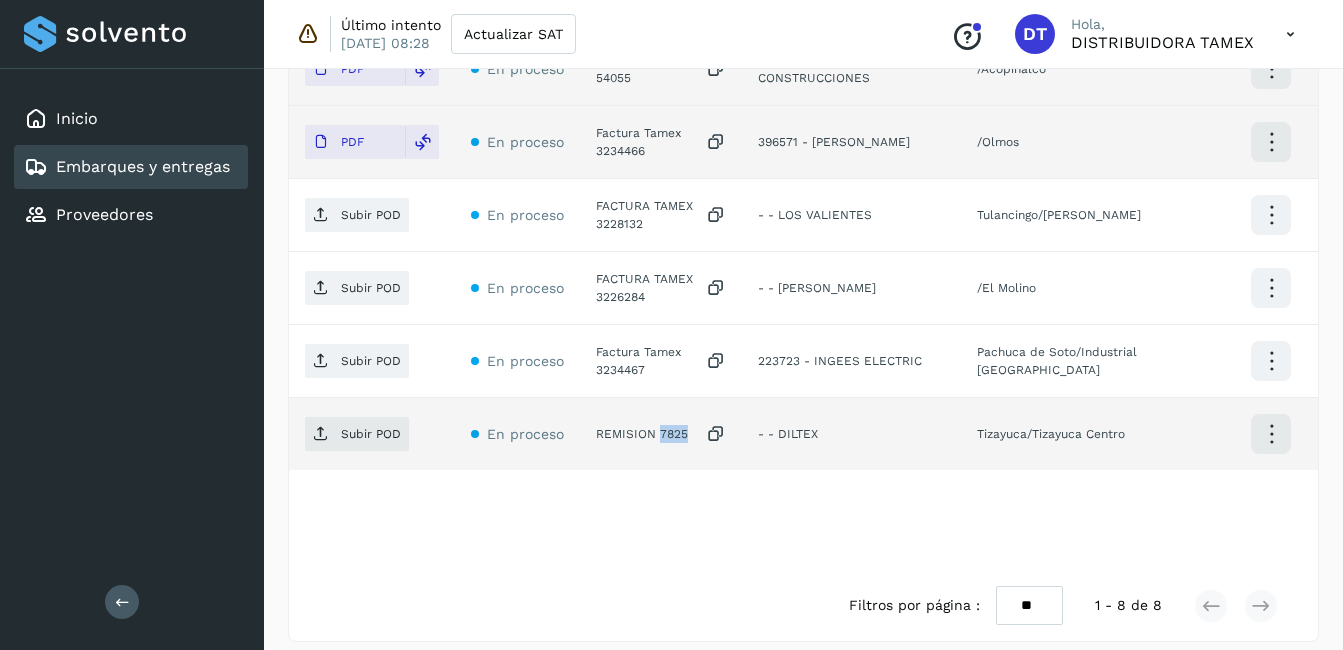 click on "REMISION 7825" 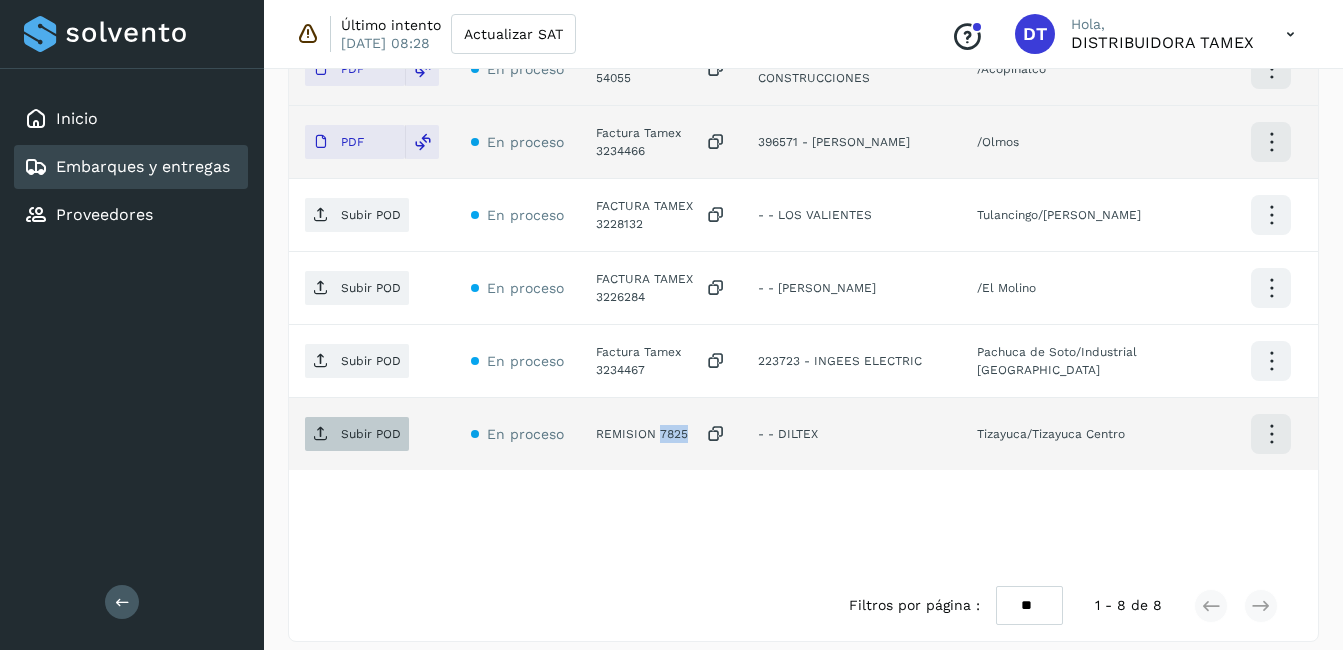 click on "Subir POD" at bounding box center (371, 434) 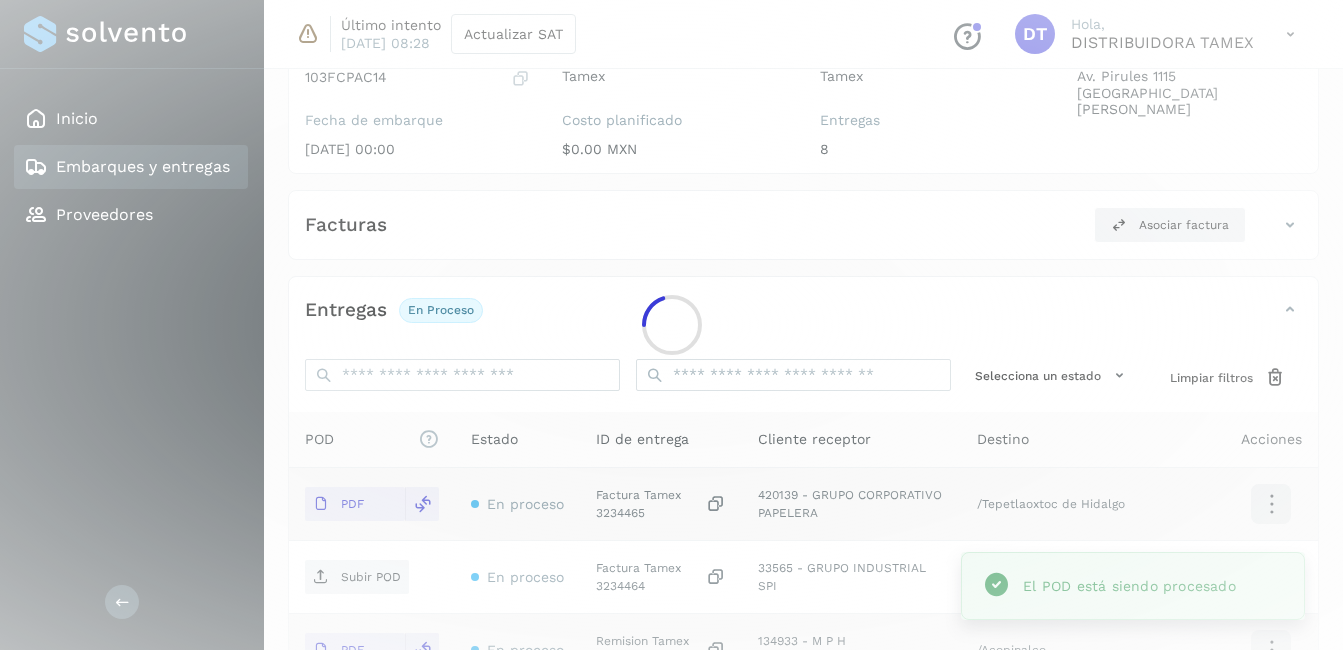 scroll, scrollTop: 0, scrollLeft: 0, axis: both 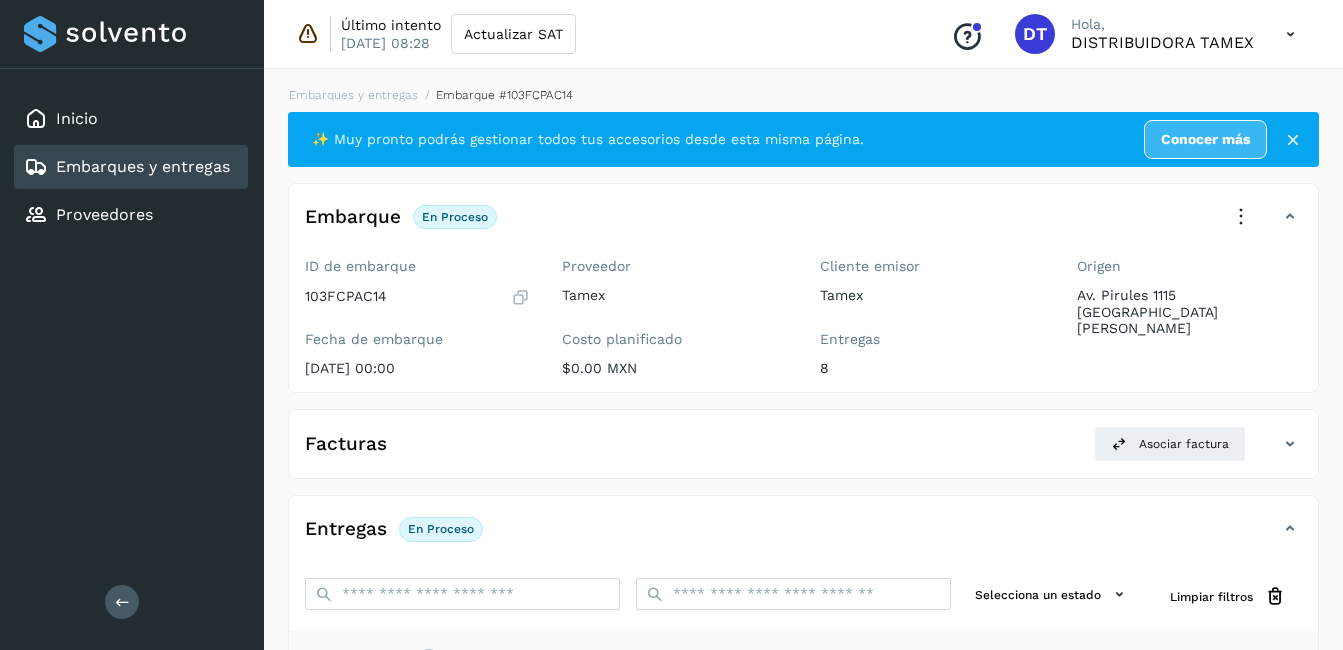 select on "**" 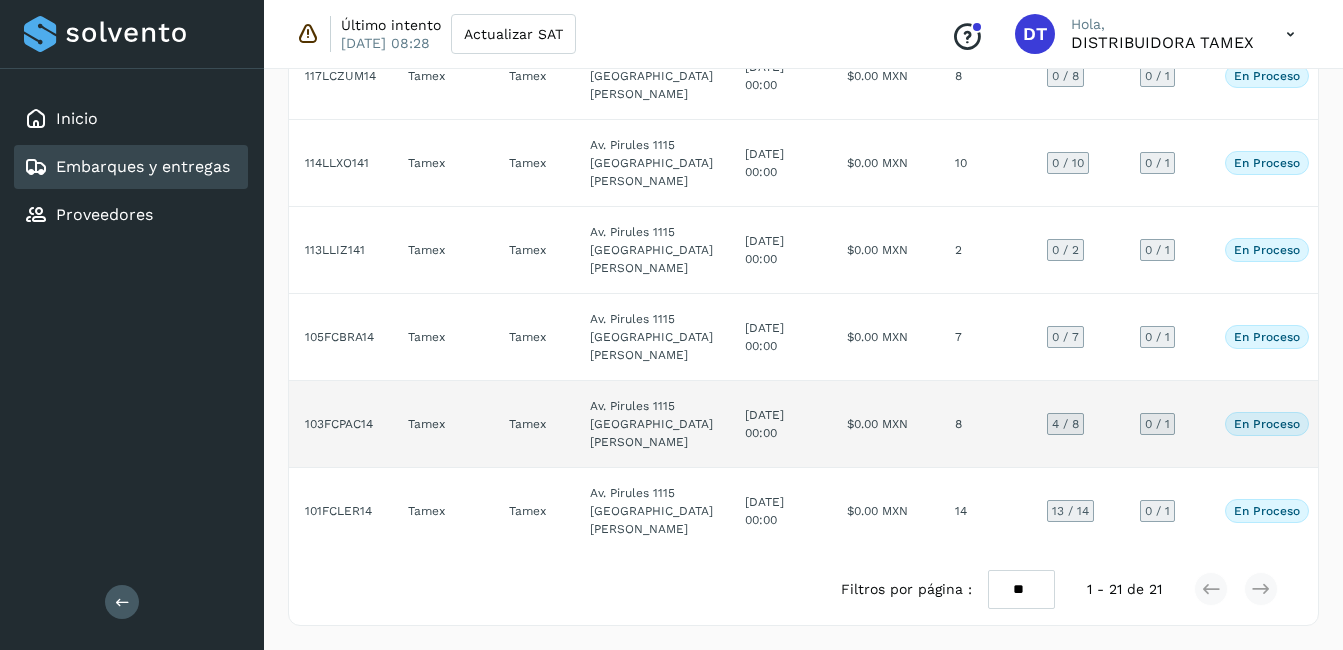scroll, scrollTop: 2699, scrollLeft: 0, axis: vertical 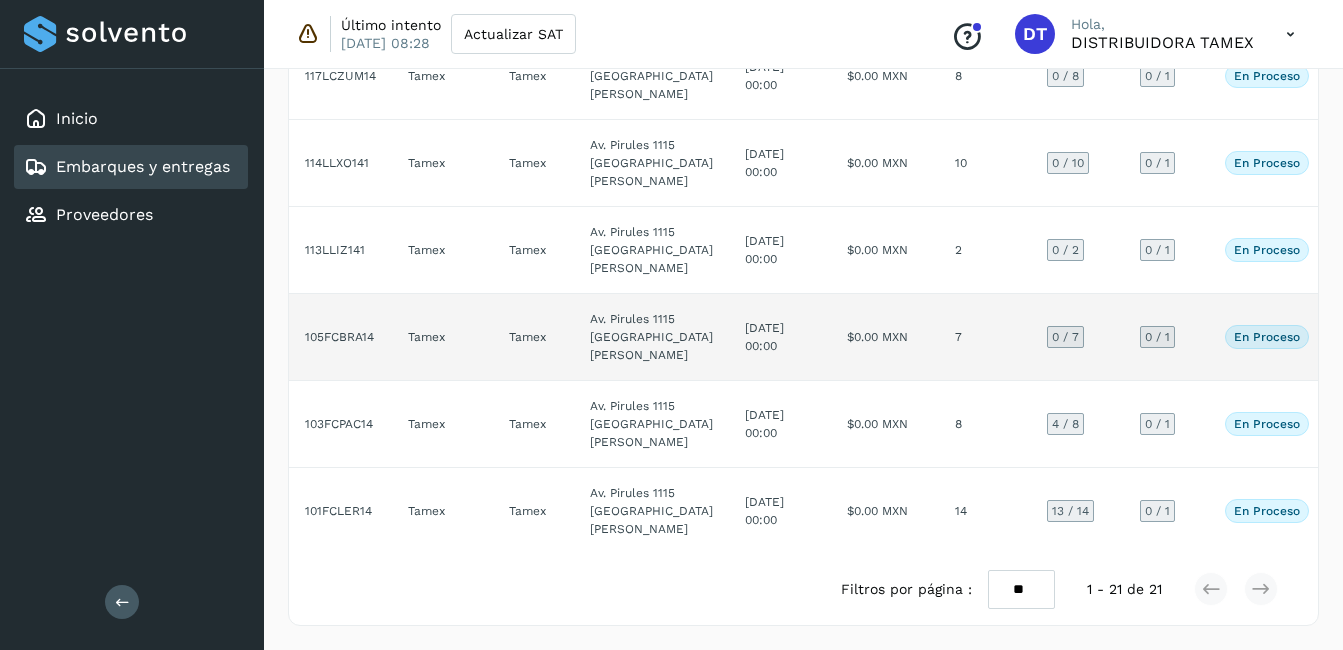 click on "$0.00 MXN" 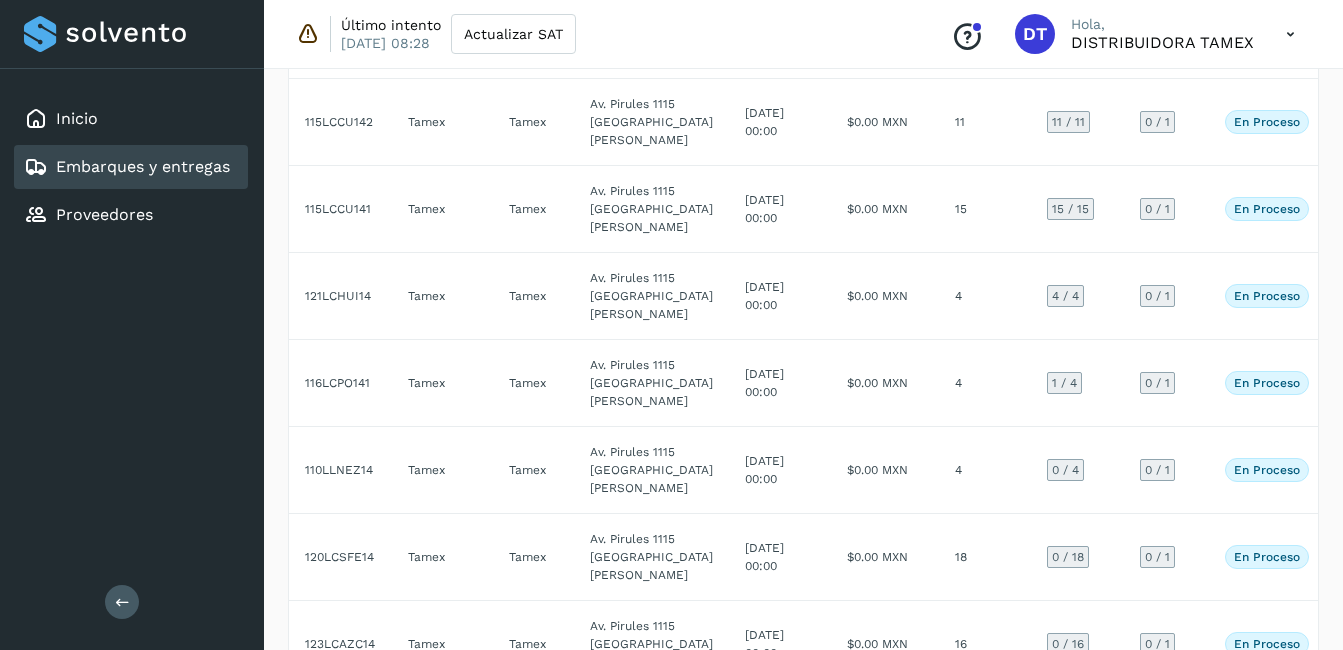 select on "**" 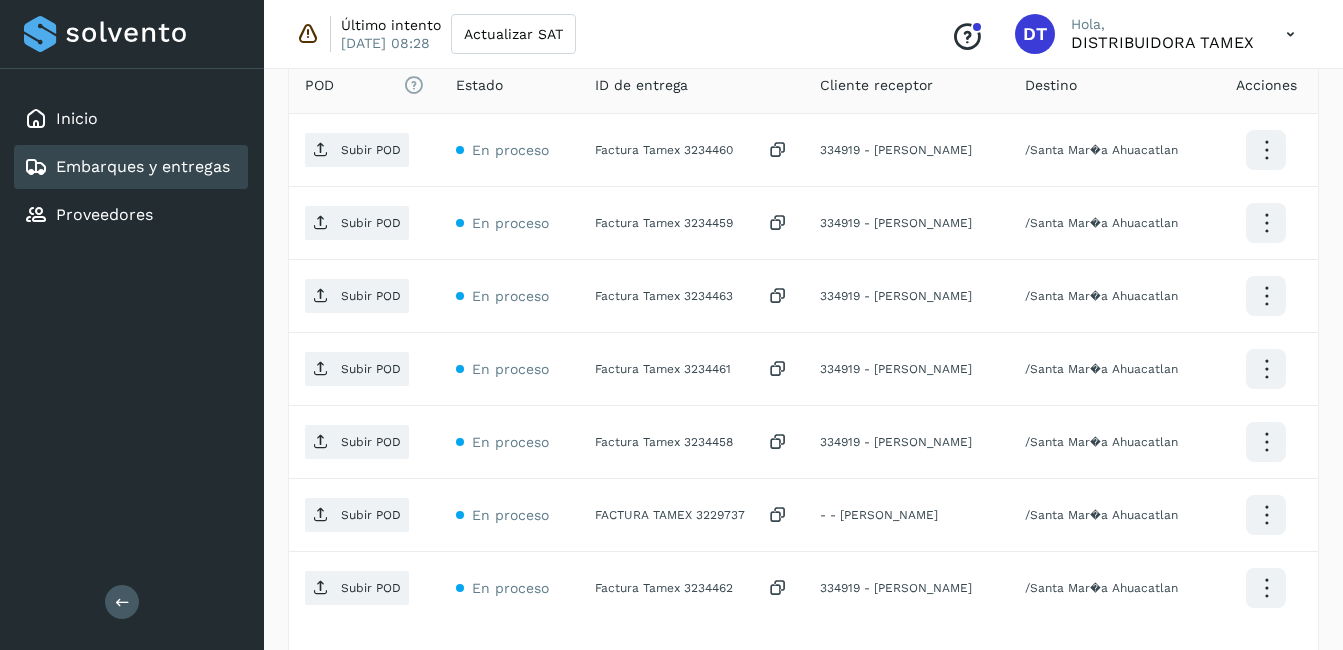 scroll, scrollTop: 443, scrollLeft: 0, axis: vertical 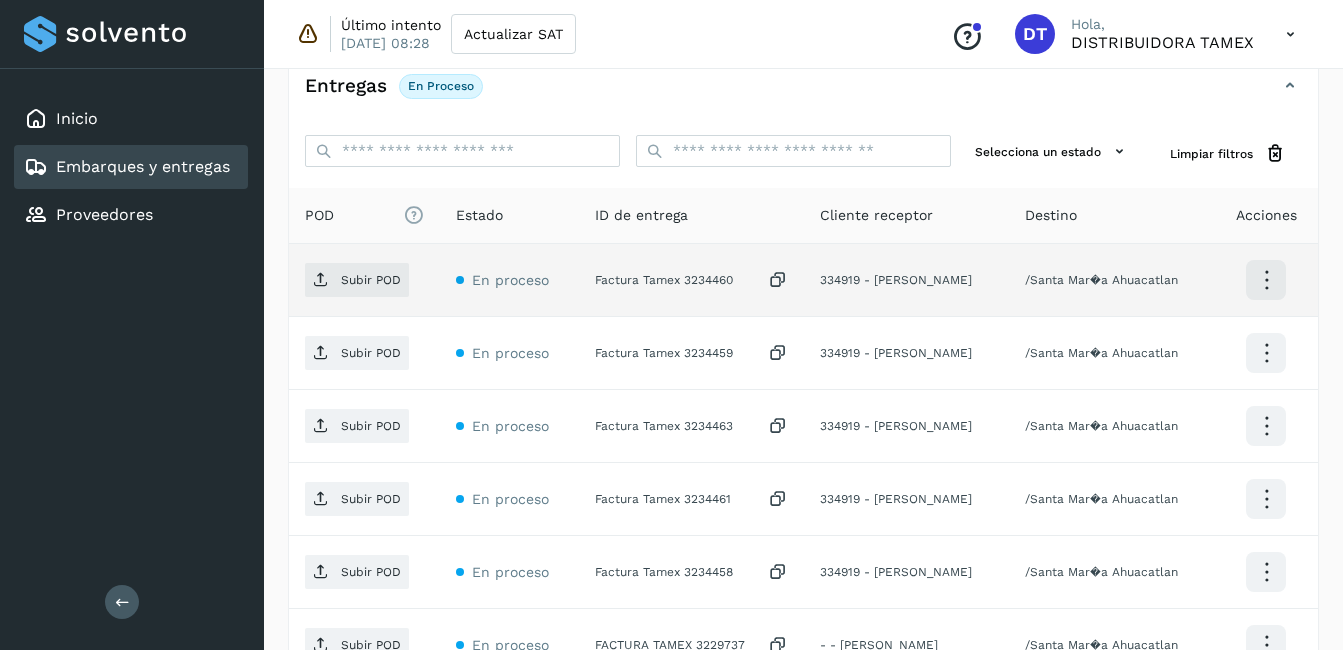 click on "Factura Tamex 3234460" 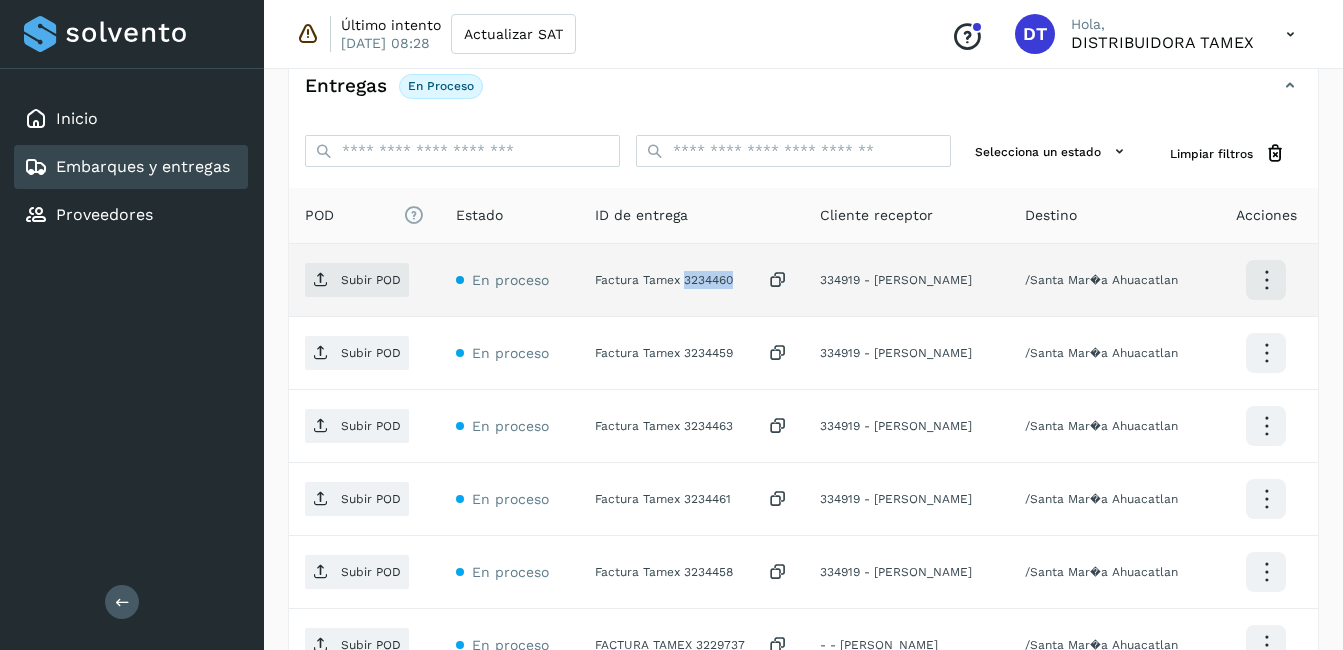 click on "Factura Tamex 3234460" 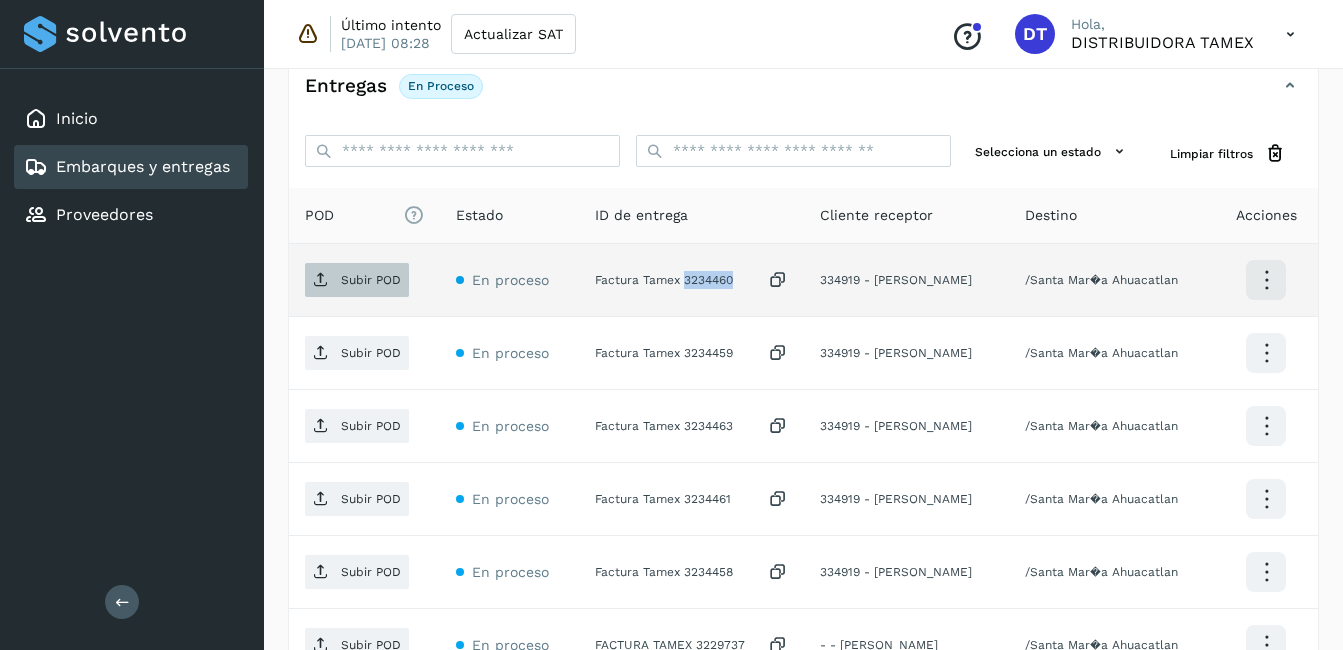 click on "Subir POD" at bounding box center [371, 280] 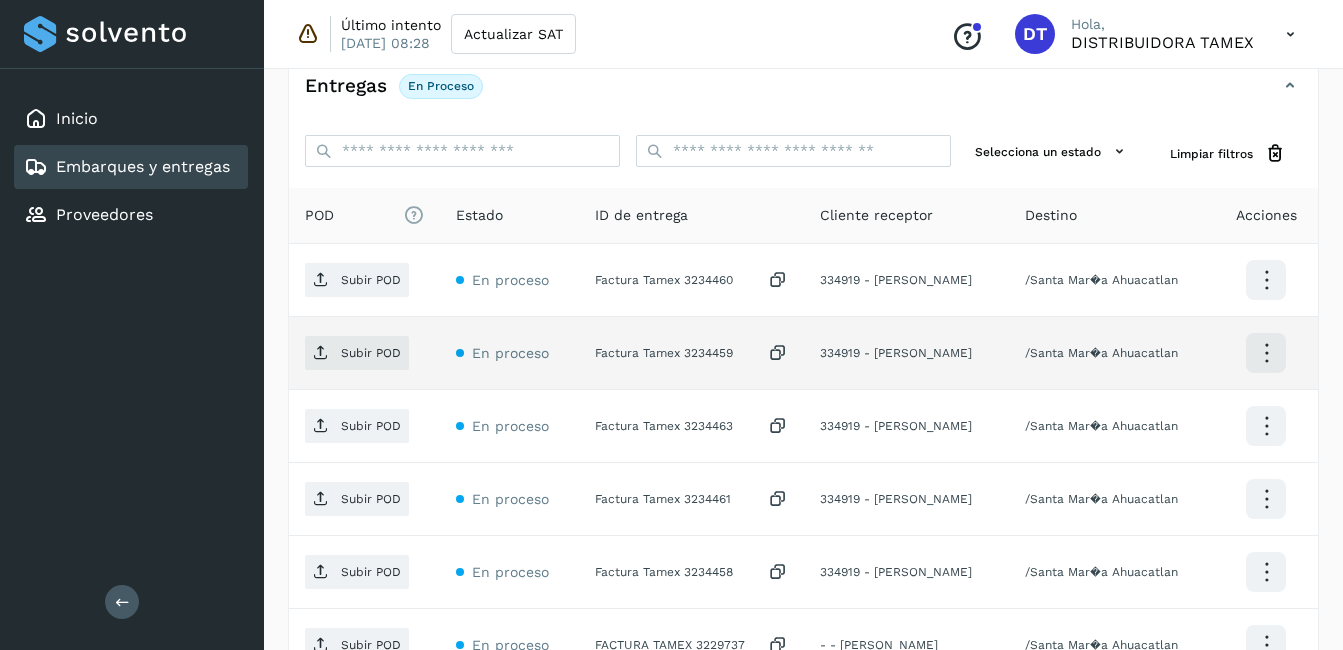 click on "Factura Tamex 3234459" 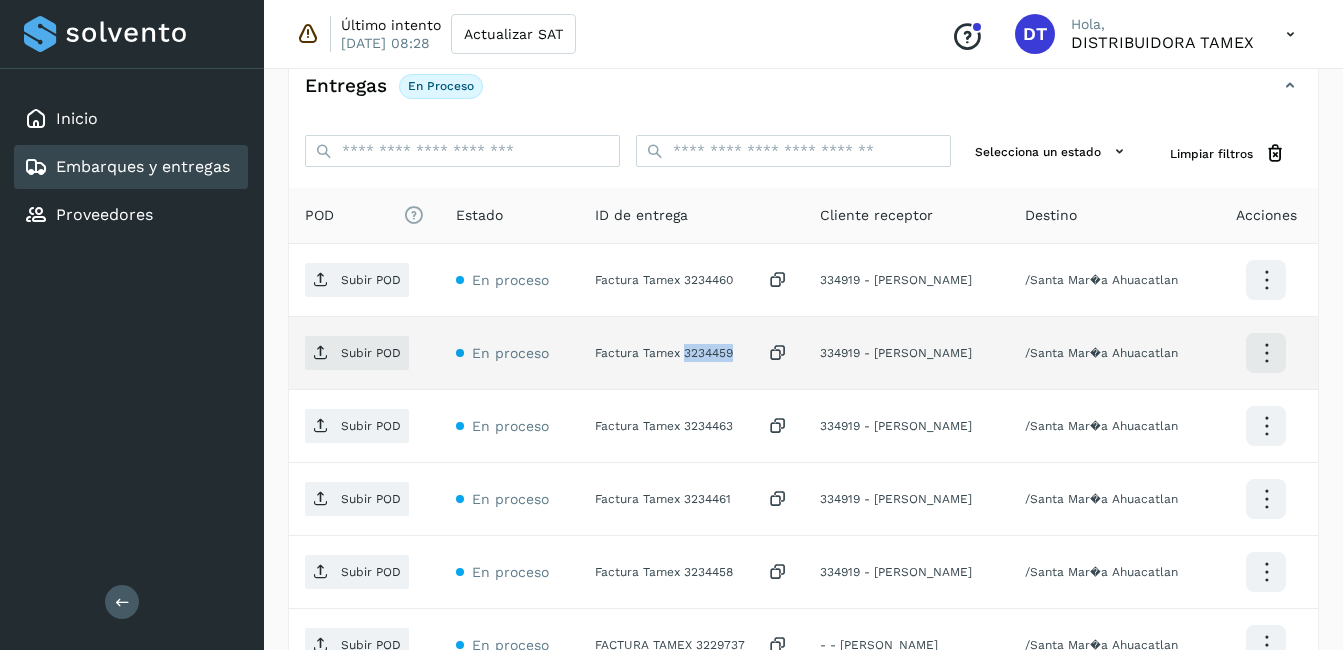 click on "Factura Tamex 3234459" 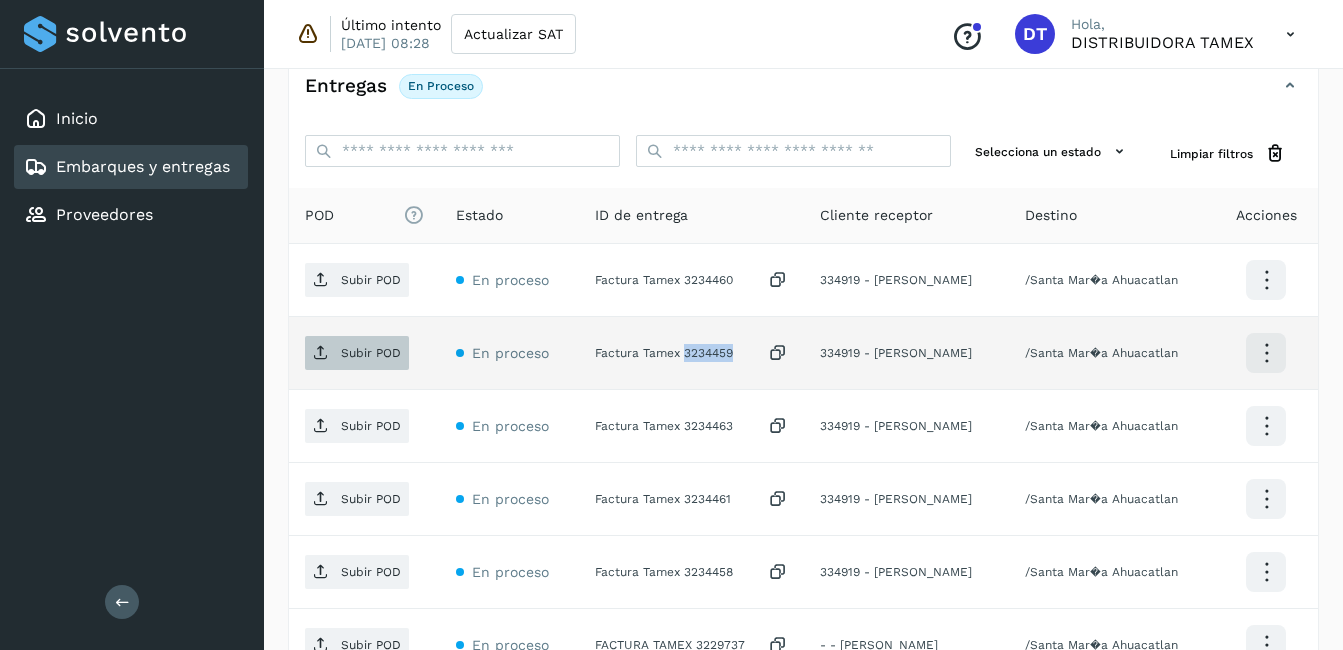 click on "Subir POD" at bounding box center [371, 353] 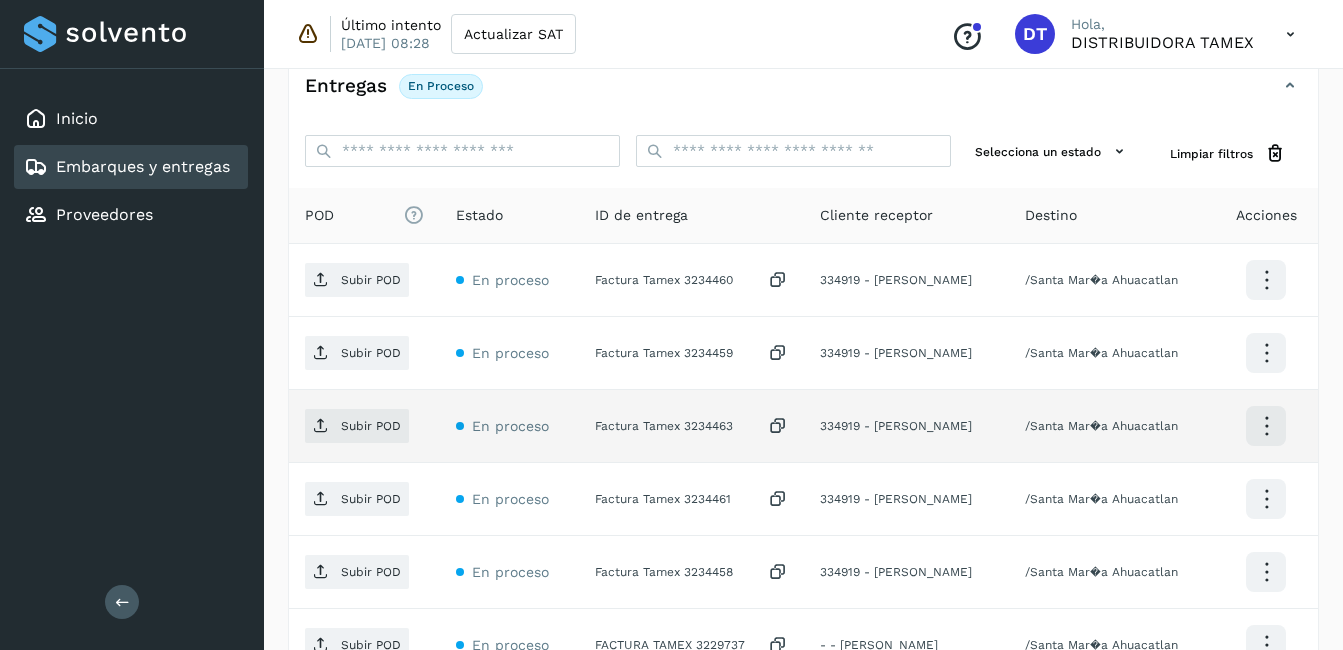 click on "Factura Tamex 3234463" 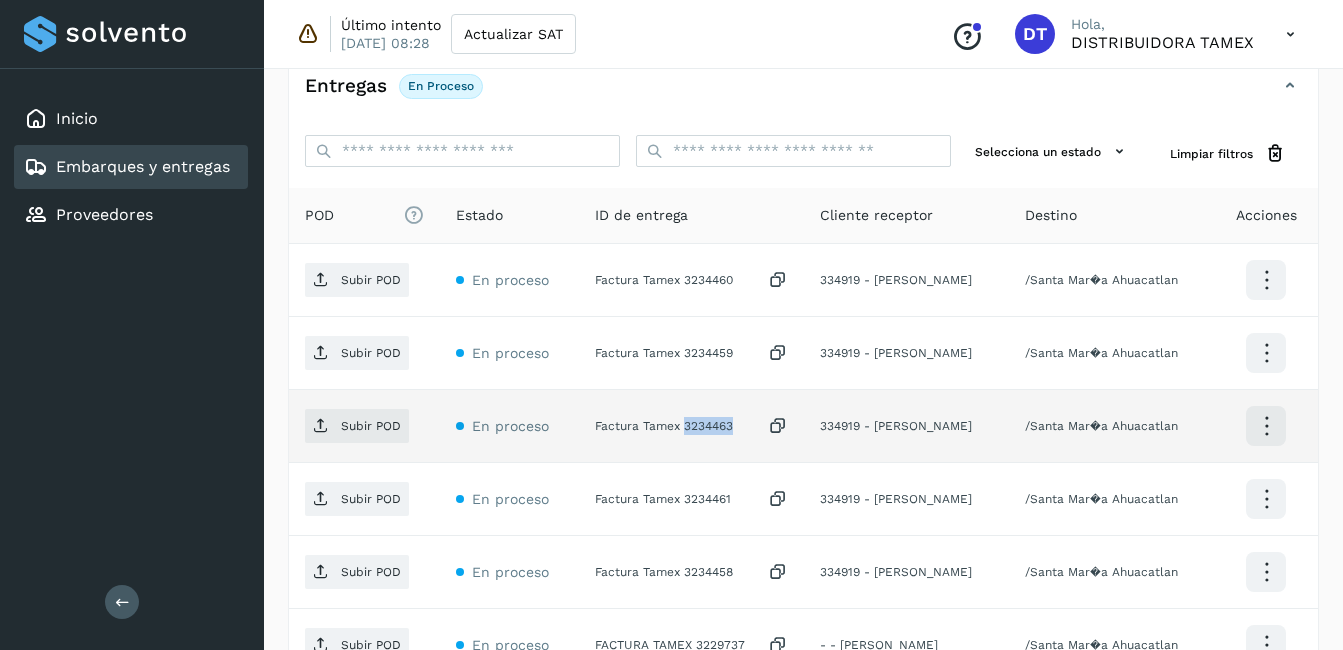 click on "Factura Tamex 3234463" 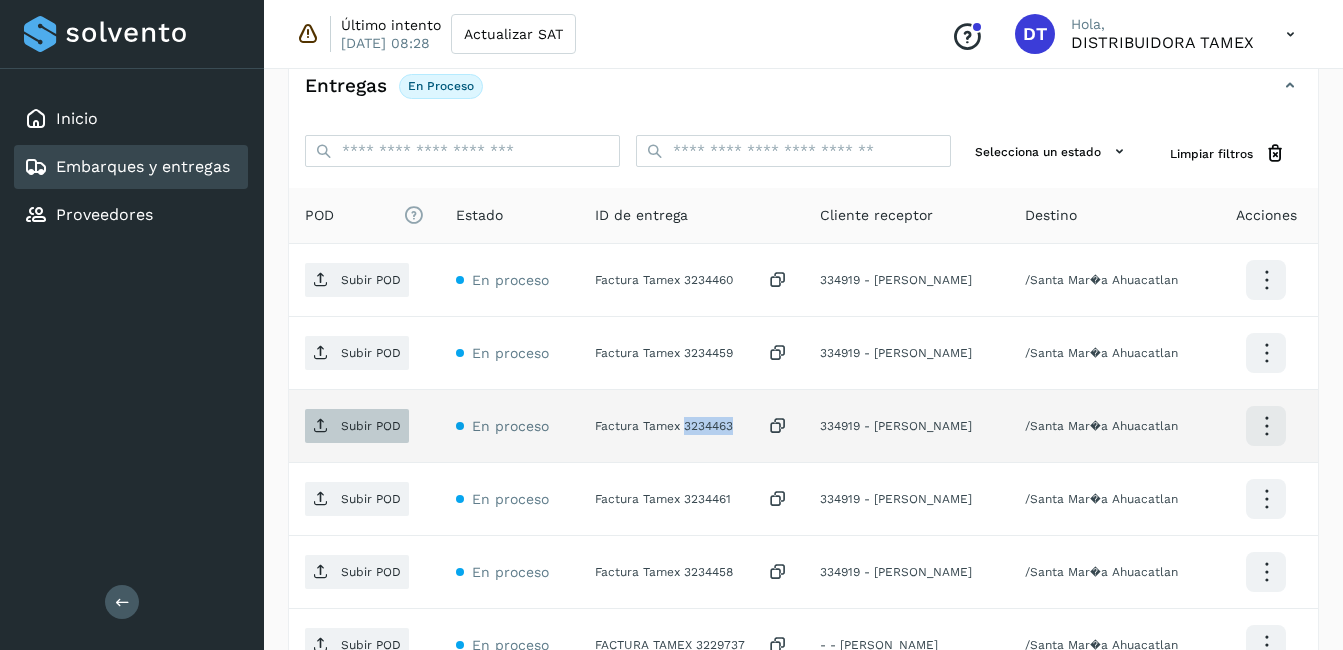 click on "Subir POD" at bounding box center [357, 426] 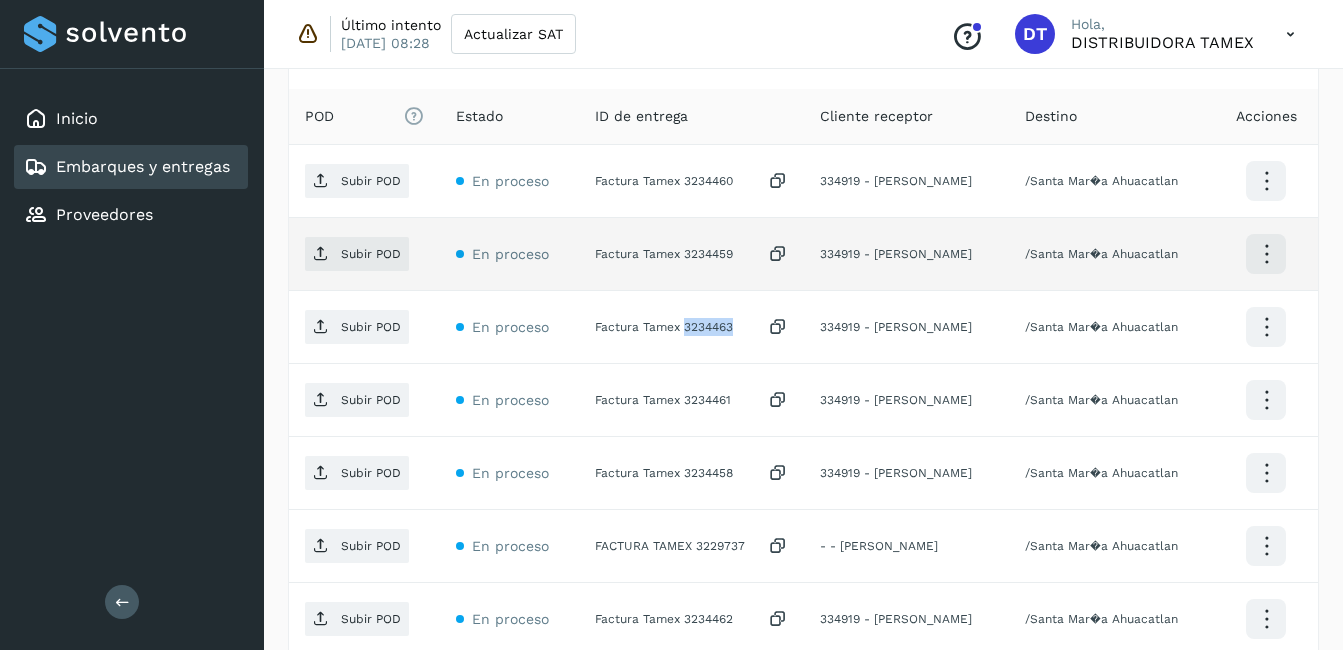 scroll, scrollTop: 543, scrollLeft: 0, axis: vertical 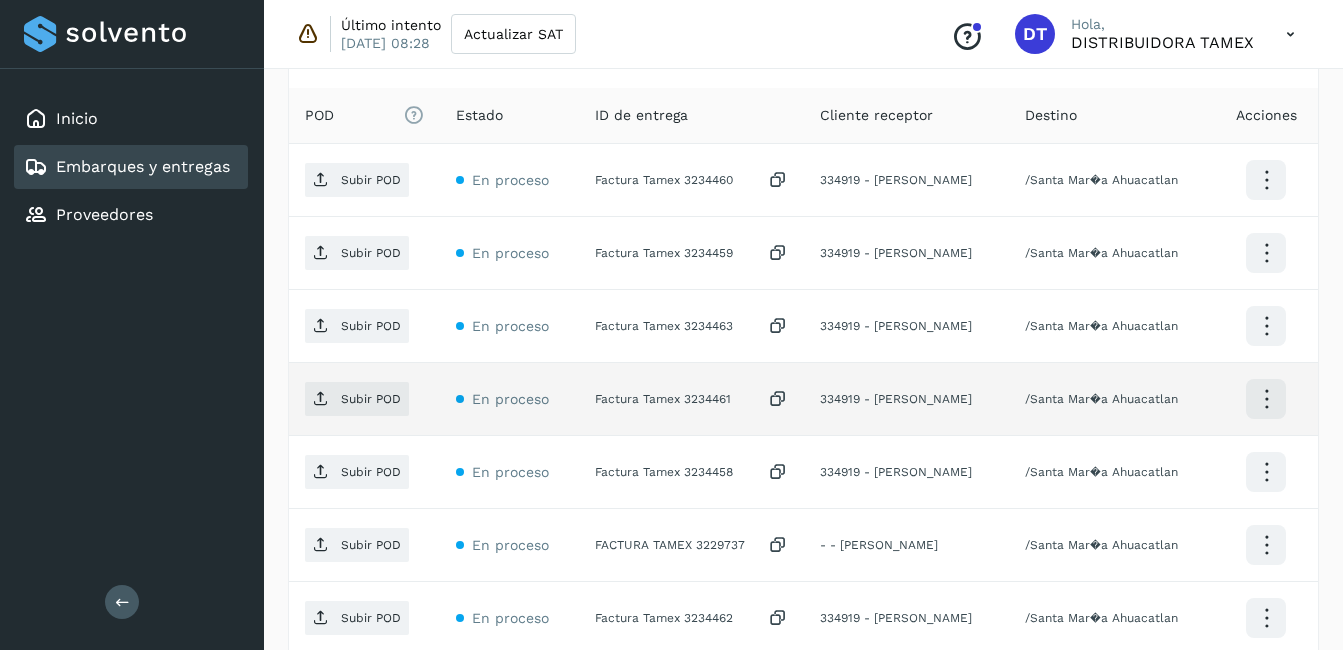 click on "Factura Tamex 3234461" 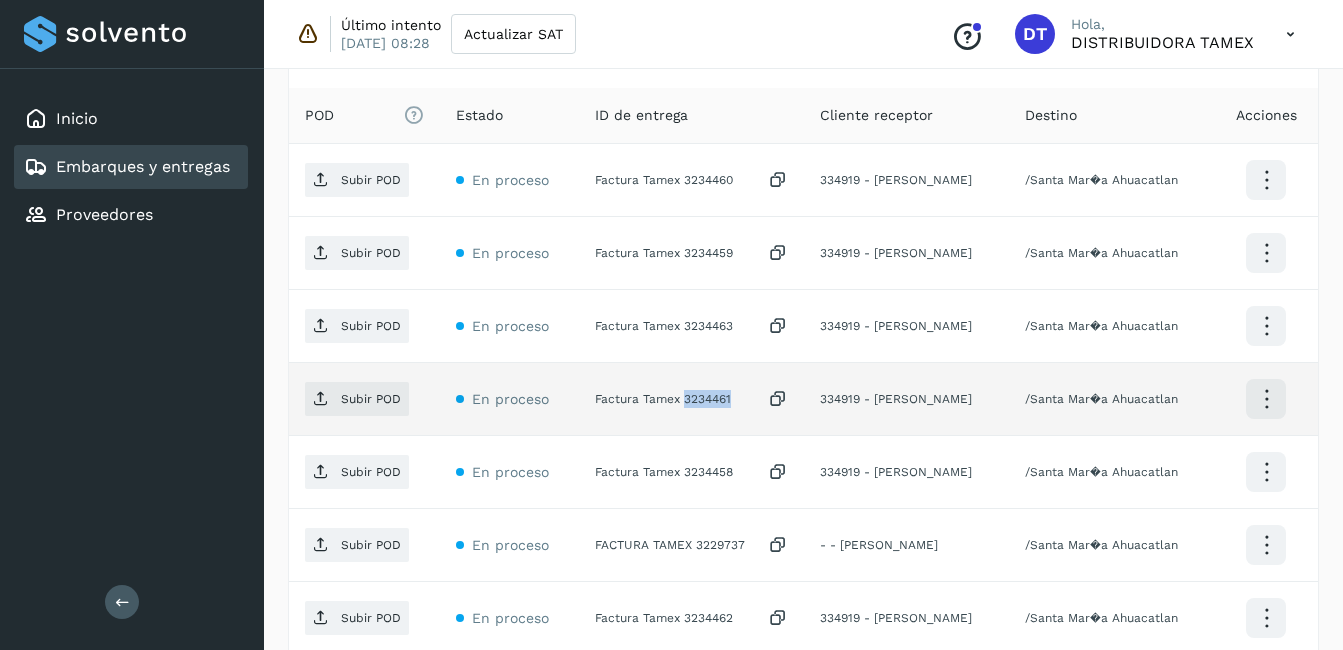 click on "Factura Tamex 3234461" 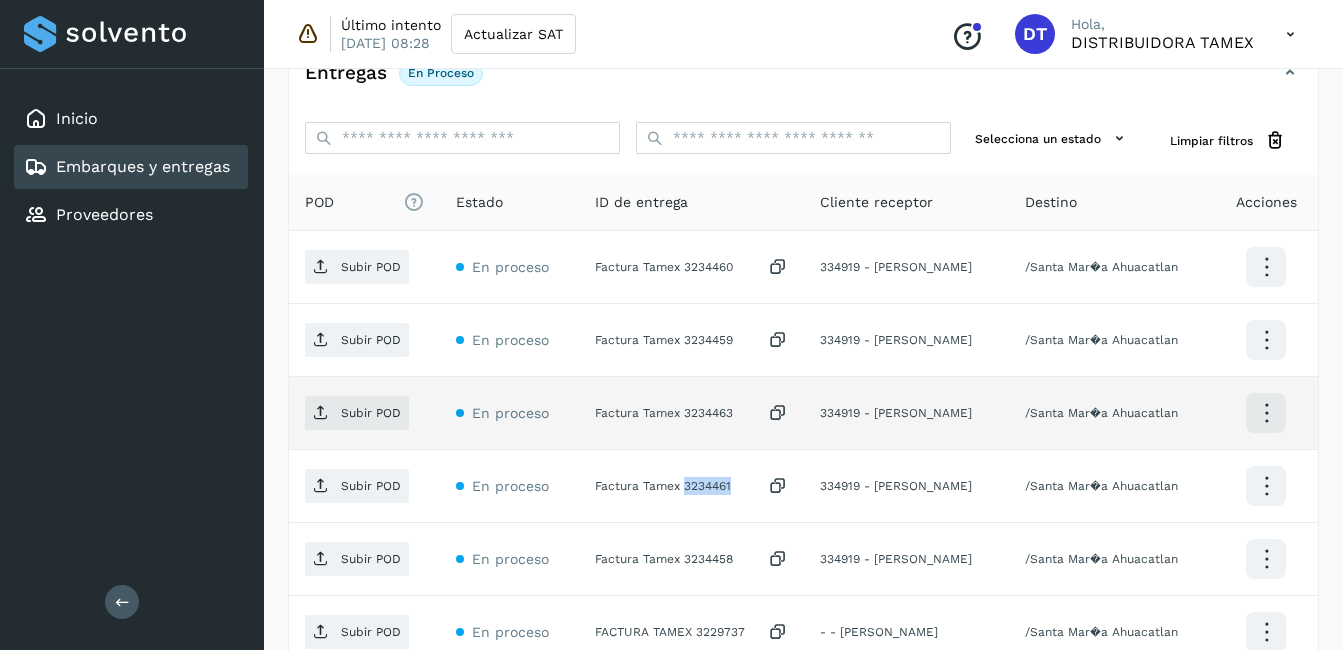 scroll, scrollTop: 543, scrollLeft: 0, axis: vertical 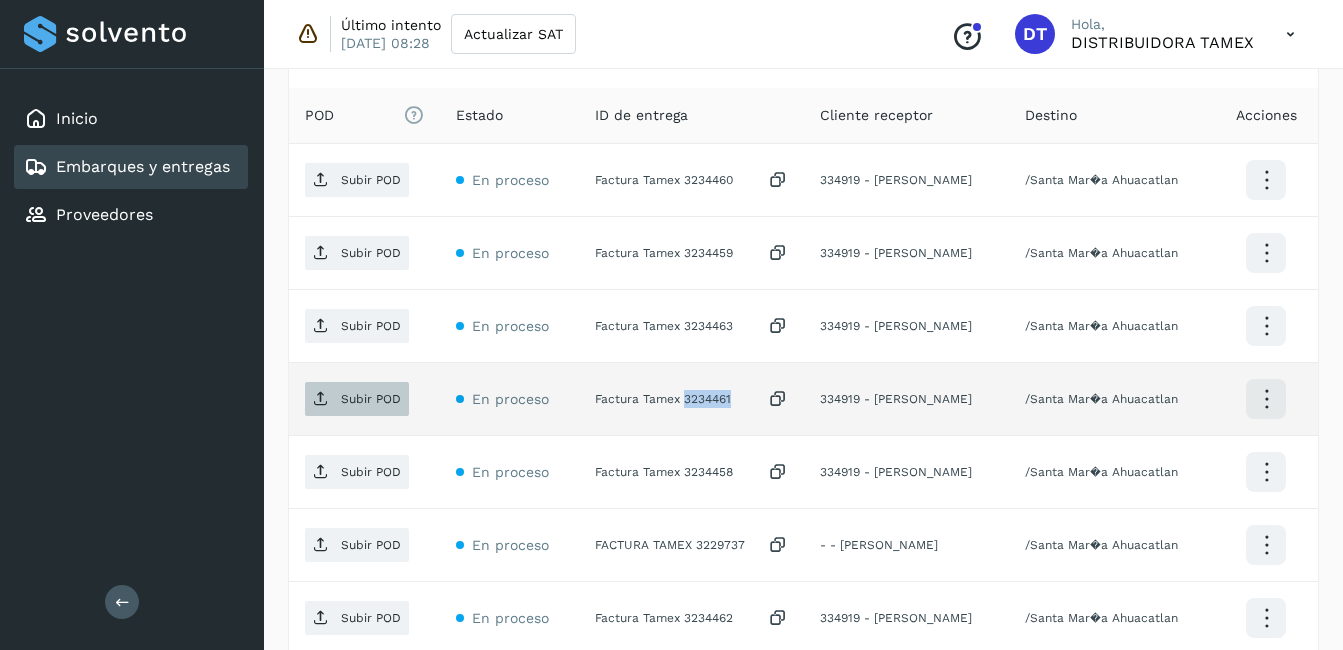 click on "Subir POD" at bounding box center (357, 399) 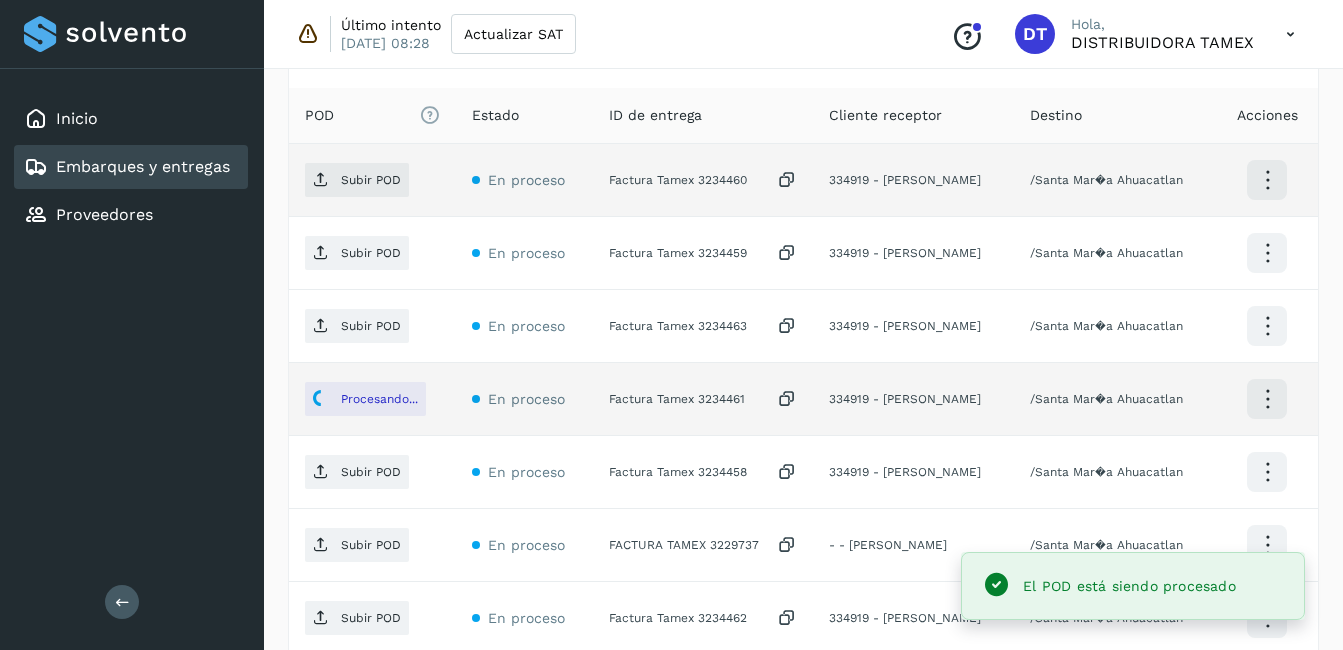 click on "Factura Tamex 3234460" 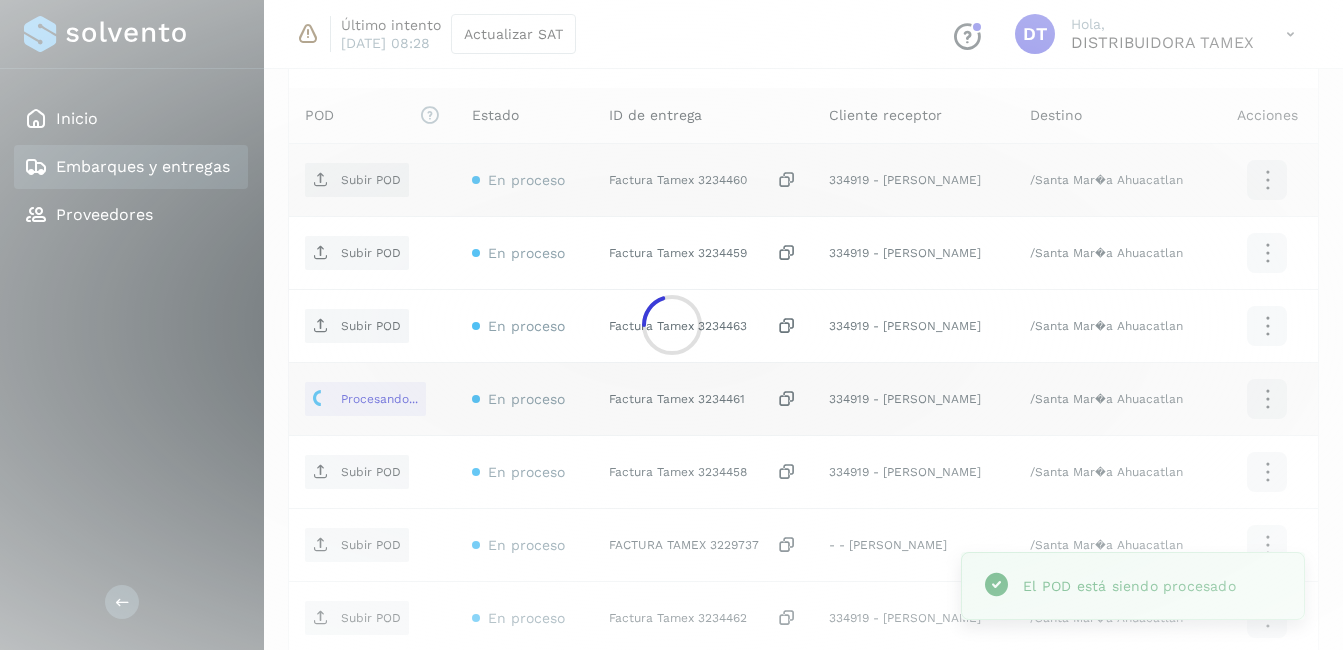 click 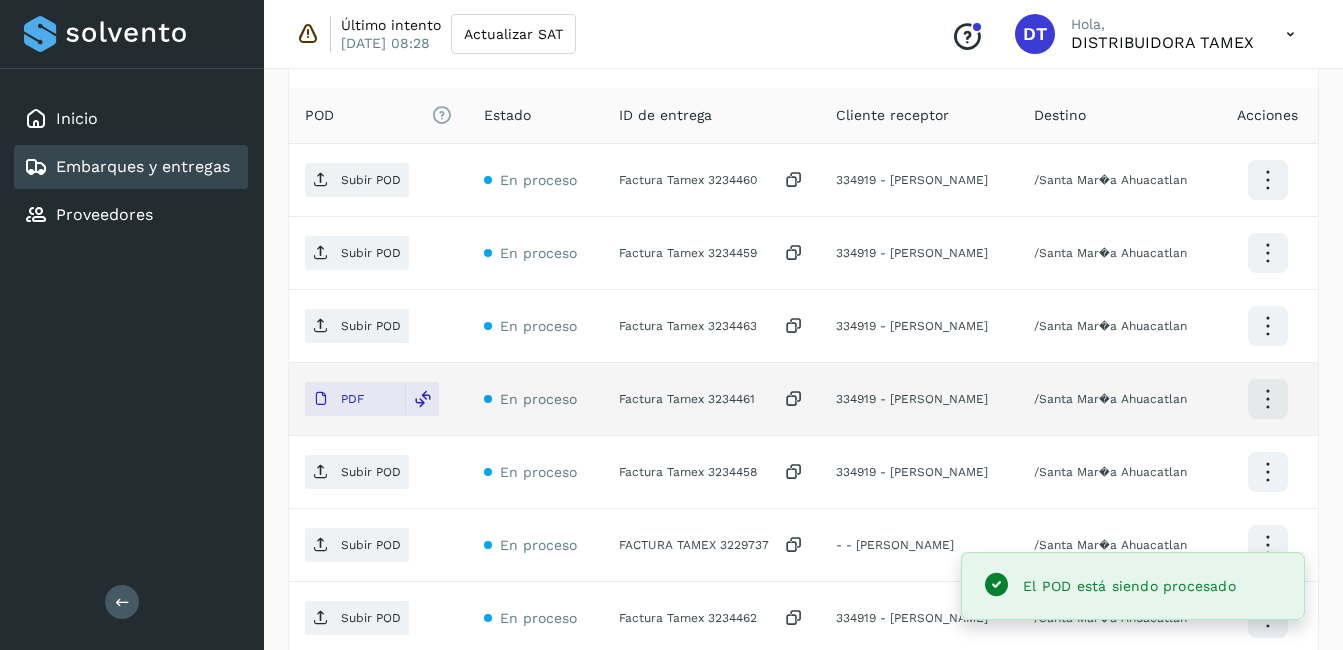 click on "Factura Tamex 3234460" 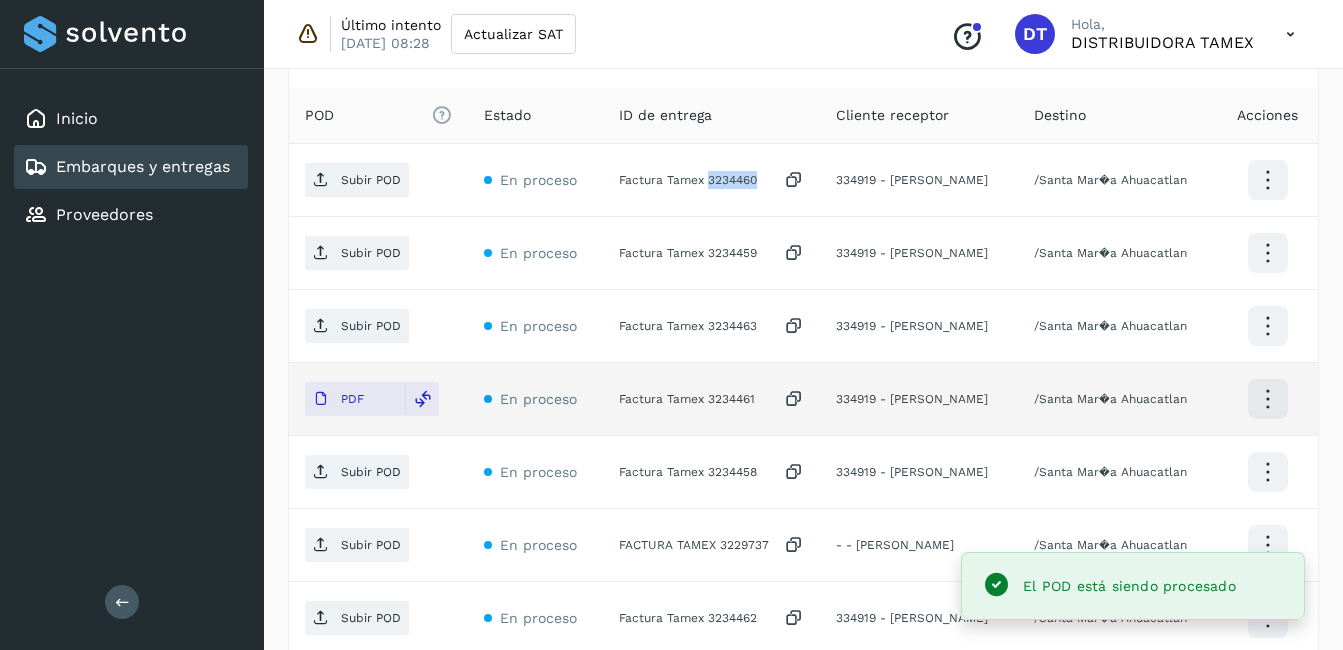 click on "Factura Tamex 3234460" 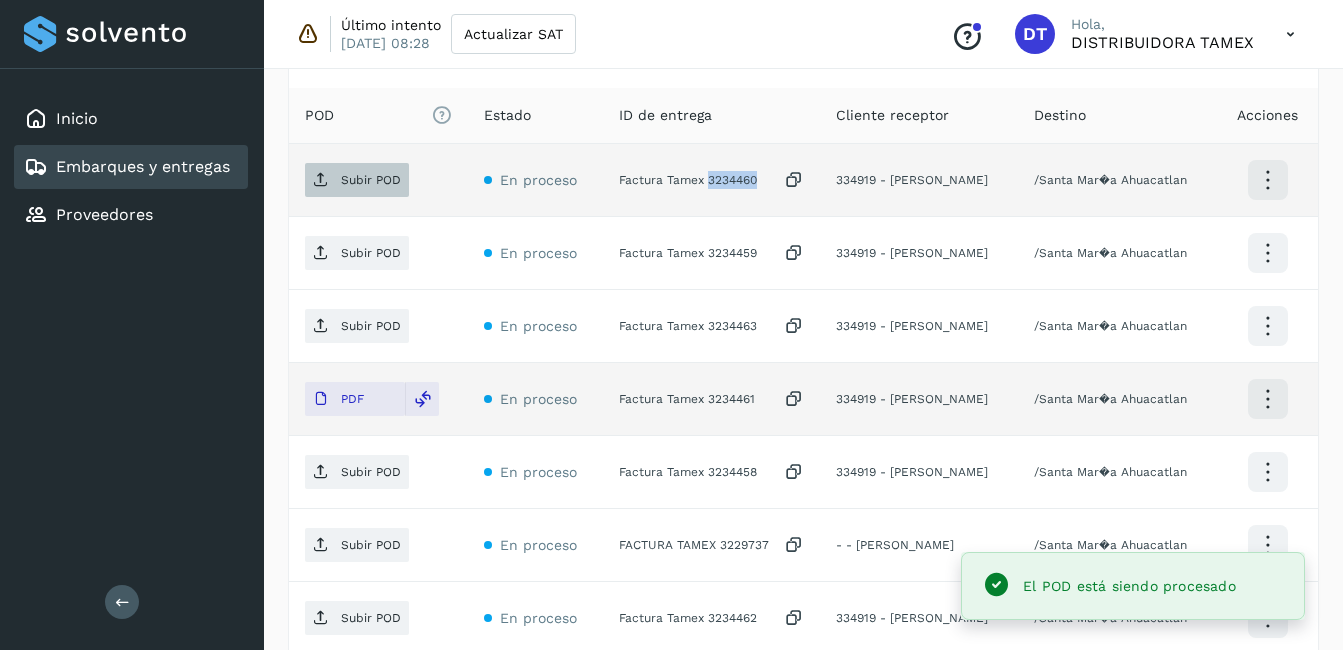 click on "Subir POD" at bounding box center [371, 180] 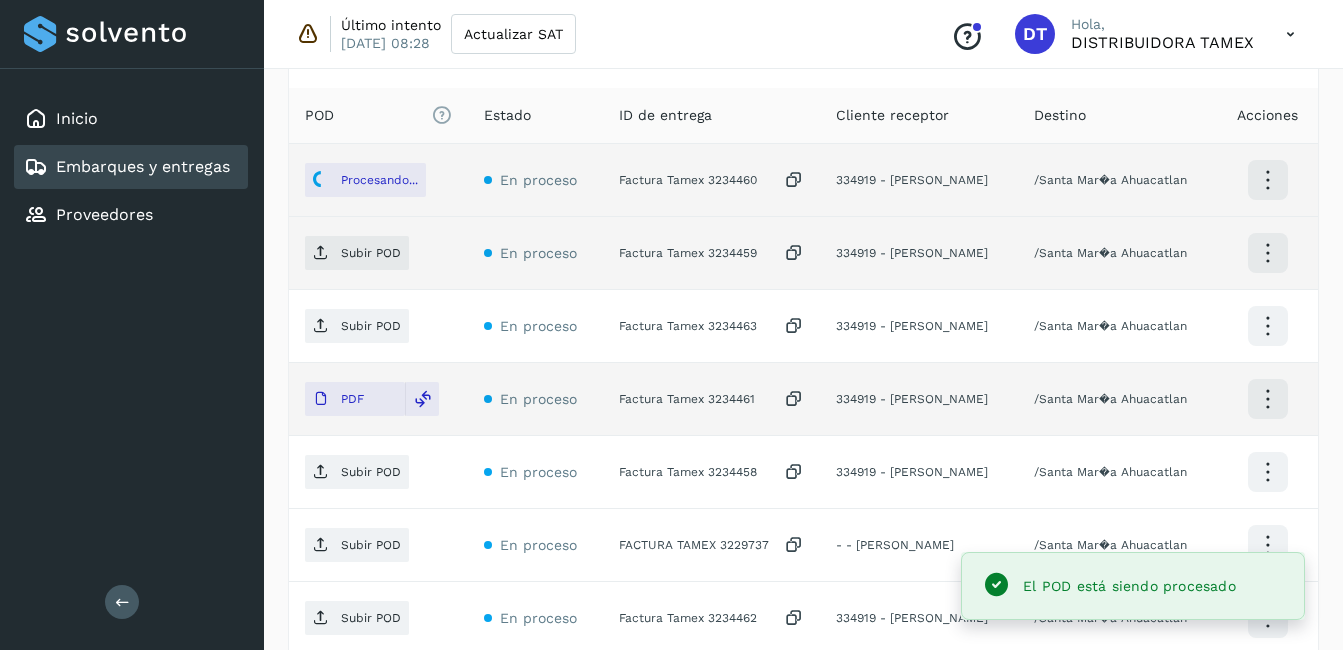 click on "Factura Tamex 3234459" 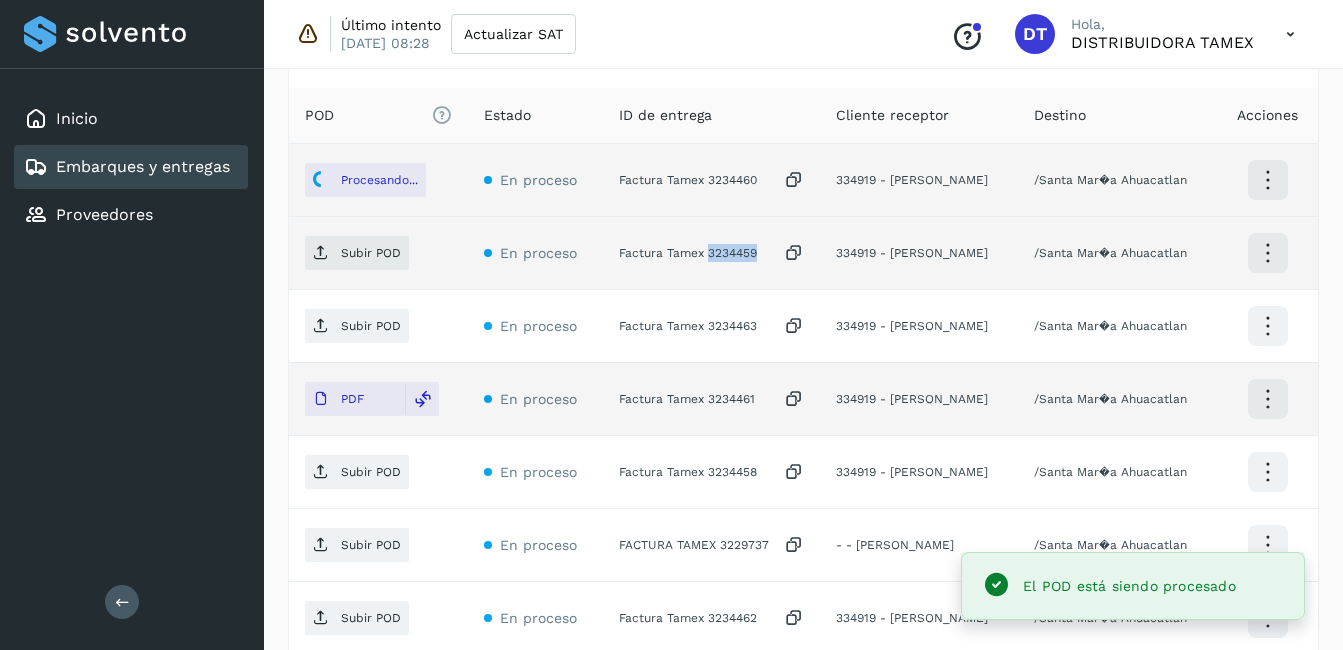 click on "Factura Tamex 3234459" 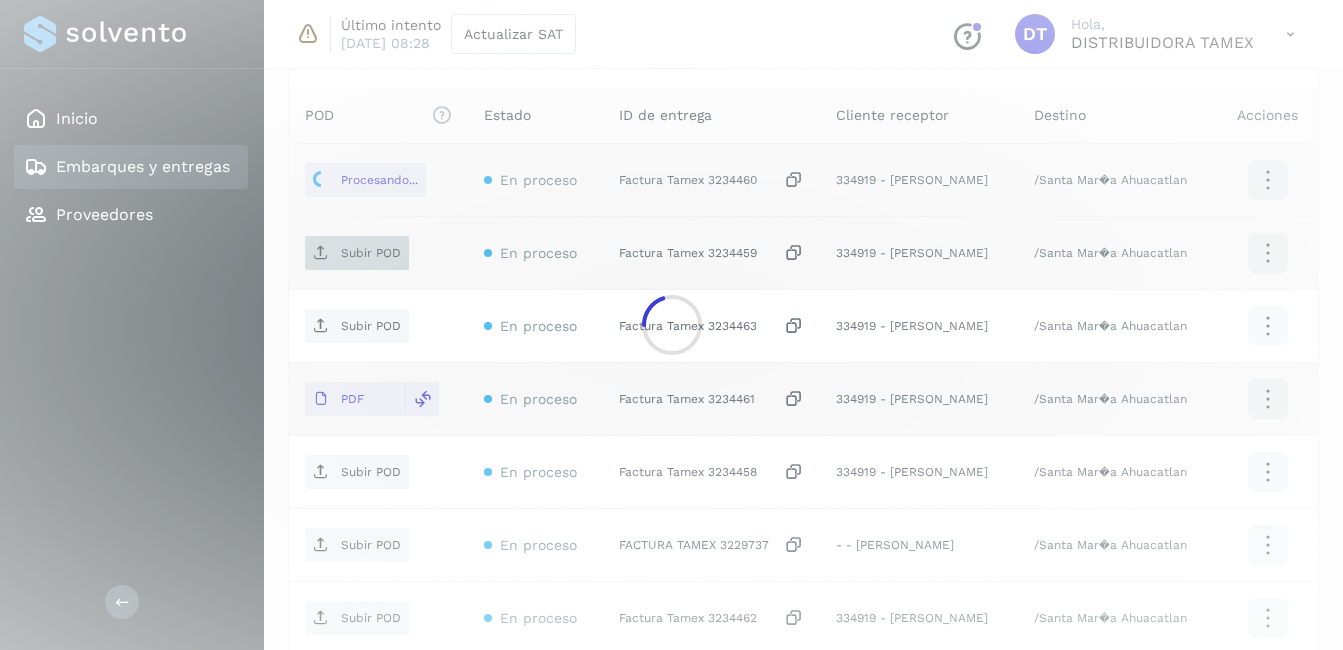 click 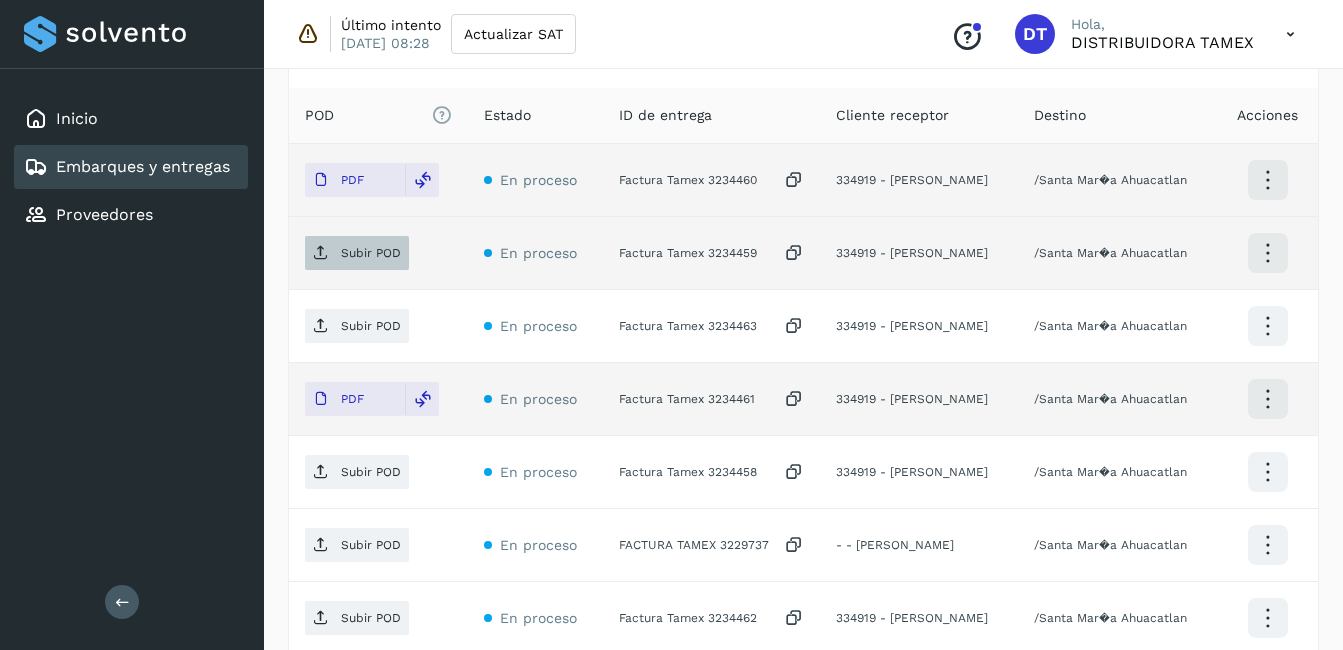 click on "Subir POD" at bounding box center (371, 253) 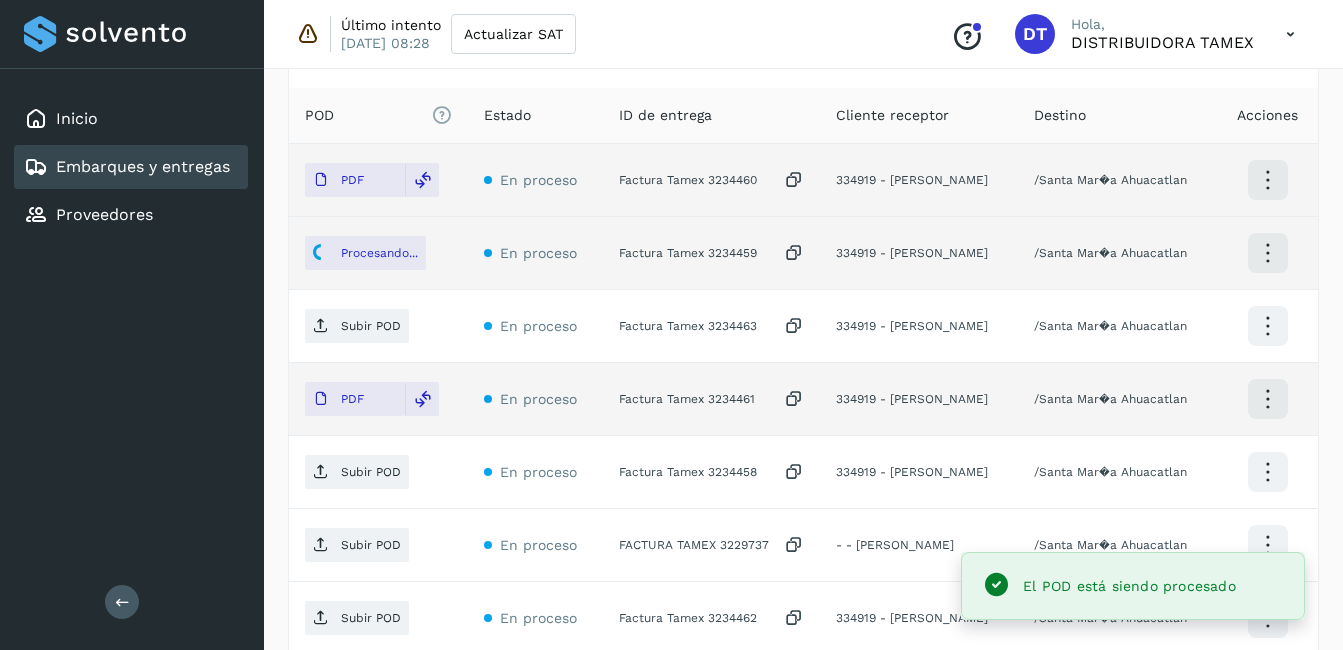 scroll, scrollTop: 643, scrollLeft: 0, axis: vertical 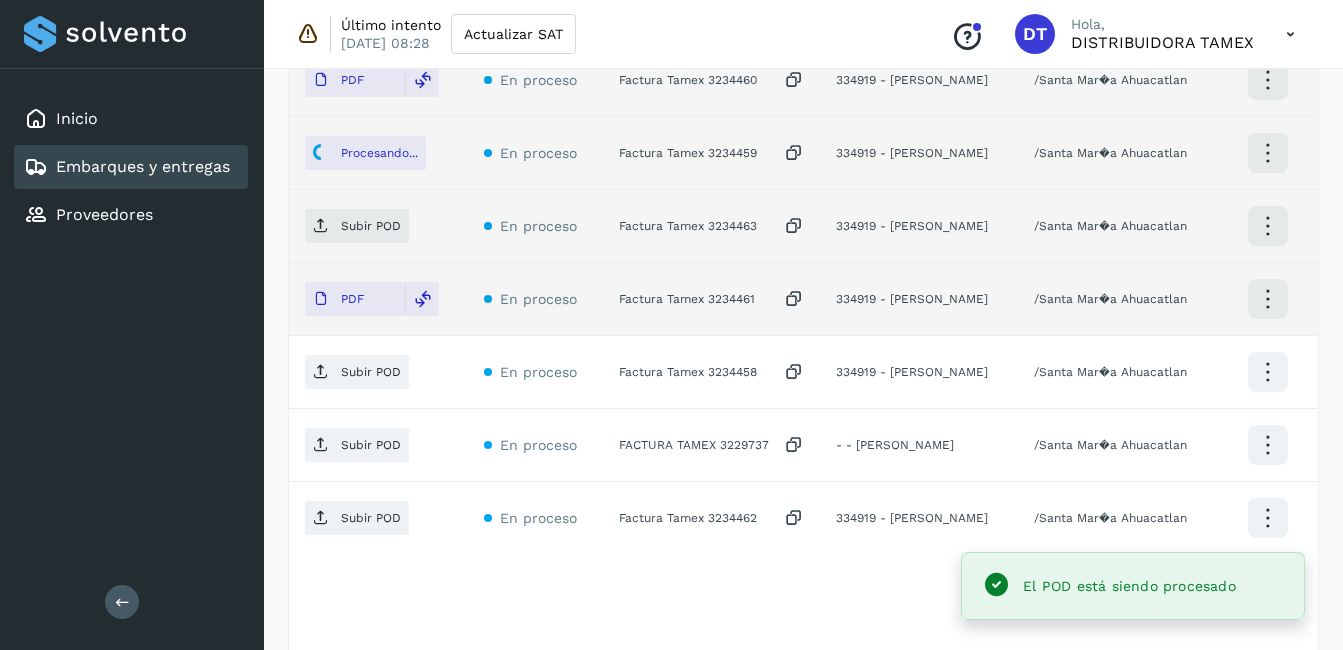 click on "Factura Tamex 3234463" 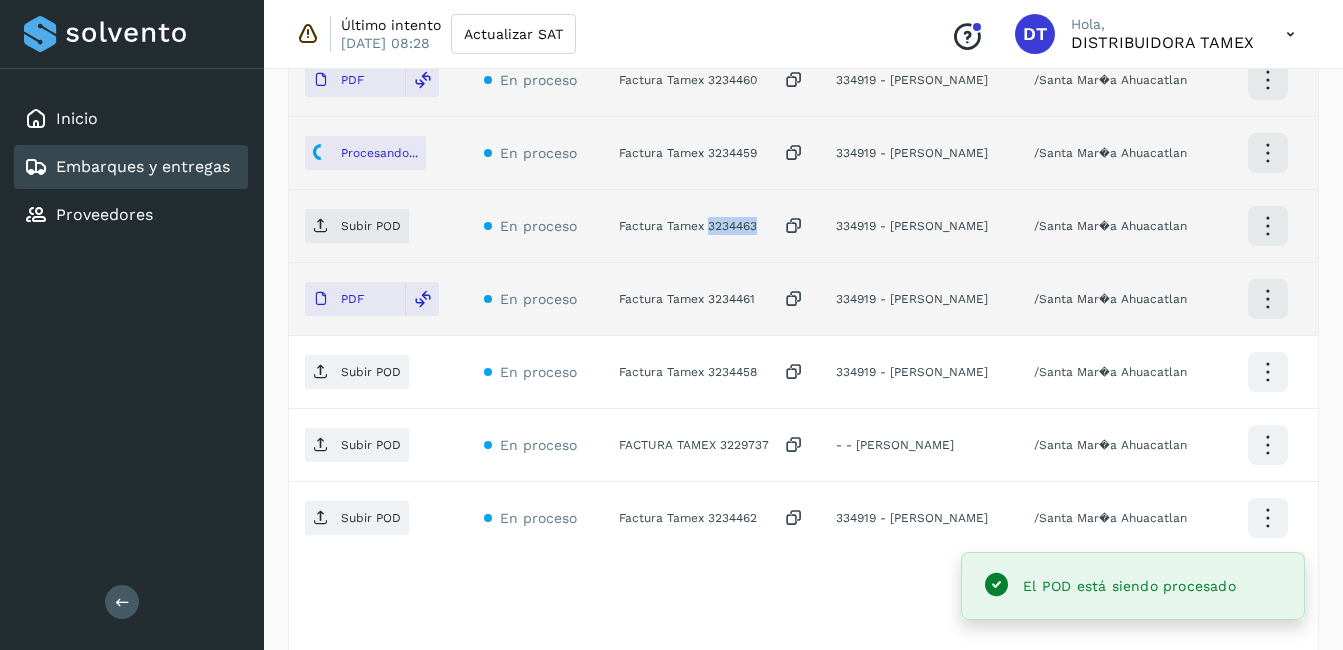 click on "Factura Tamex 3234463" 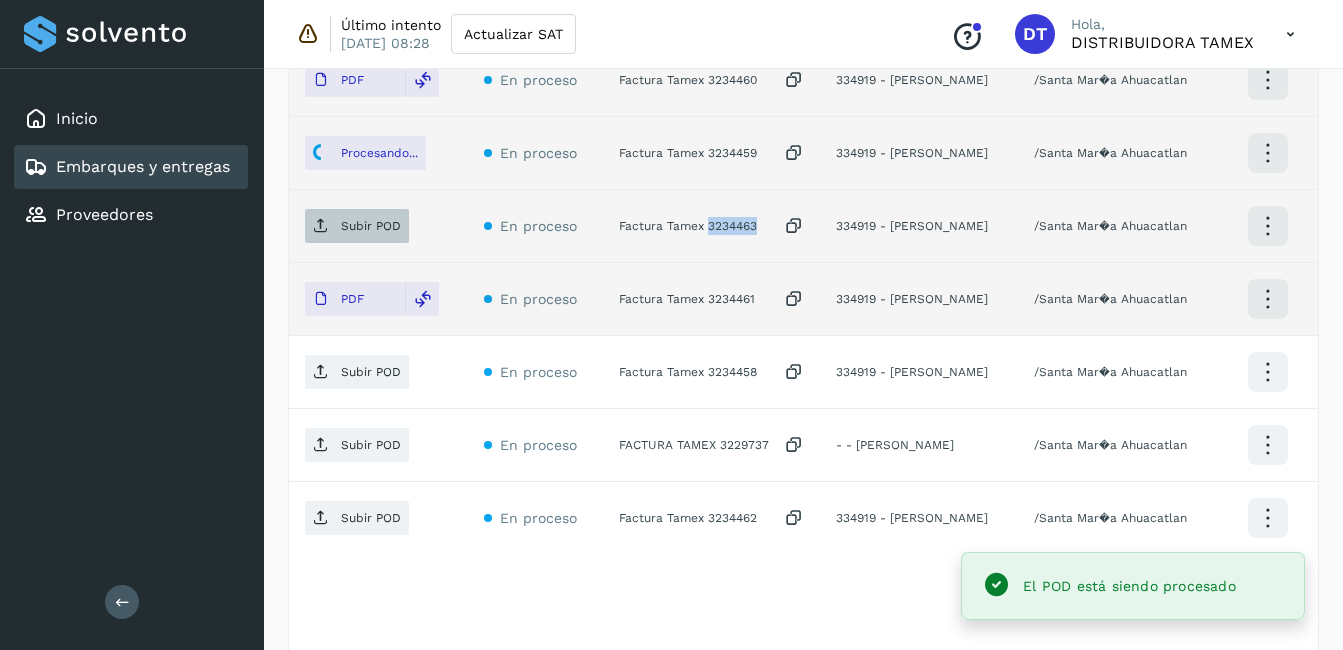 click on "Subir POD" at bounding box center (371, 226) 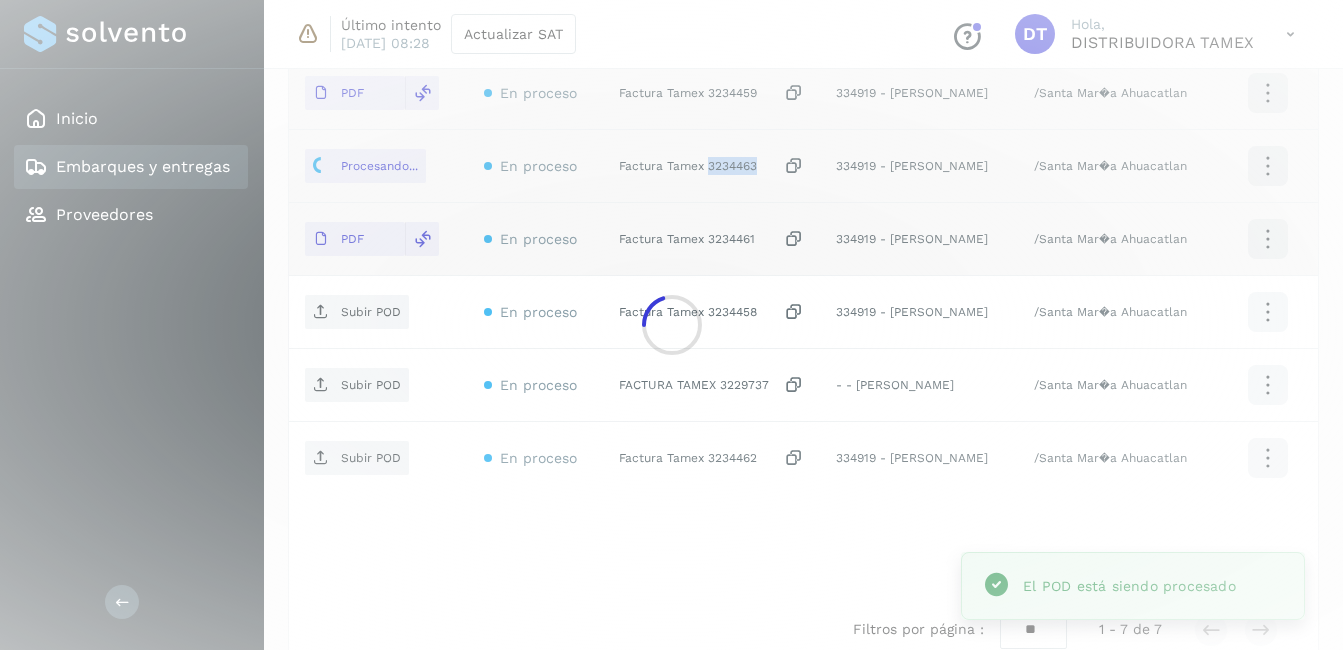 scroll, scrollTop: 743, scrollLeft: 0, axis: vertical 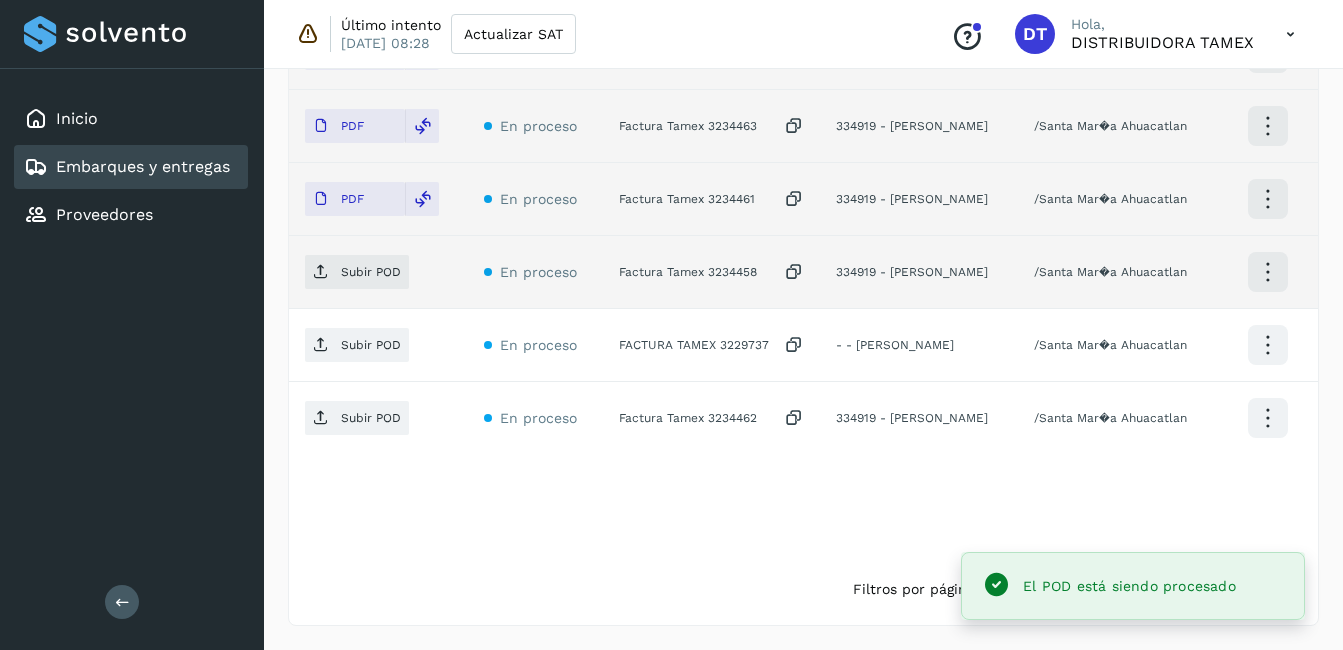 click on "Factura Tamex 3234458" 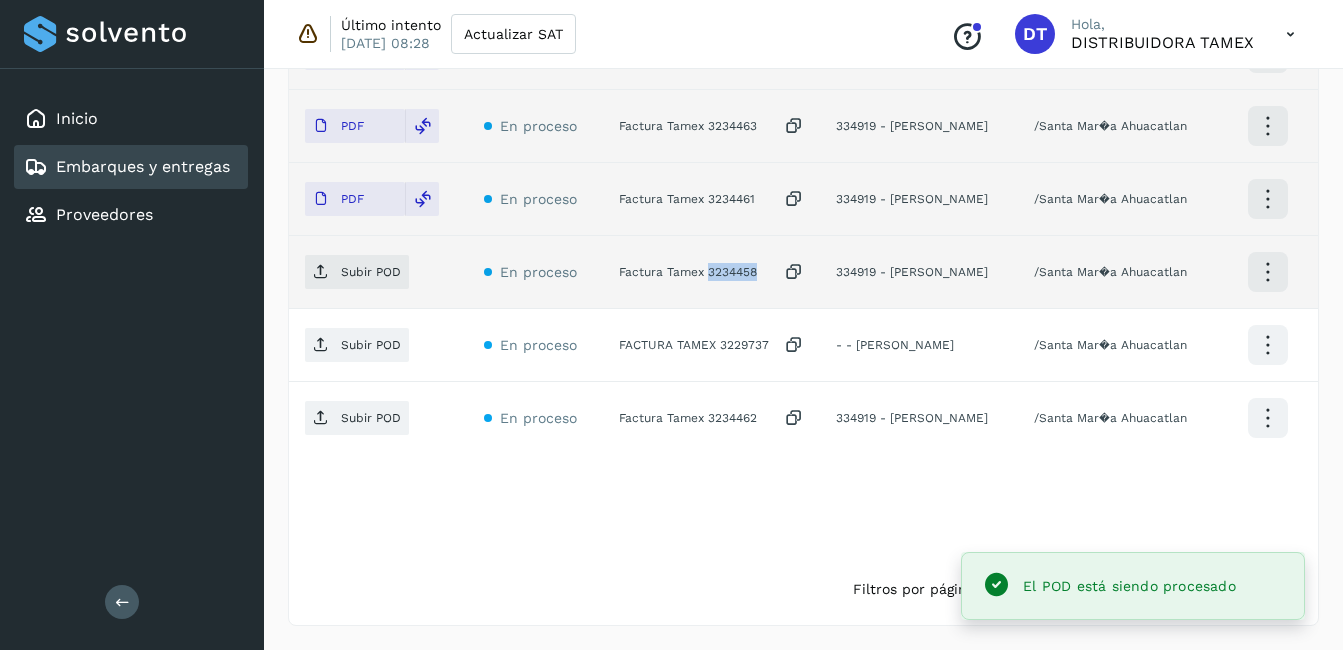 click on "Factura Tamex 3234458" 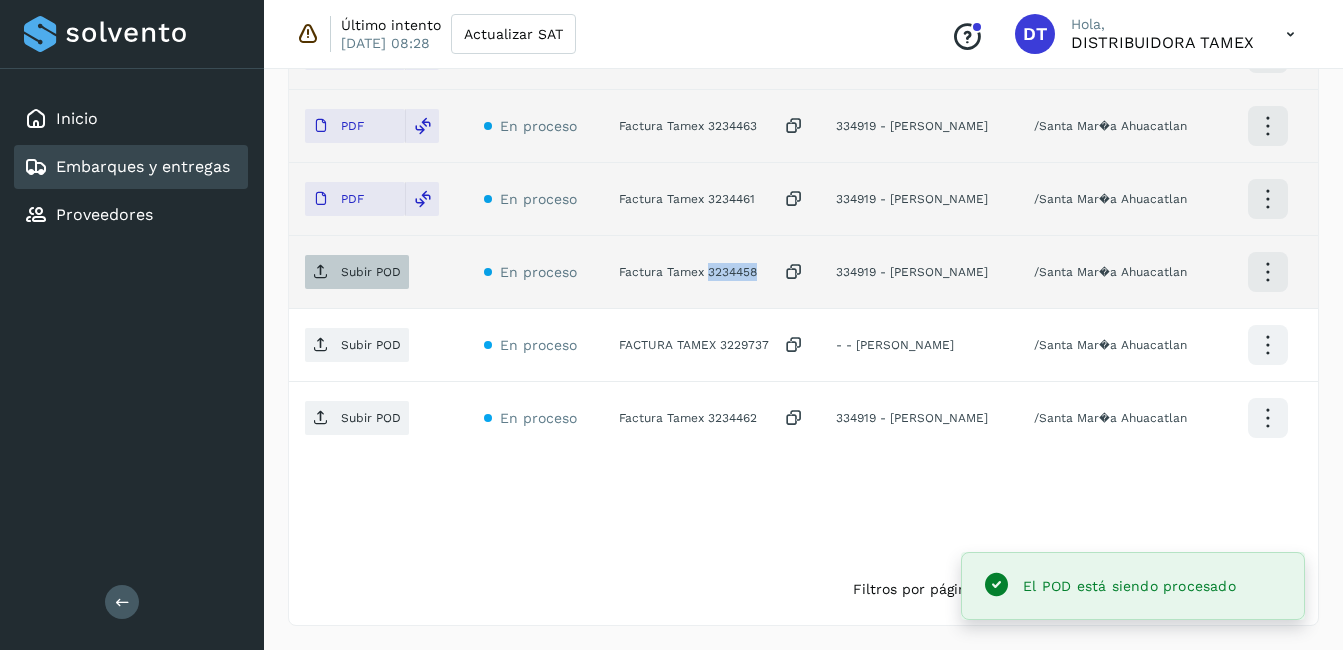 click on "Subir POD" at bounding box center [371, 272] 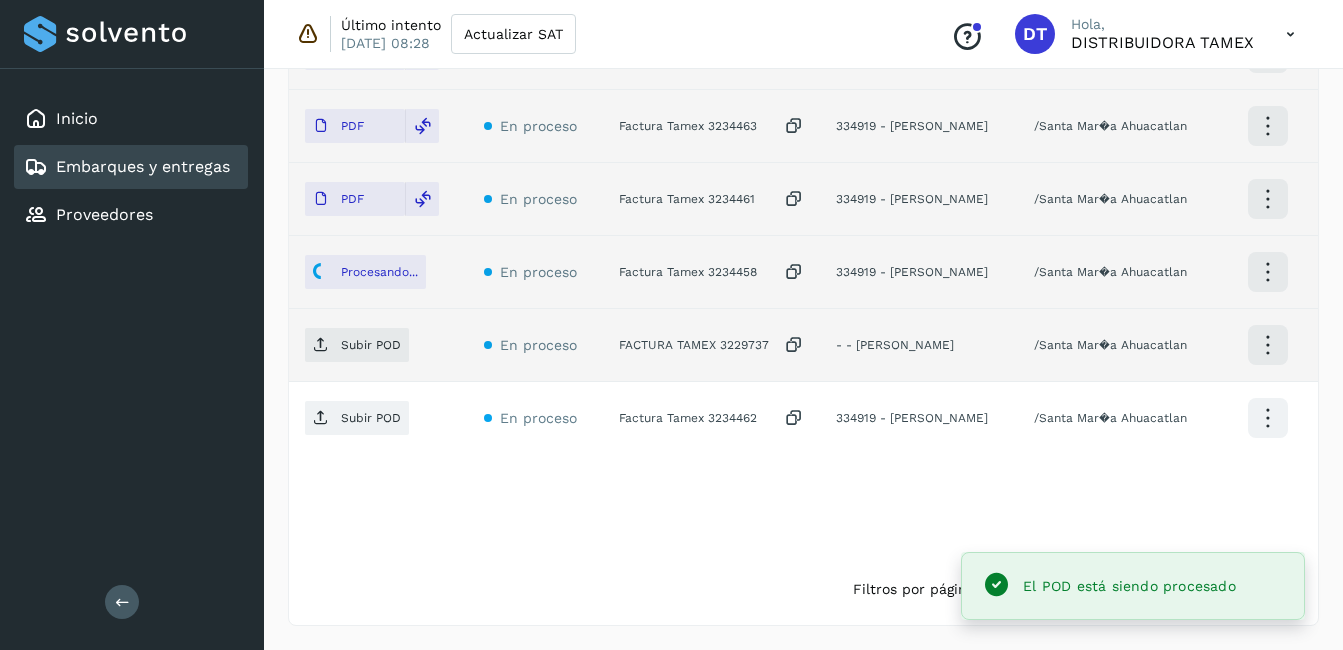 click on "FACTURA TAMEX 3229737" 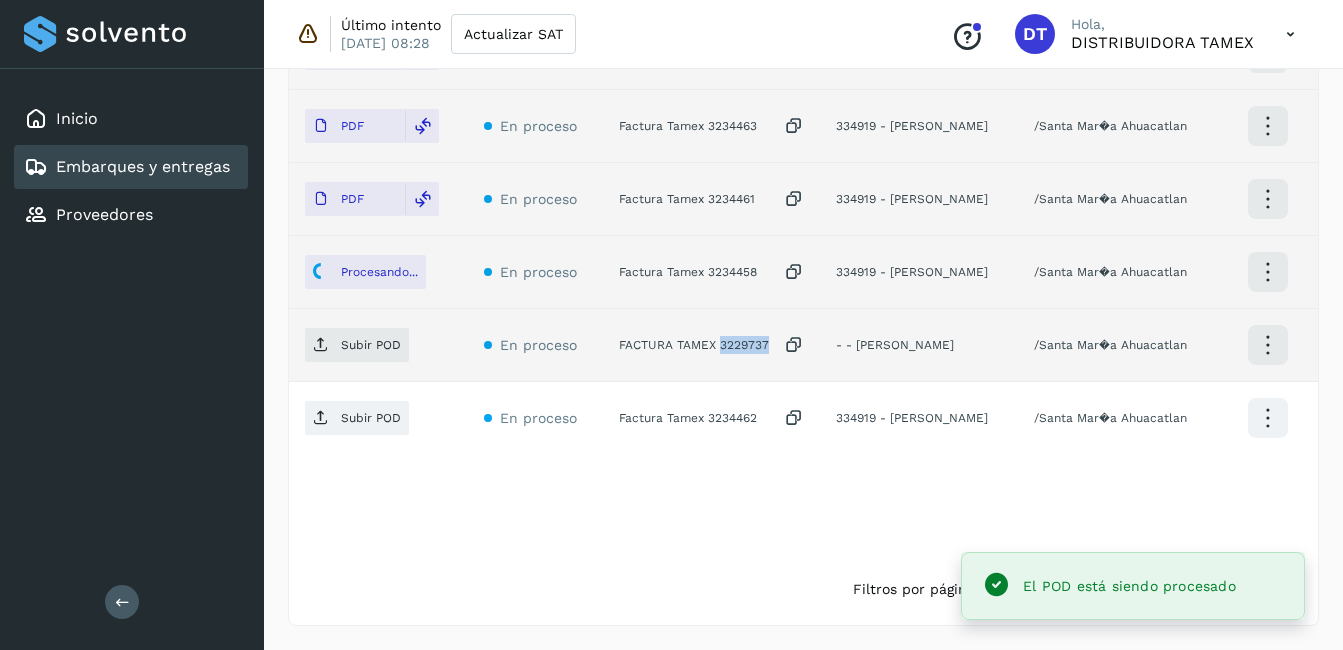 click on "FACTURA TAMEX 3229737" 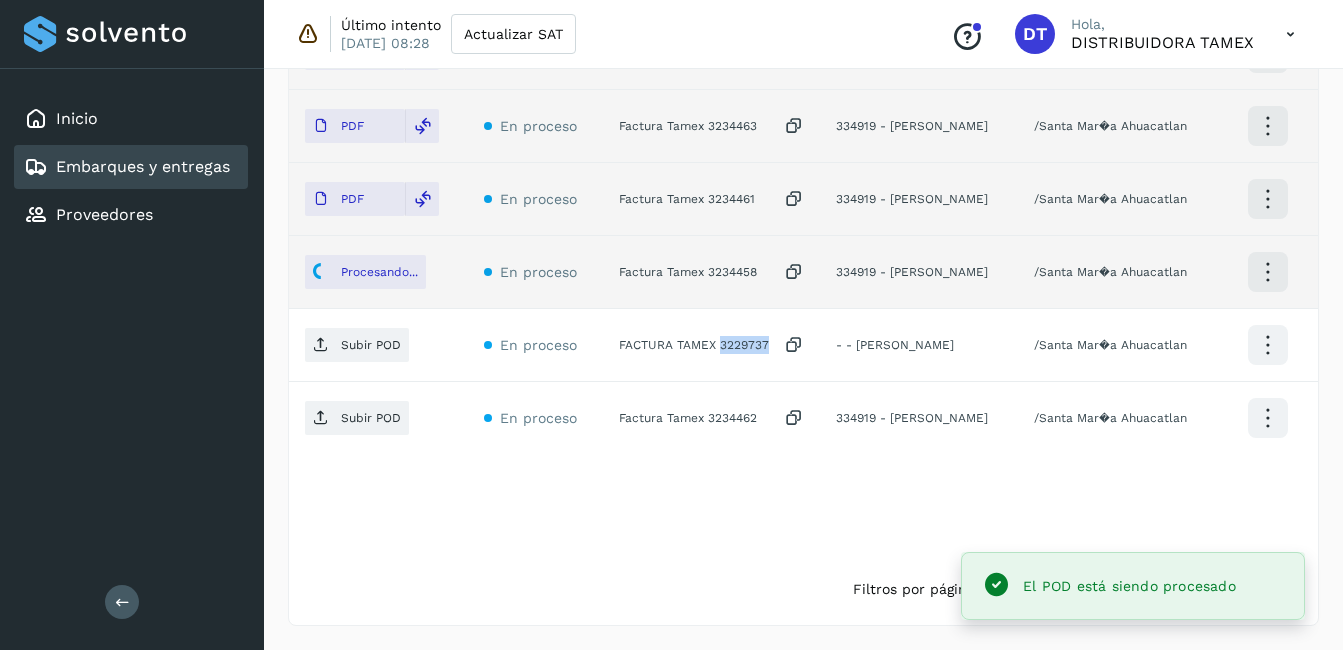 click on "Subir POD" at bounding box center (371, 345) 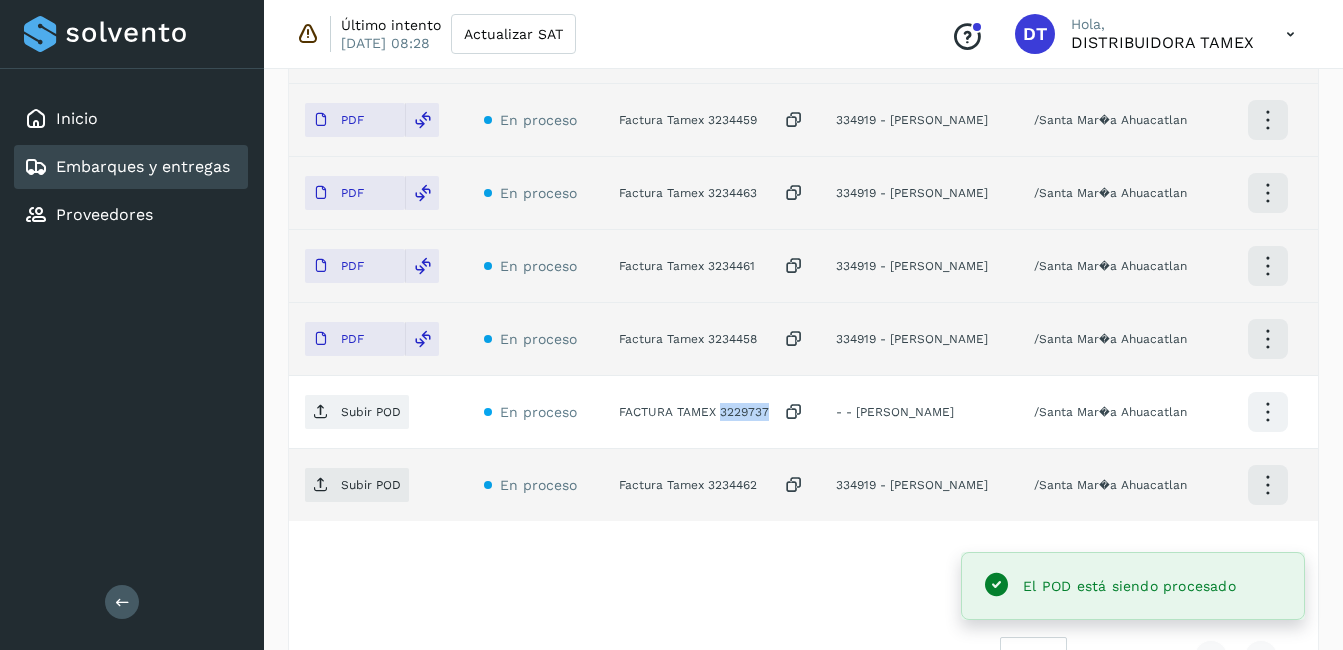 scroll, scrollTop: 743, scrollLeft: 0, axis: vertical 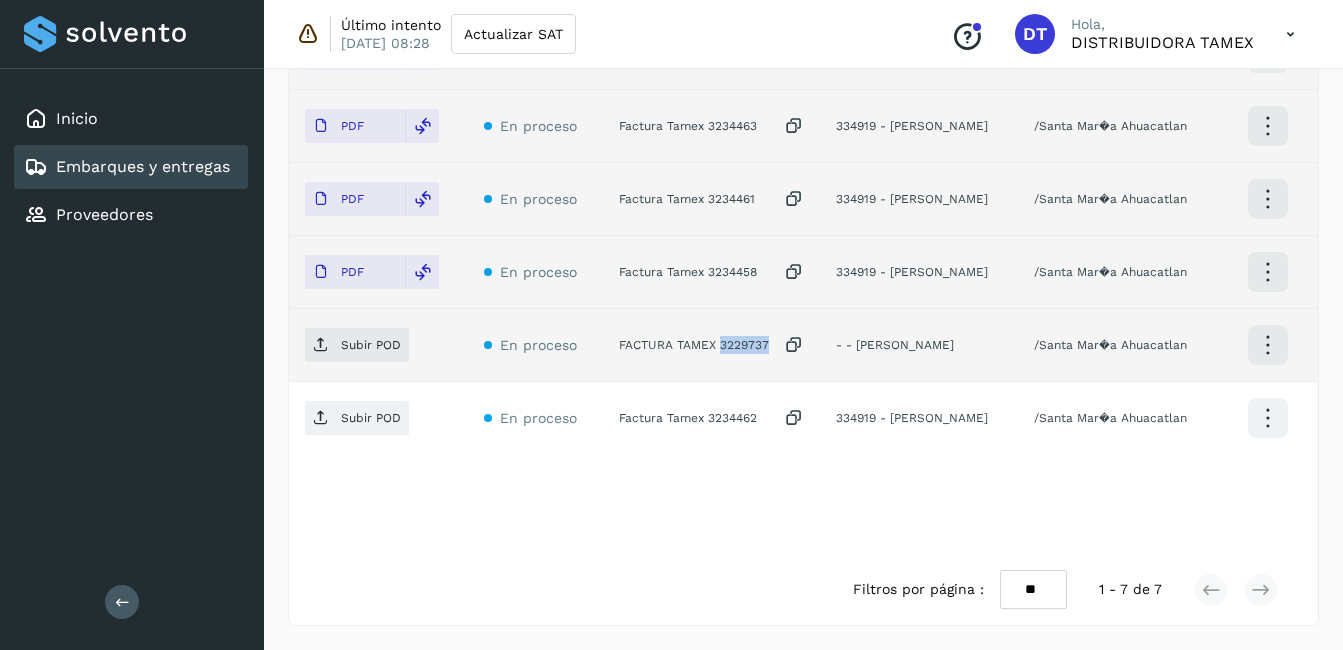 click on "FACTURA TAMEX 3229737" 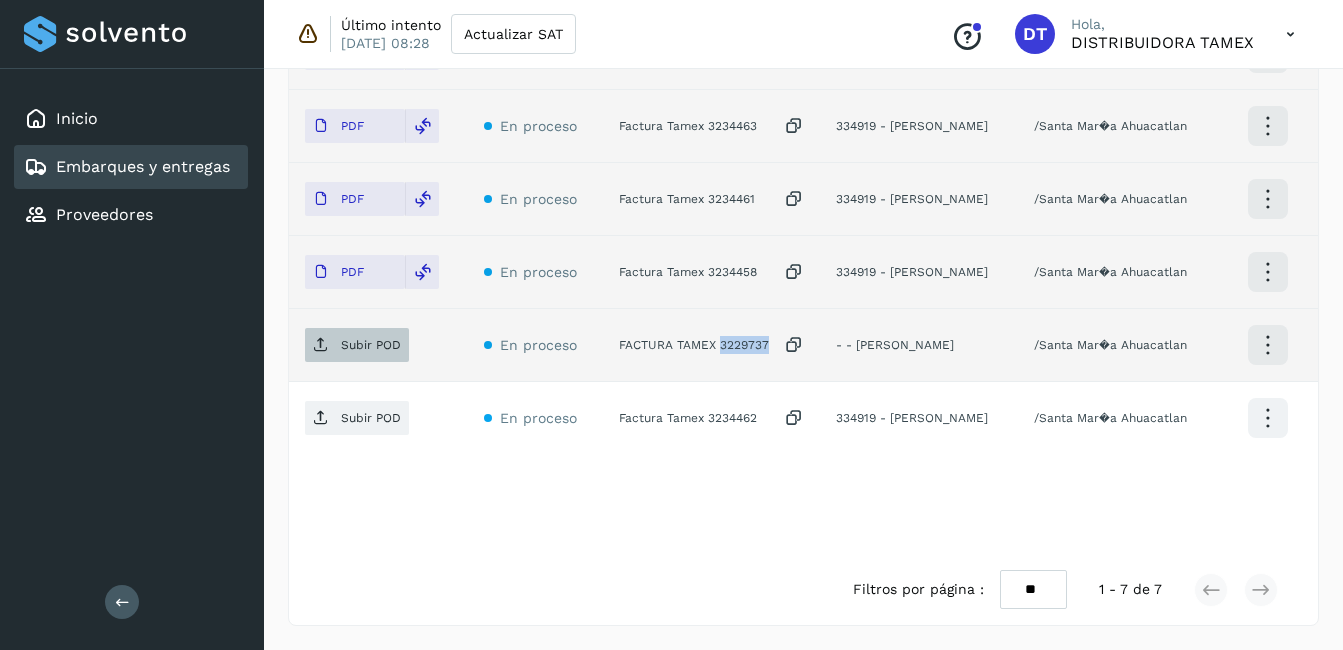 click on "Subir POD" at bounding box center [371, 345] 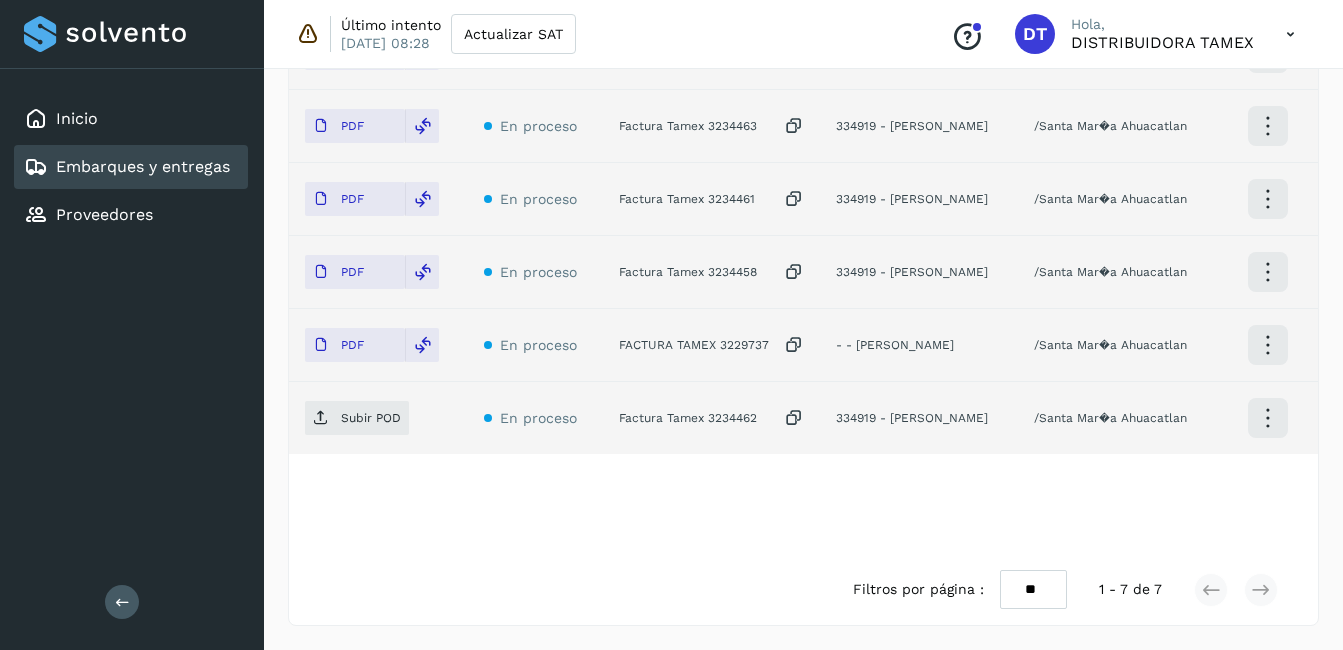 click on "Factura Tamex 3234462" 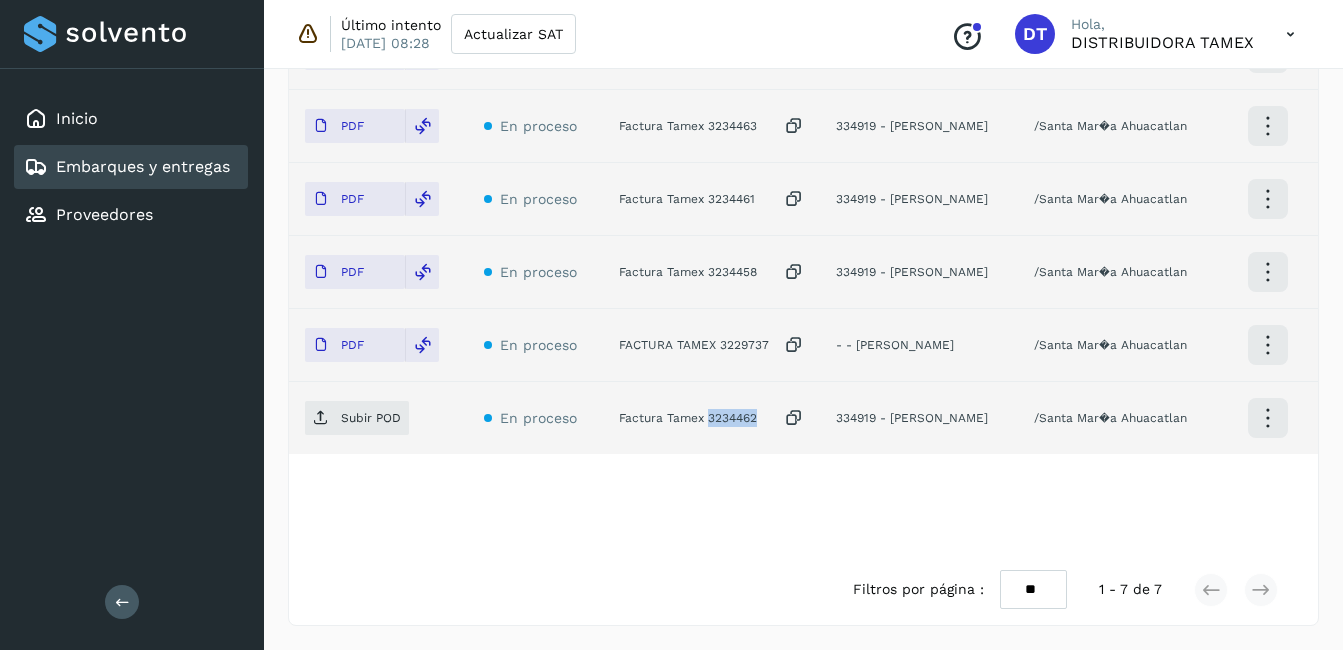 click on "Factura Tamex 3234462" 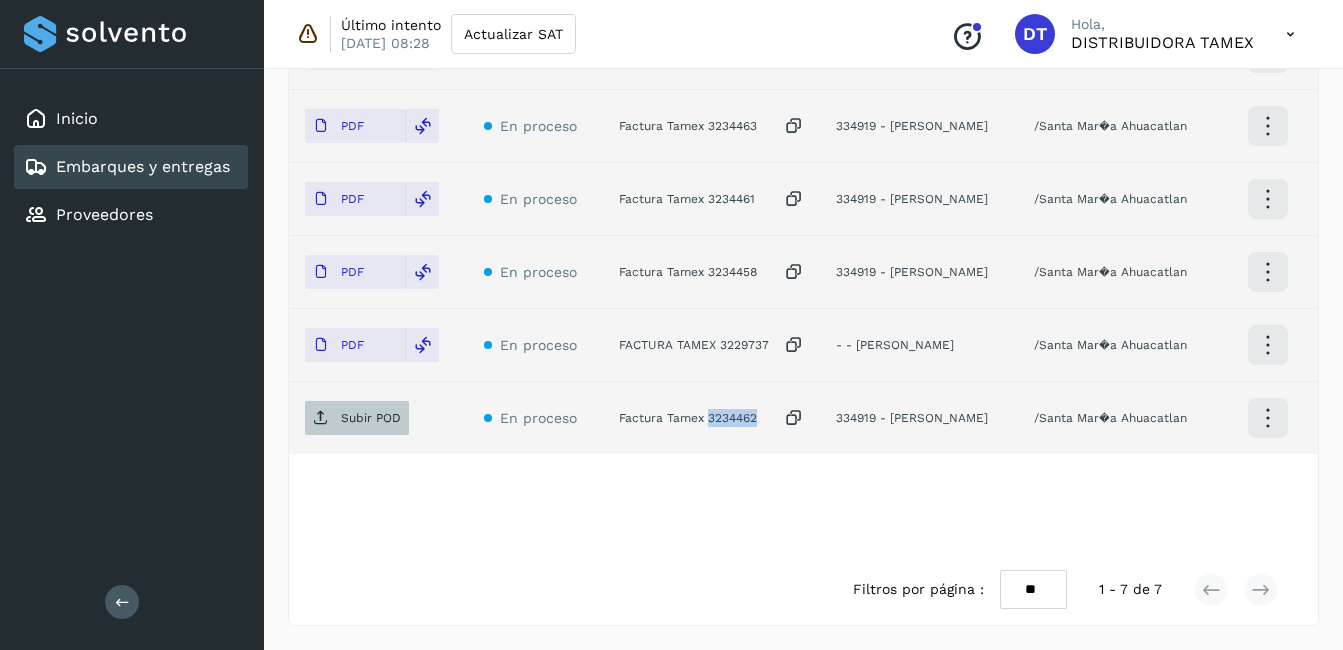 click on "Subir POD" at bounding box center [371, 418] 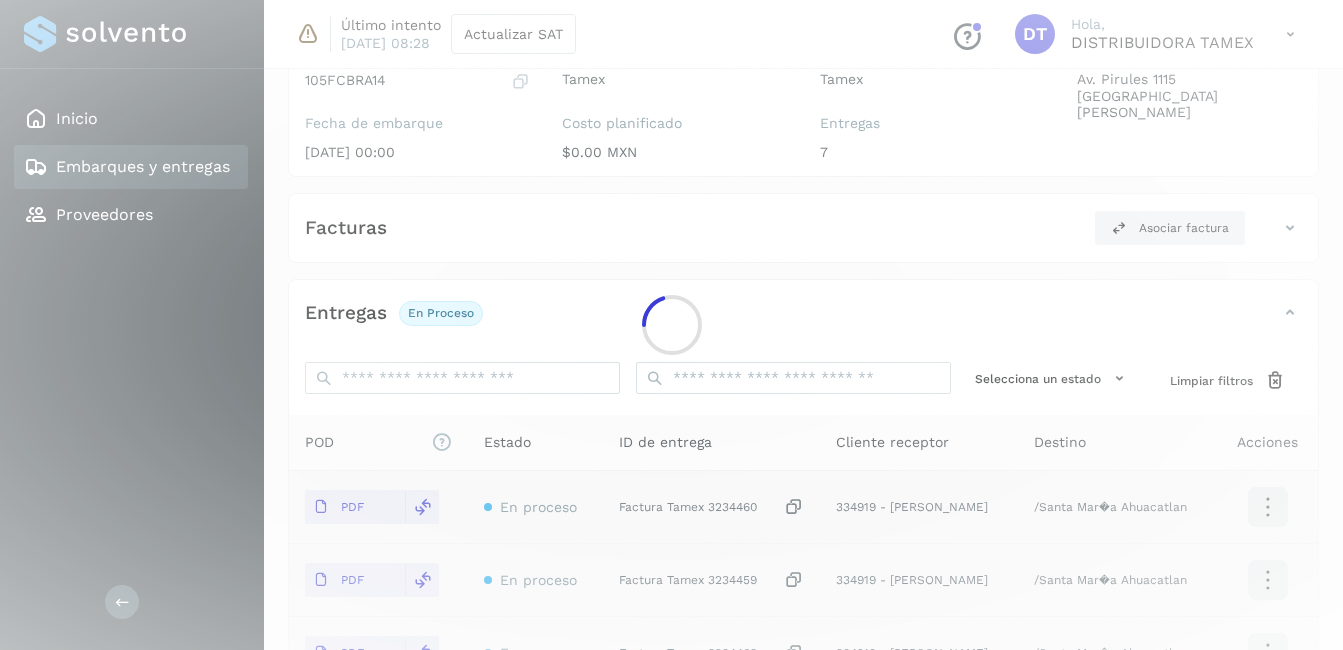 scroll, scrollTop: 0, scrollLeft: 0, axis: both 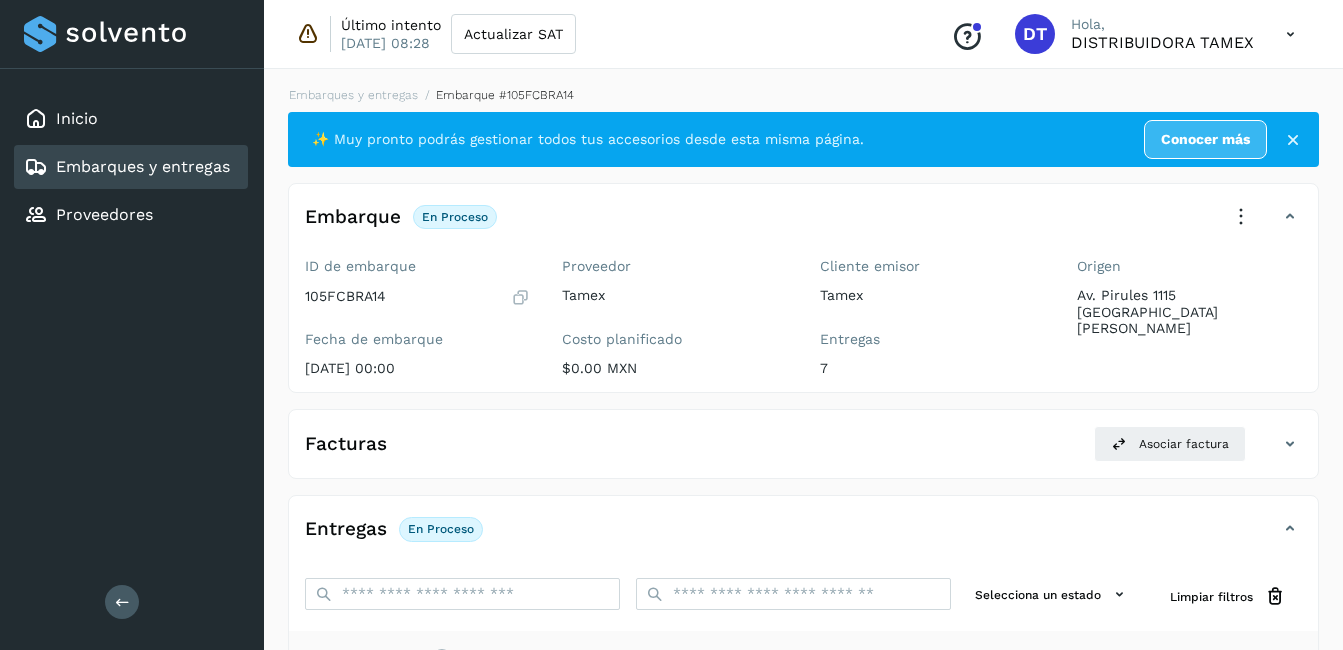 select on "**" 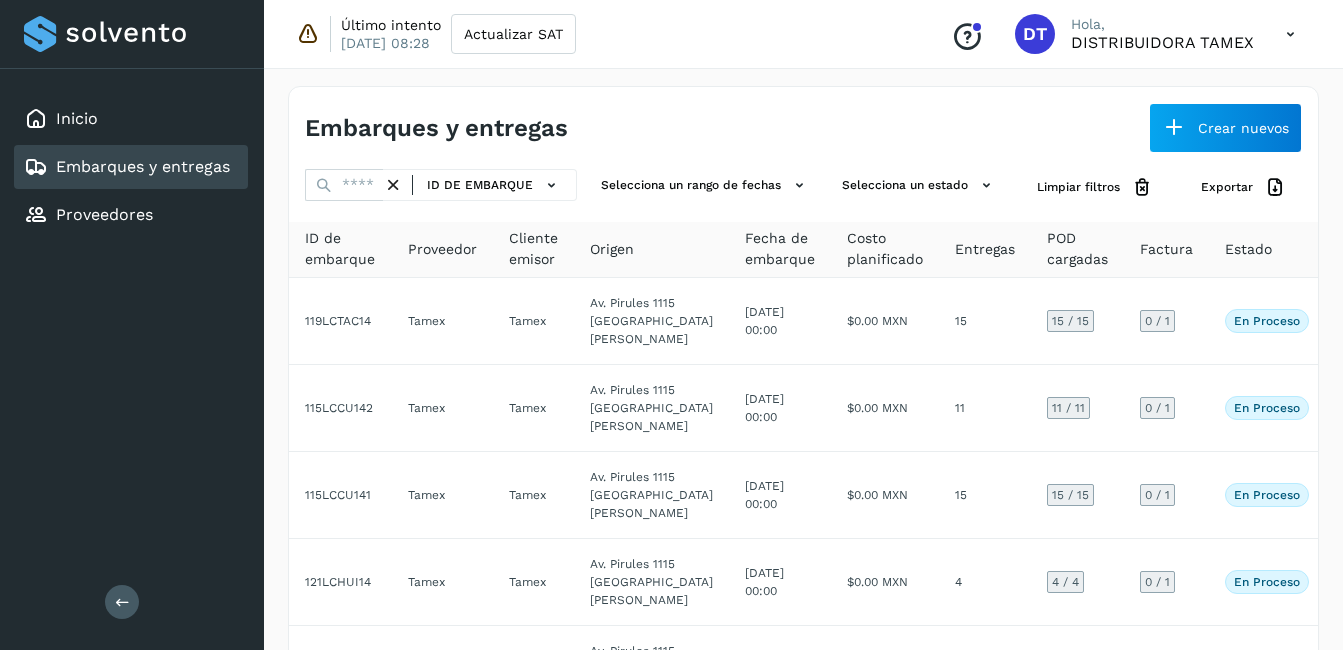 scroll, scrollTop: 2699, scrollLeft: 0, axis: vertical 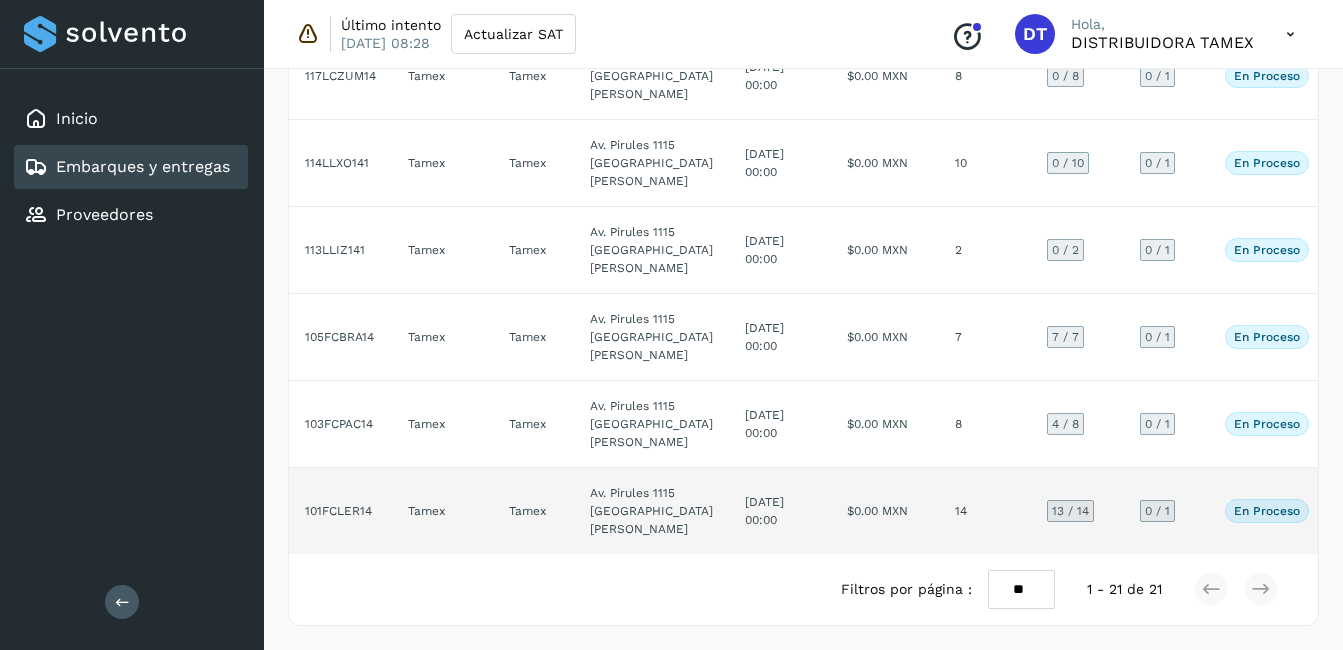 click on "14" 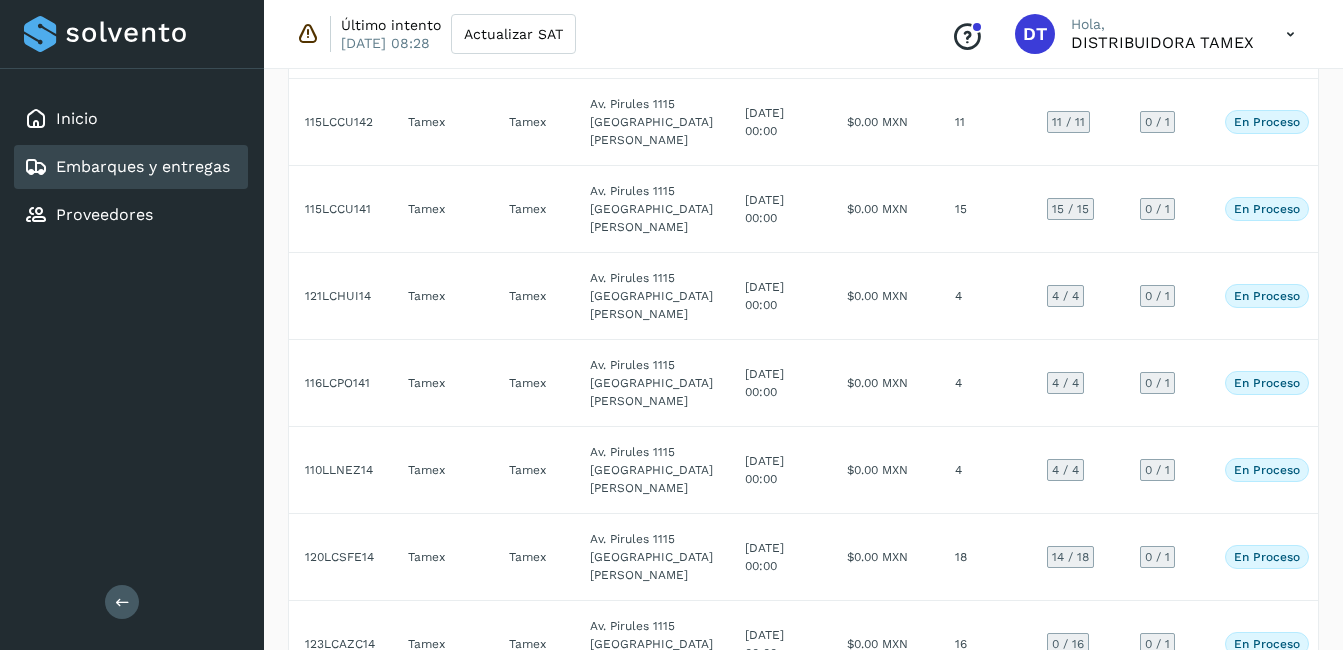 select on "**" 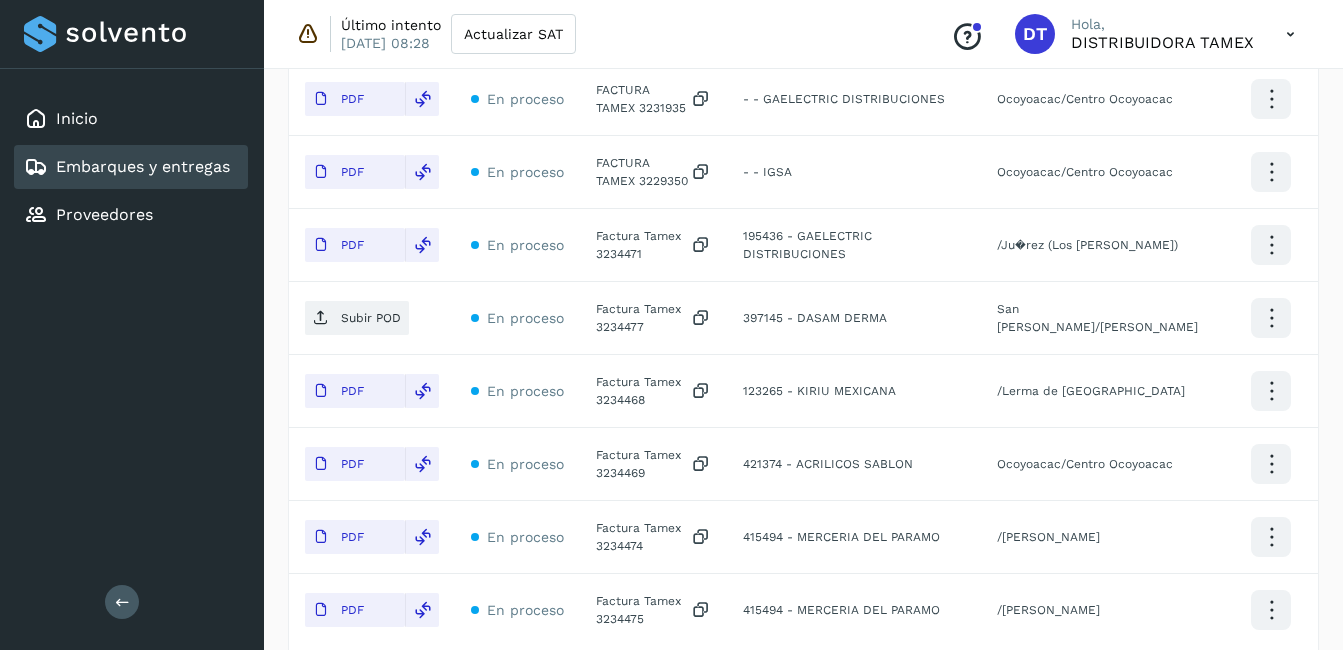 scroll, scrollTop: 1054, scrollLeft: 0, axis: vertical 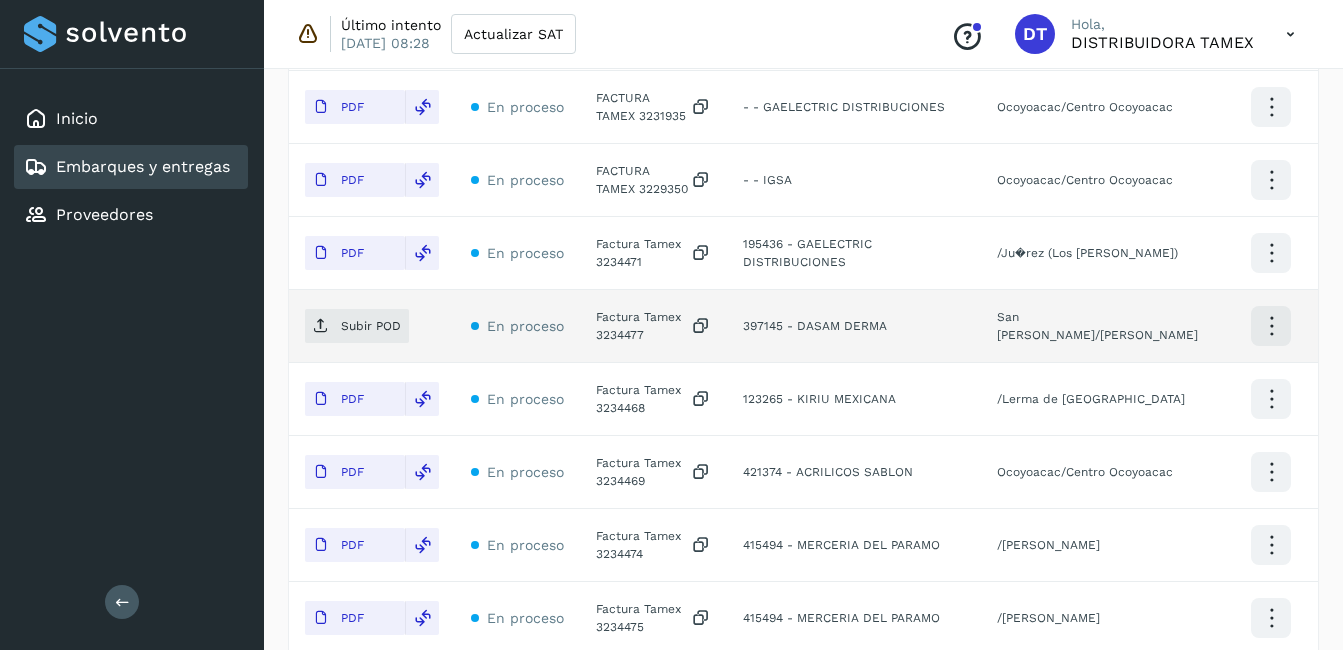 click on "Factura Tamex 3234477" 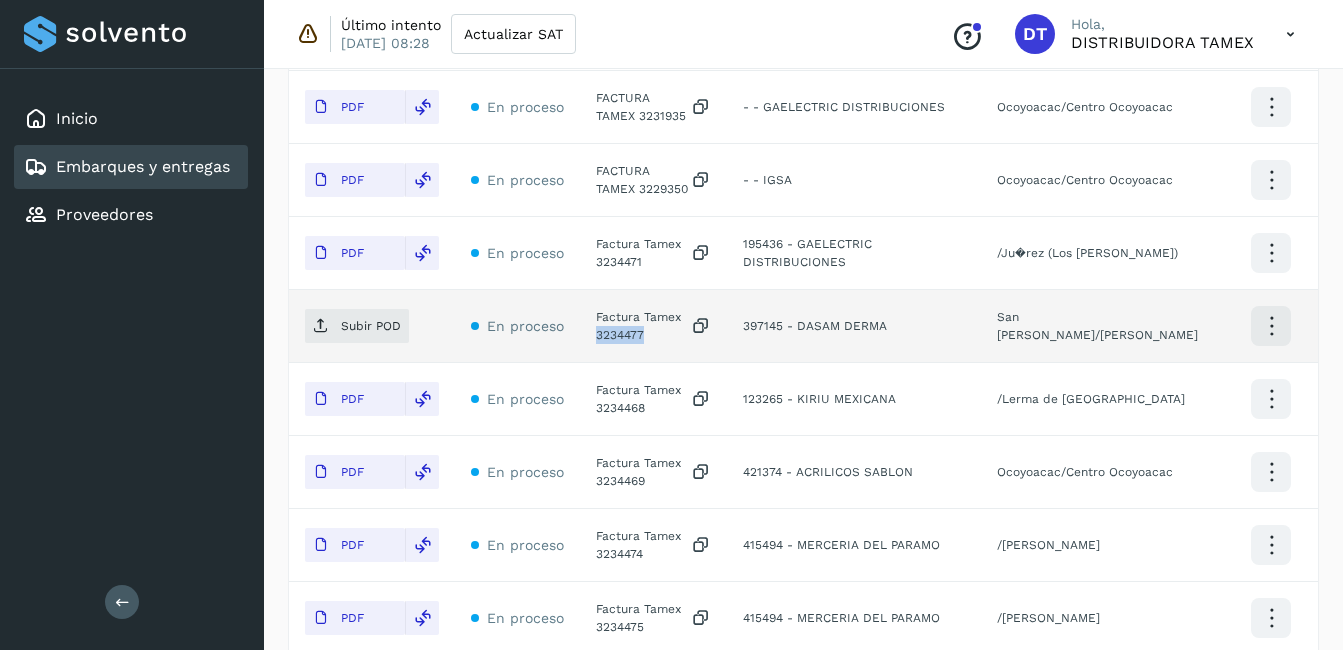 click on "Factura Tamex 3234477" 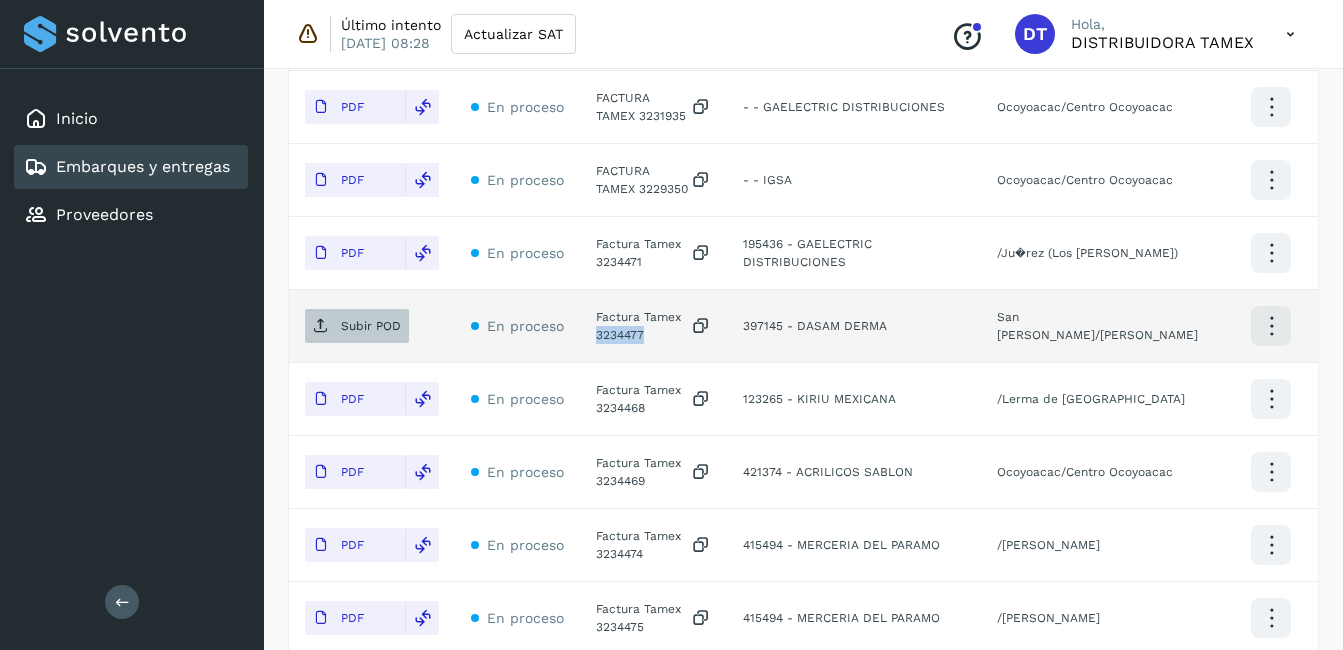 click on "Subir POD" at bounding box center (371, 326) 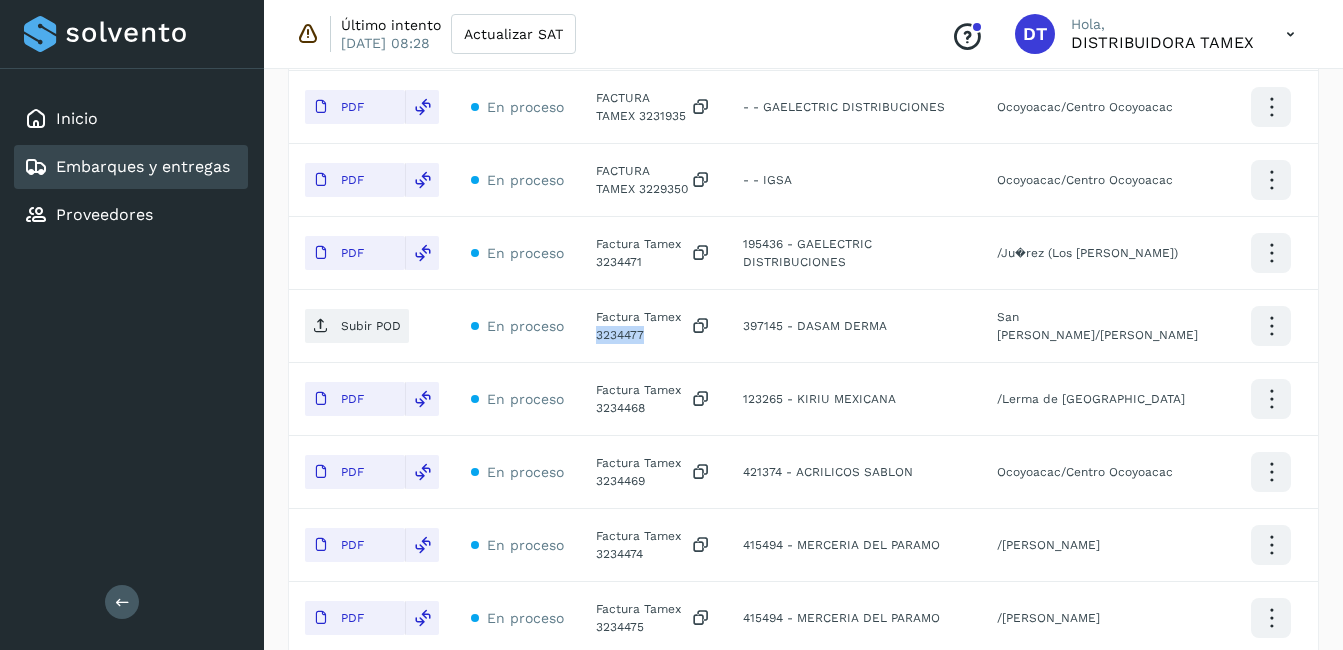 select on "**" 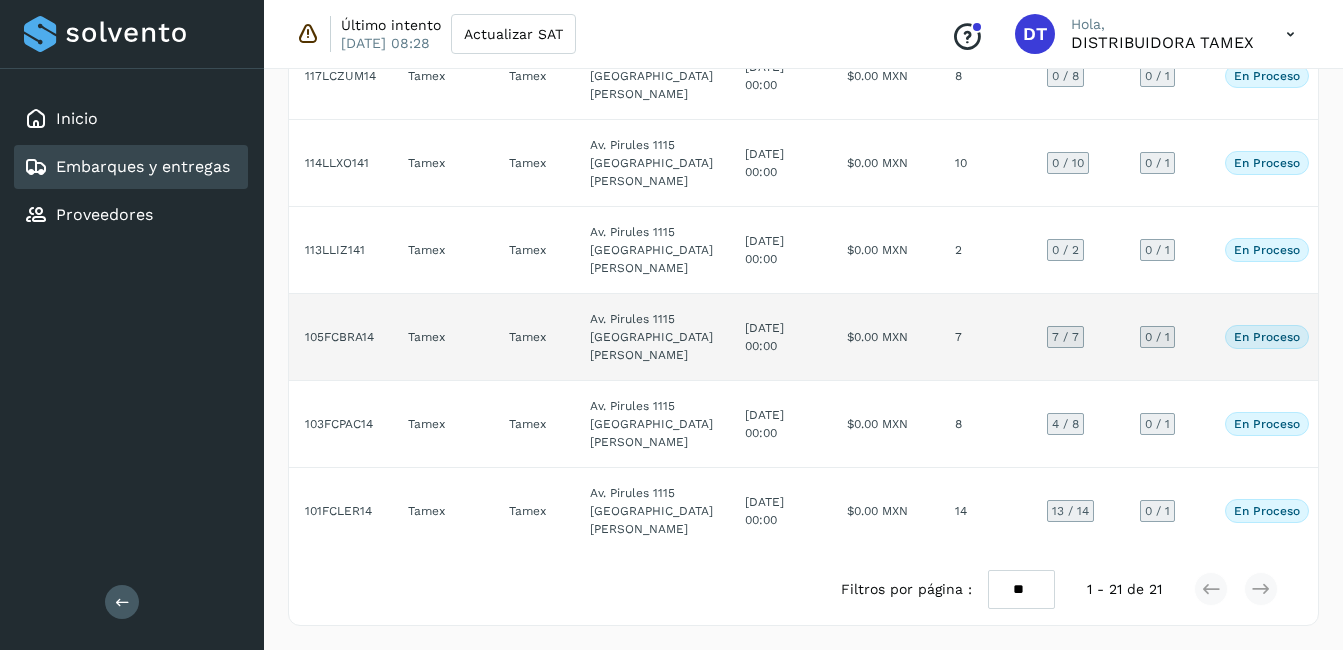 scroll, scrollTop: 2699, scrollLeft: 0, axis: vertical 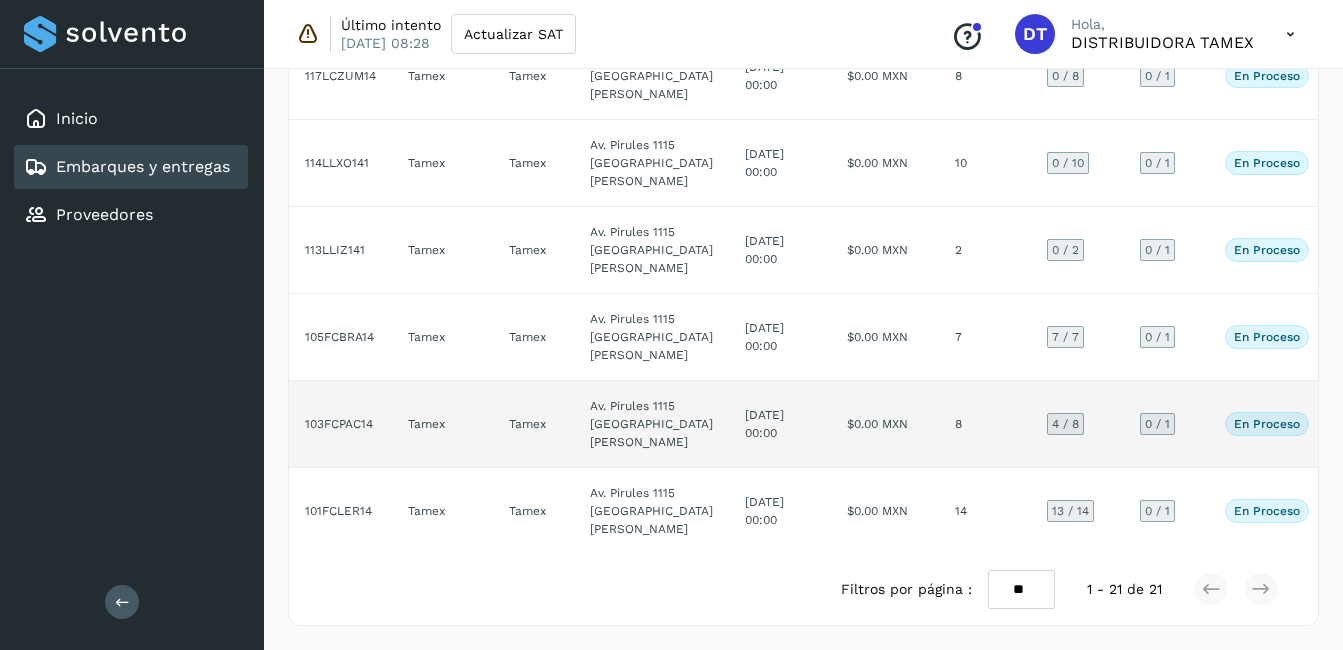 click on "$0.00 MXN" 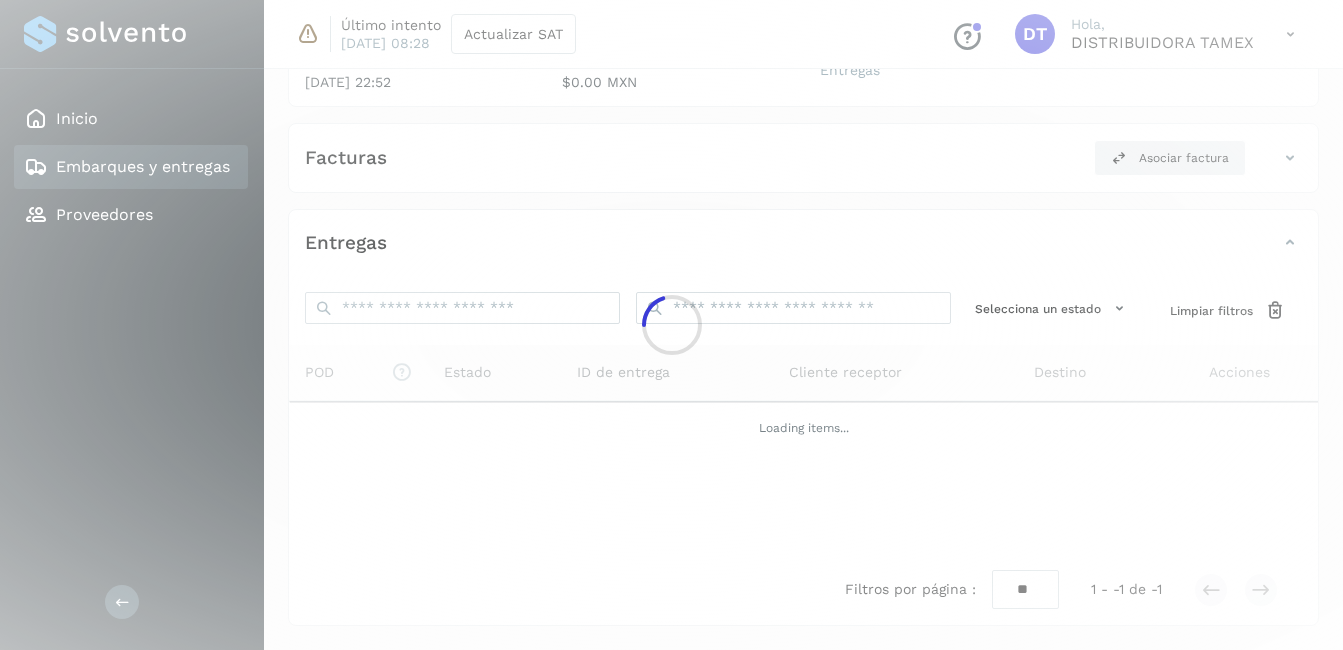 click 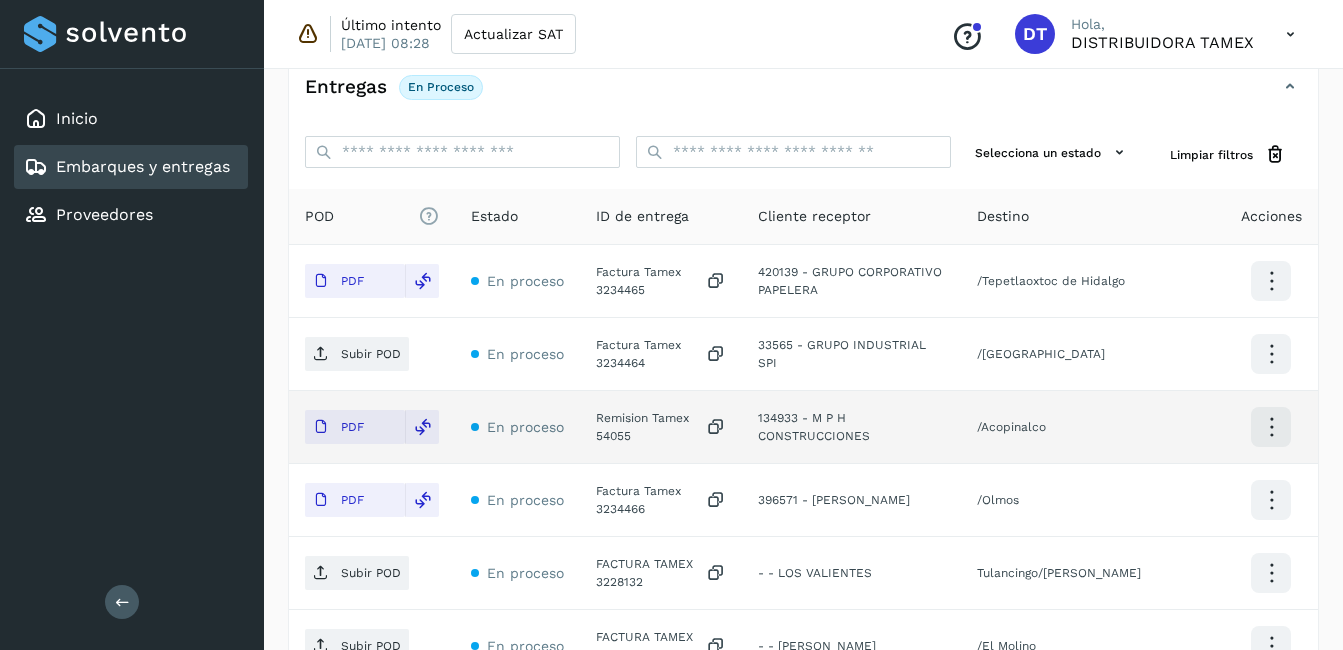 scroll, scrollTop: 416, scrollLeft: 0, axis: vertical 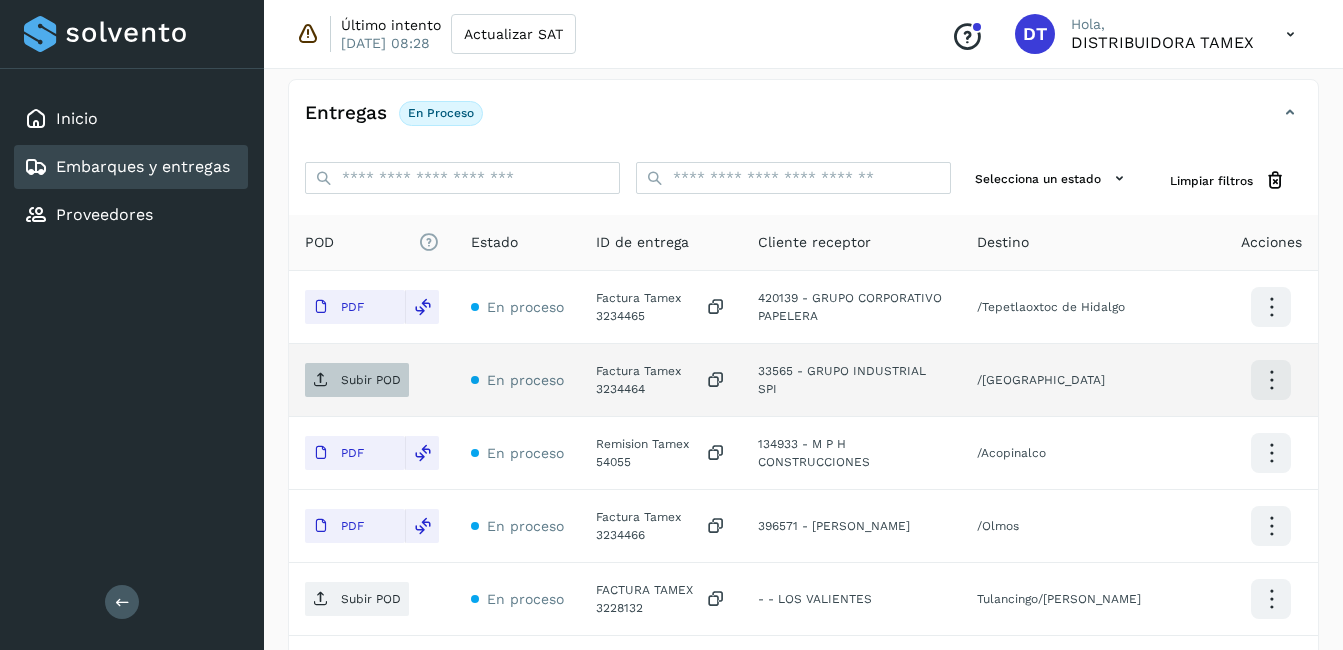 click on "Subir POD" at bounding box center (357, 380) 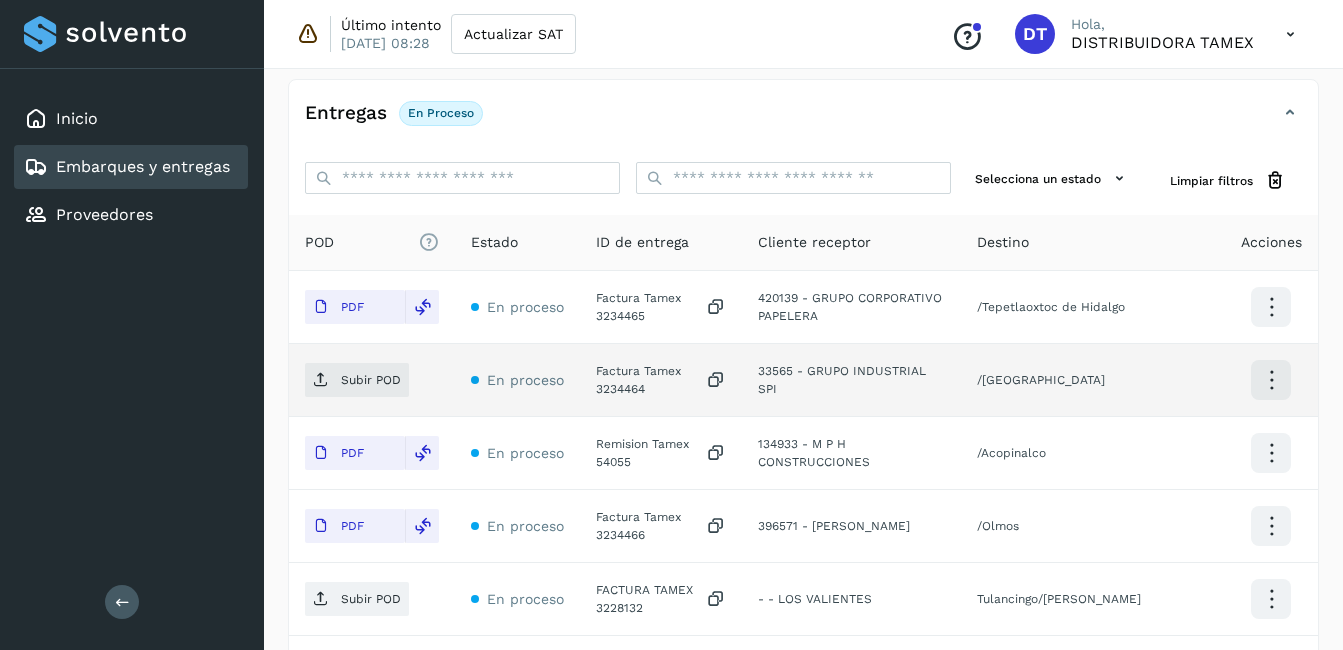 click on "Factura Tamex 3234464" 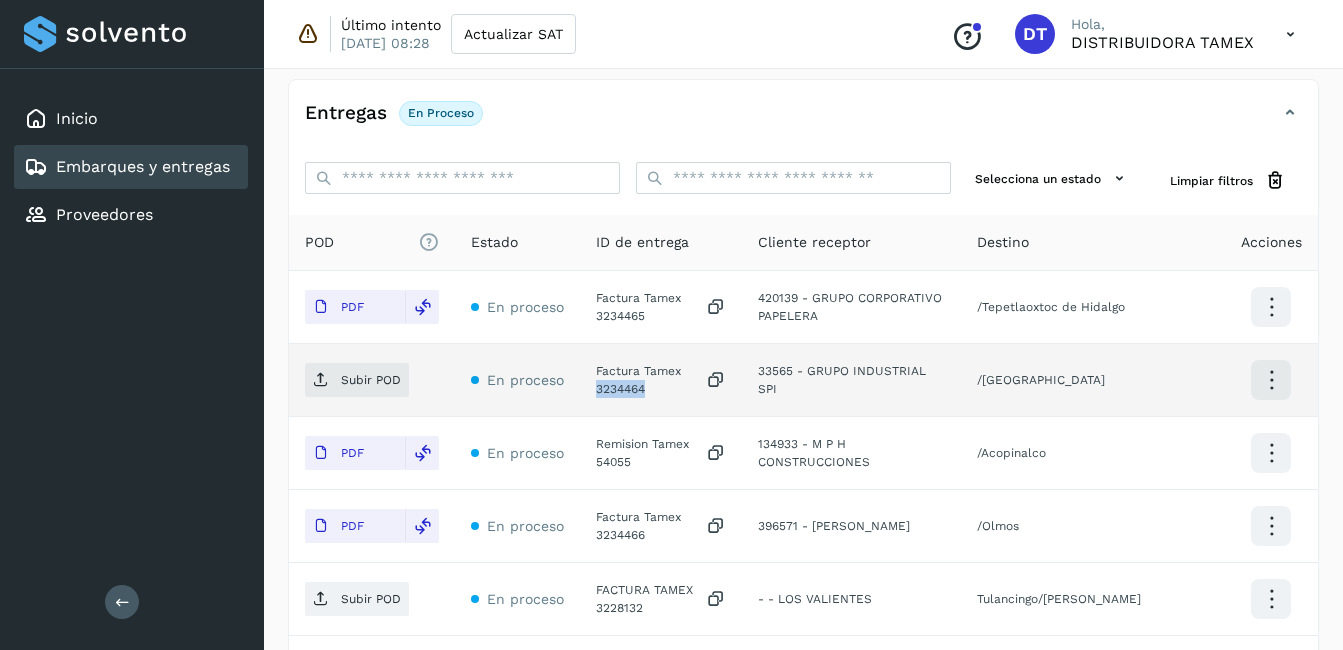 click on "Factura Tamex 3234464" 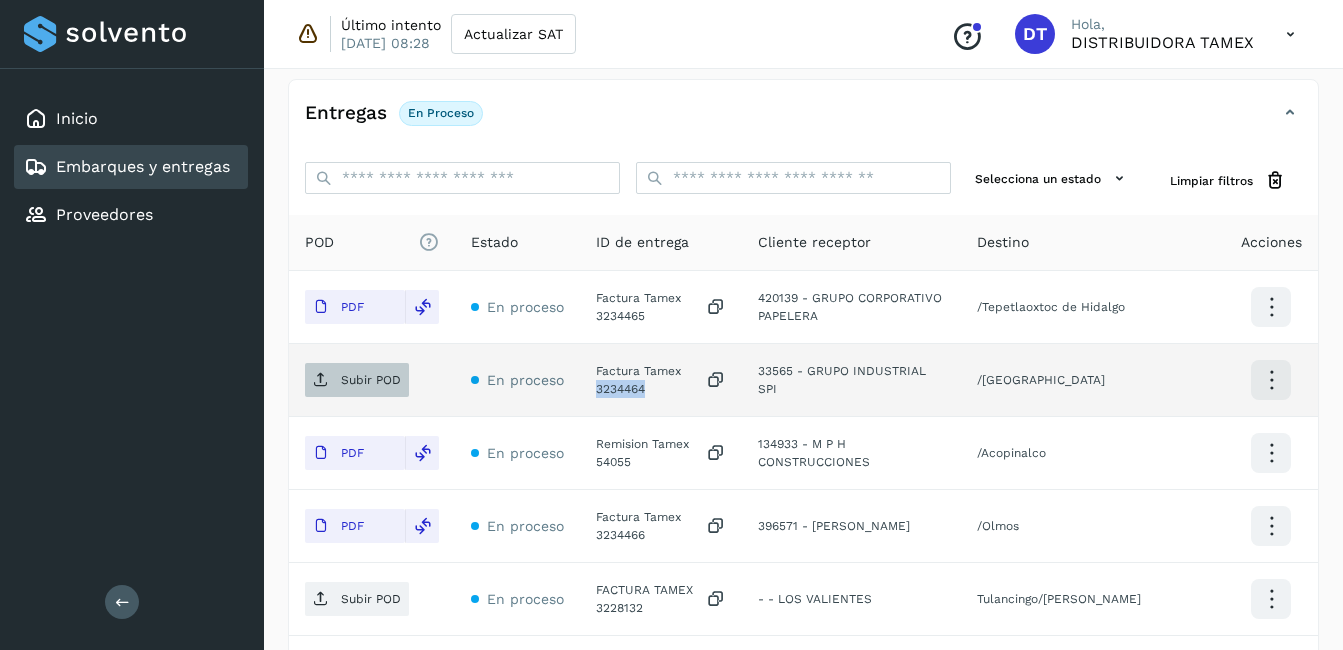 click on "Subir POD" at bounding box center (357, 380) 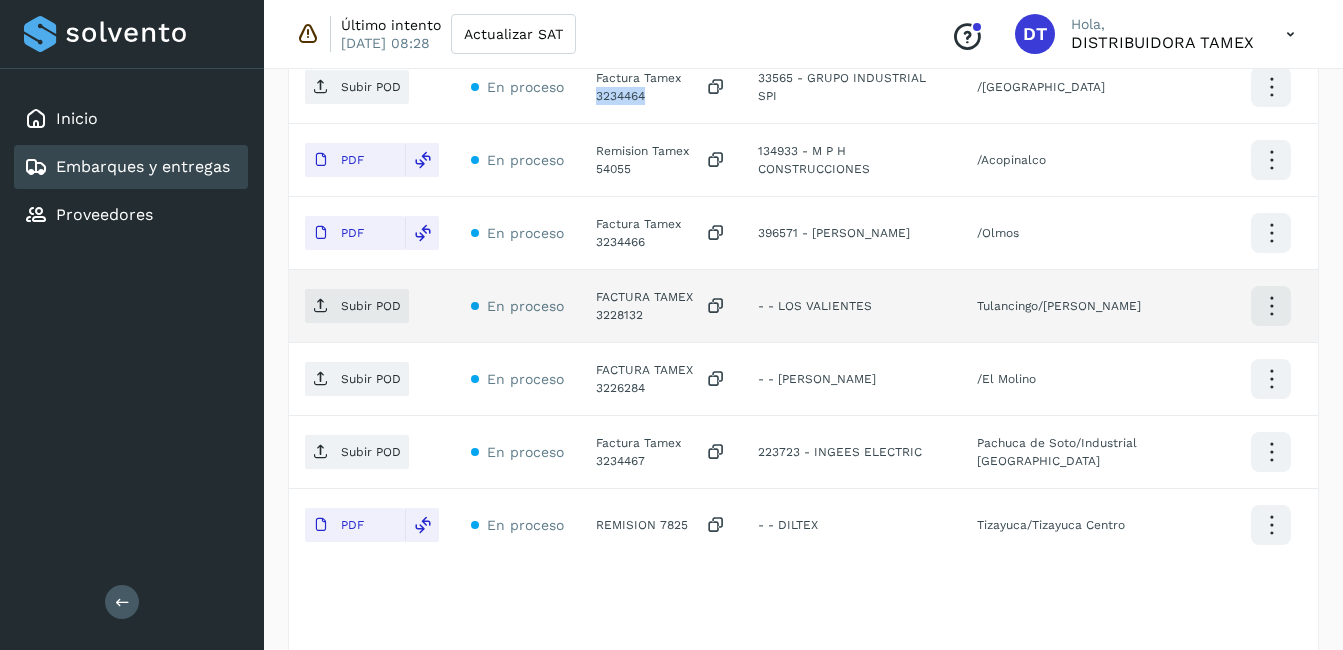 scroll, scrollTop: 716, scrollLeft: 0, axis: vertical 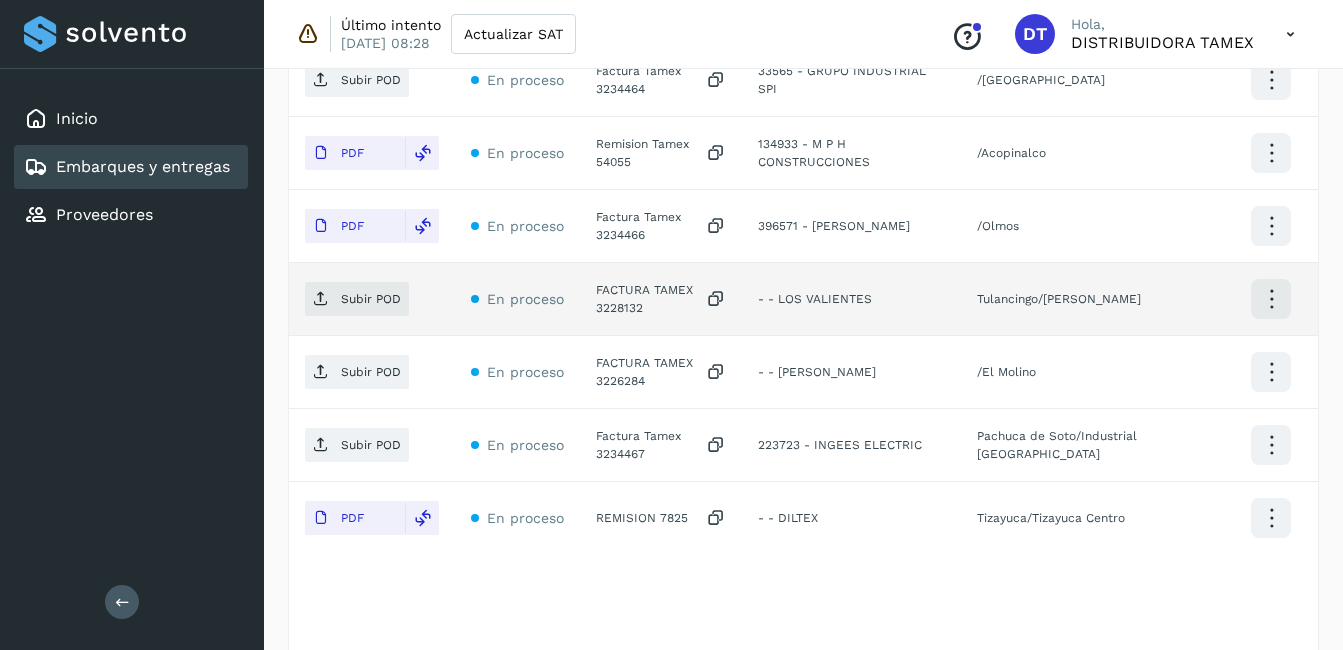 click on "FACTURA TAMEX 3228132" 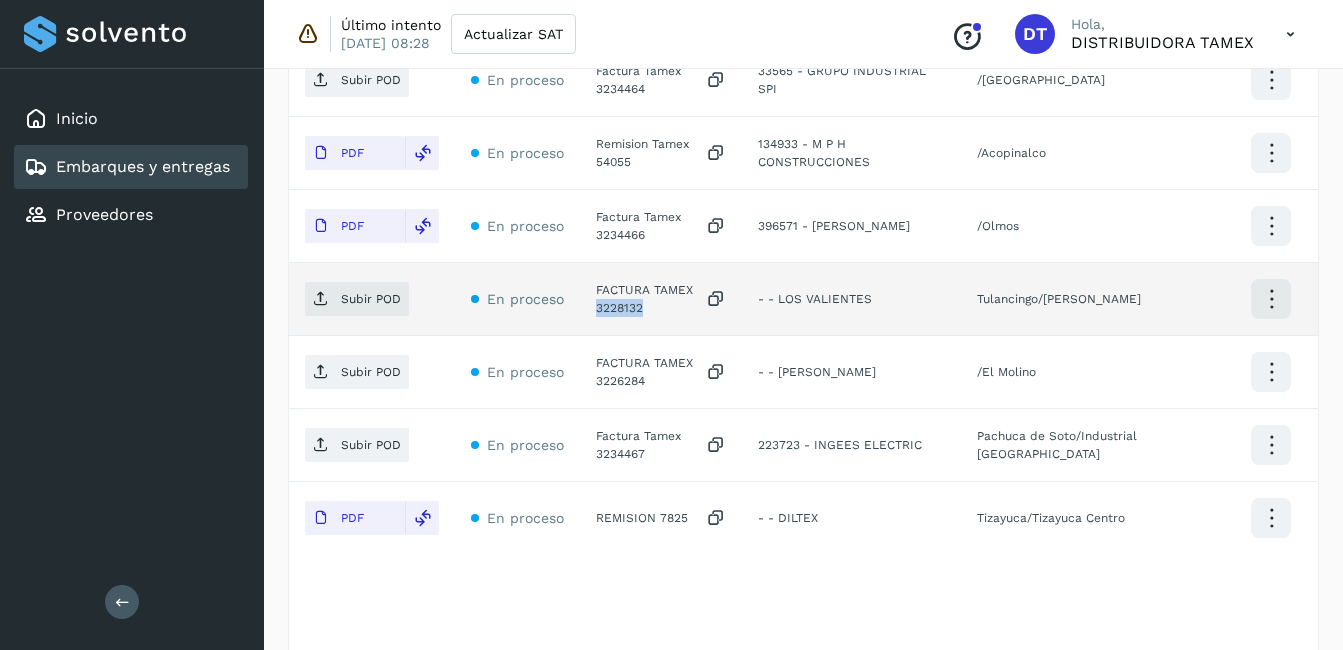 click on "FACTURA TAMEX 3228132" 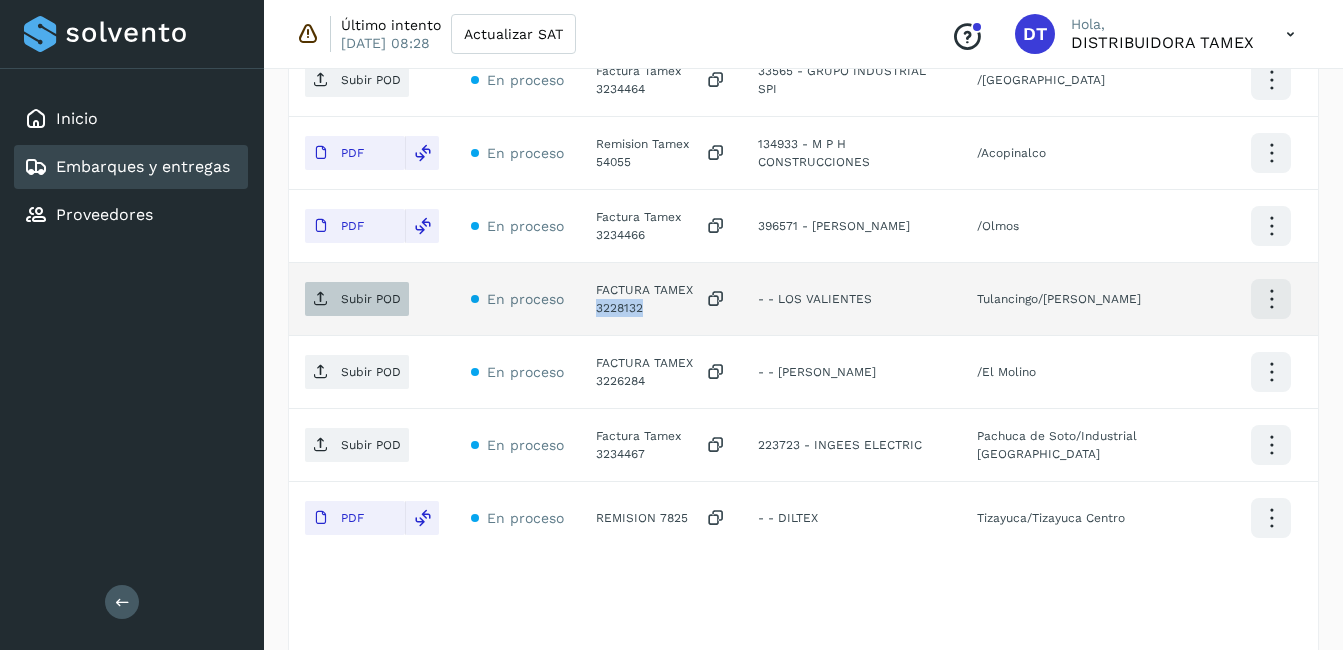 click on "Subir POD" at bounding box center [357, 299] 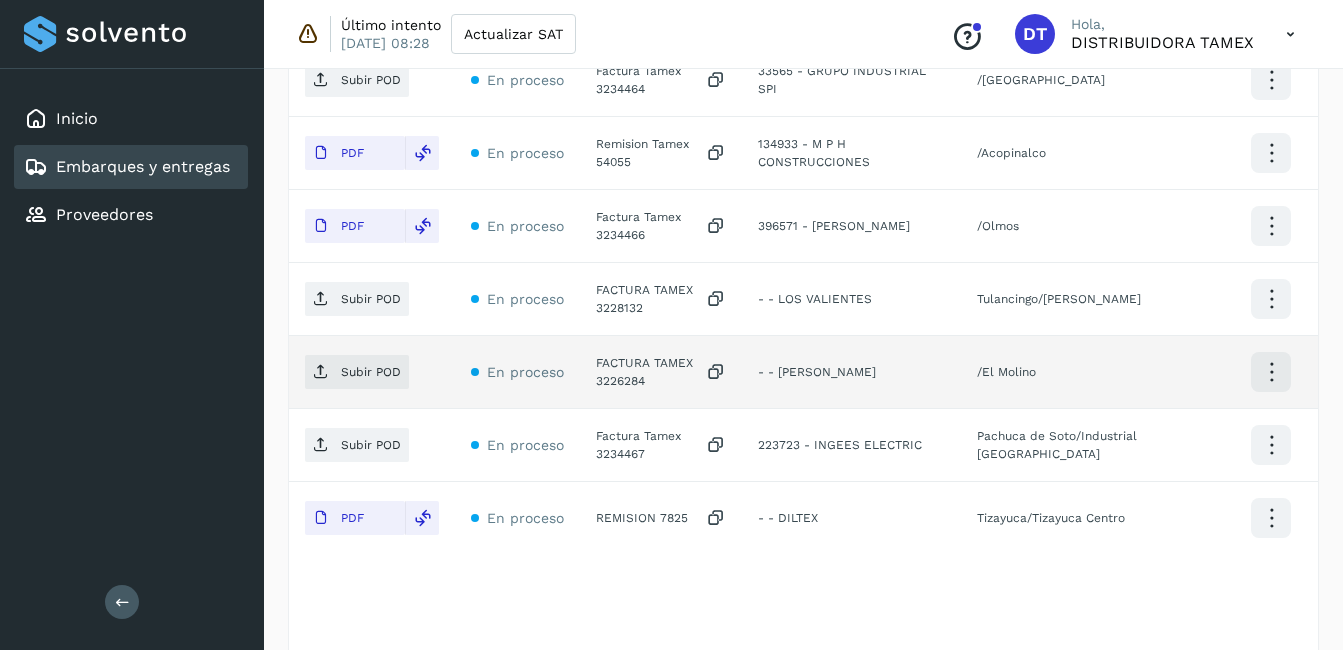 click on "FACTURA TAMEX 3226284" 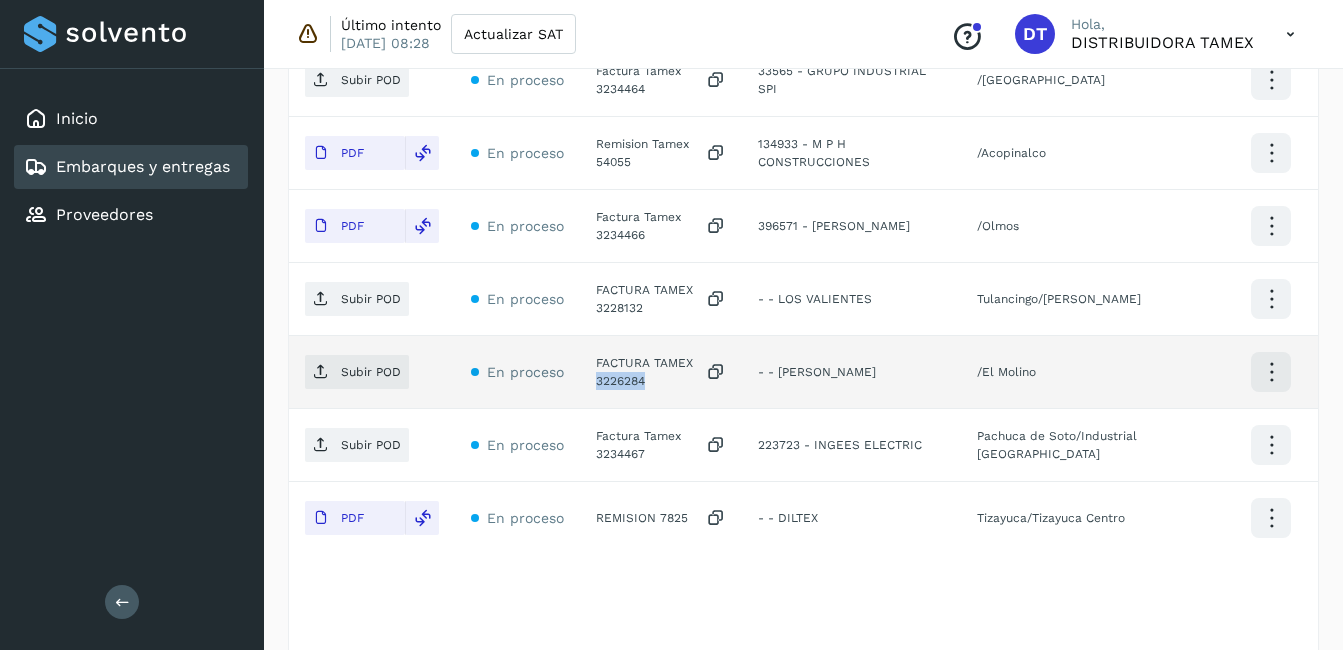 click on "FACTURA TAMEX 3226284" 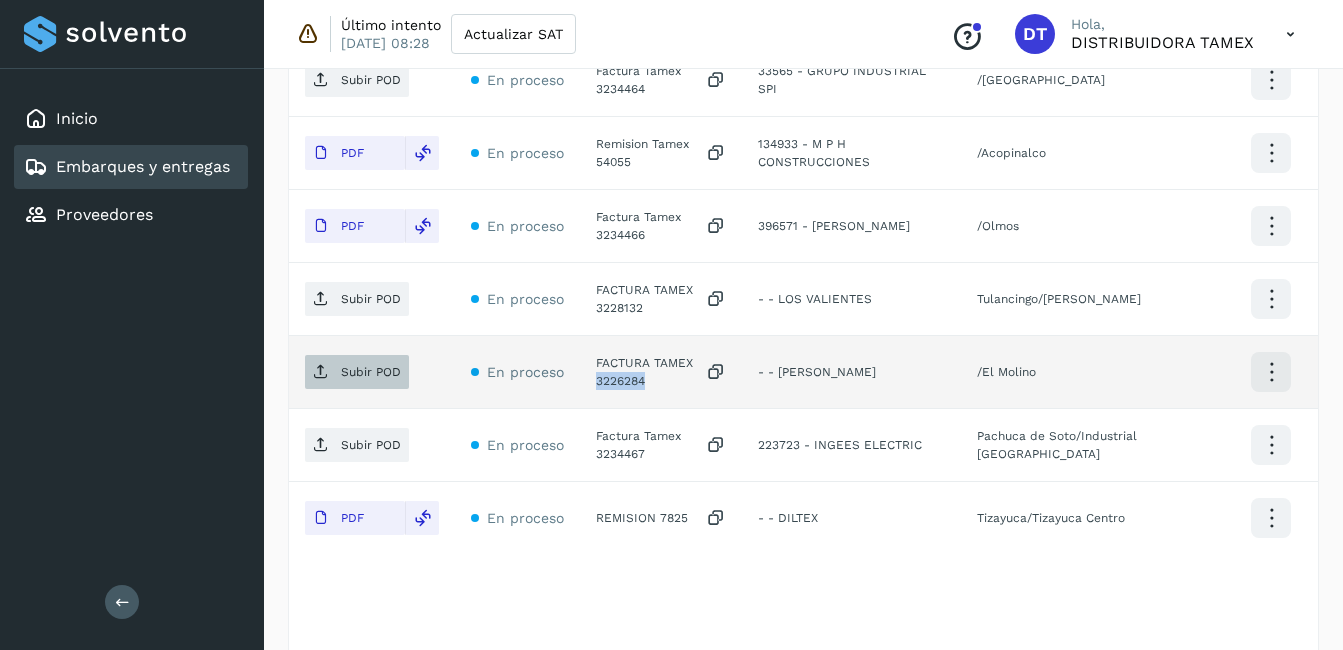 click on "Subir POD" at bounding box center (371, 372) 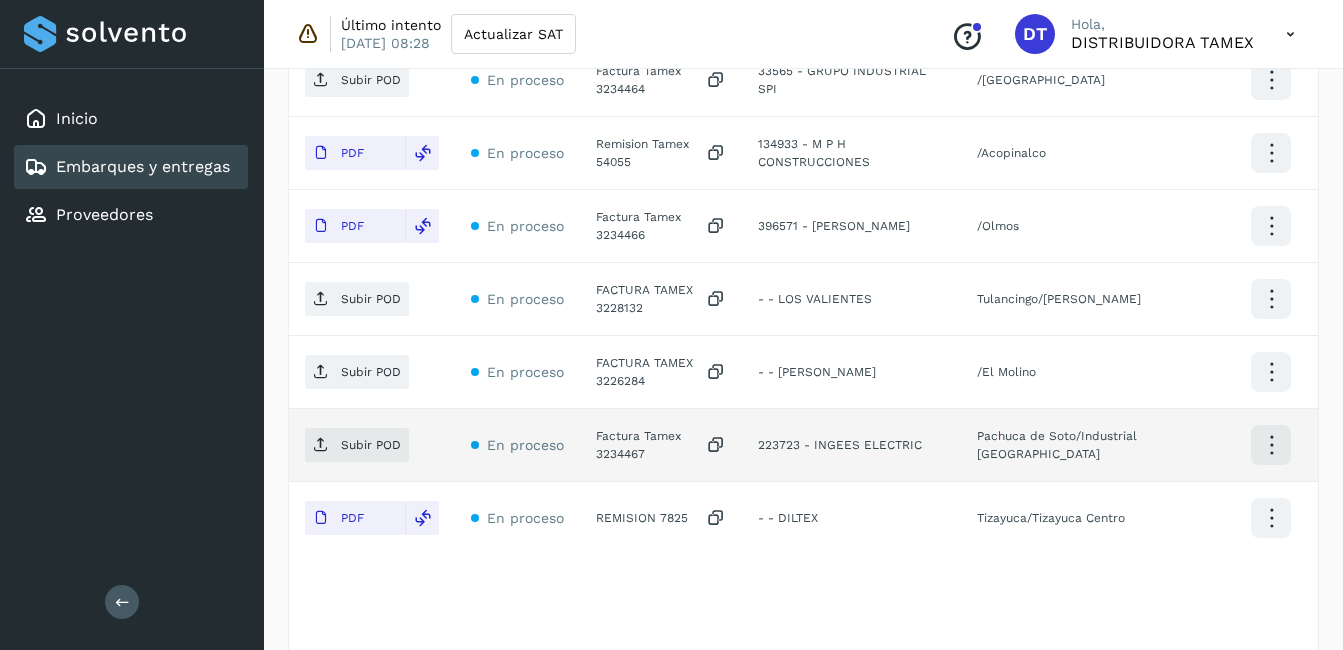 click on "Factura Tamex 3234467" 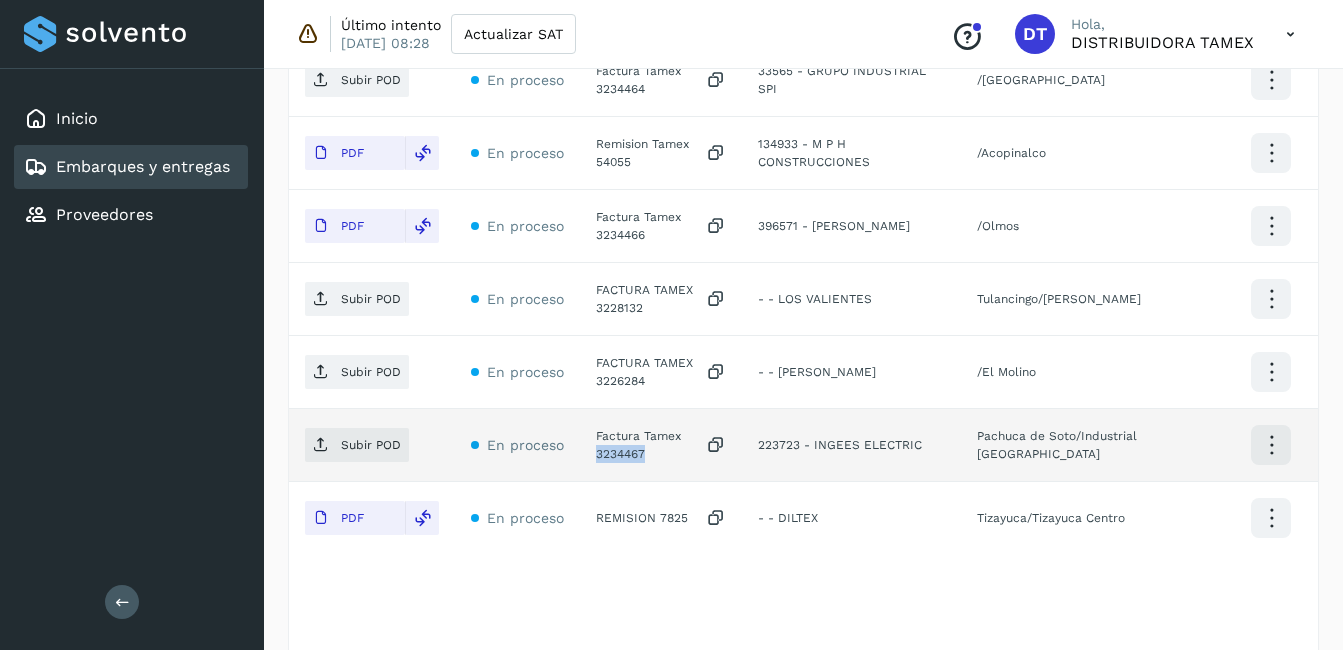 click on "Factura Tamex 3234467" 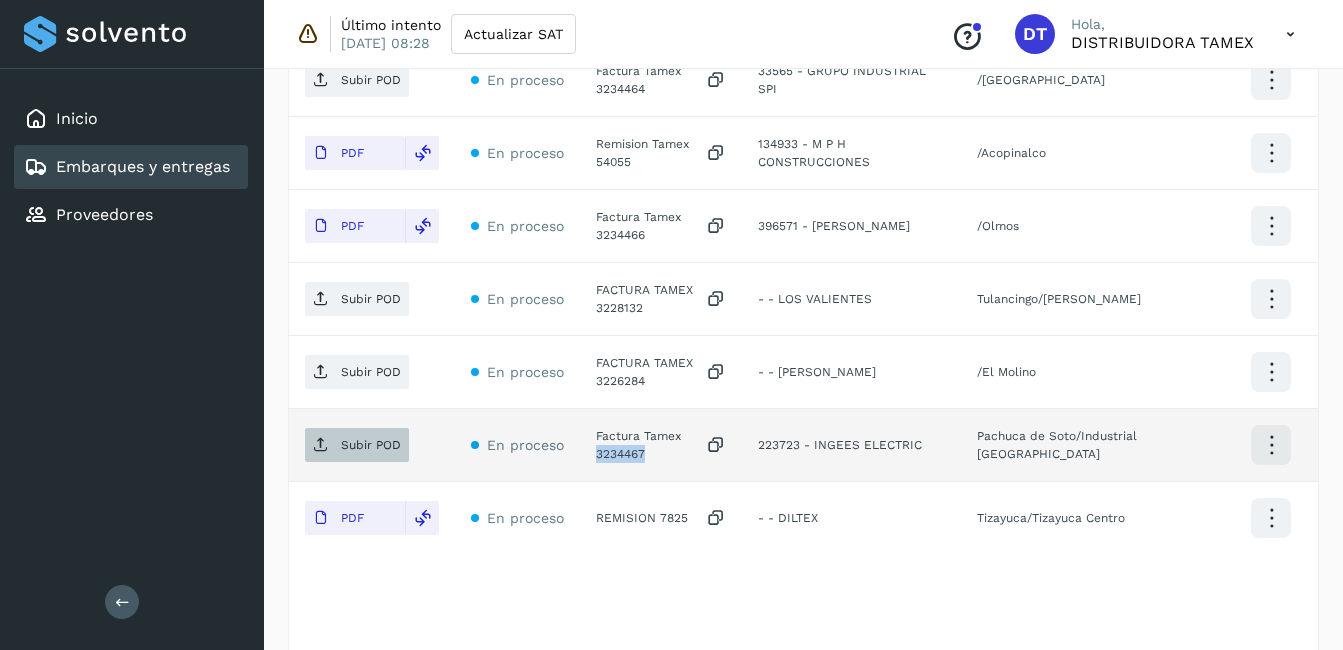 click on "Subir POD" at bounding box center (357, 445) 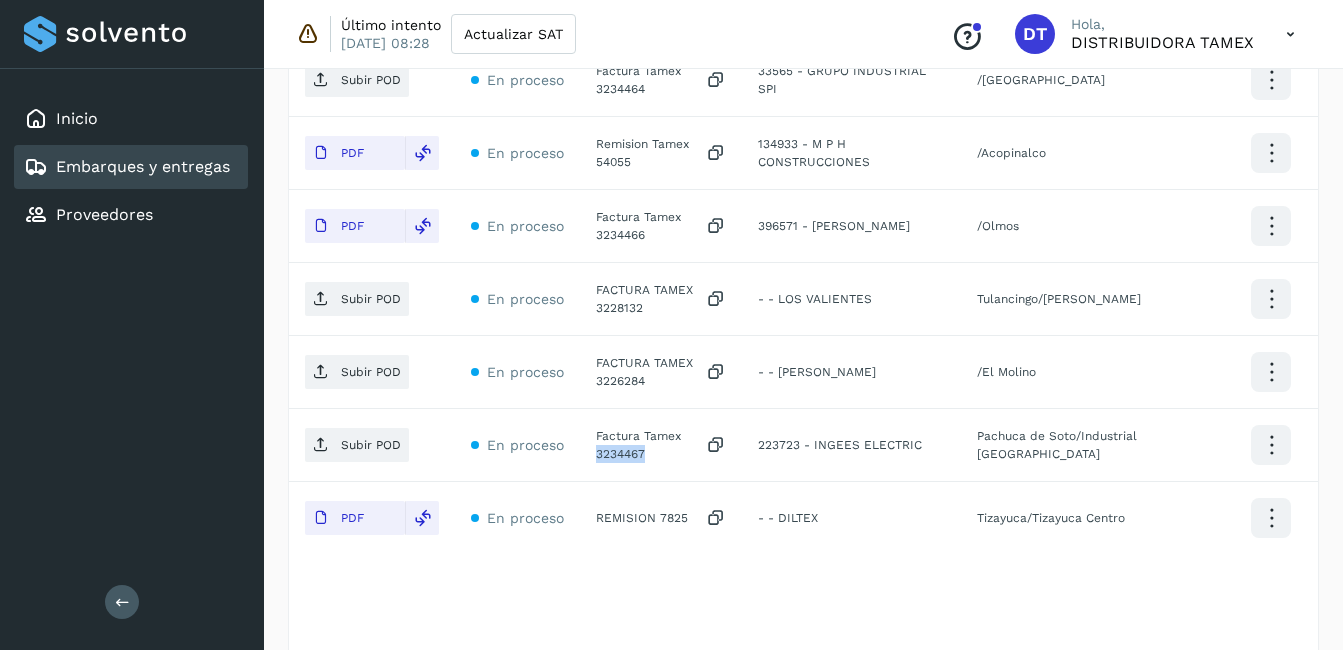 select on "**" 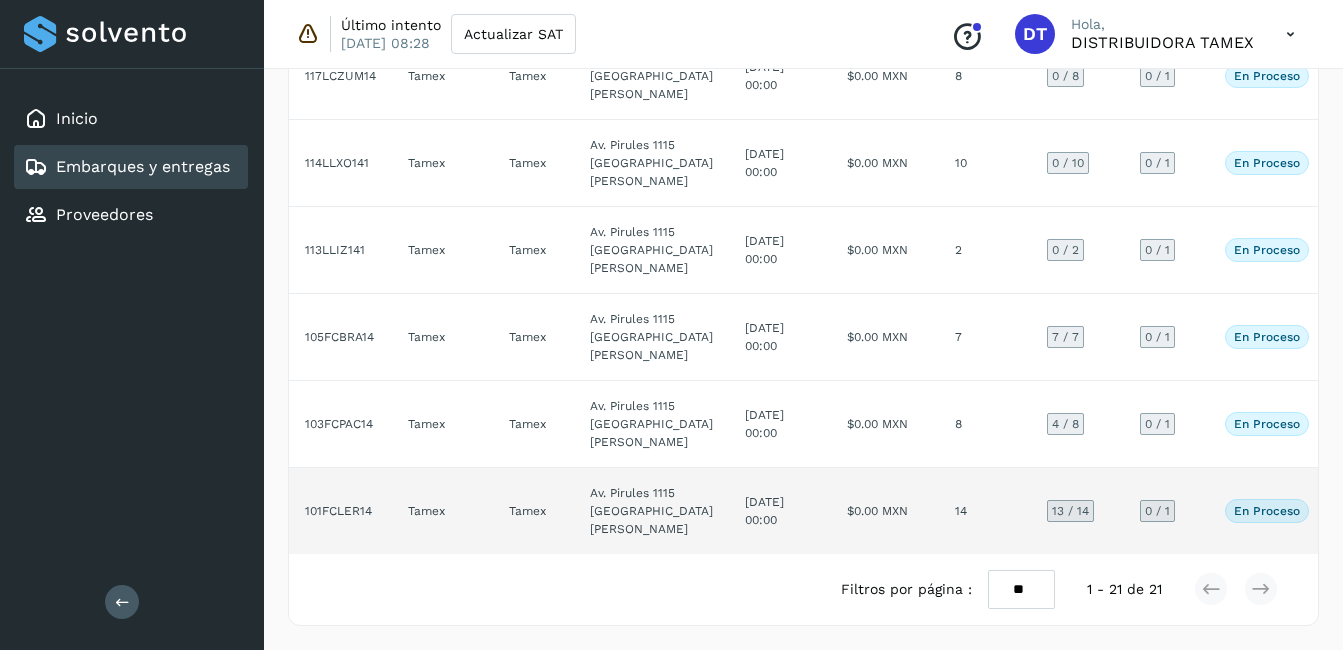 scroll, scrollTop: 2299, scrollLeft: 0, axis: vertical 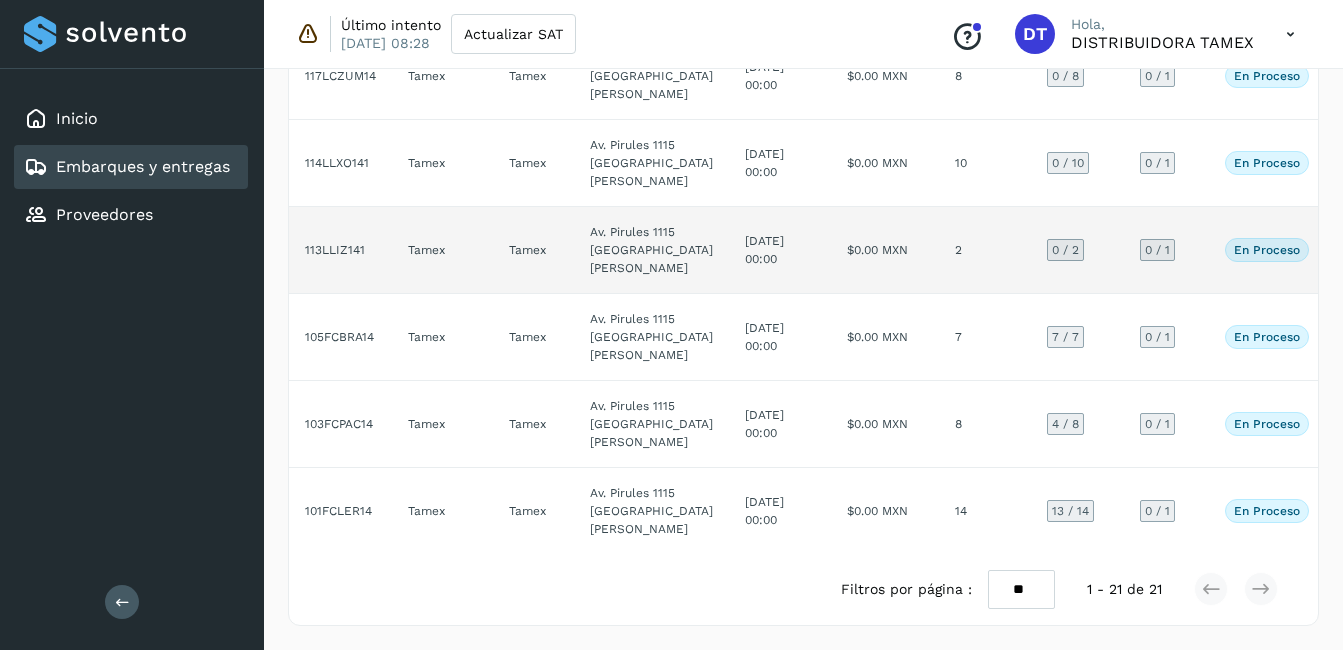 click on "2" 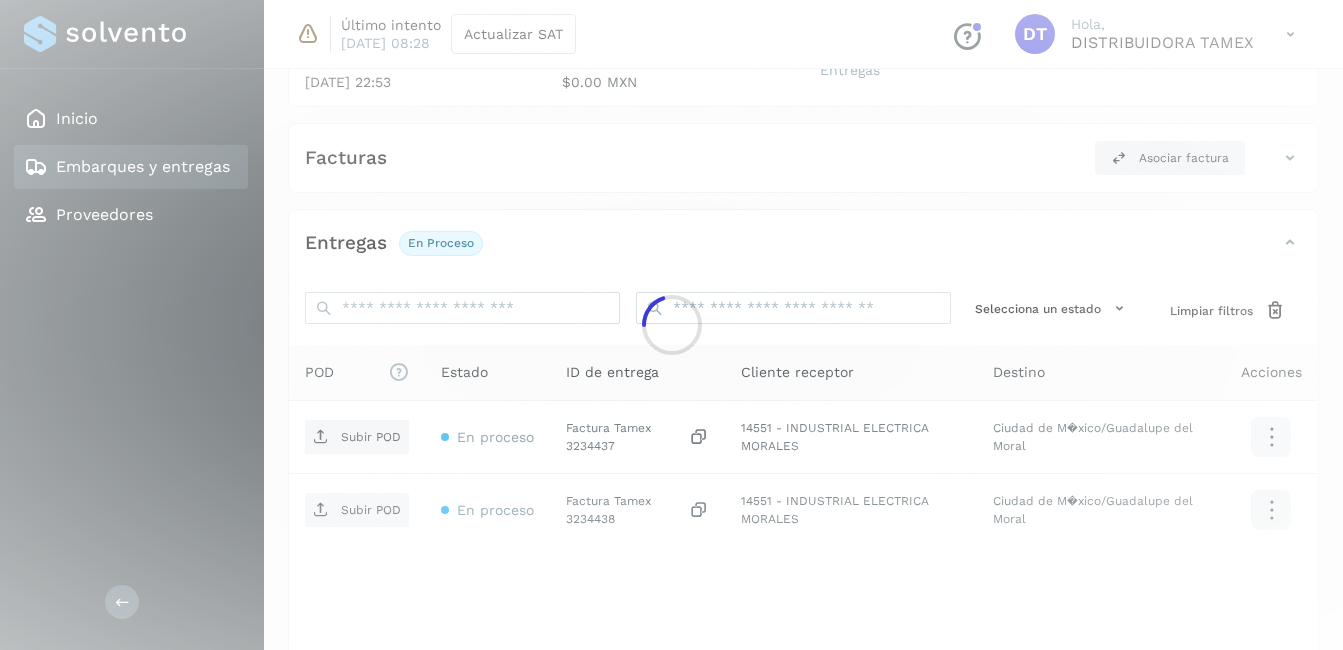 scroll, scrollTop: 378, scrollLeft: 0, axis: vertical 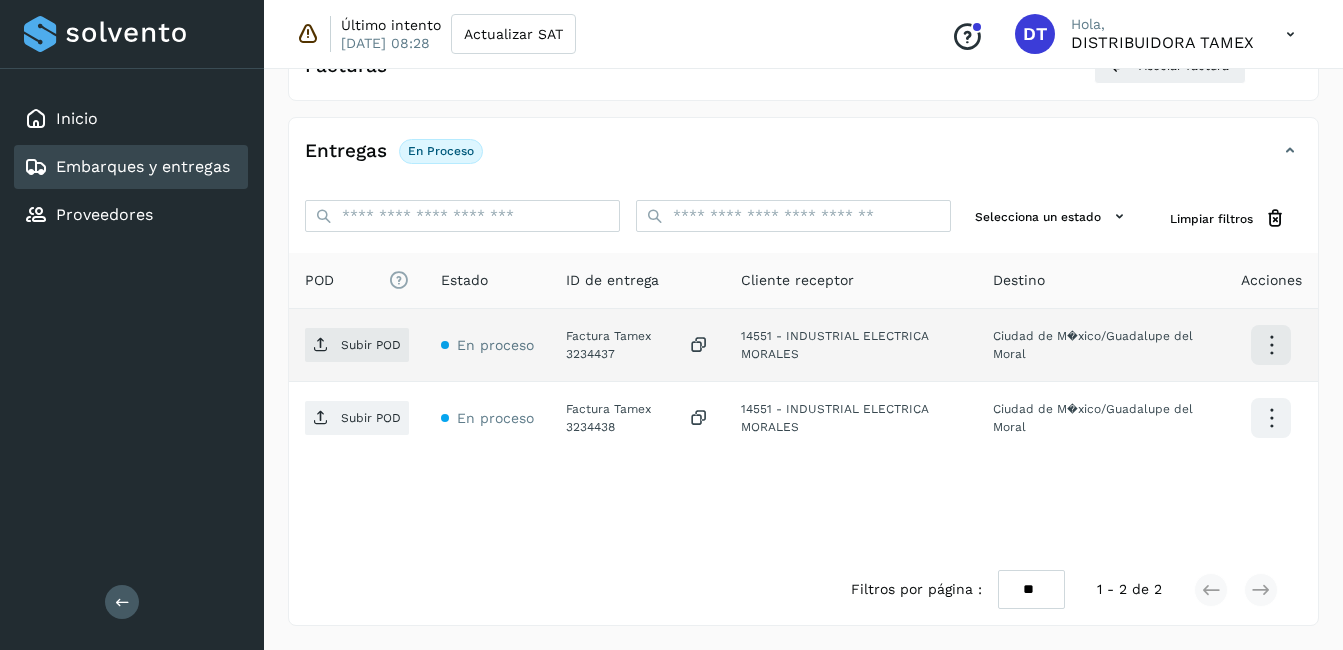 click on "Factura Tamex 3234437" 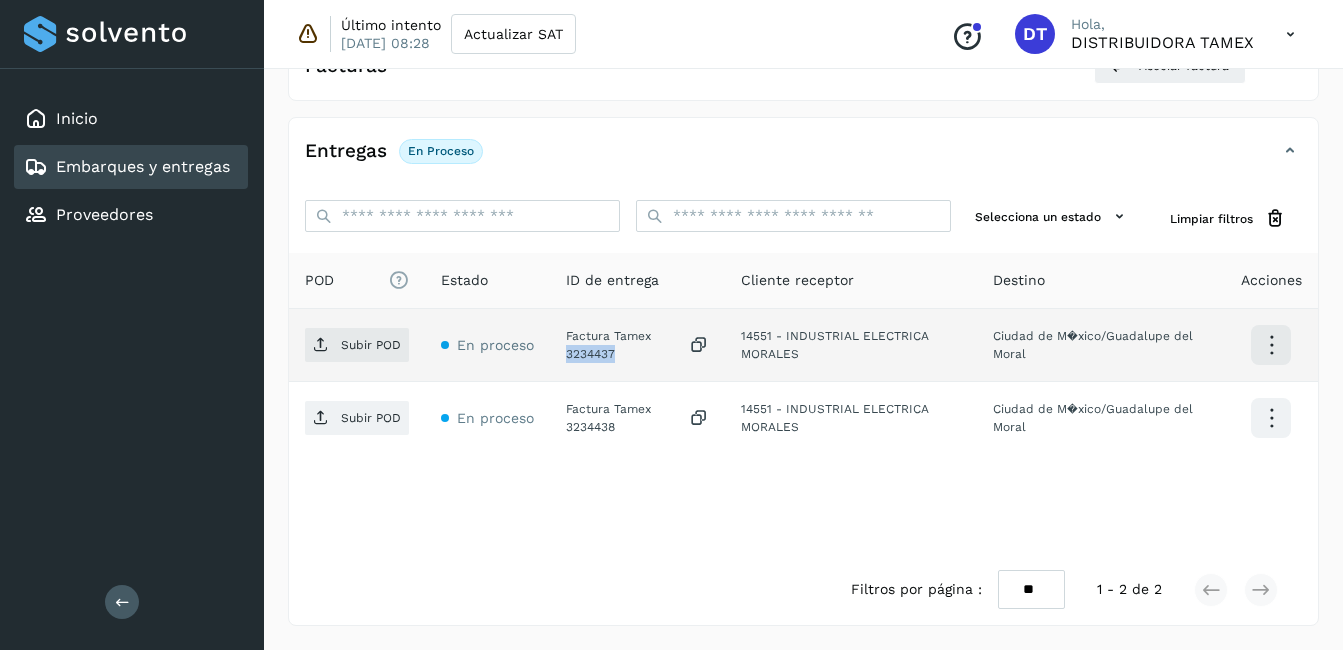 click on "Factura Tamex 3234437" 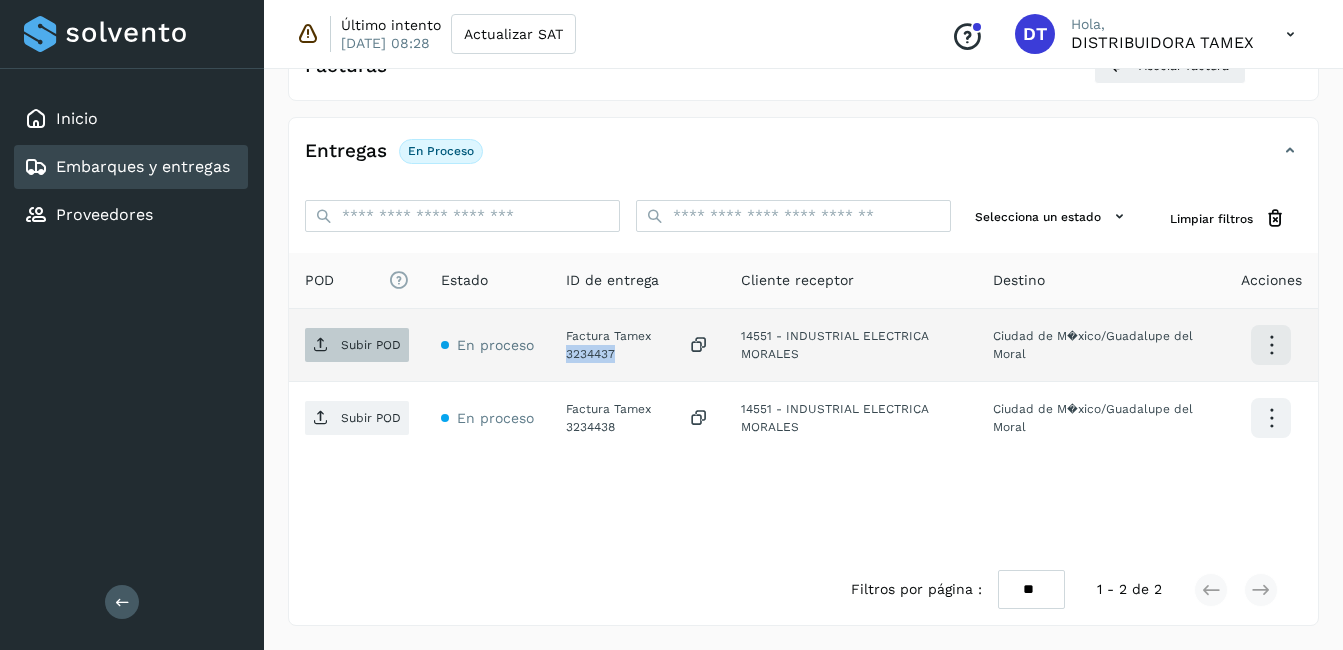 click on "Subir POD" at bounding box center [371, 345] 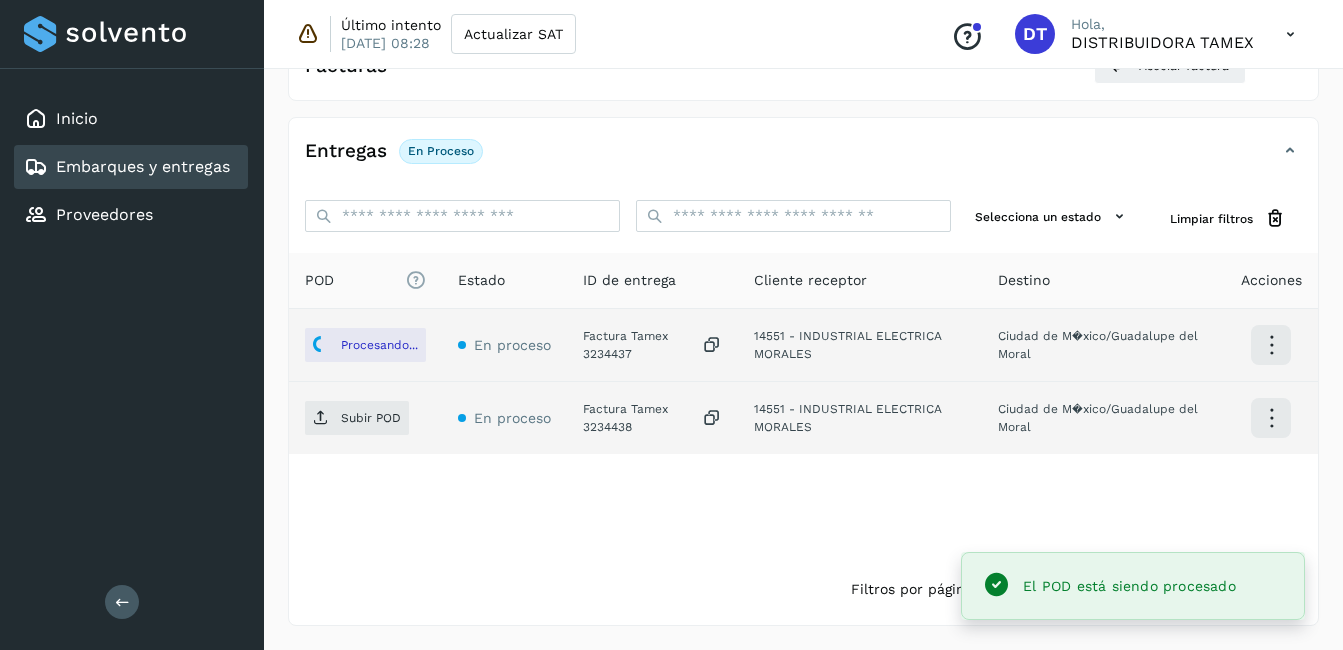 click on "Factura Tamex 3234438" 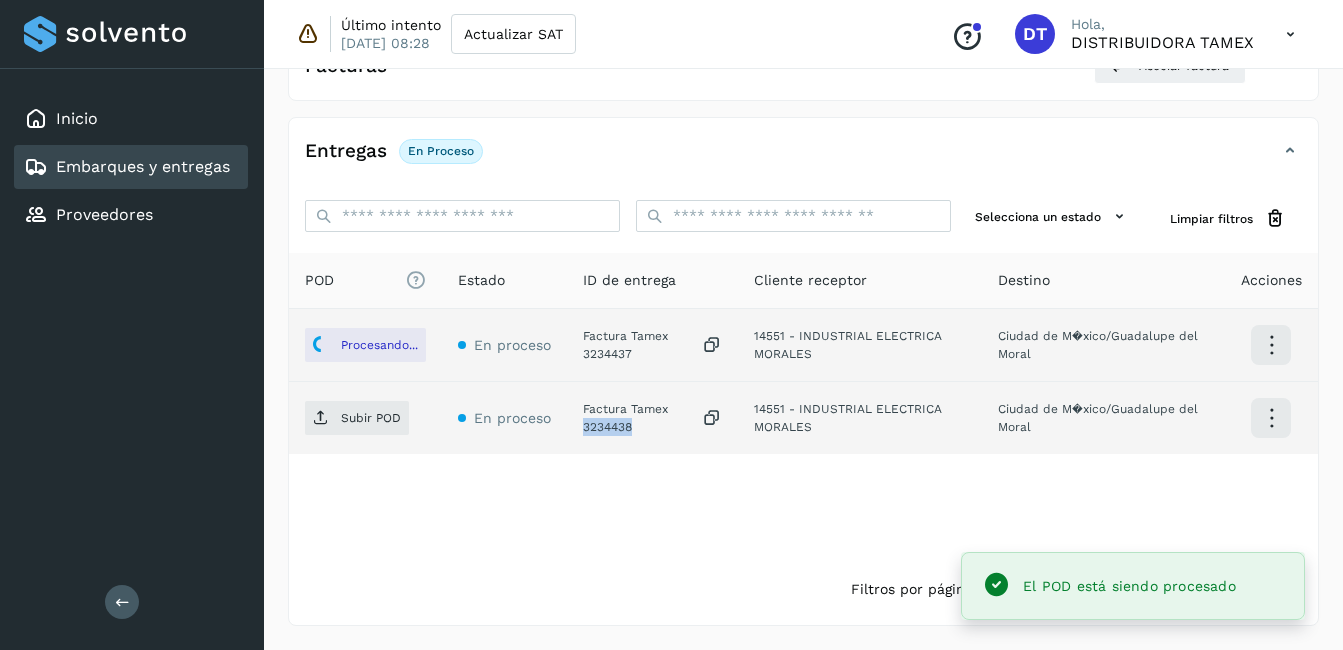 click on "Factura Tamex 3234438" 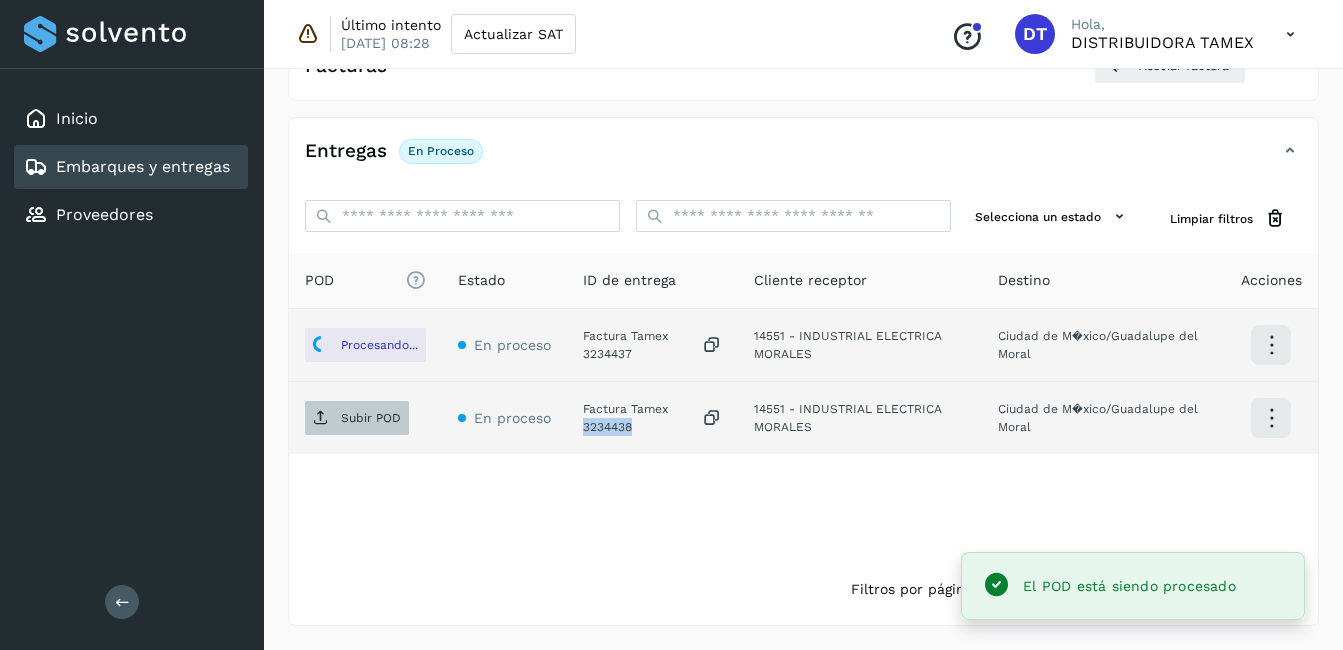click on "Subir POD" at bounding box center [357, 418] 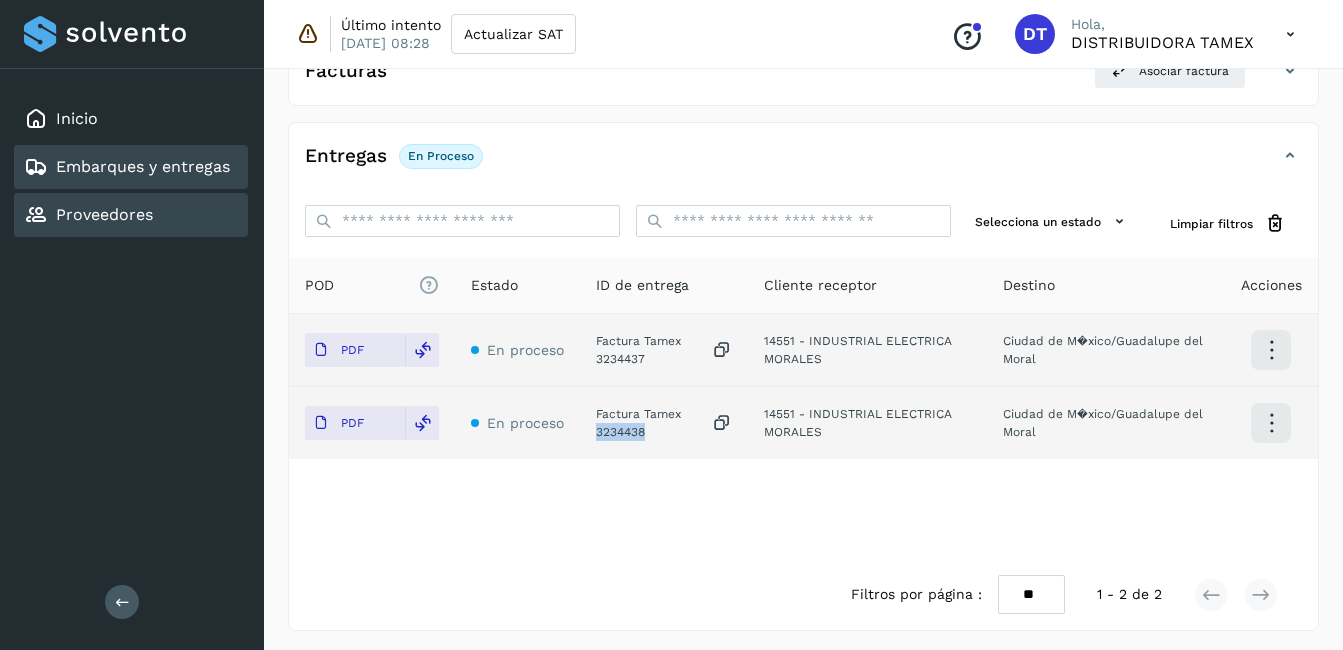 scroll, scrollTop: 378, scrollLeft: 0, axis: vertical 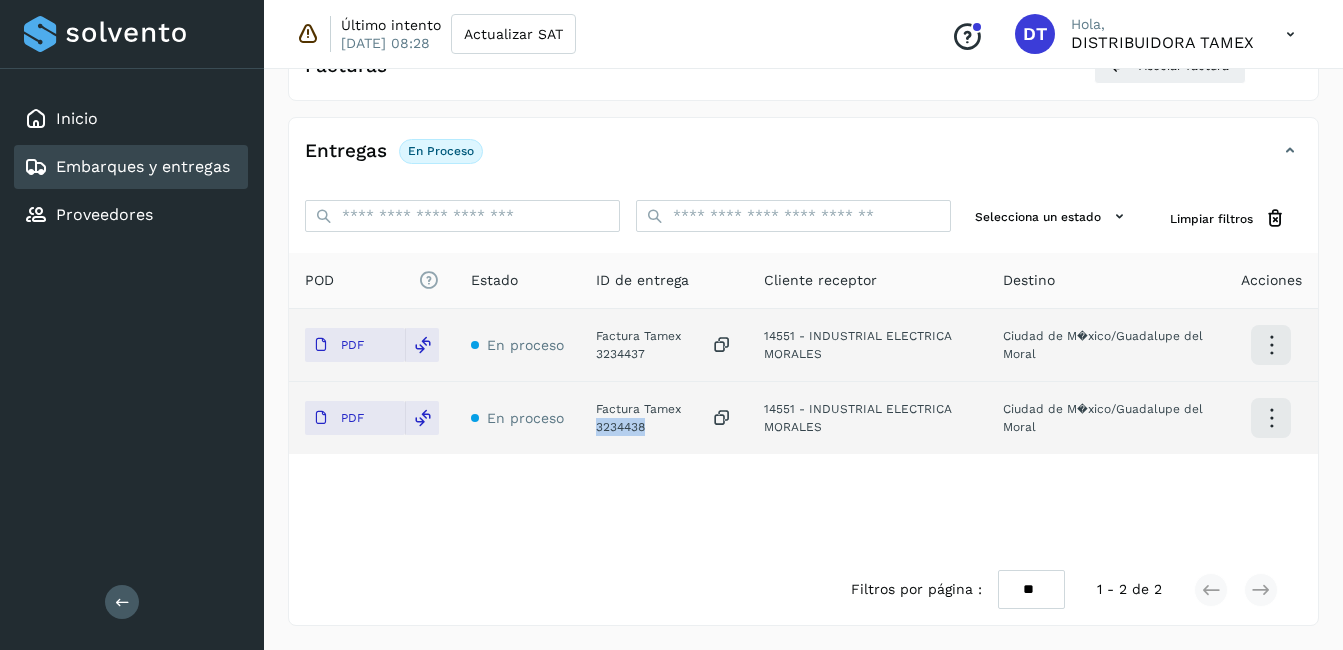 select on "**" 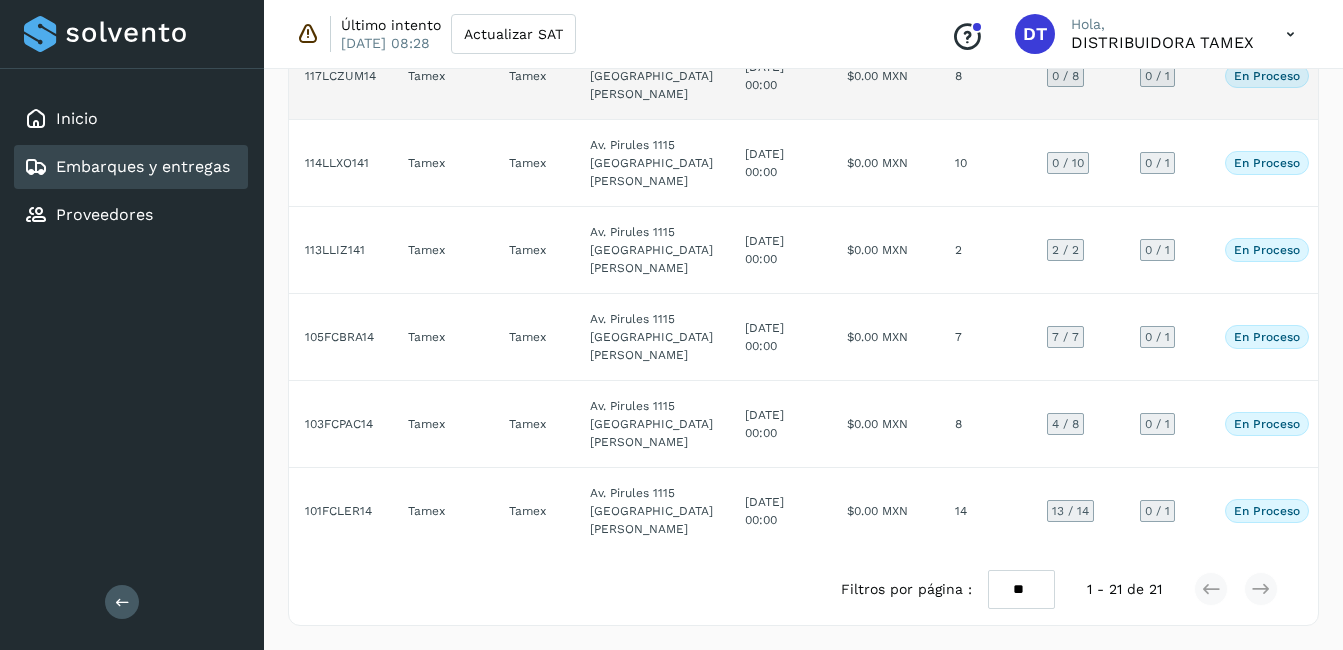 scroll, scrollTop: 2699, scrollLeft: 0, axis: vertical 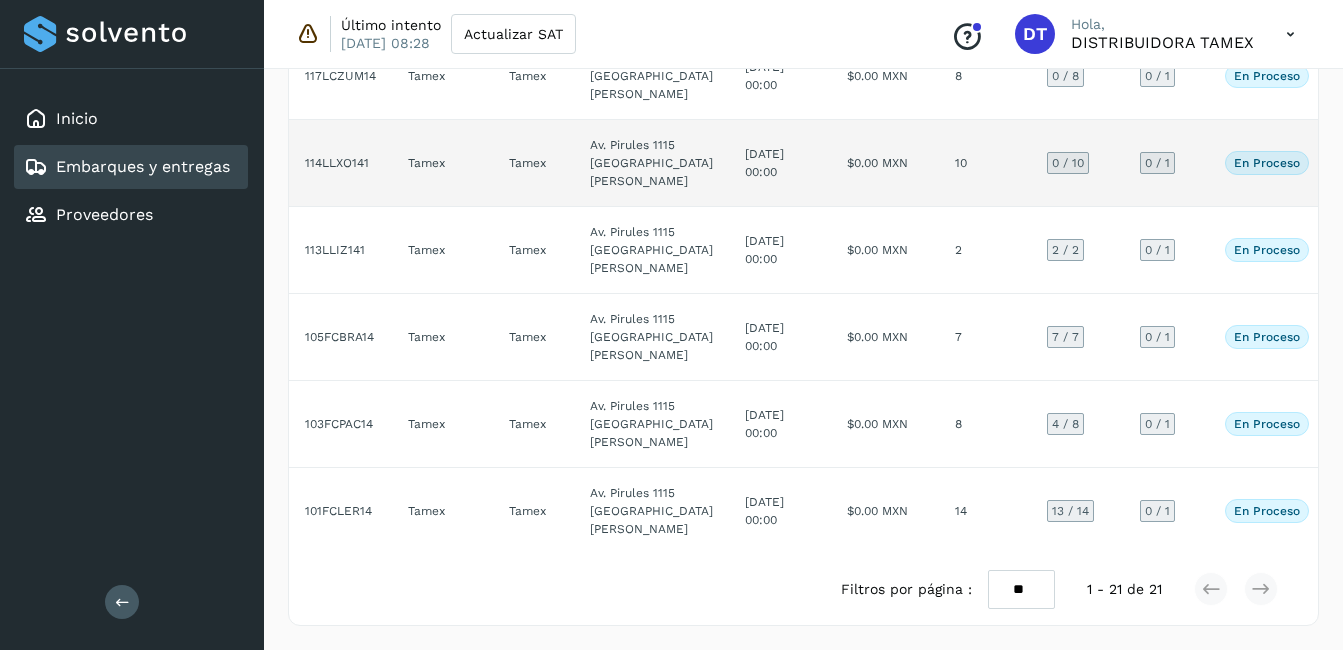 click on "$0.00 MXN" 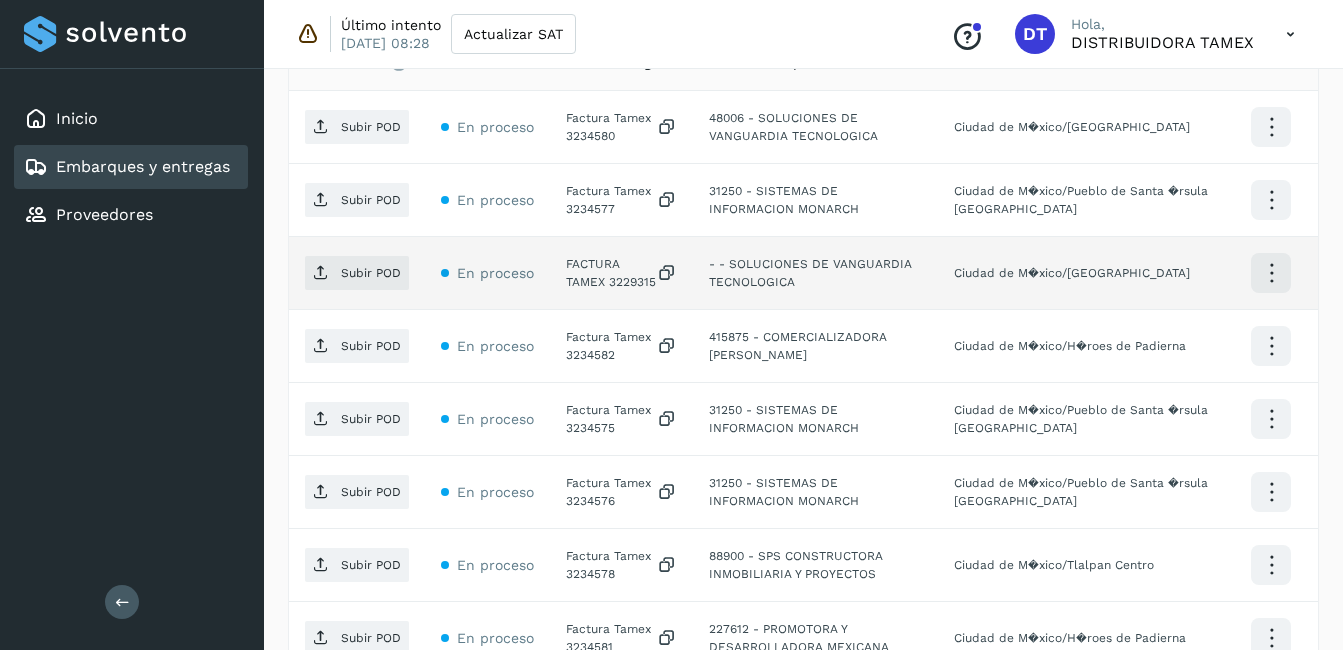 scroll, scrollTop: 600, scrollLeft: 0, axis: vertical 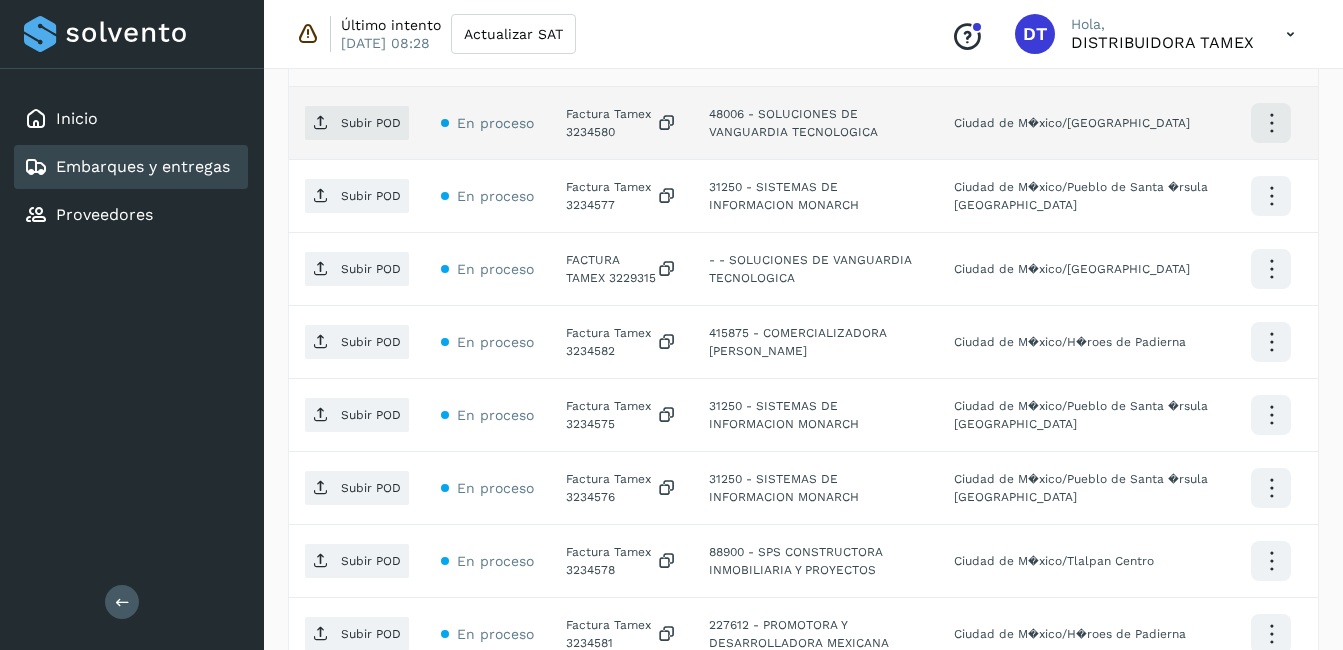 click on "Factura Tamex 3234580" 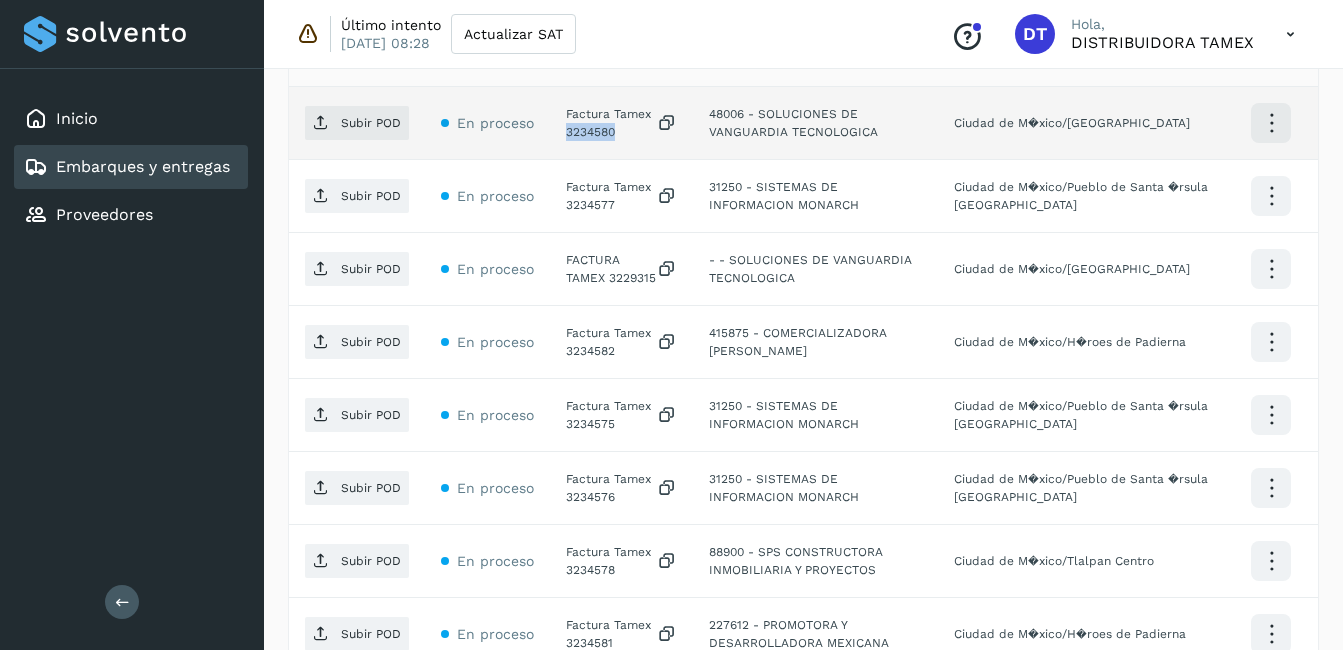 click on "Factura Tamex 3234580" 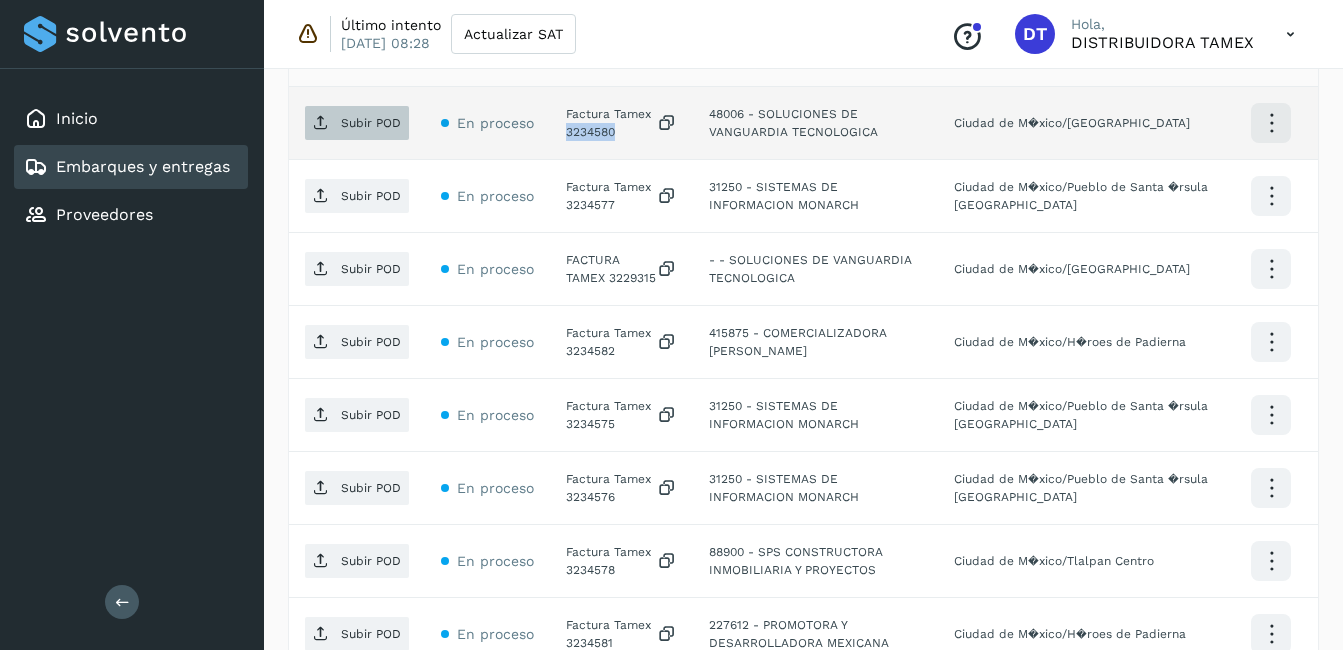 click on "Subir POD" at bounding box center (371, 123) 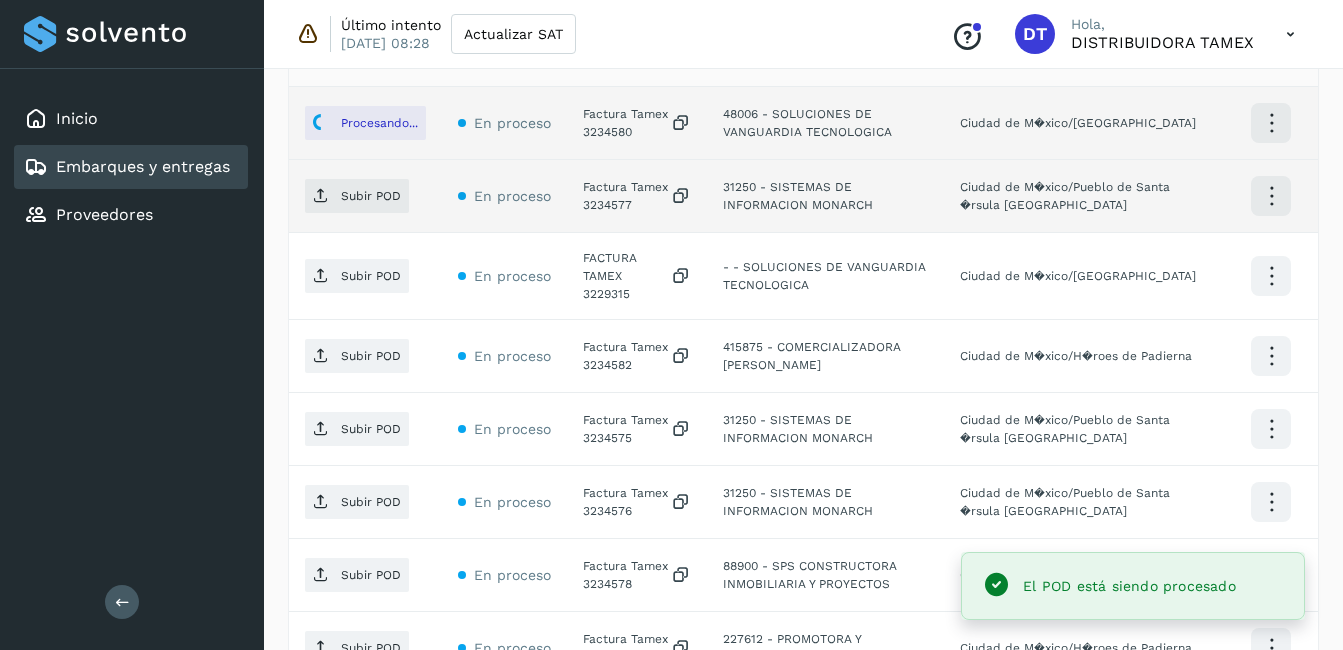click on "Factura Tamex 3234577" 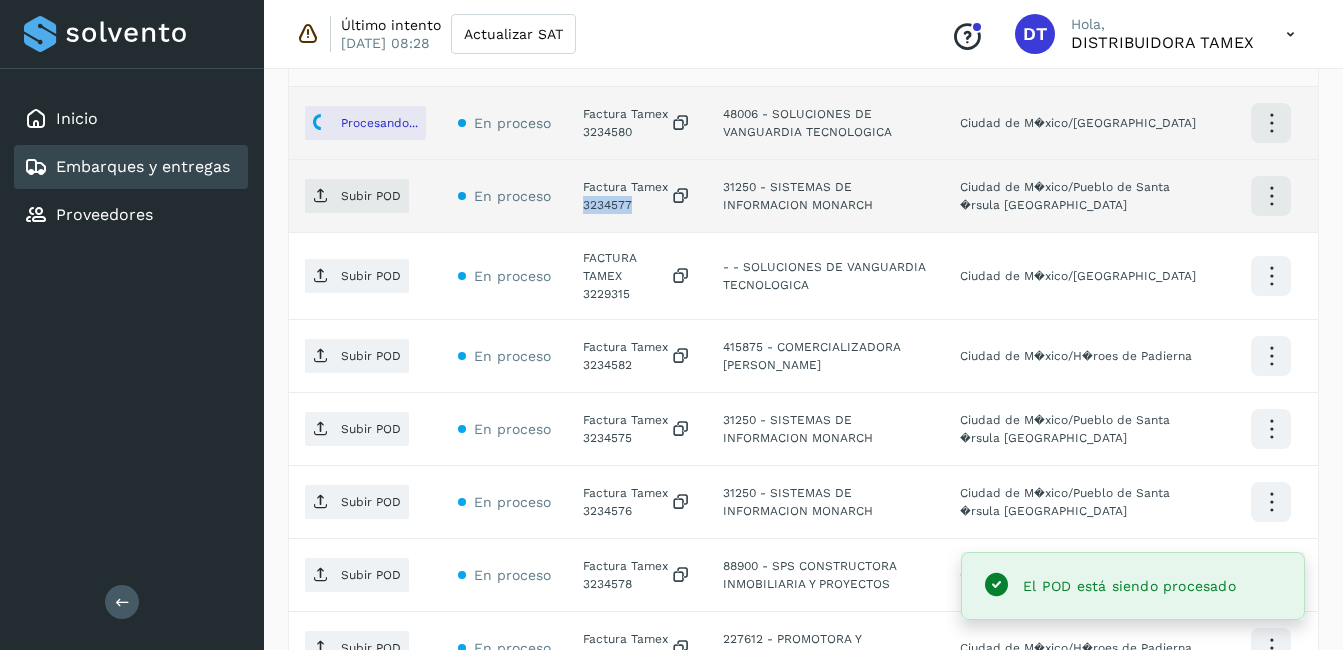 click on "Factura Tamex 3234577" 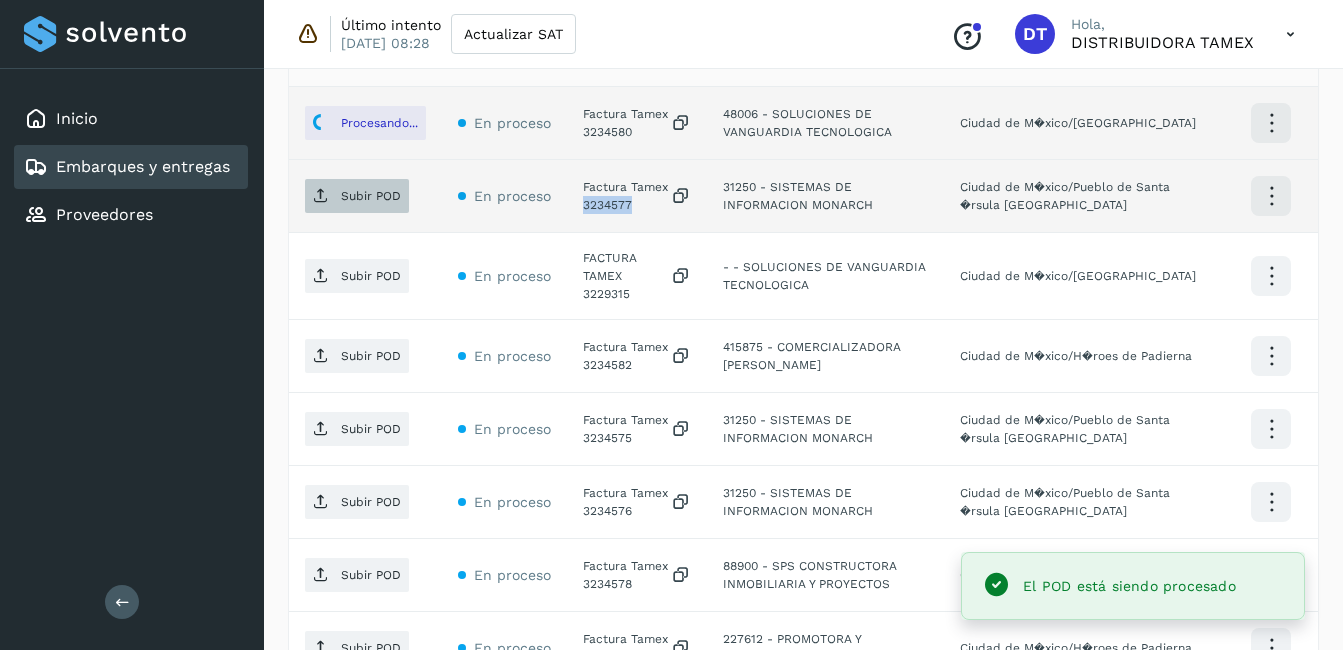 click on "Subir POD" at bounding box center (371, 196) 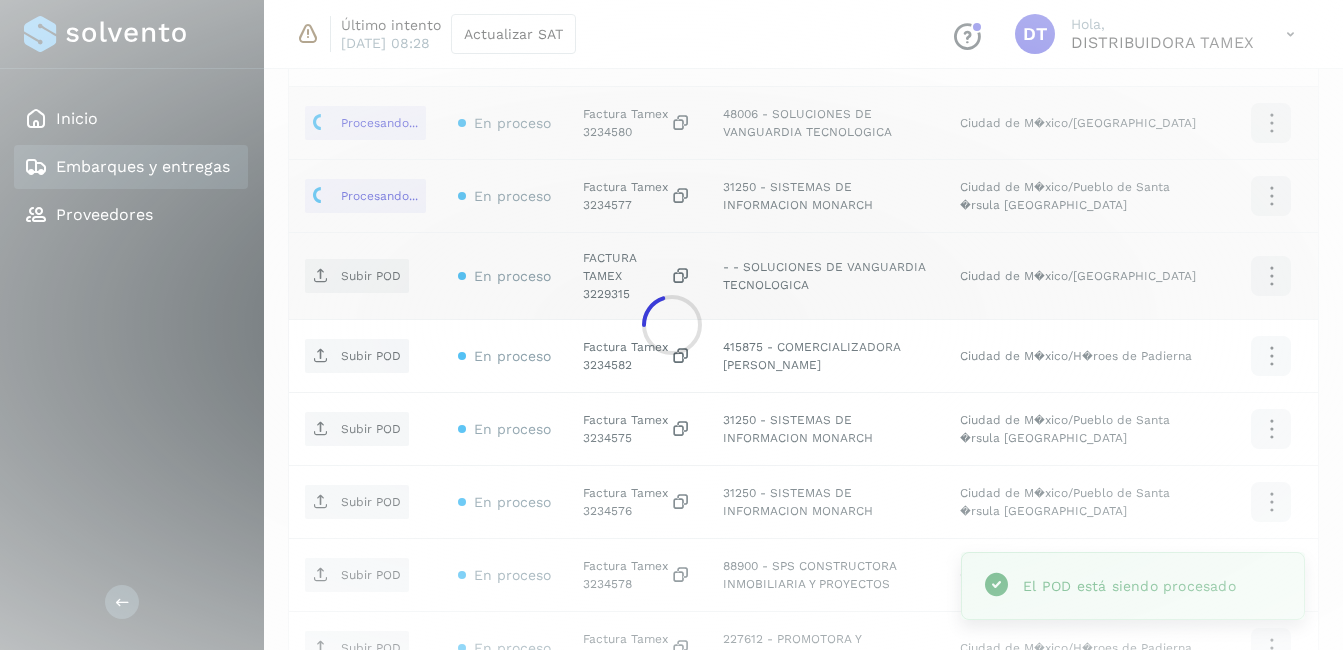 click 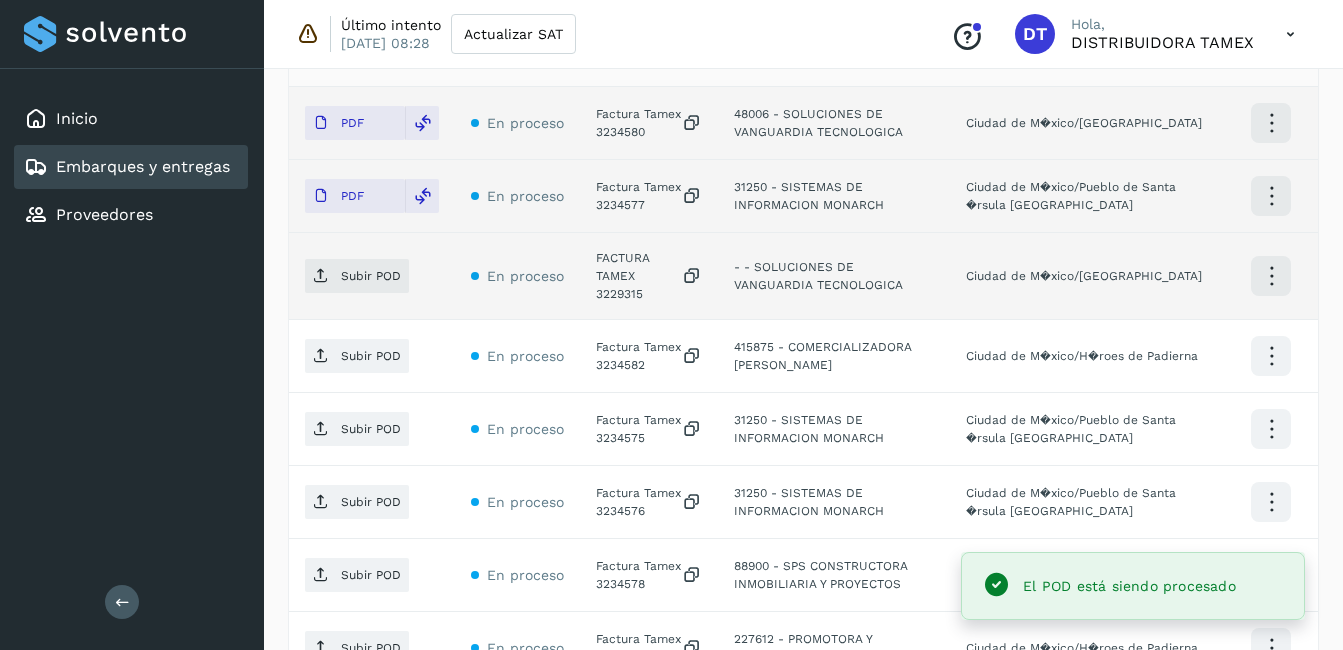 click on "FACTURA TAMEX 3229315" 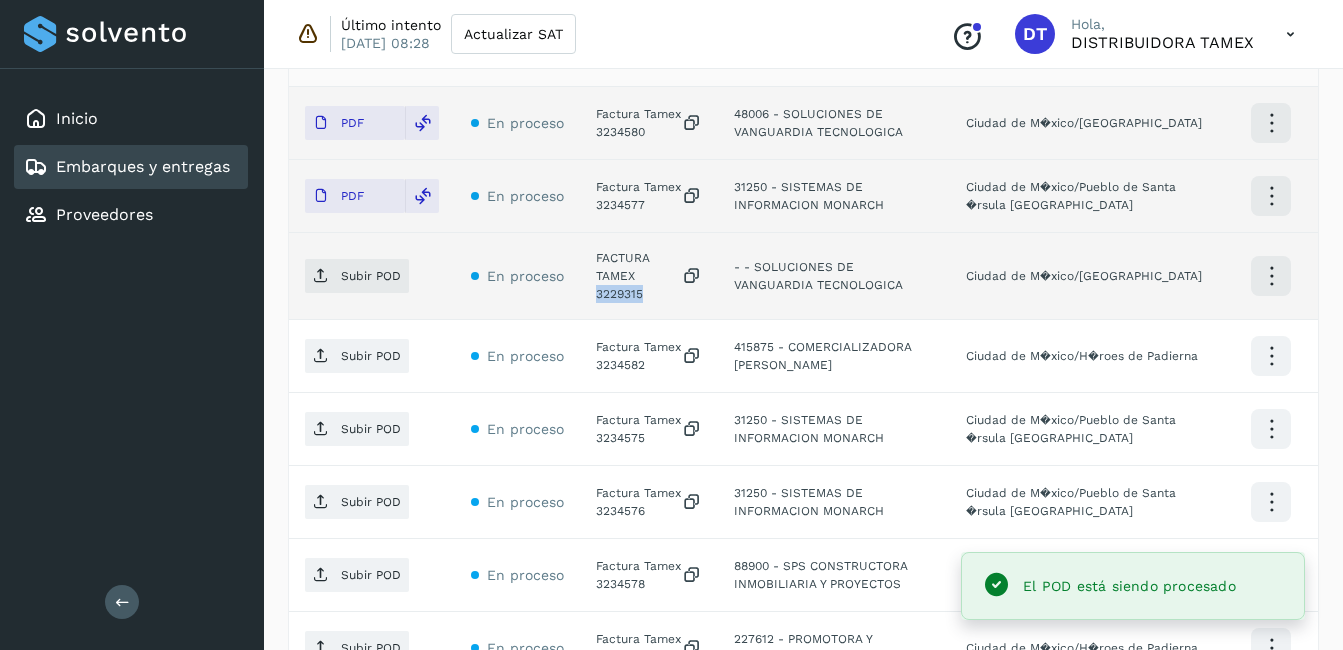 click on "FACTURA TAMEX 3229315" 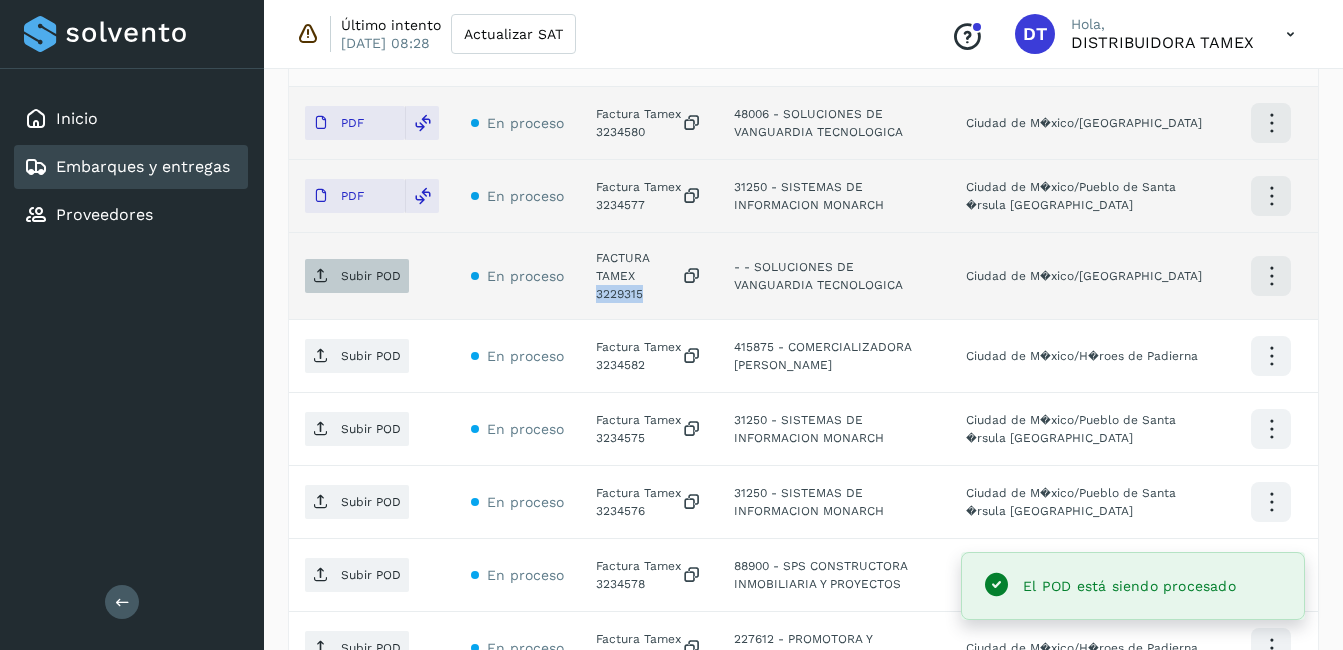 click on "Subir POD" at bounding box center [371, 276] 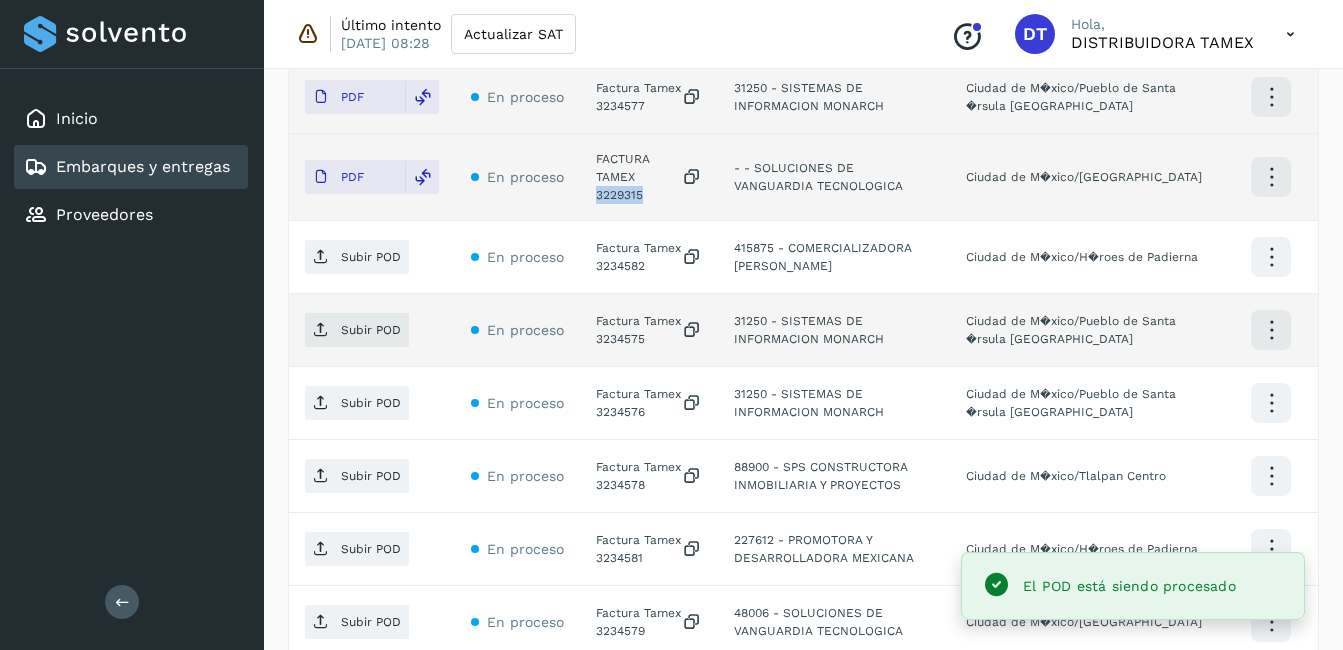 scroll, scrollTop: 700, scrollLeft: 0, axis: vertical 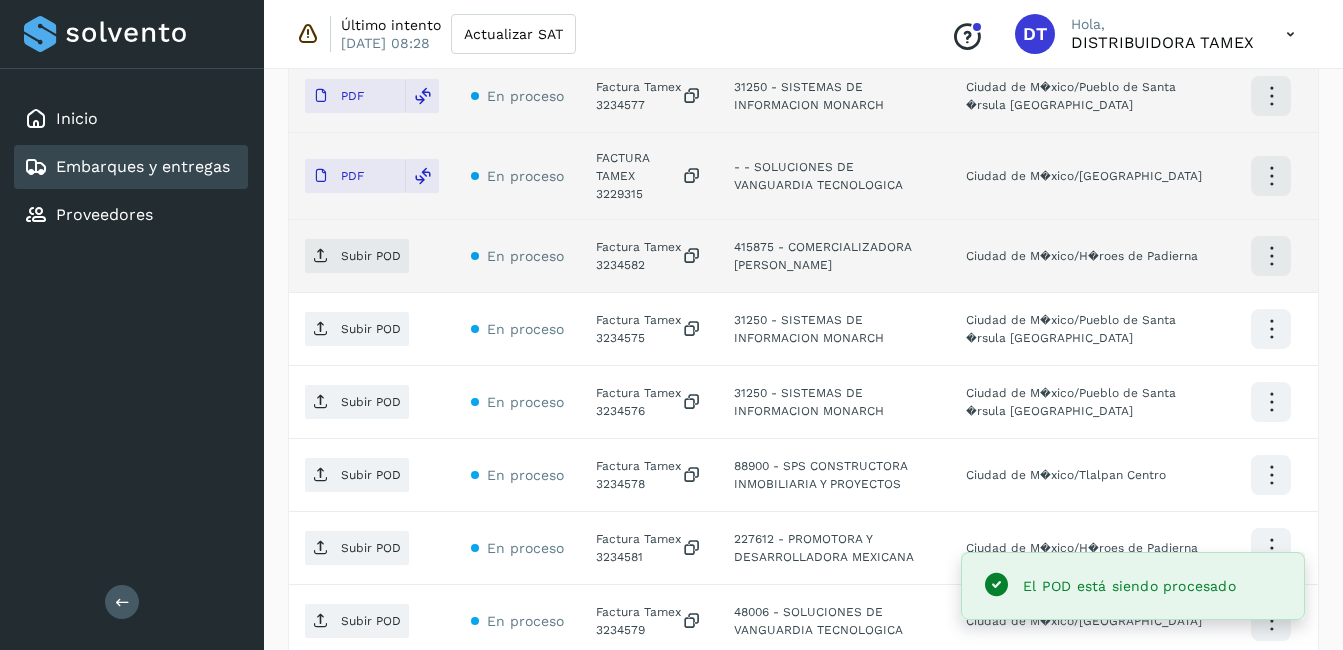 click on "Factura Tamex 3234582" 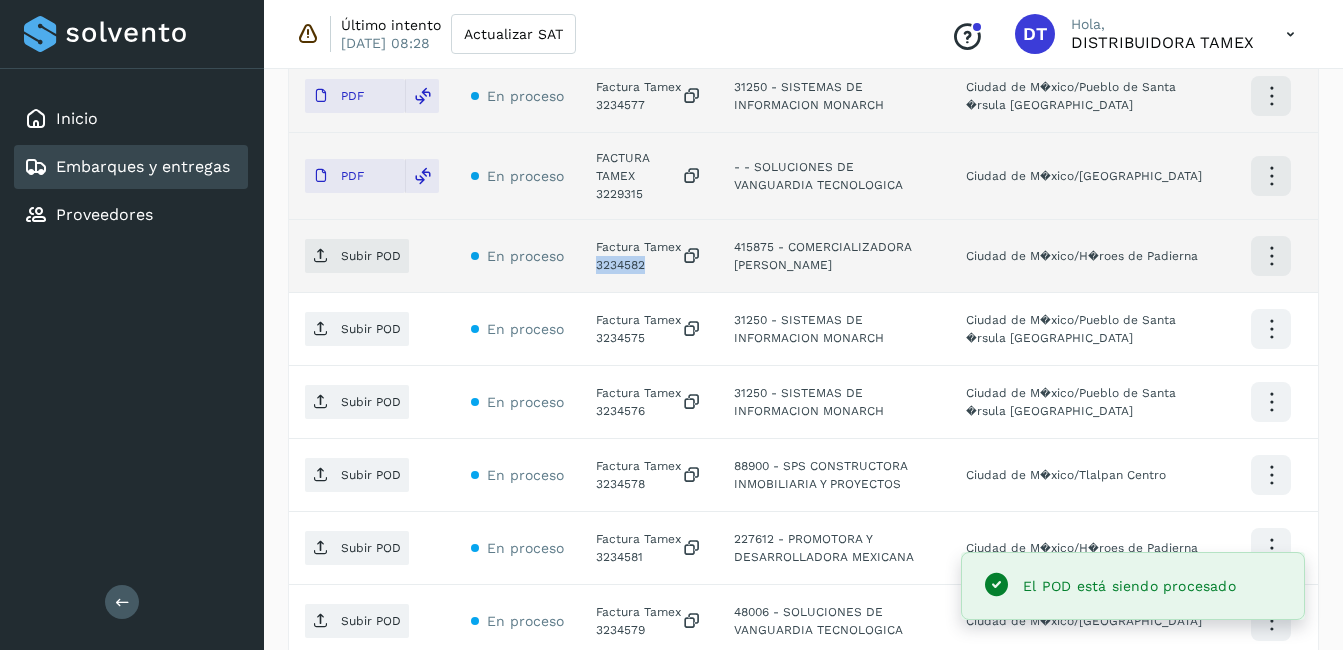 click on "Factura Tamex 3234582" 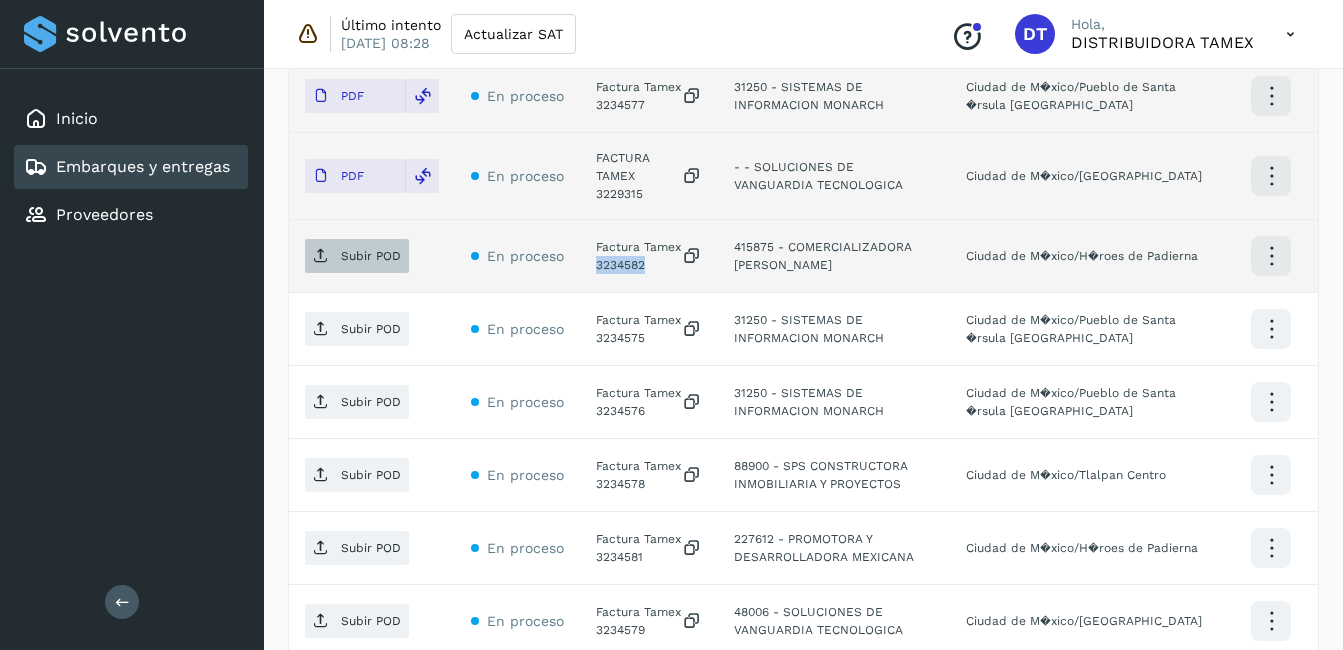 click on "Subir POD" at bounding box center [371, 256] 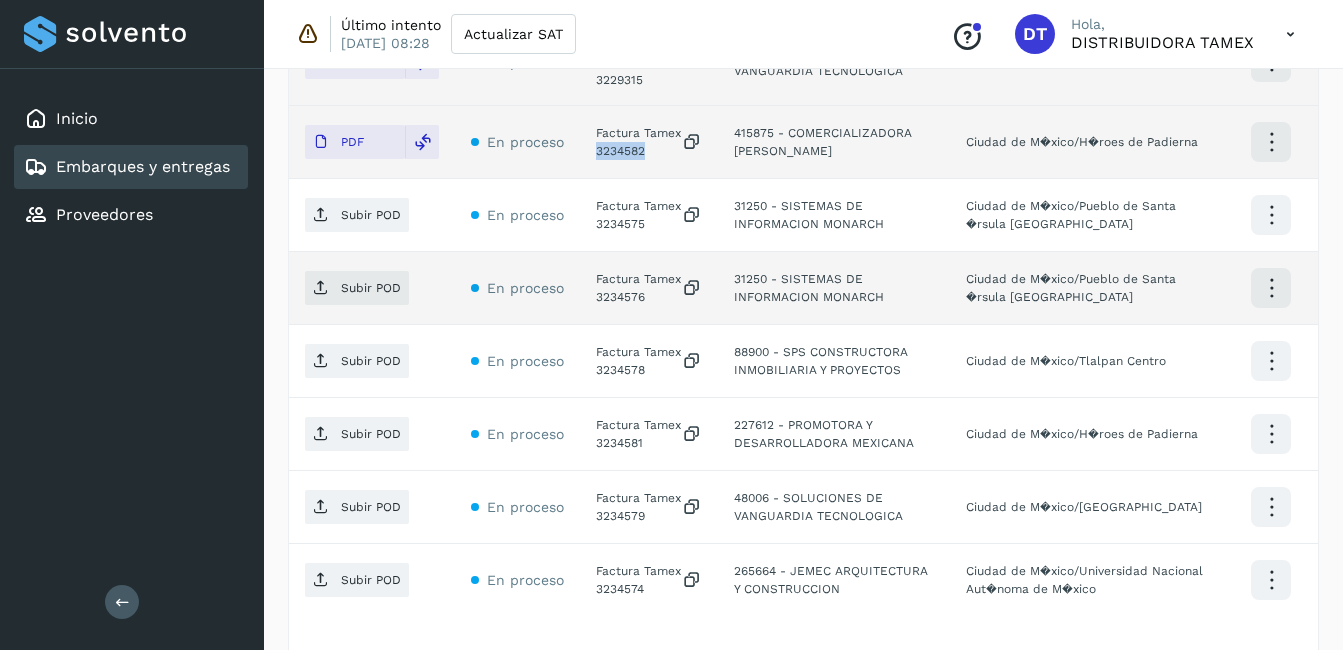 scroll, scrollTop: 862, scrollLeft: 0, axis: vertical 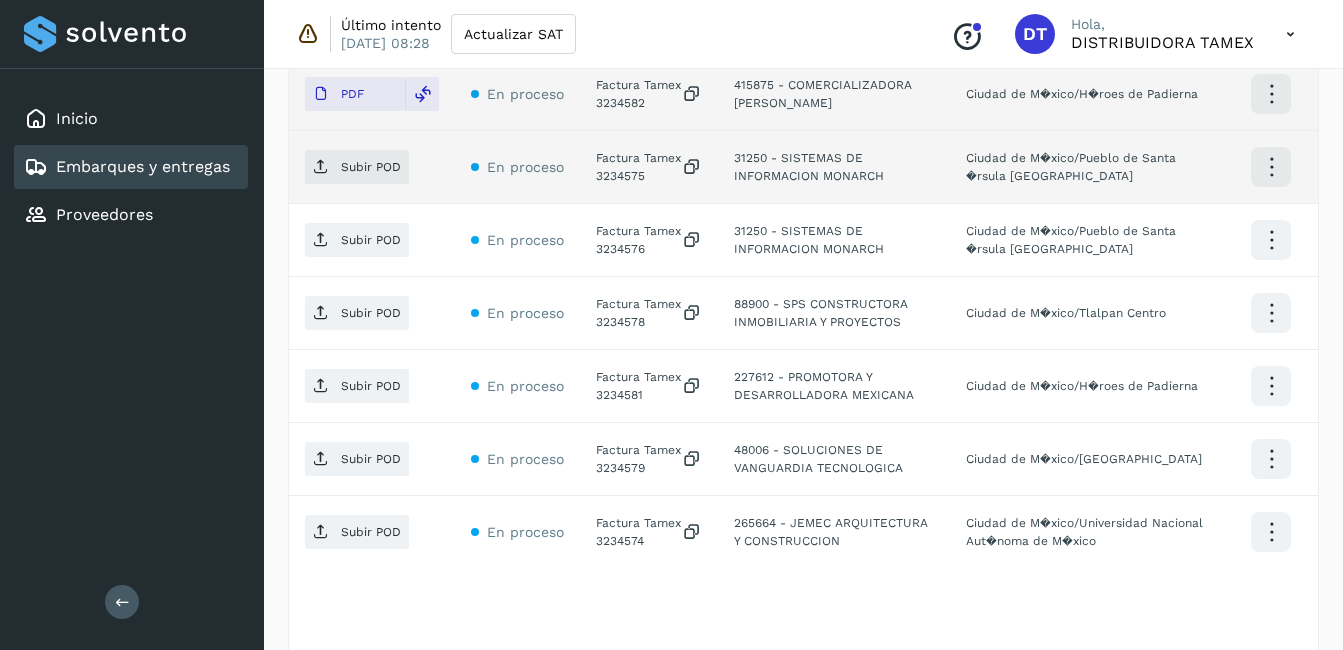 click on "Factura Tamex 3234575" 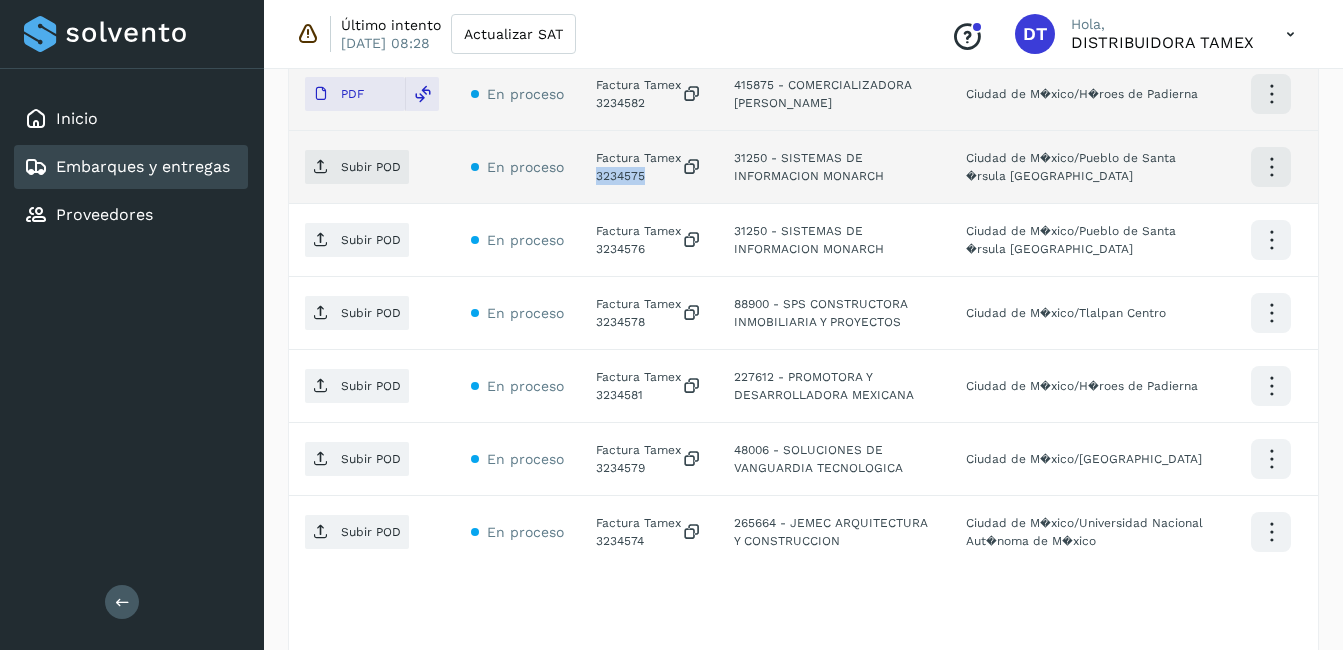 click on "Factura Tamex 3234575" 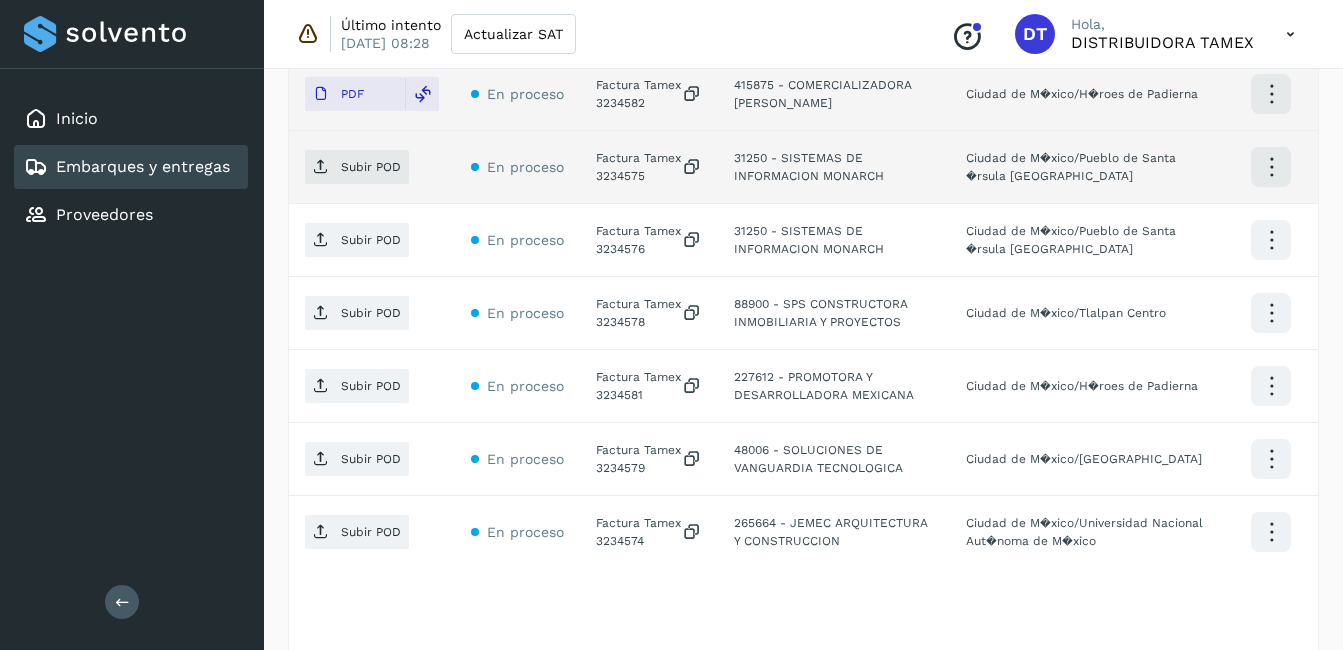 click on "Subir POD" 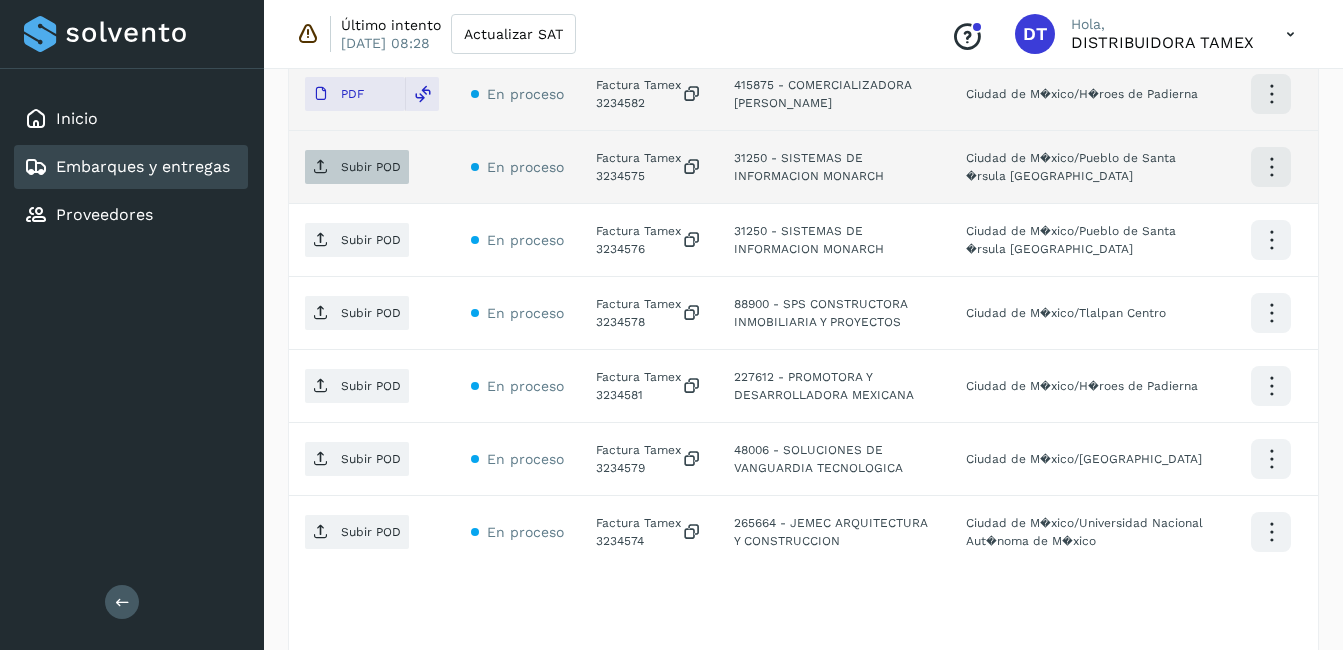 click on "Subir POD" at bounding box center [357, 167] 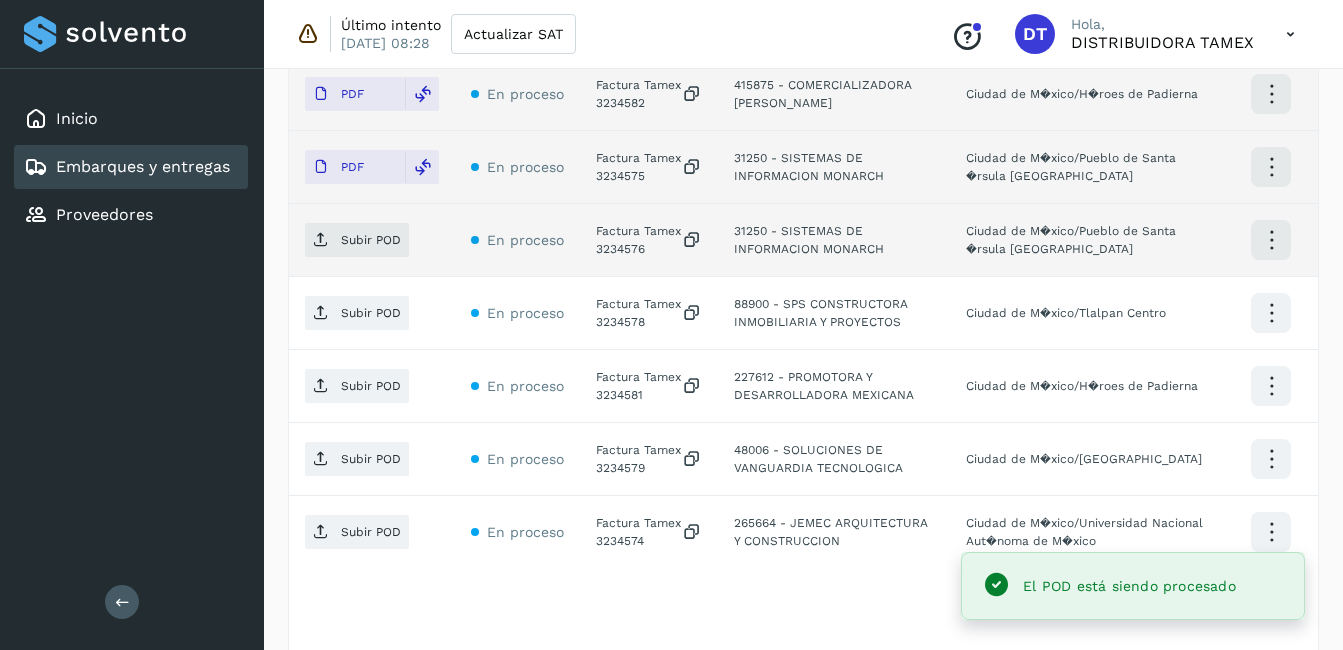 click on "Factura Tamex 3234576" 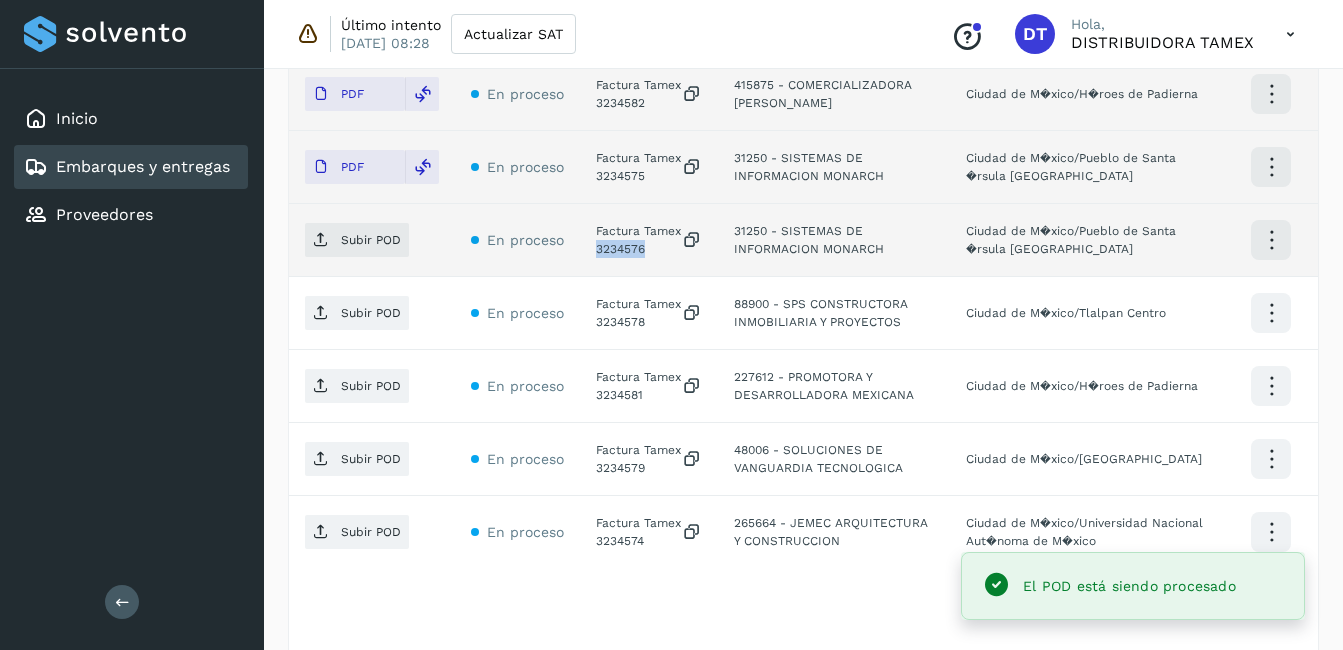 click on "Factura Tamex 3234576" 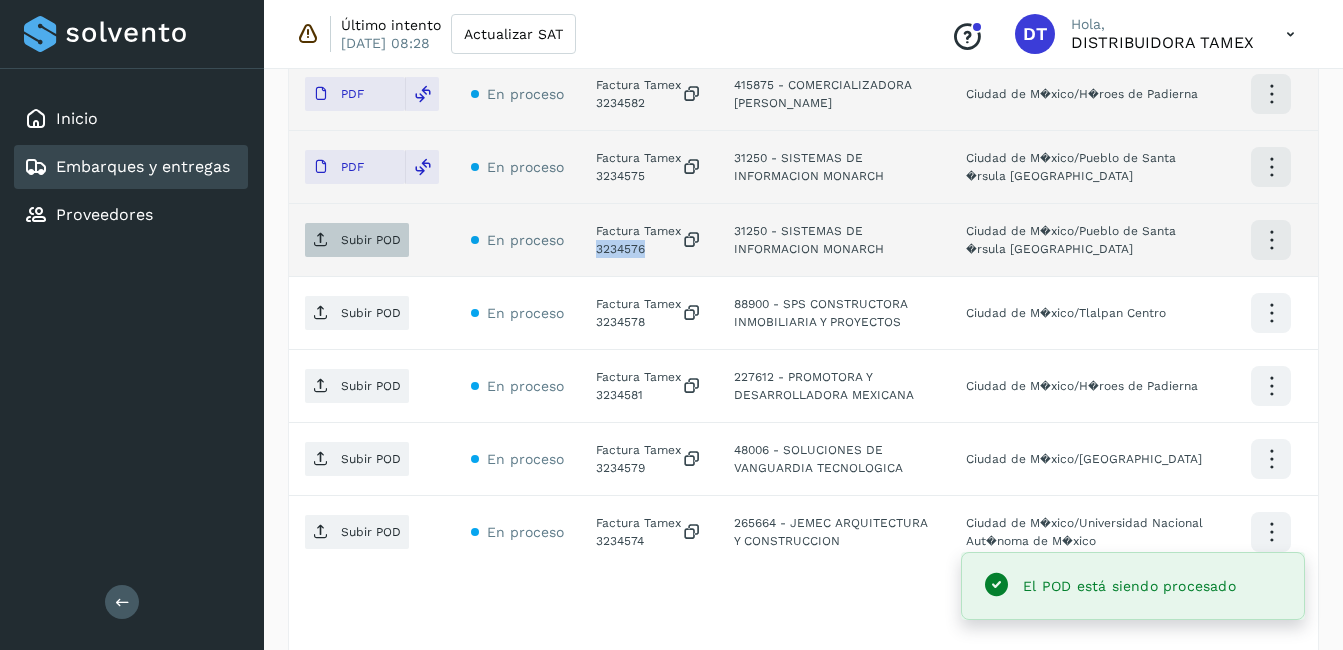 click on "Subir POD" at bounding box center (357, 240) 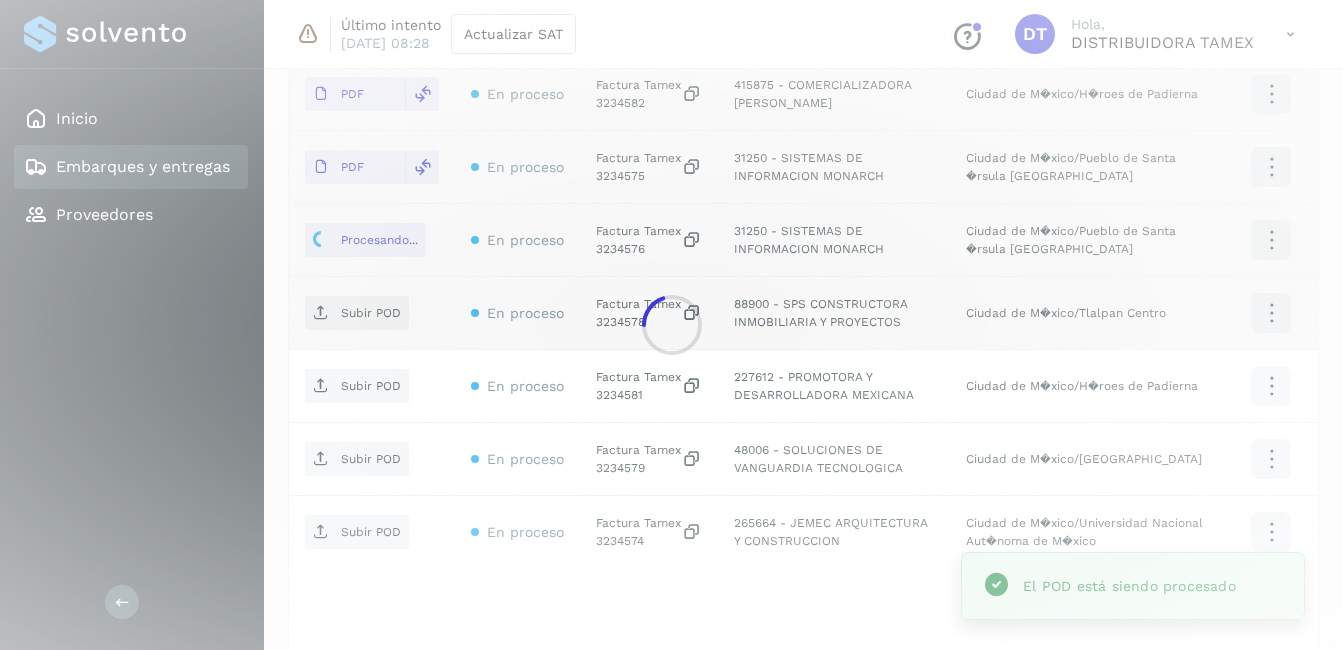 click 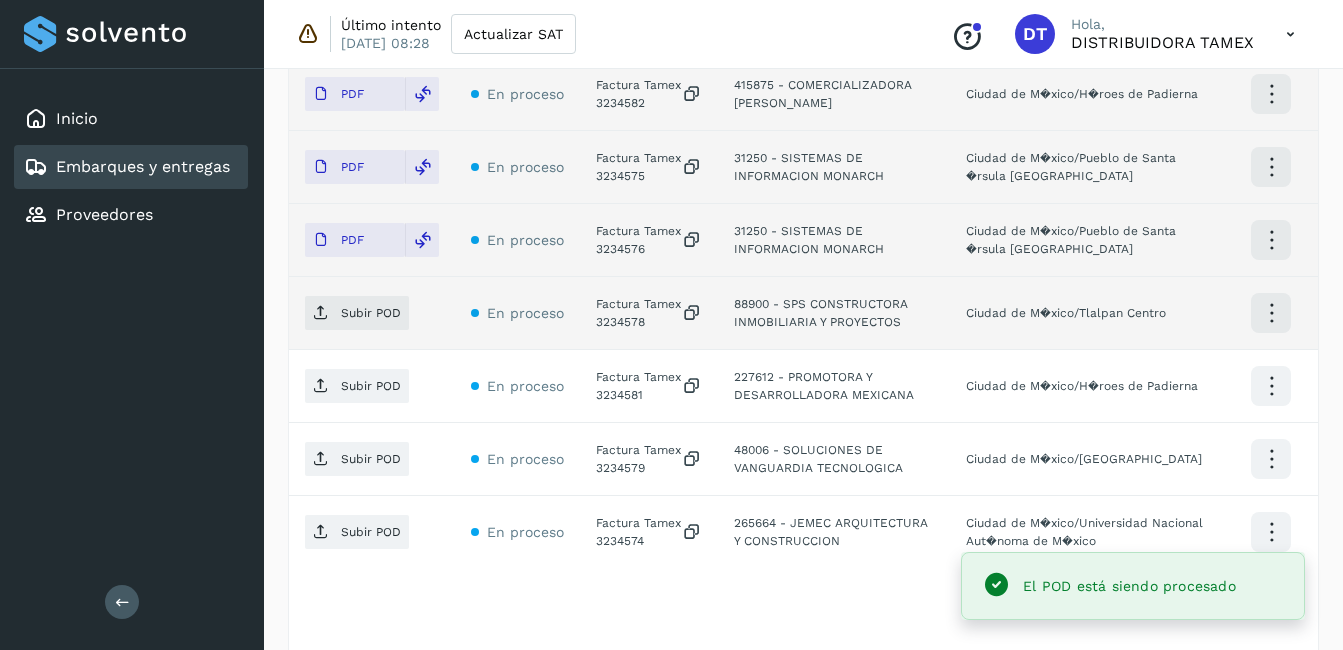 click on "Factura Tamex 3234578" 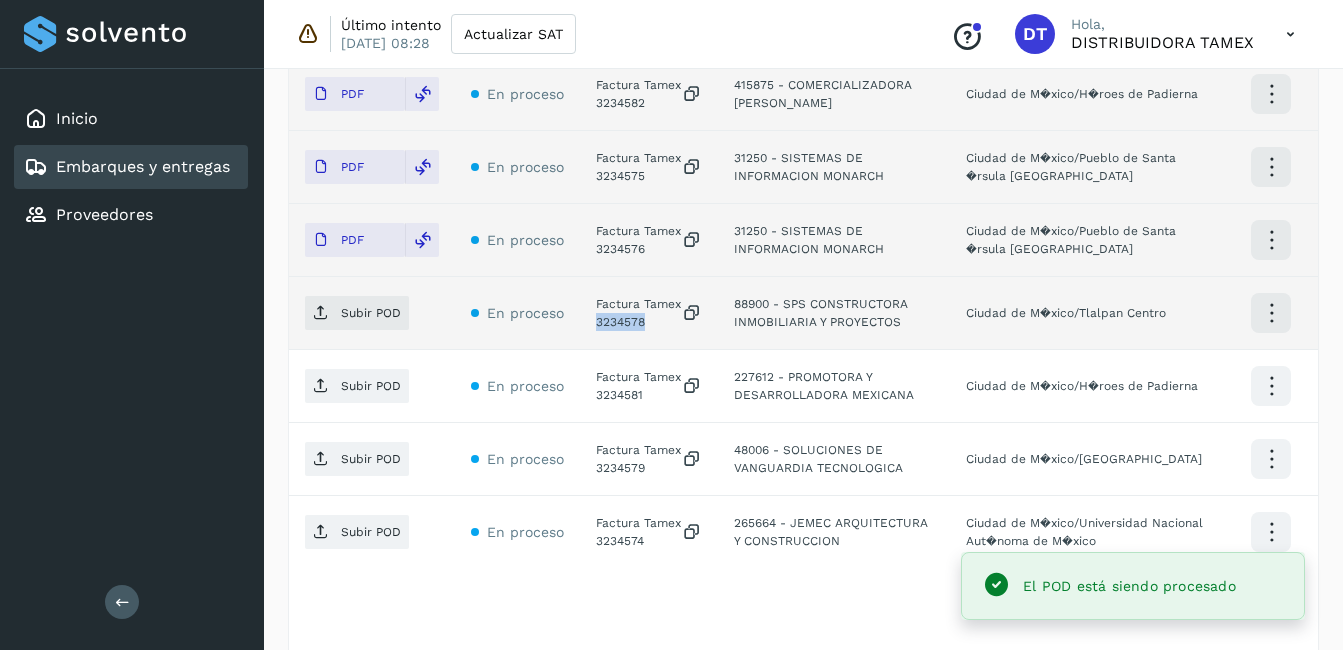 click on "Factura Tamex 3234578" 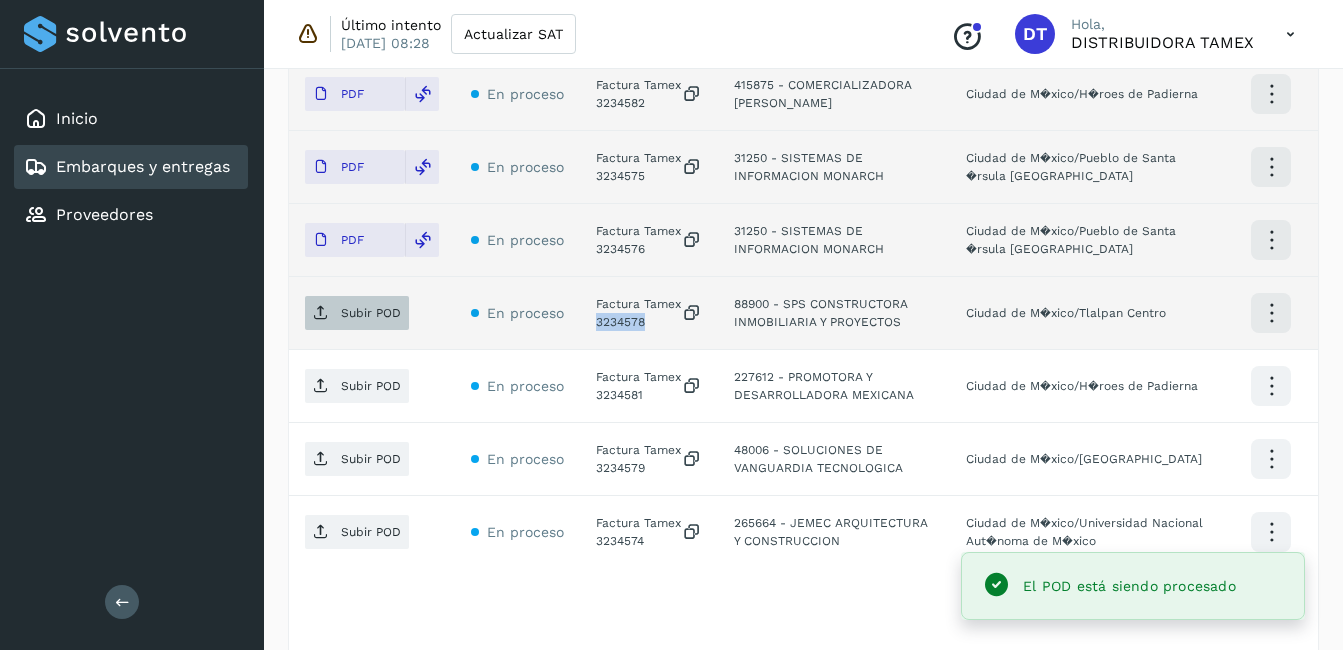 click on "Subir POD" at bounding box center [357, 313] 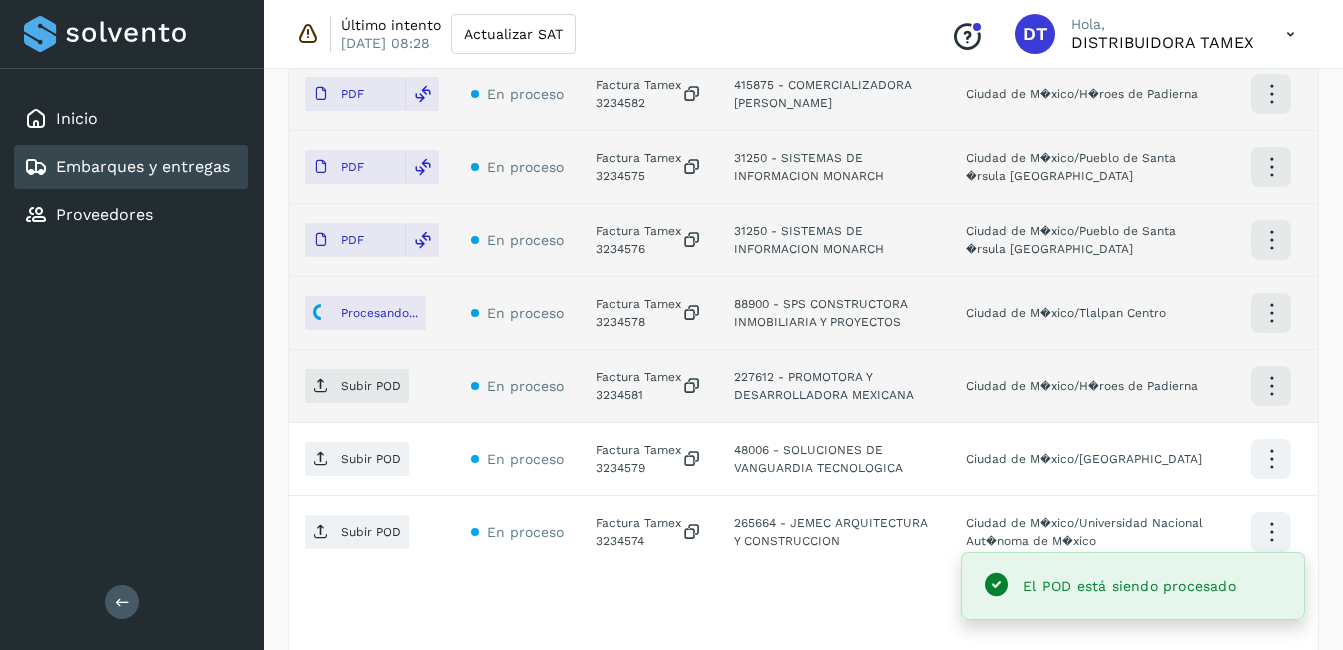 click on "Factura Tamex 3234581" 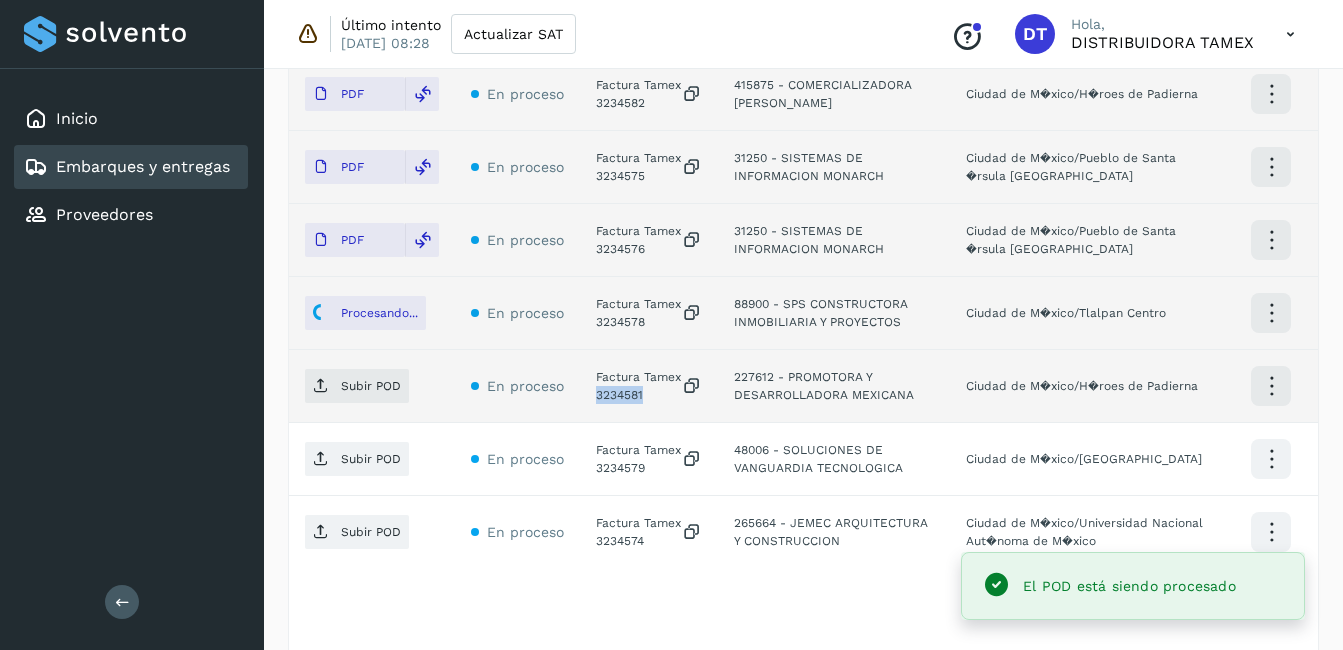 click on "Inicio Embarques y entregas Proveedores Salir Último intento [DATE] 08:28 Actualizar SAT
Conoce nuestros beneficios
DT Hola, DISTRIBUIDORA TAMEX Embarques y entregas Embarque #114LLXO141  ✨ Muy pronto podrás gestionar todos tus accesorios desde esta misma página. Conocer más Embarque En proceso
Verifica el estado de la factura o entregas asociadas a este embarque
ID de embarque 114LLXO141 Fecha de embarque [DATE] 00:00 Proveedor Tamex Costo planificado  $0.00 MXN  Cliente emisor Tamex Entregas [STREET_ADDRESS] Pirules 1115 San [PERSON_NAME] Facturas Asociar factura Aún no has subido ninguna factura Entregas En proceso Selecciona un estado Limpiar filtros POD
El tamaño máximo de archivo es de 20 Mb.
Estado ID de entrega Cliente receptor Destino Acciones PDF En proceso Factura Tamex 3234580  48006 - SOLUCIONES DE VANGUARDIA TECNOLOGICA PDF" 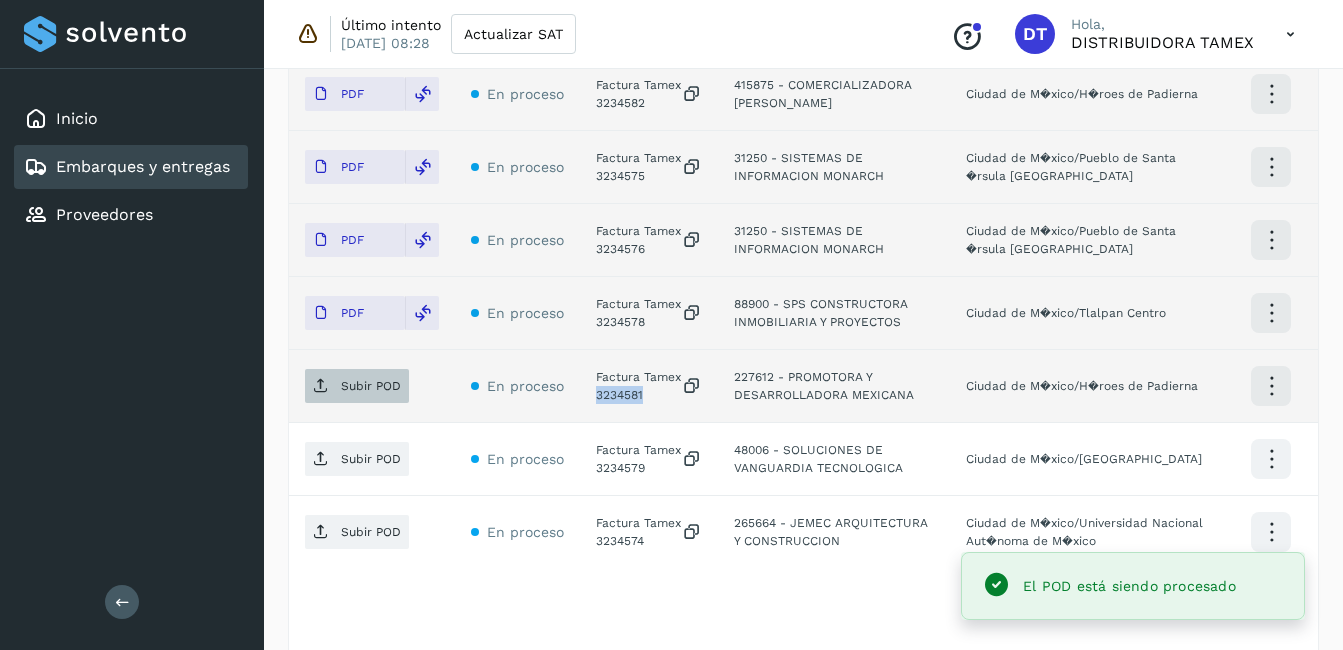 click on "Subir POD" at bounding box center [371, 386] 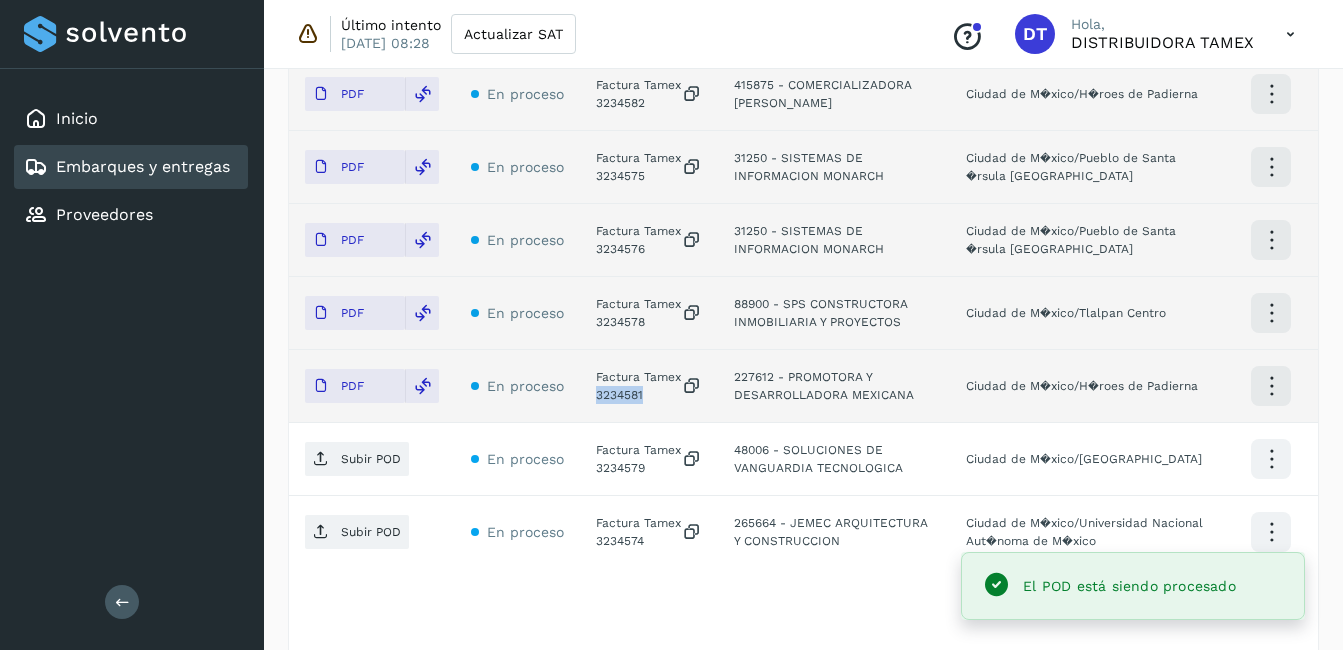 scroll, scrollTop: 962, scrollLeft: 0, axis: vertical 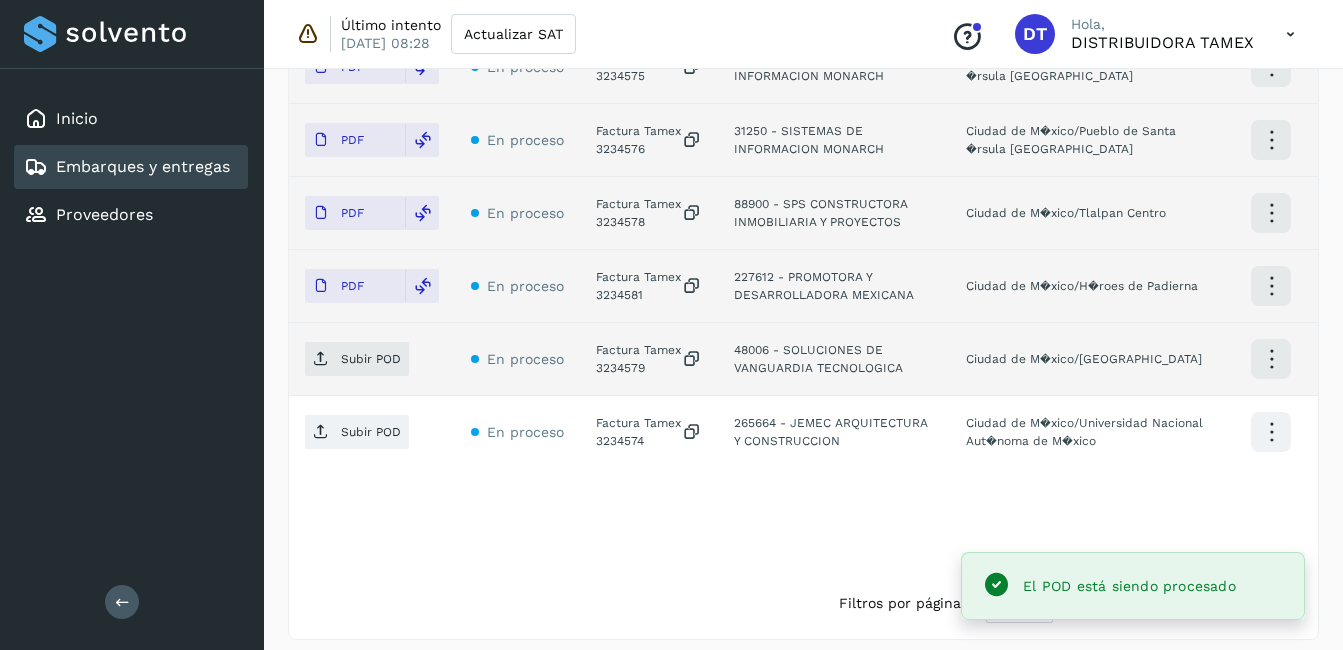 click on "Factura Tamex 3234579" 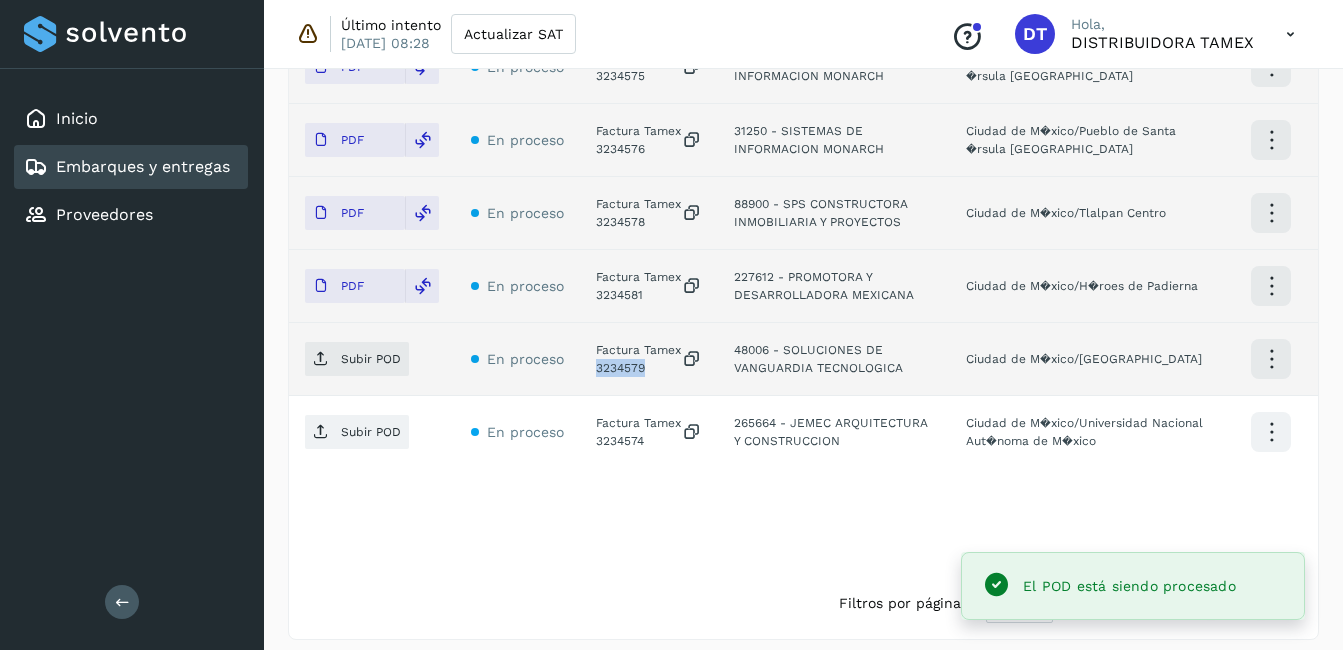 click on "Factura Tamex 3234579" 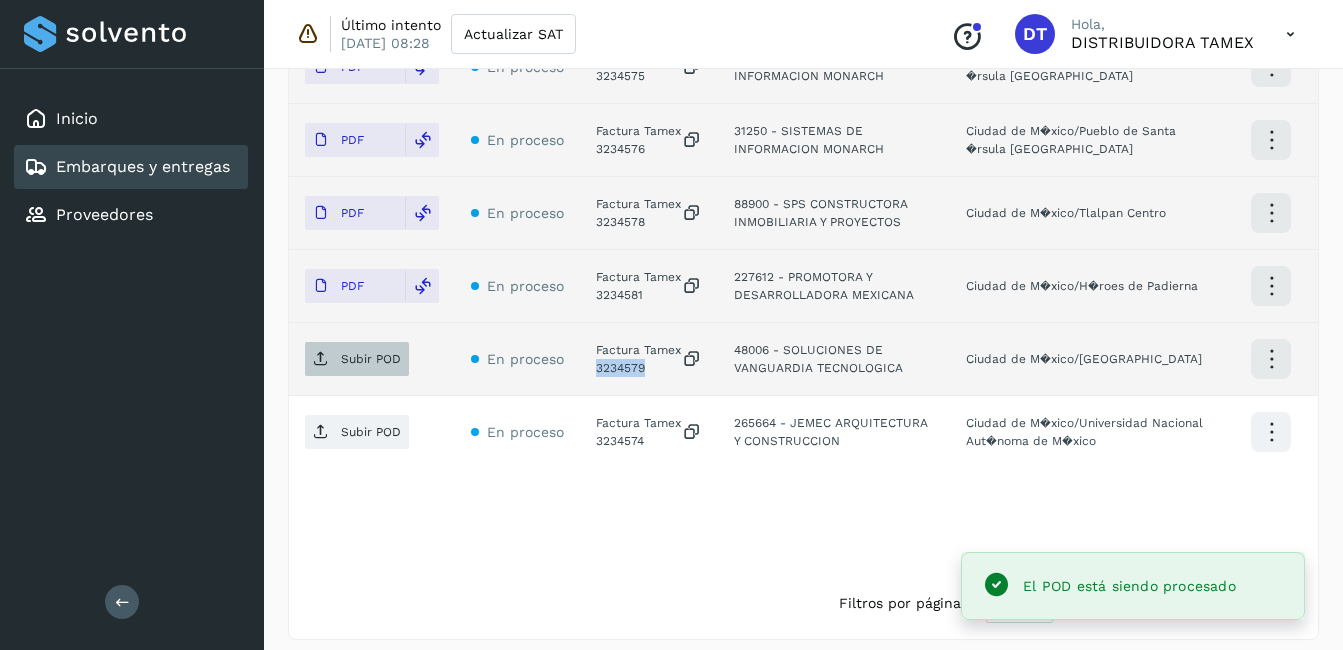 click on "Subir POD" at bounding box center (357, 359) 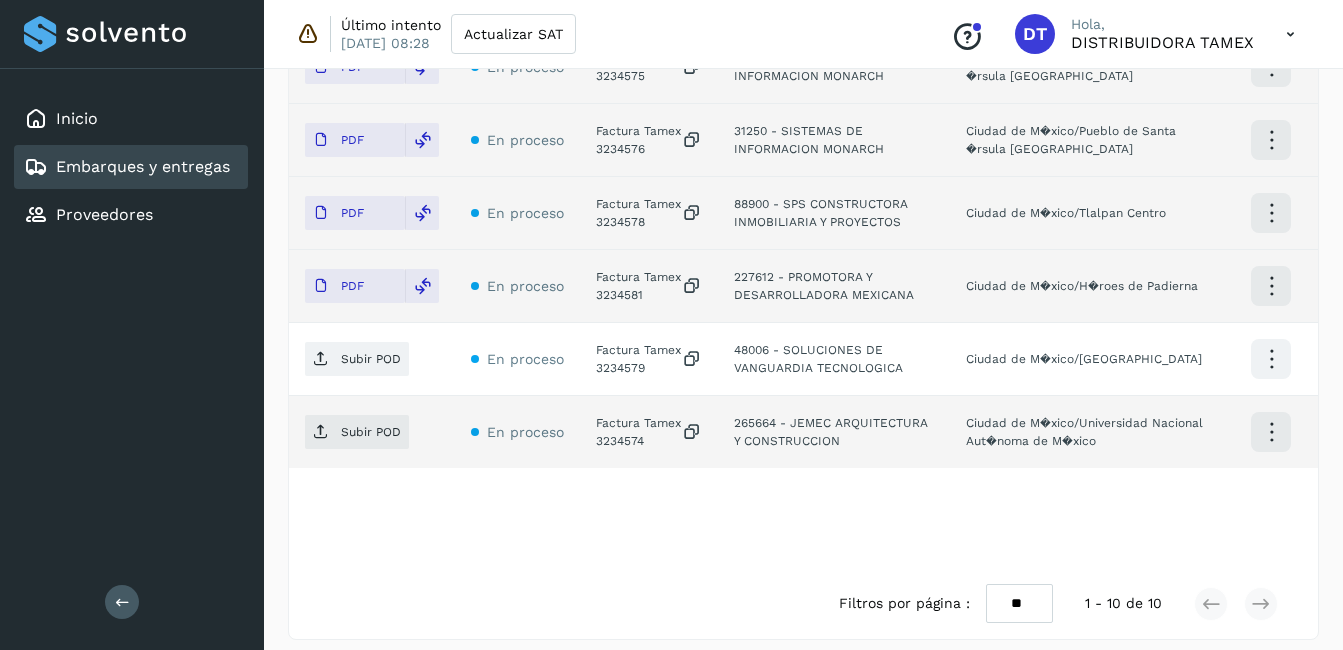 click on "Factura Tamex 3234574" 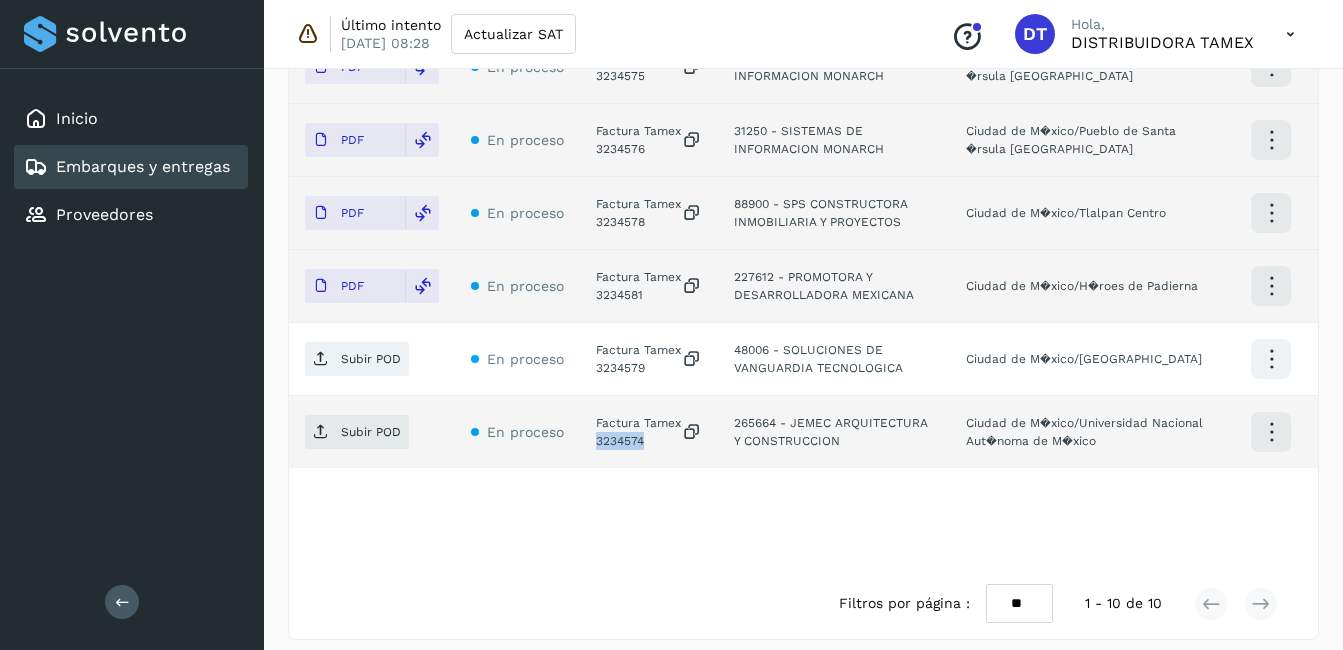 click on "Factura Tamex 3234574" 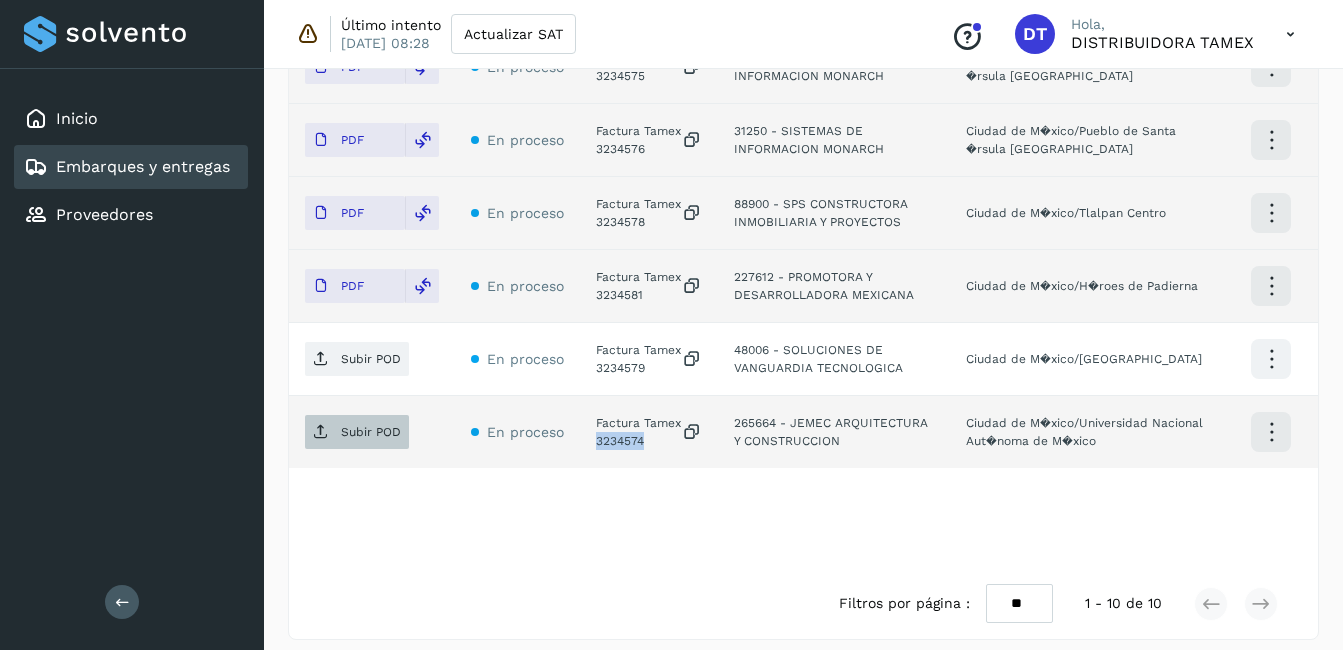 click on "Subir POD" at bounding box center [371, 432] 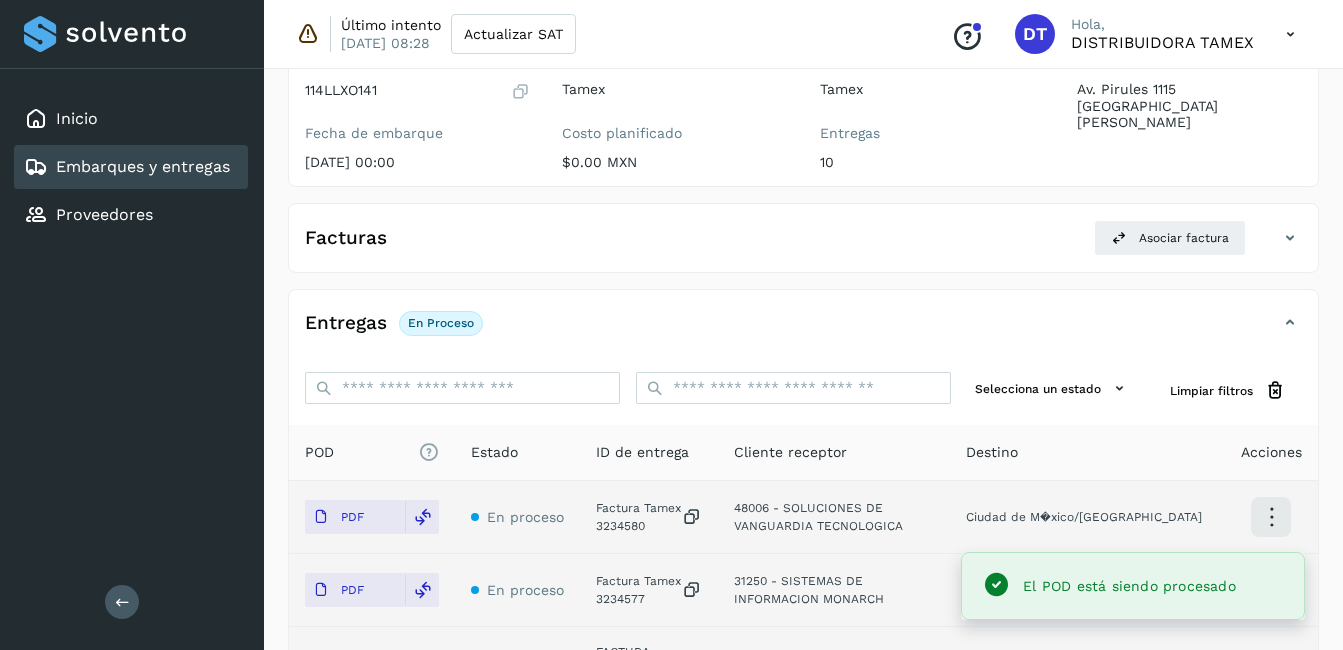 scroll, scrollTop: 0, scrollLeft: 0, axis: both 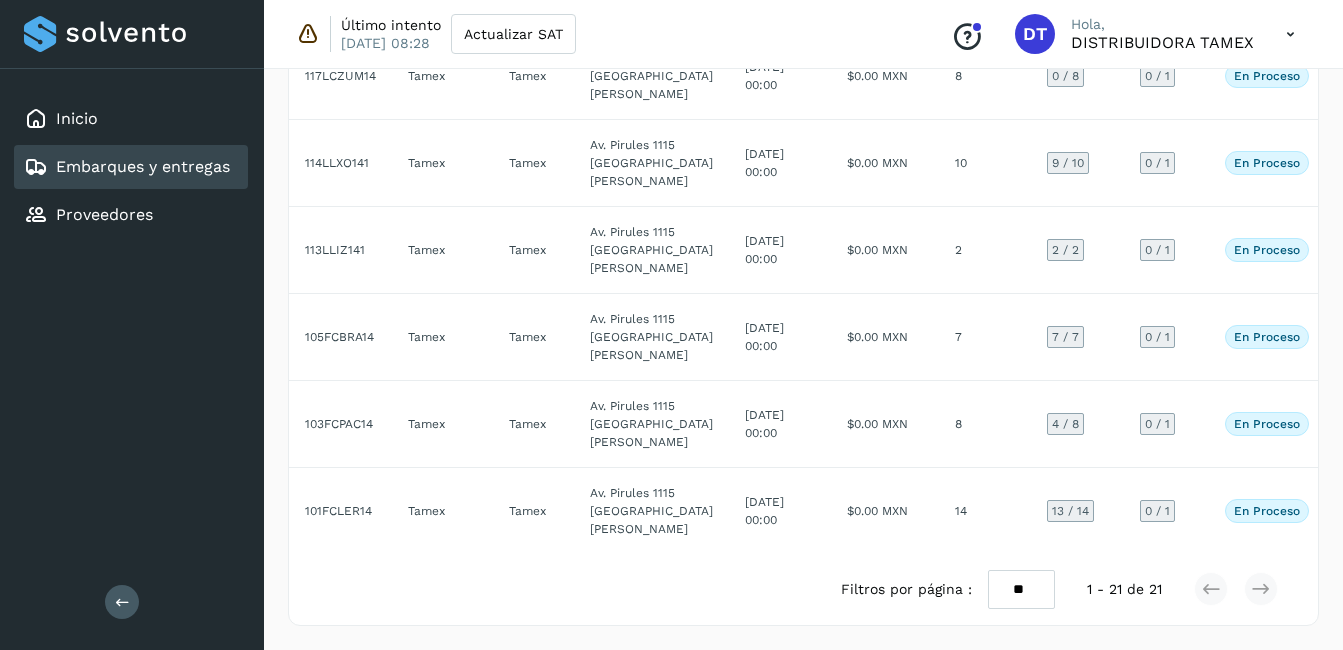 click on "** ** **" at bounding box center (1021, 589) 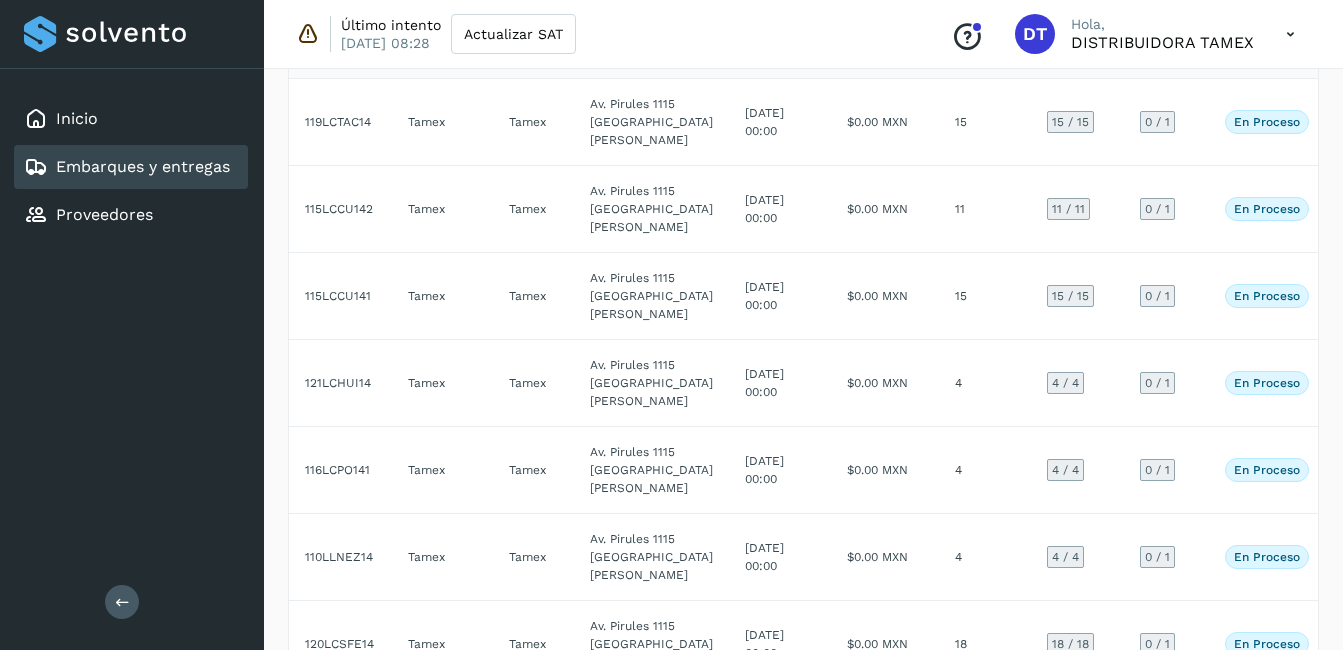 scroll, scrollTop: 0, scrollLeft: 0, axis: both 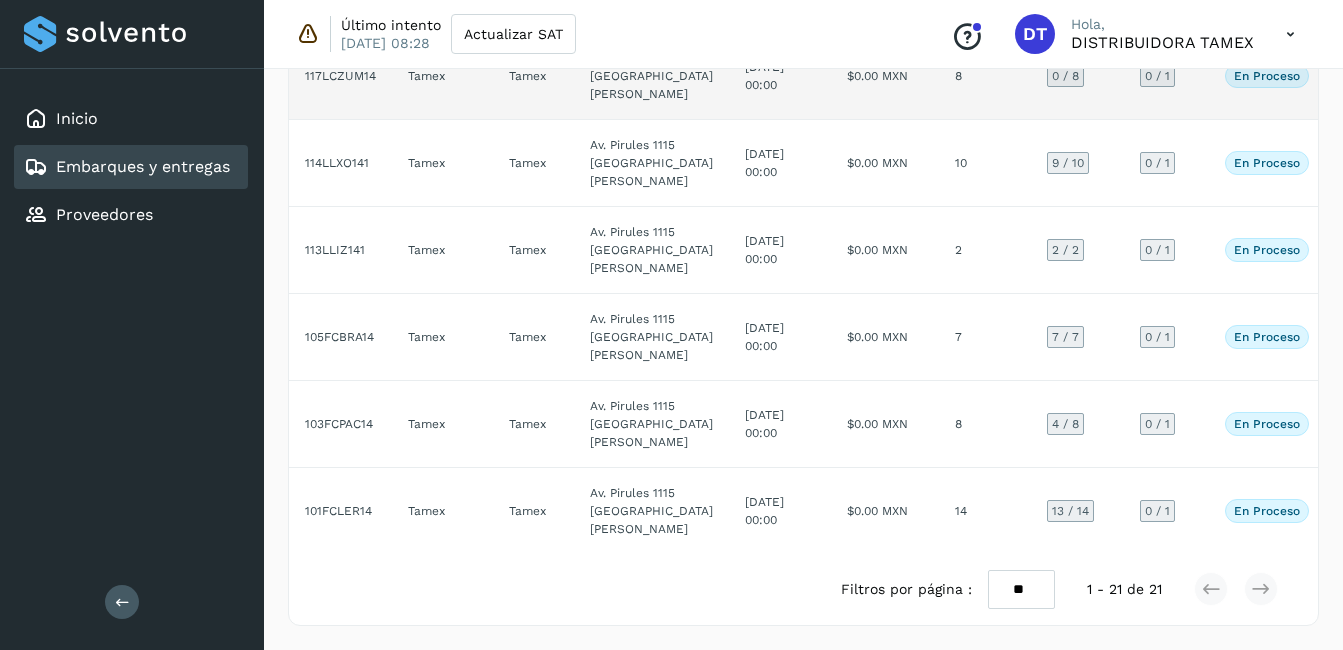 click on "8" 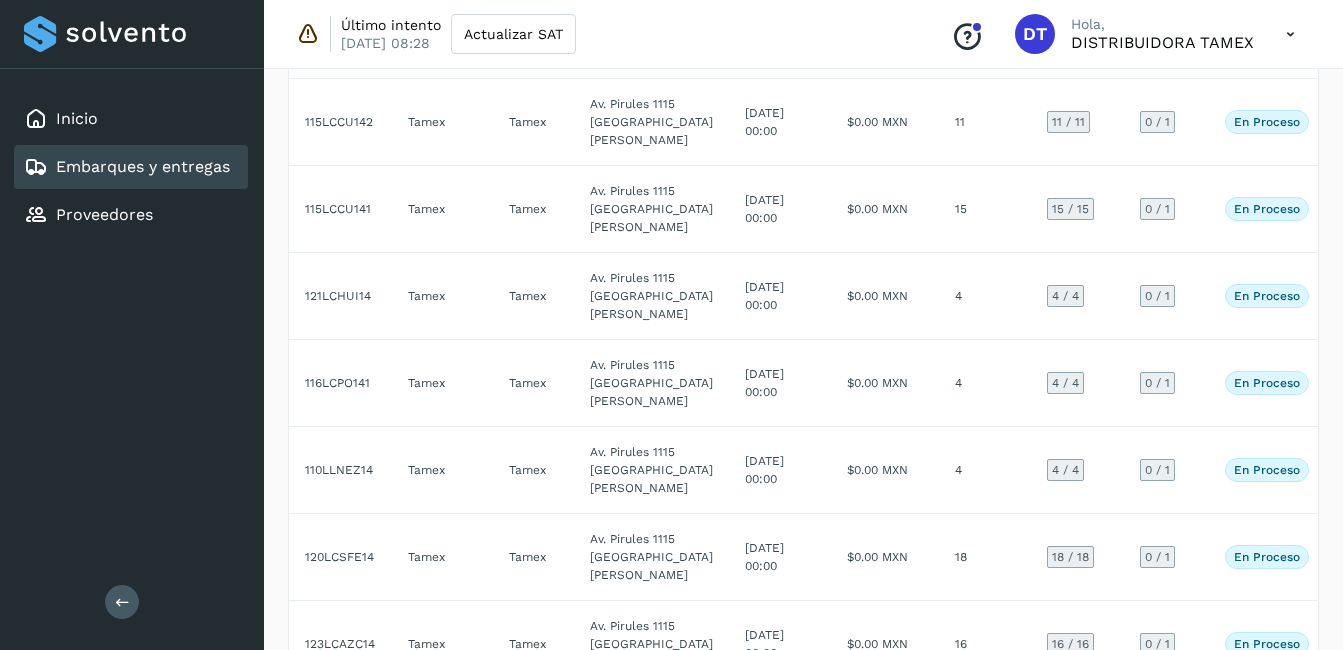 select on "**" 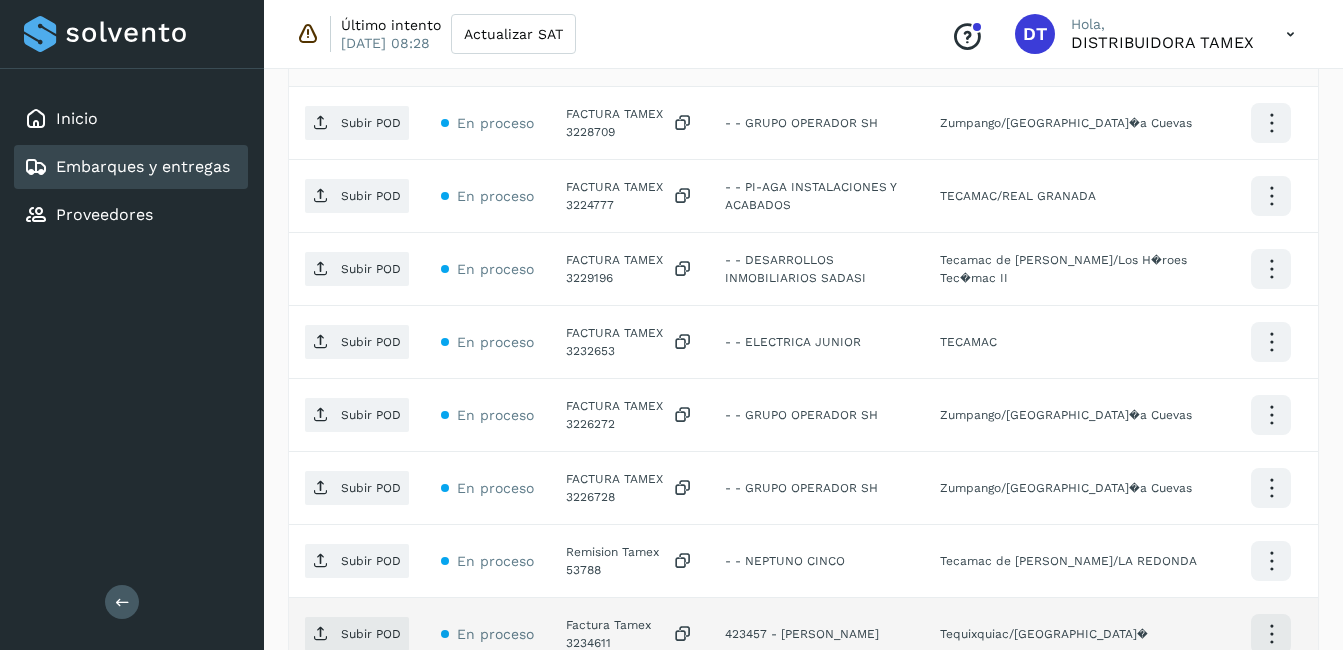 scroll, scrollTop: 500, scrollLeft: 0, axis: vertical 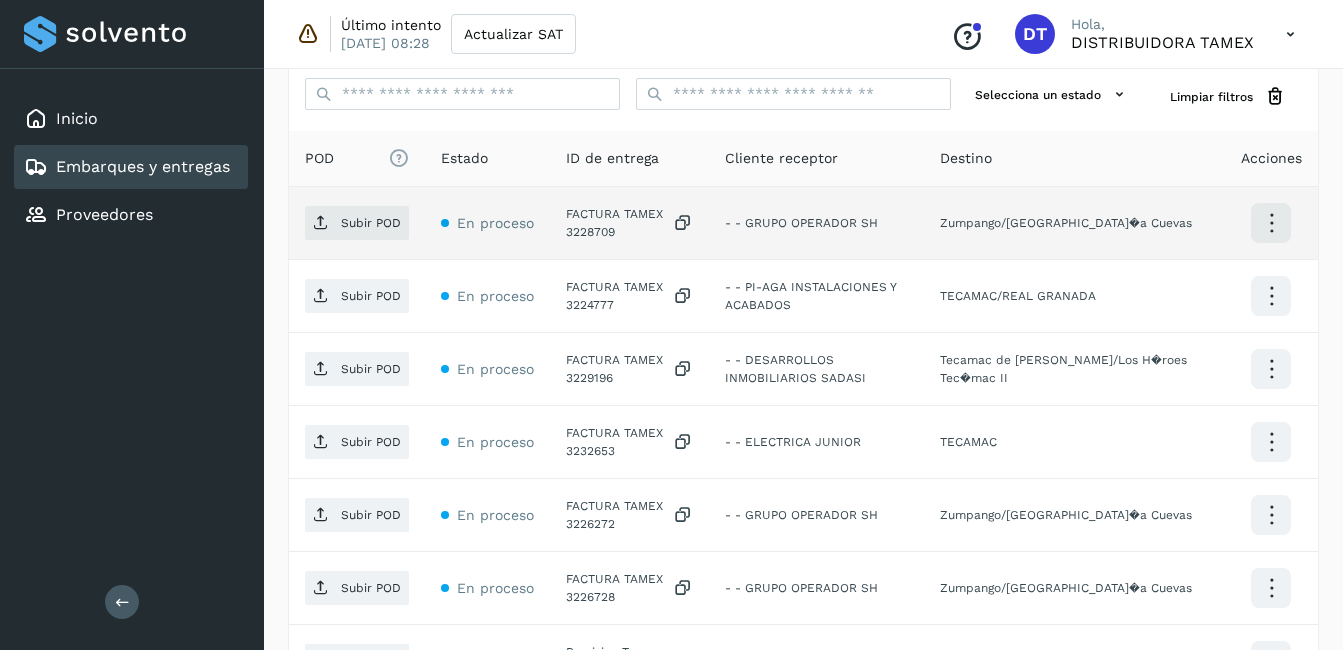 click on "FACTURA TAMEX 3228709" 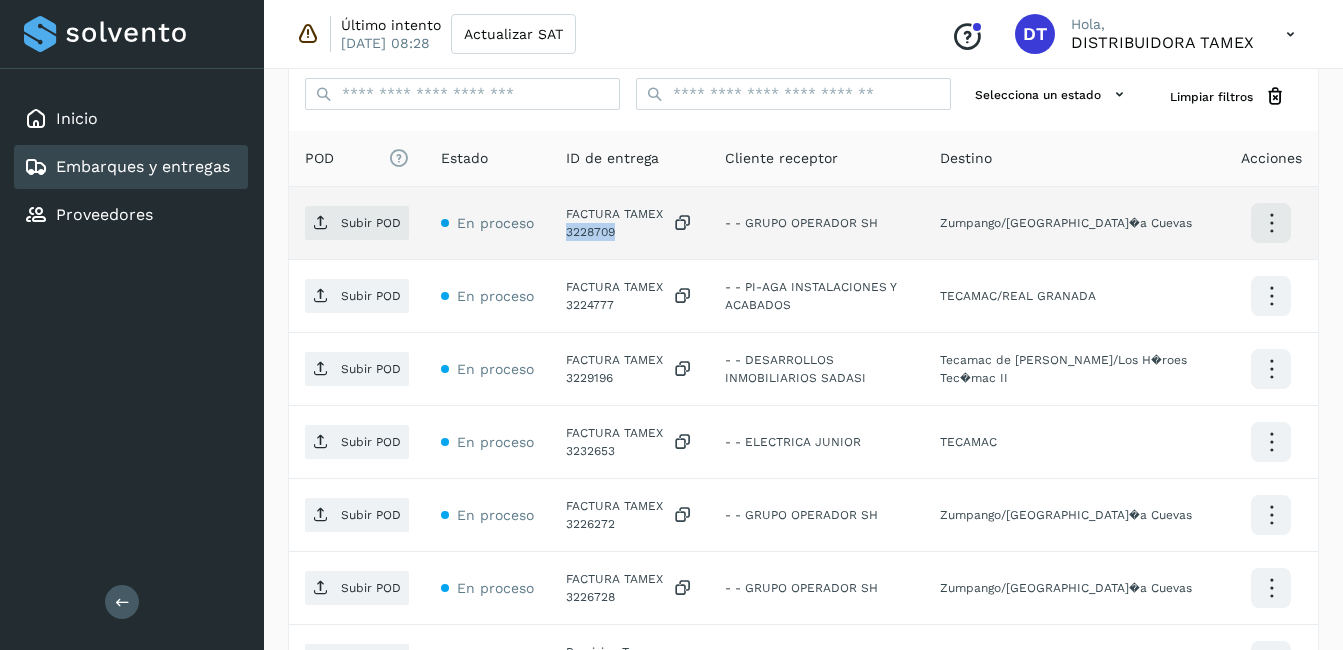 click on "FACTURA TAMEX 3228709" 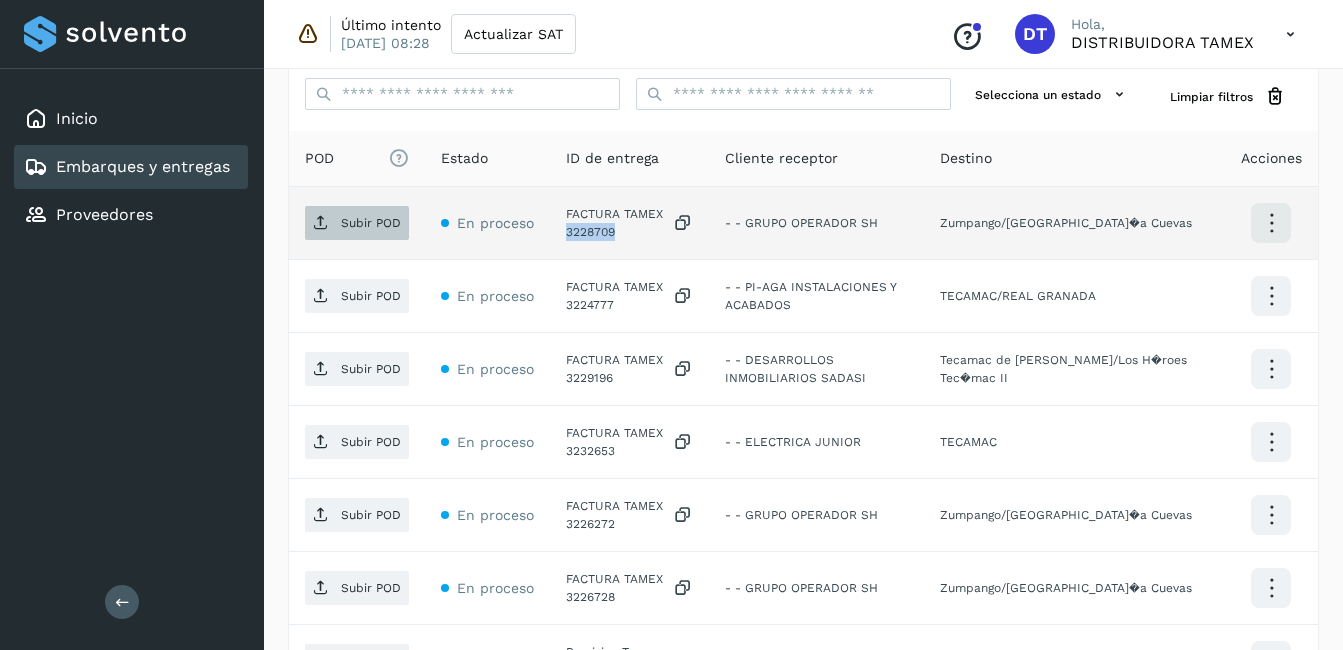 click on "Subir POD" at bounding box center (371, 223) 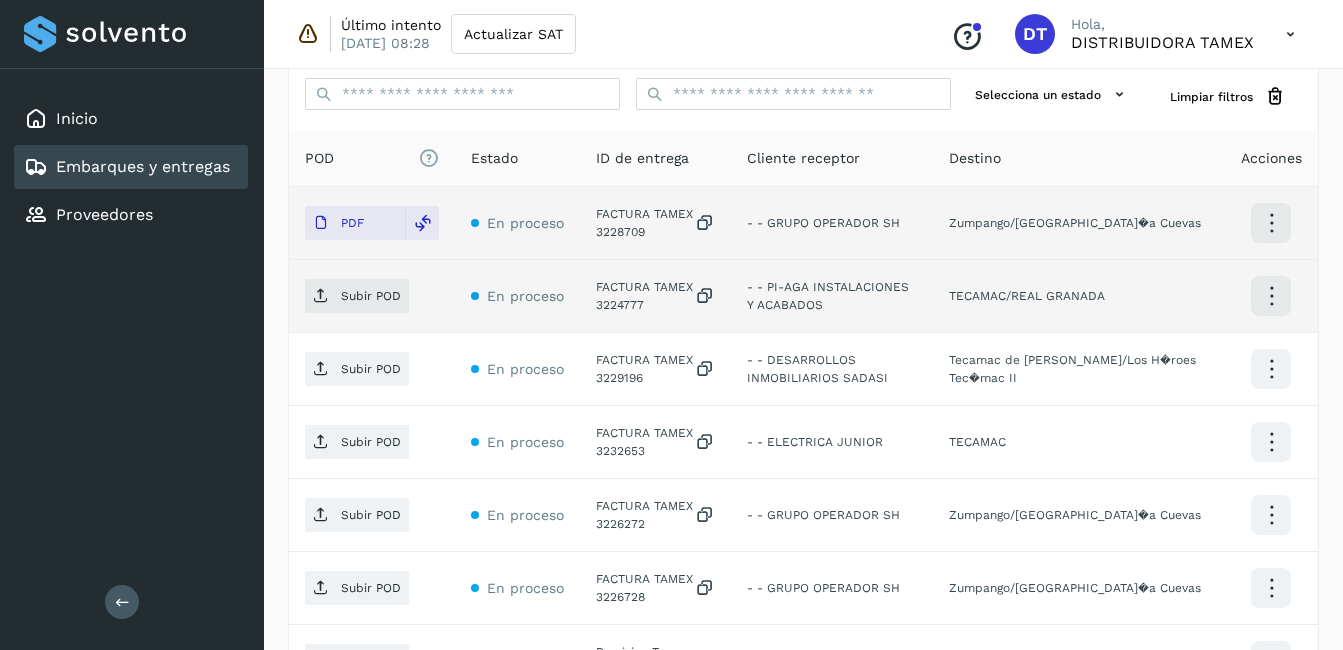 click on "FACTURA TAMEX 3224777" 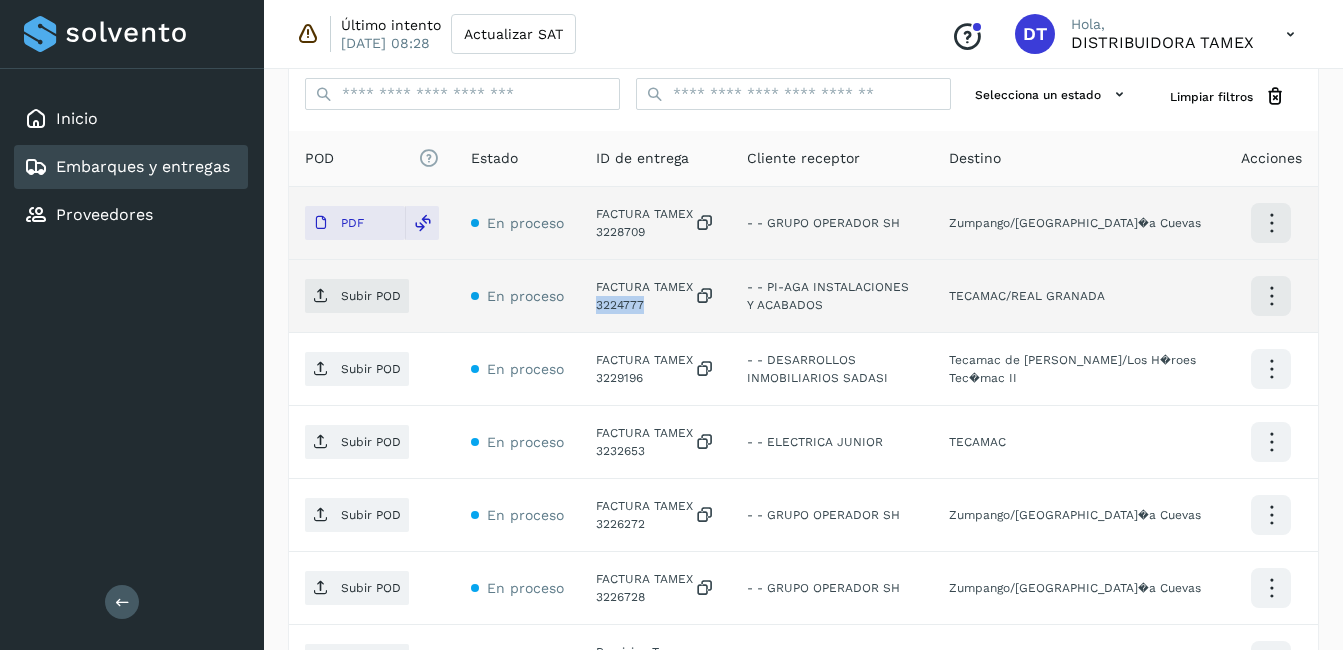 click on "FACTURA TAMEX 3224777" 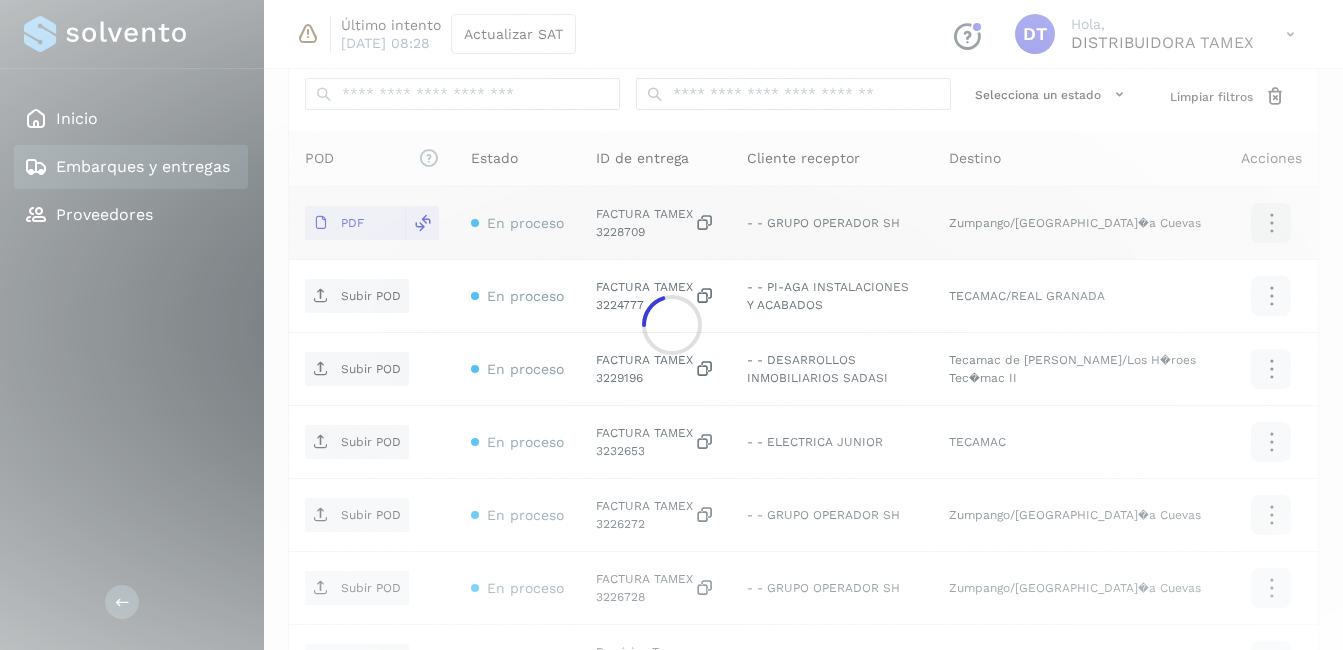 click 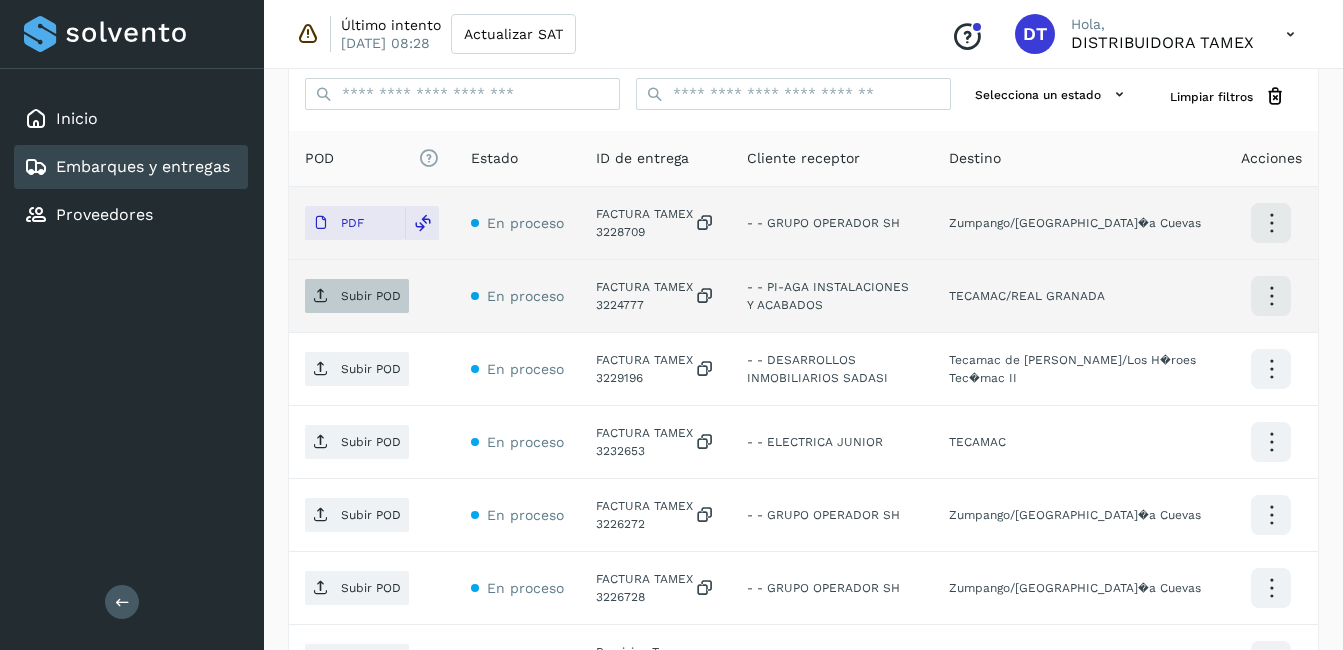 click on "Subir POD" at bounding box center [371, 296] 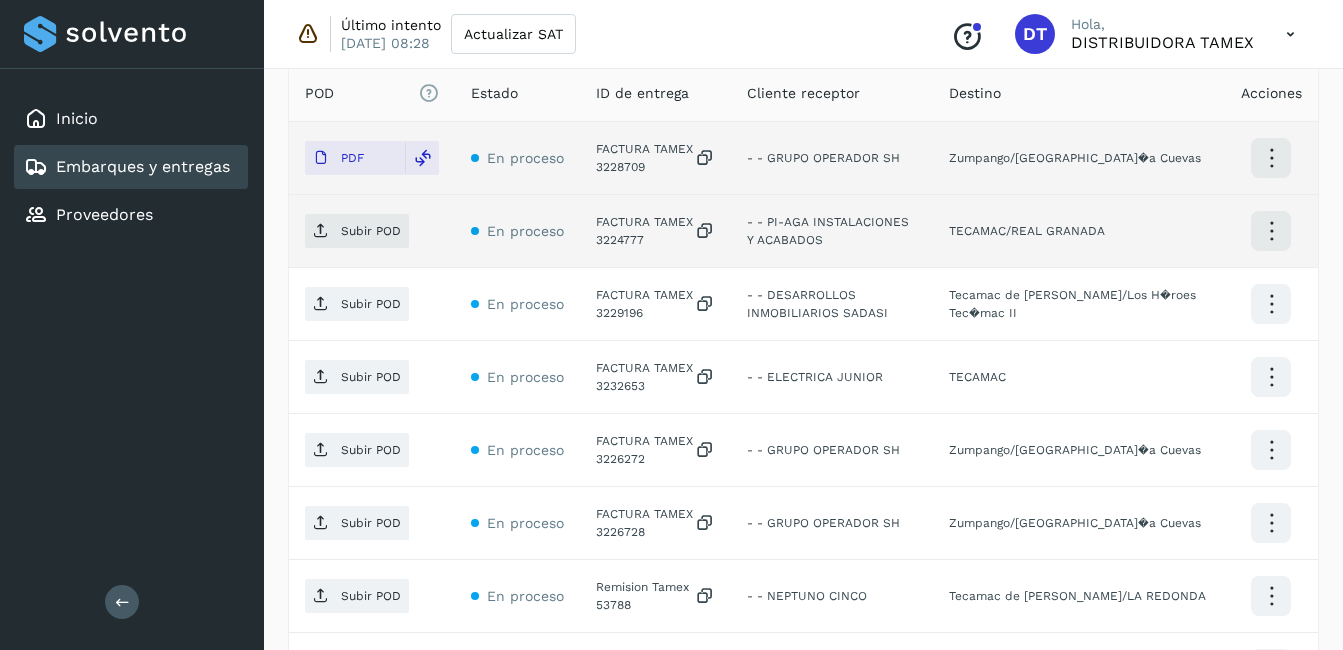 scroll, scrollTop: 600, scrollLeft: 0, axis: vertical 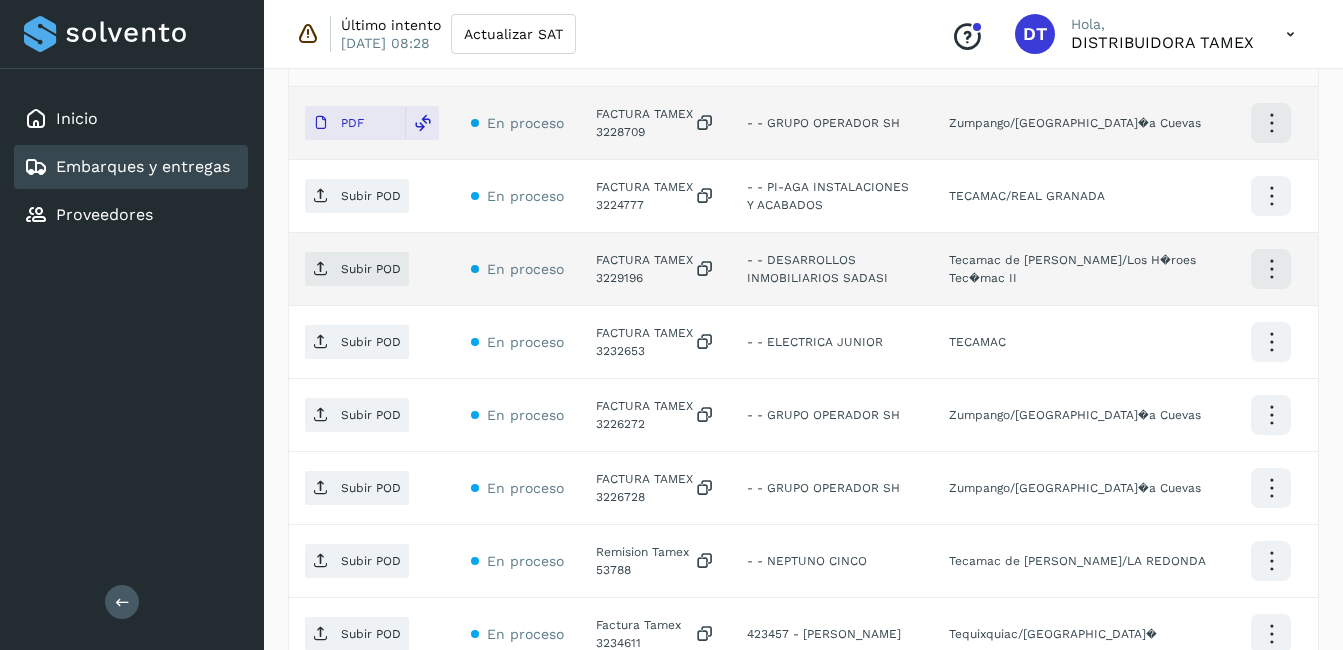 click on "FACTURA TAMEX 3229196" 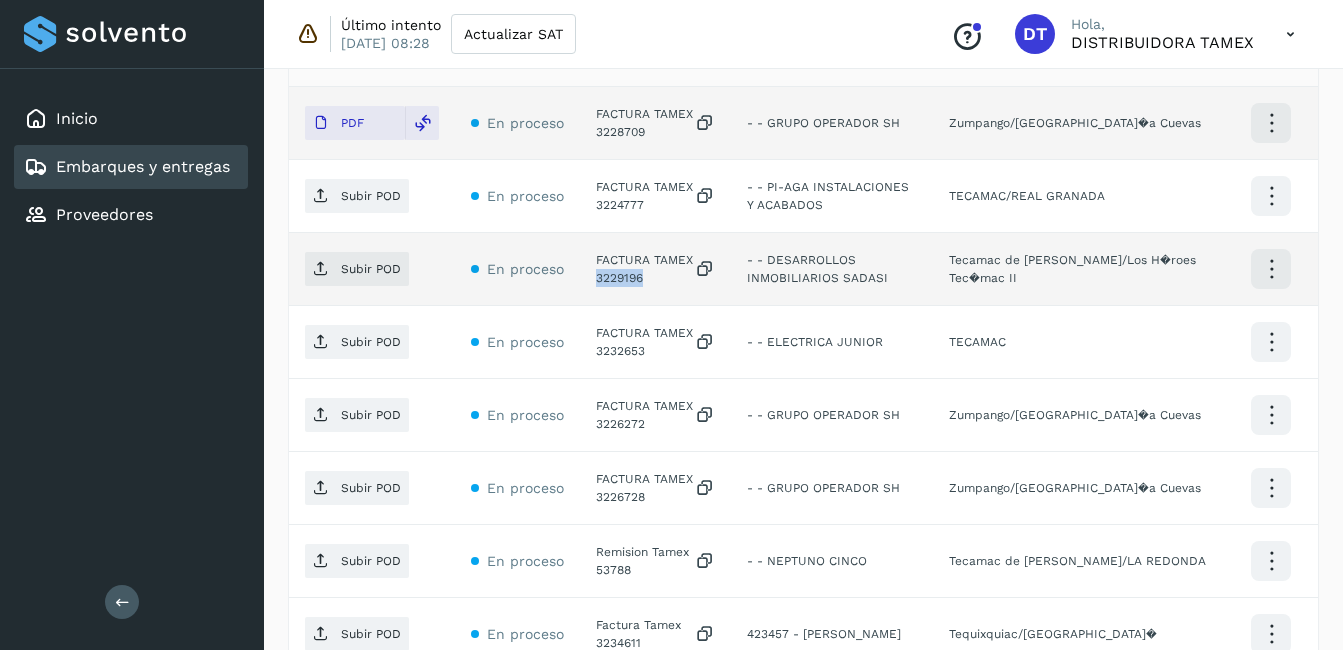 click on "FACTURA TAMEX 3229196" 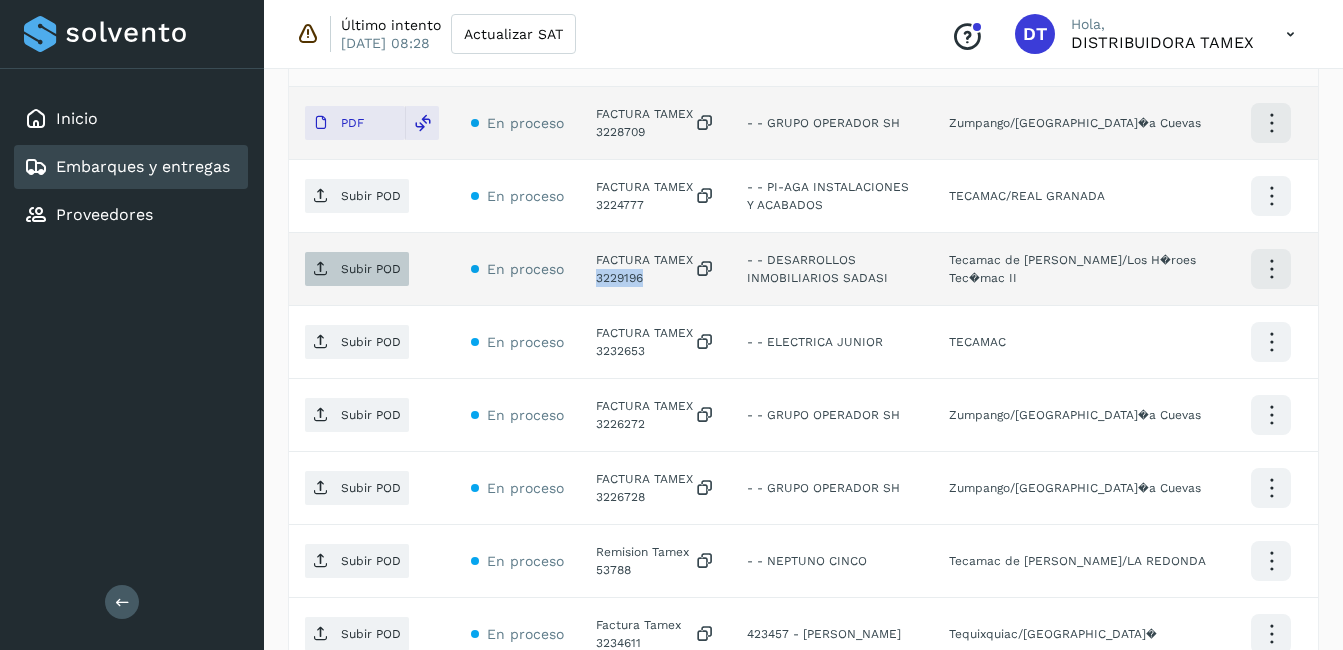 click on "Subir POD" at bounding box center (357, 269) 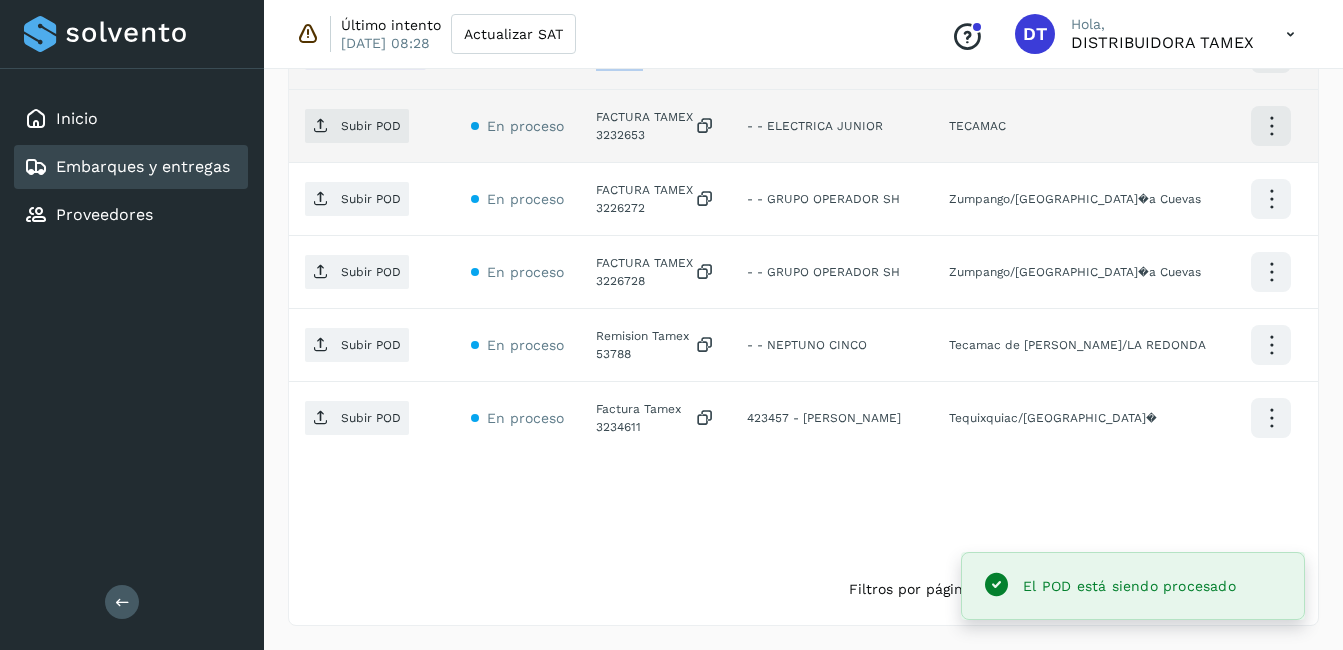 scroll, scrollTop: 716, scrollLeft: 0, axis: vertical 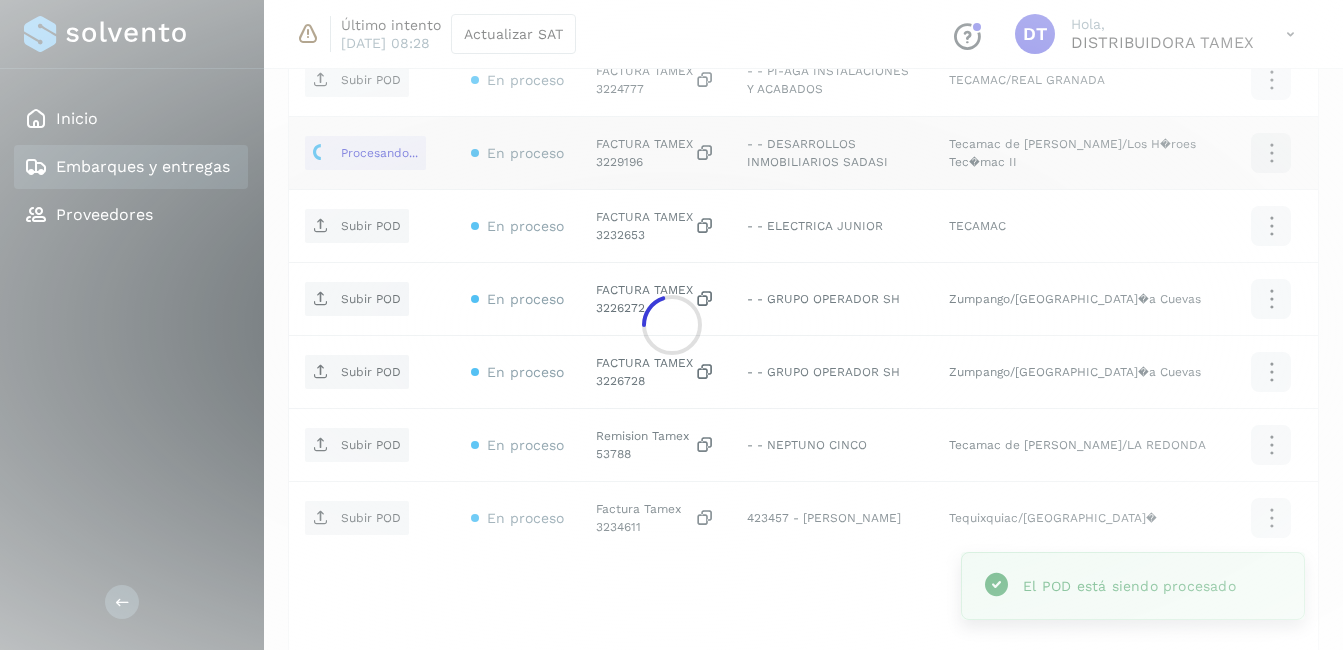 click 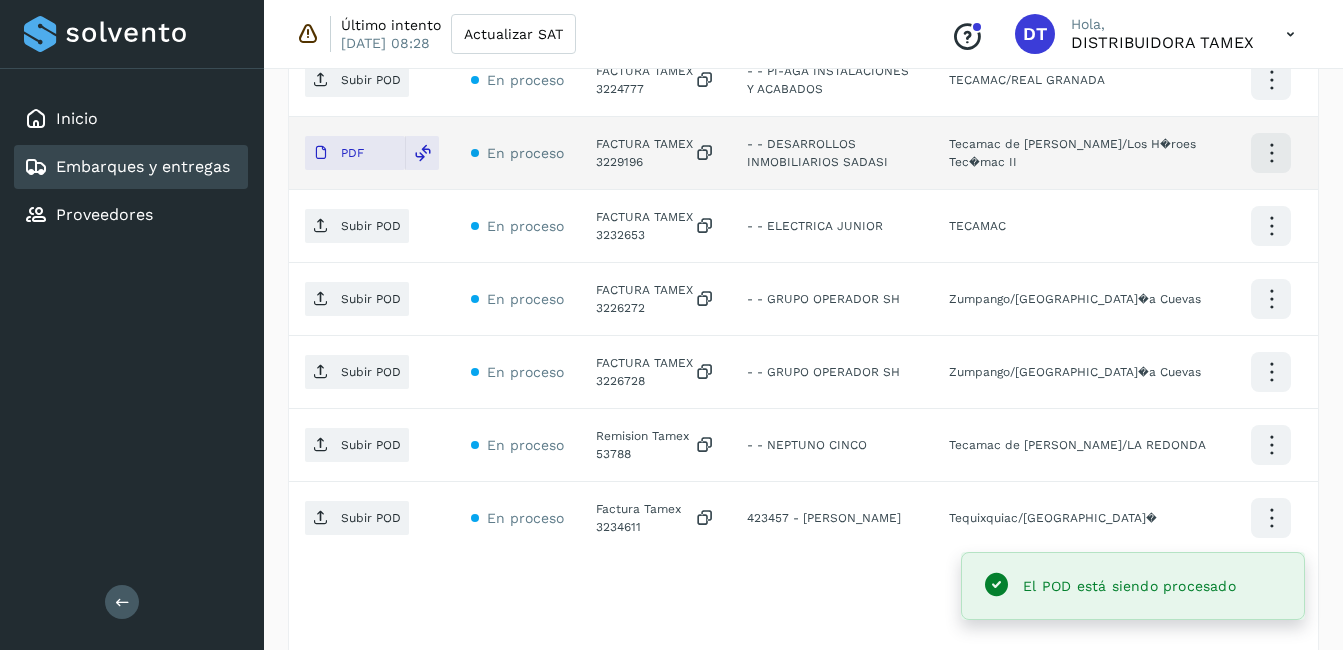 click on "FACTURA TAMEX 3232653" 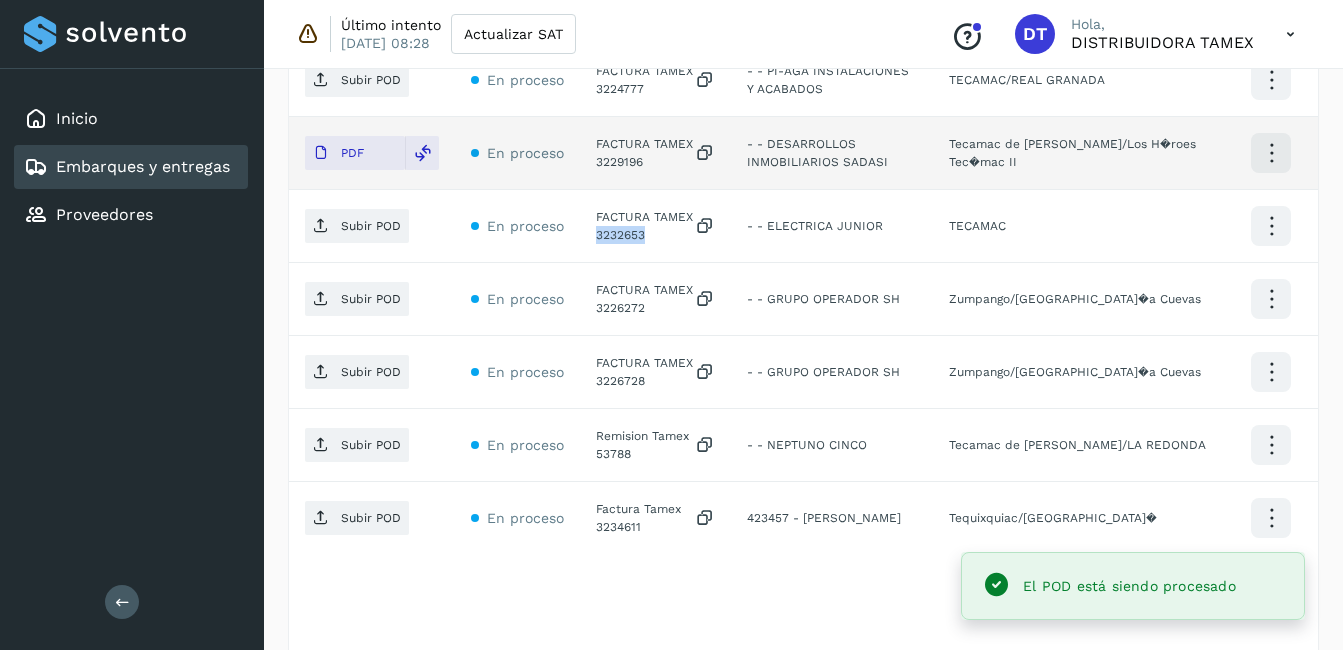 click on "FACTURA TAMEX 3232653" 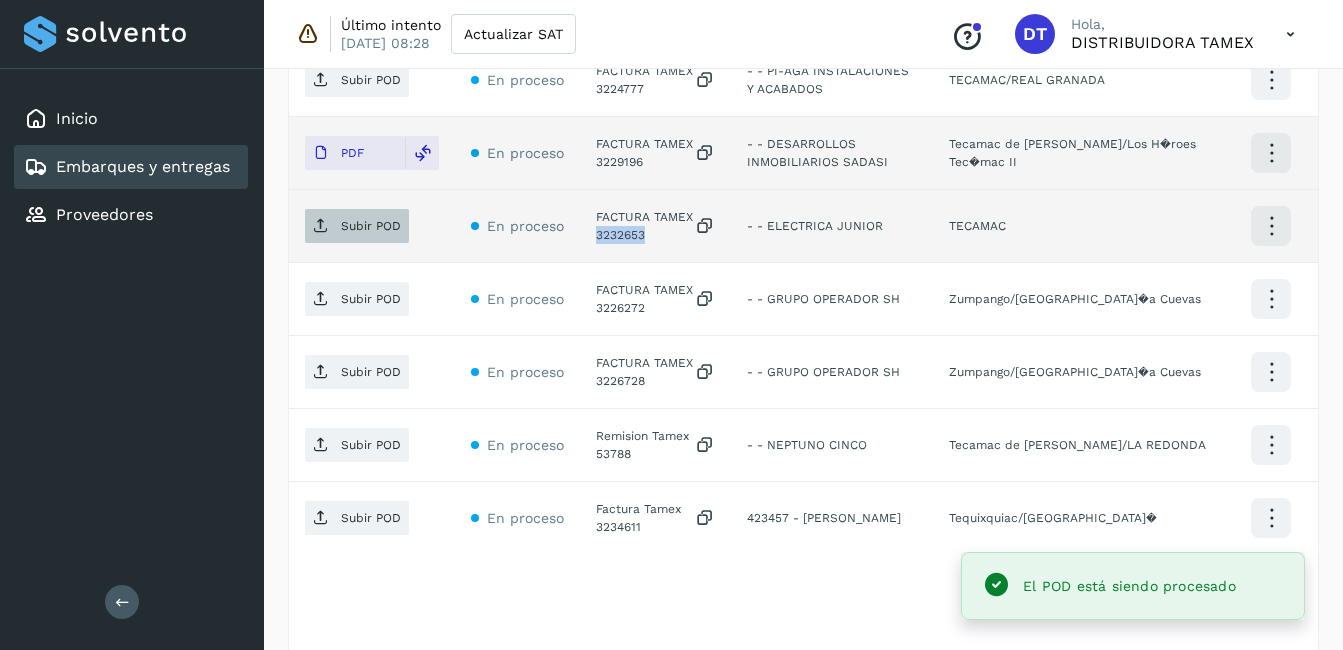 click on "Subir POD" at bounding box center [357, 226] 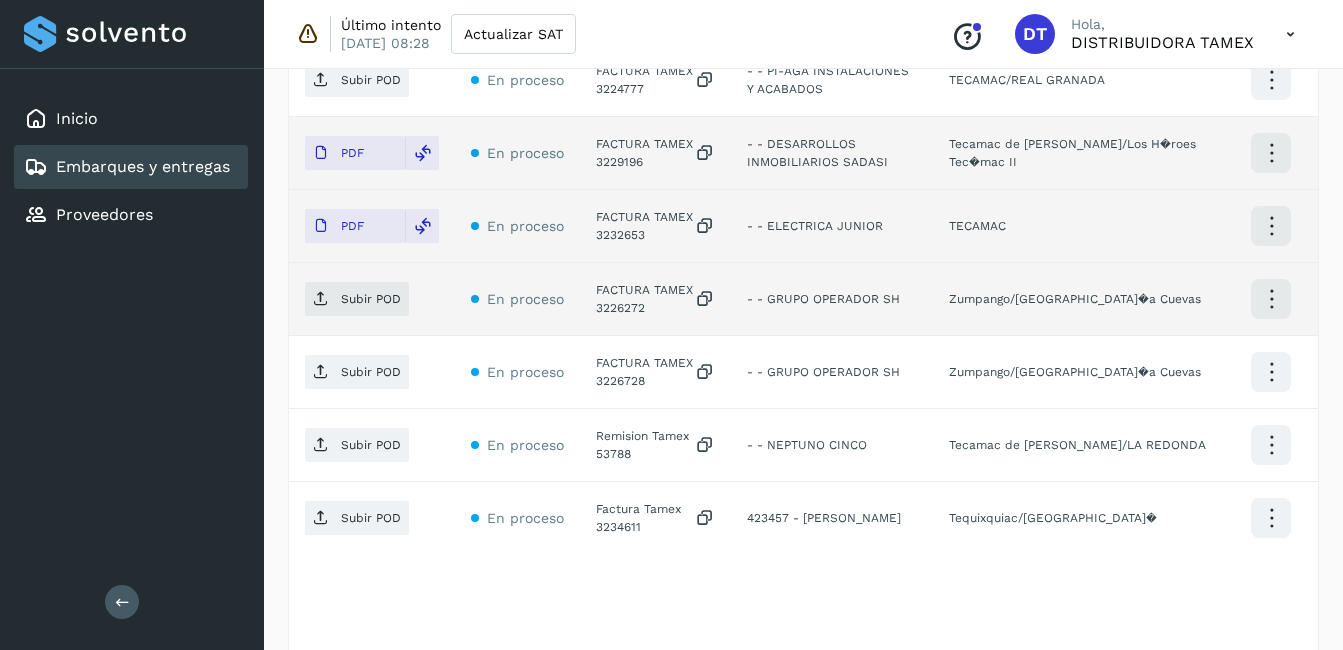 click on "FACTURA TAMEX 3226272" 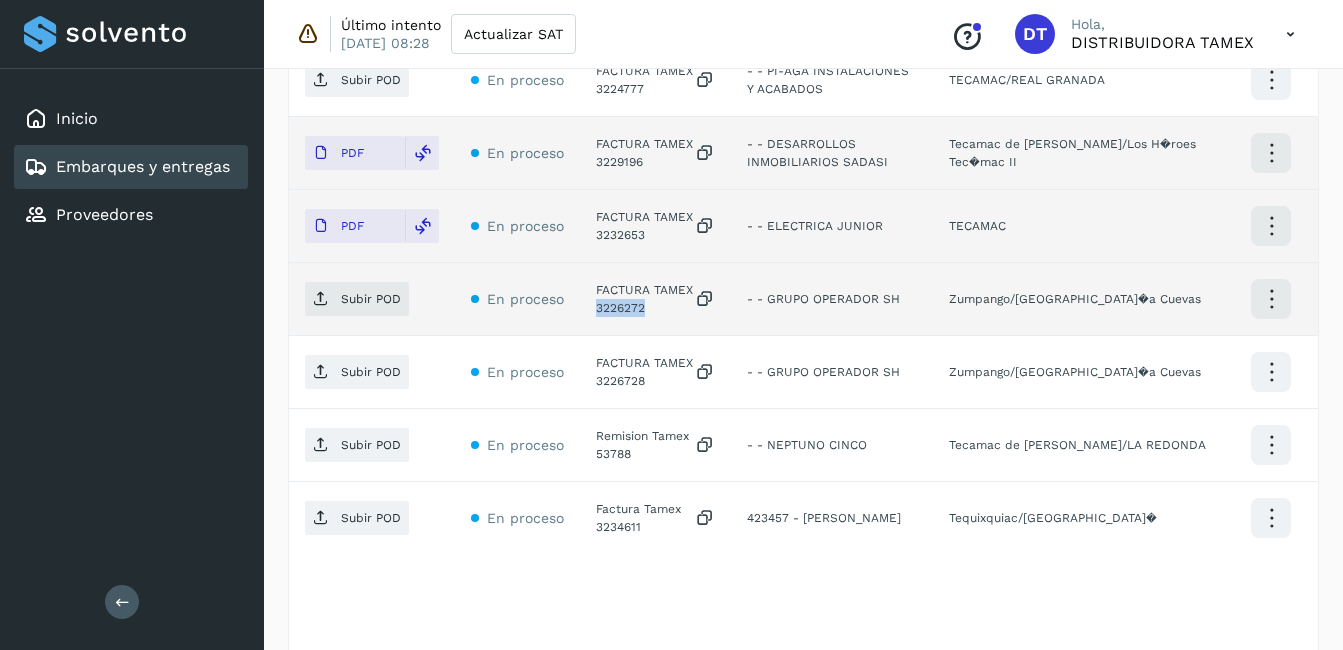click on "FACTURA TAMEX 3226272" 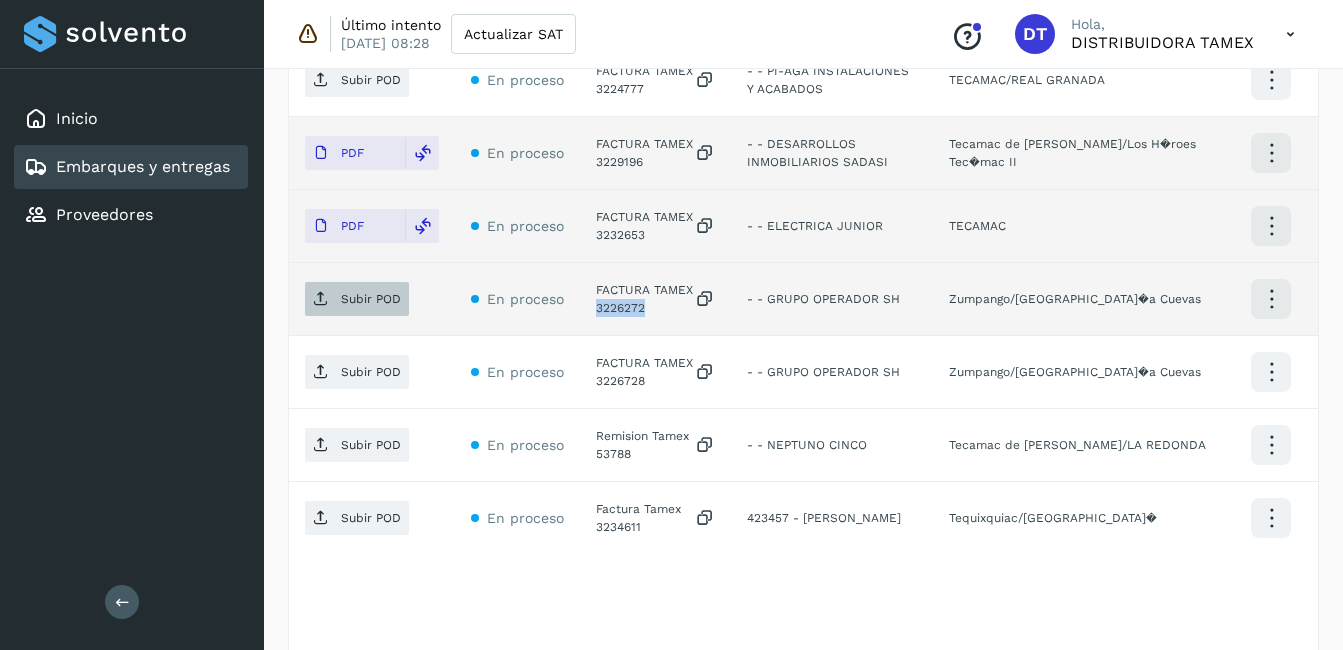 click on "Subir POD" at bounding box center [371, 299] 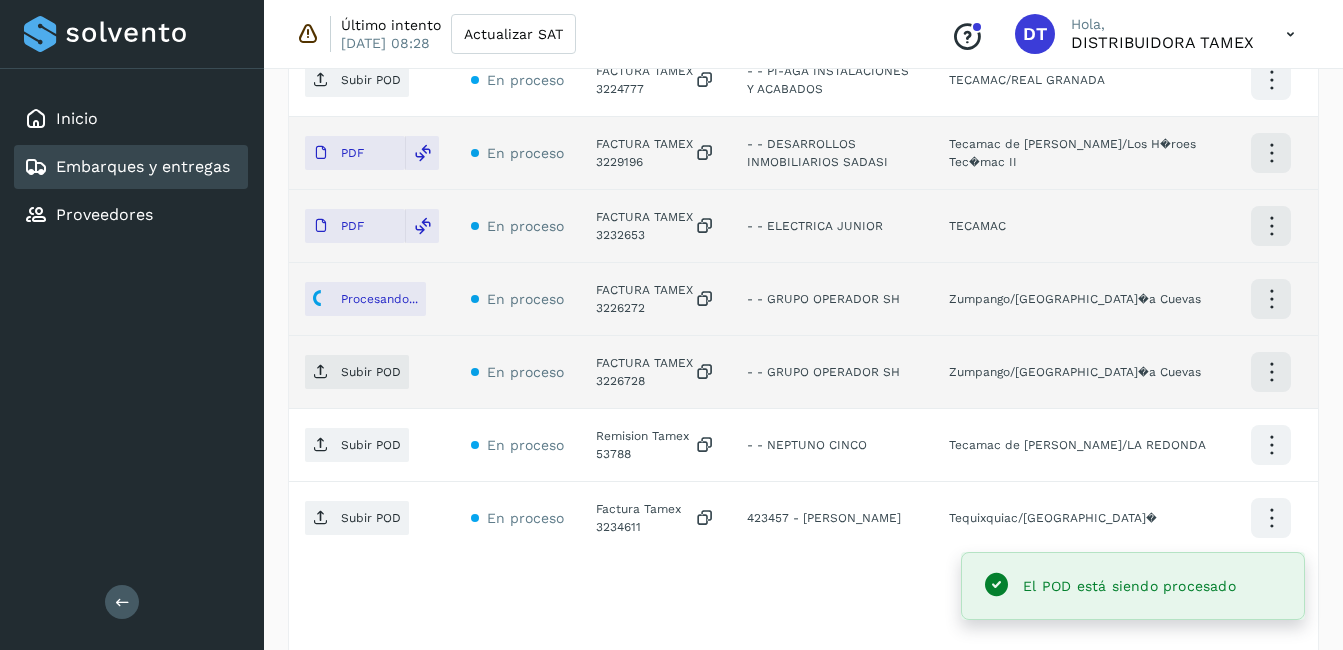 click on "FACTURA TAMEX 3226728" 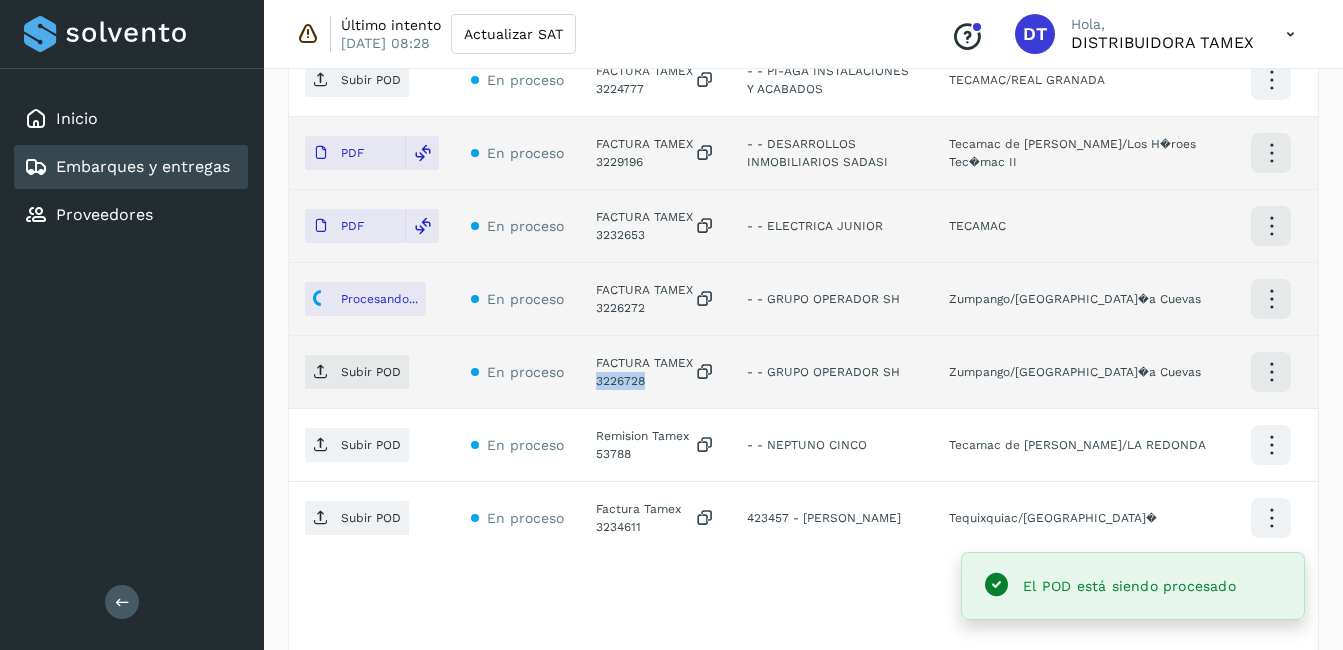 click on "FACTURA TAMEX 3226728" 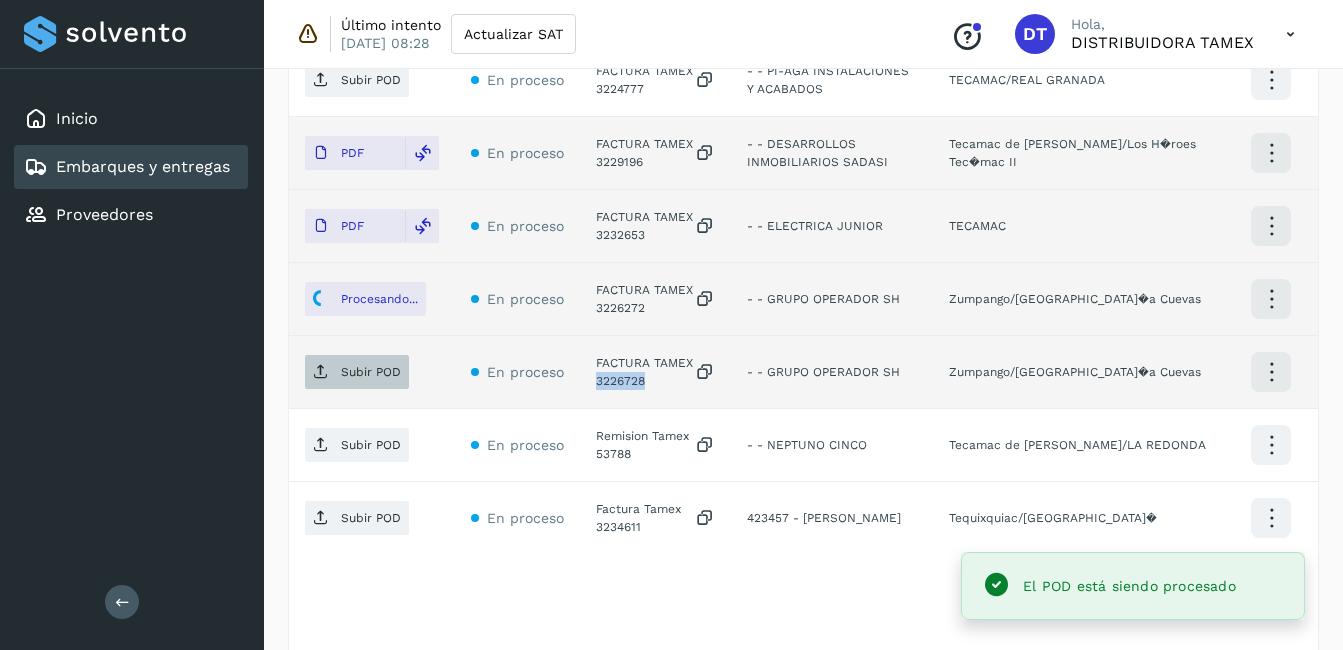 click at bounding box center [321, 372] 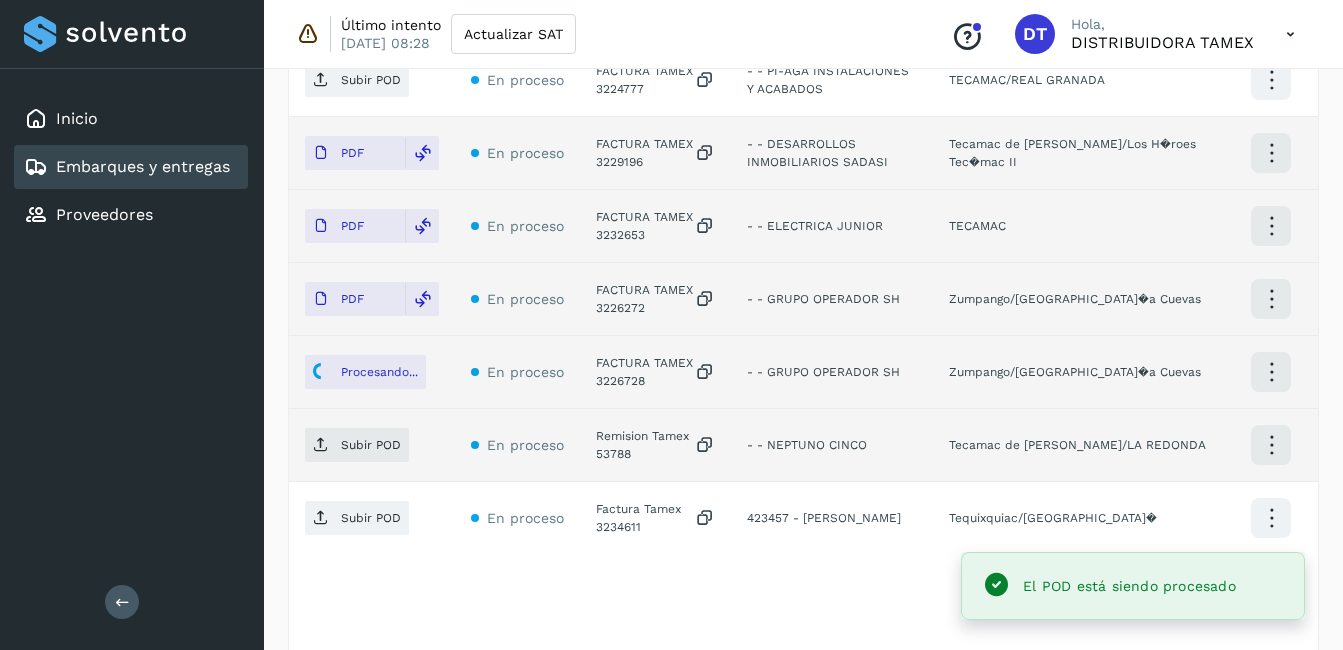 click on "Remision Tamex 53788" 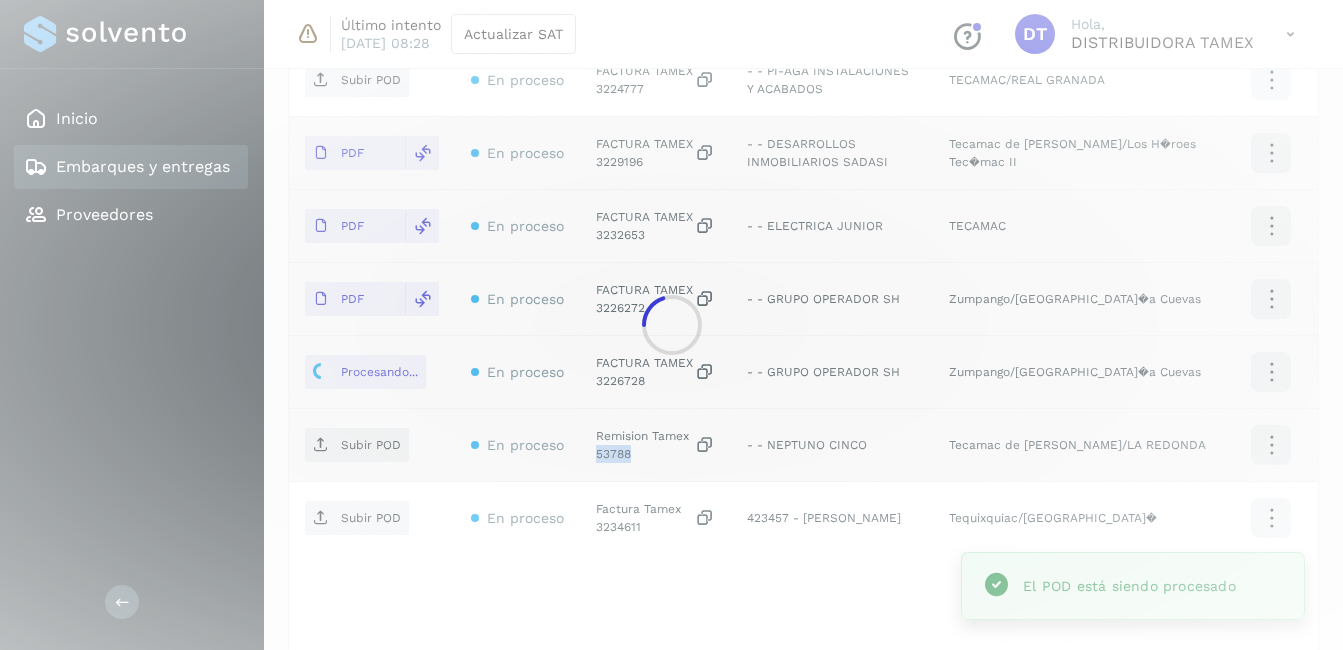 click on "Inicio Embarques y entregas Proveedores Salir Último intento [DATE] 08:28 Actualizar SAT
Conoce nuestros beneficios
DT Hola, DISTRIBUIDORA TAMEX Embarques y entregas Embarque #117LCZUM14  ✨ Muy pronto podrás gestionar todos tus accesorios desde esta misma página. Conocer más Embarque En proceso
Verifica el estado de la factura o entregas asociadas a este embarque
ID de embarque 117LCZUM14 Fecha de embarque [DATE] 00:00 Proveedor Tamex Costo planificado  $0.00 MXN  Cliente emisor Tamex Entregas 8 Origen Av. Pirules 1115 San [PERSON_NAME] Facturas Asociar factura Aún no has subido ninguna factura Entregas En proceso Selecciona un estado Limpiar filtros POD
El tamaño máximo de archivo es de 20 Mb.
Estado ID de entrega Cliente receptor Destino Acciones PDF En proceso FACTURA TAMEX 3228709  - - GRUPO OPERADOR SH Zumpango/Santa Mar�a Cuevas" 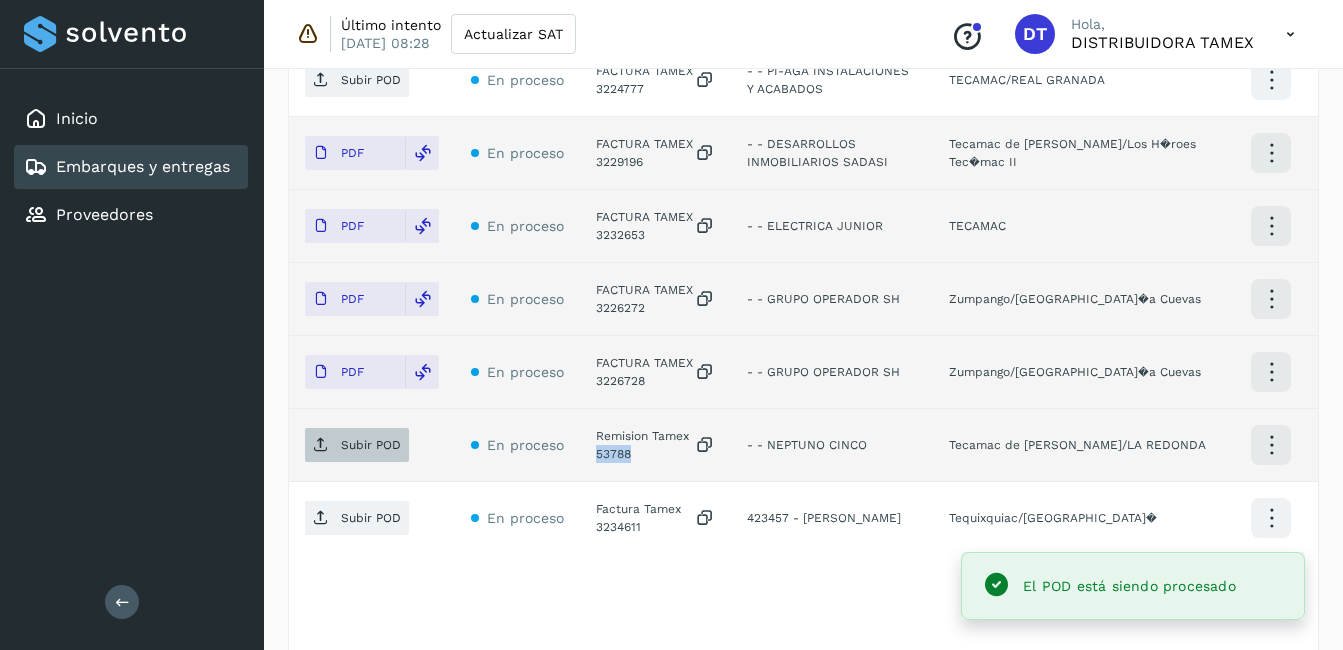 click on "Subir POD" at bounding box center (371, 445) 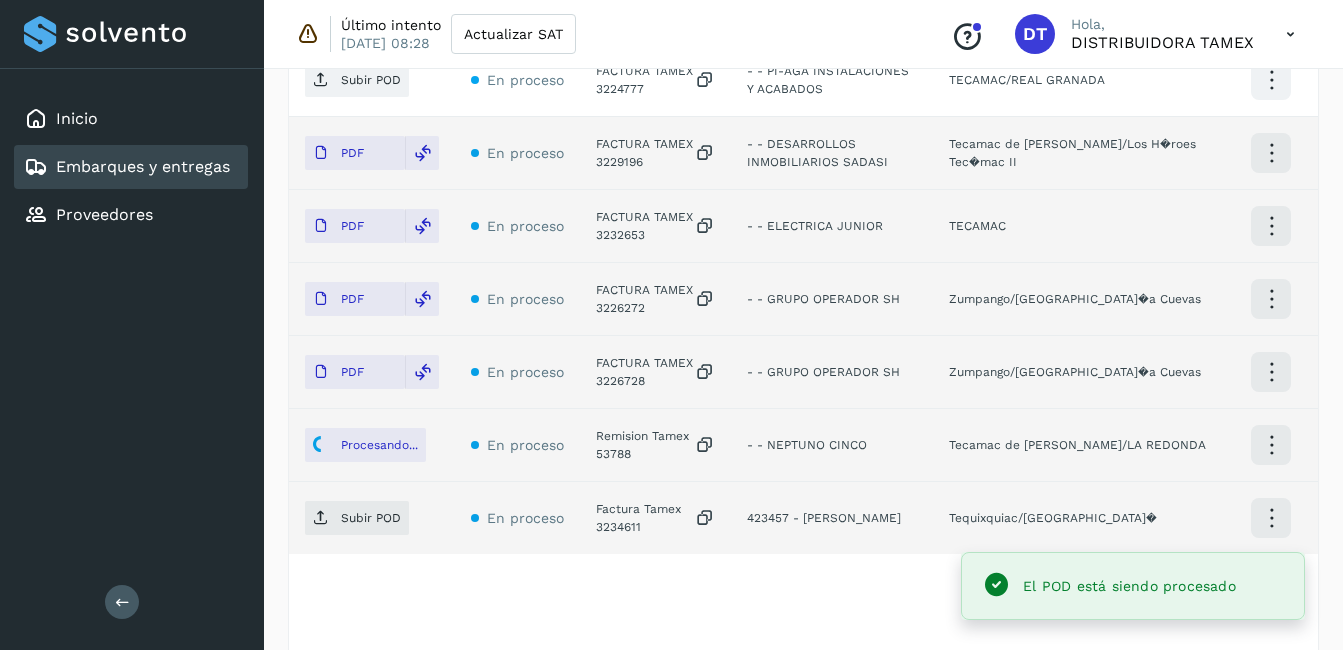 click on "Factura Tamex 3234611" 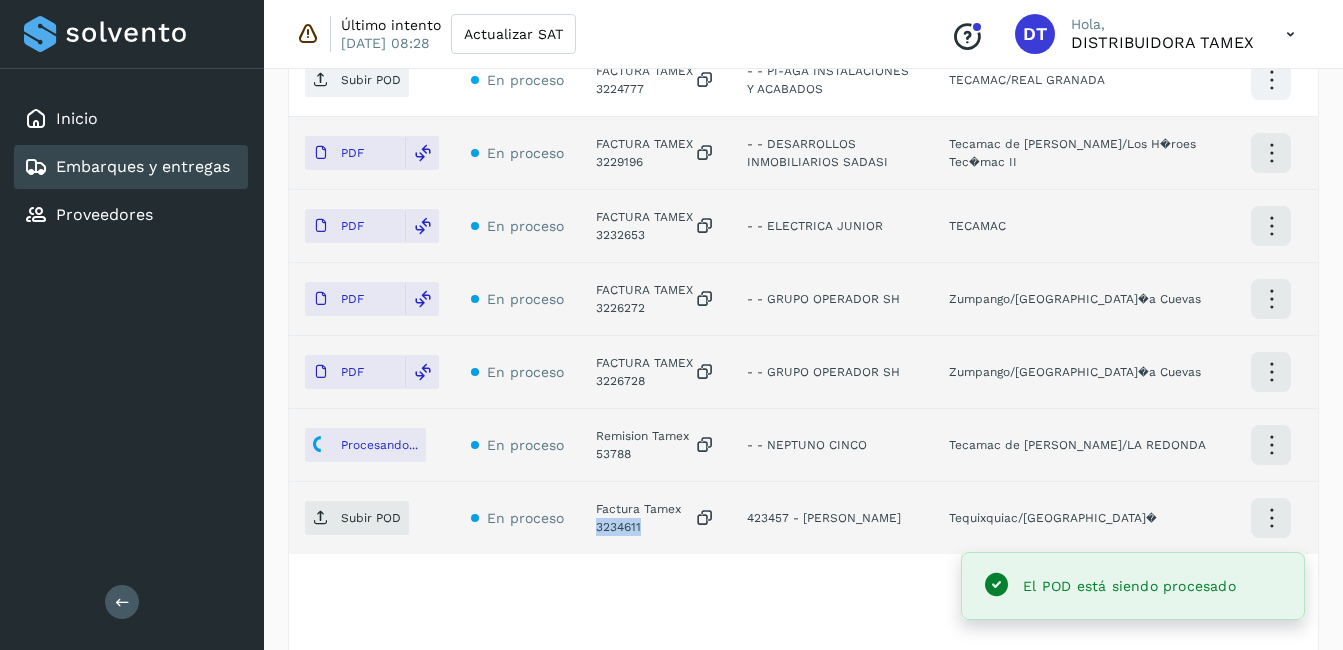 click on "Factura Tamex 3234611" 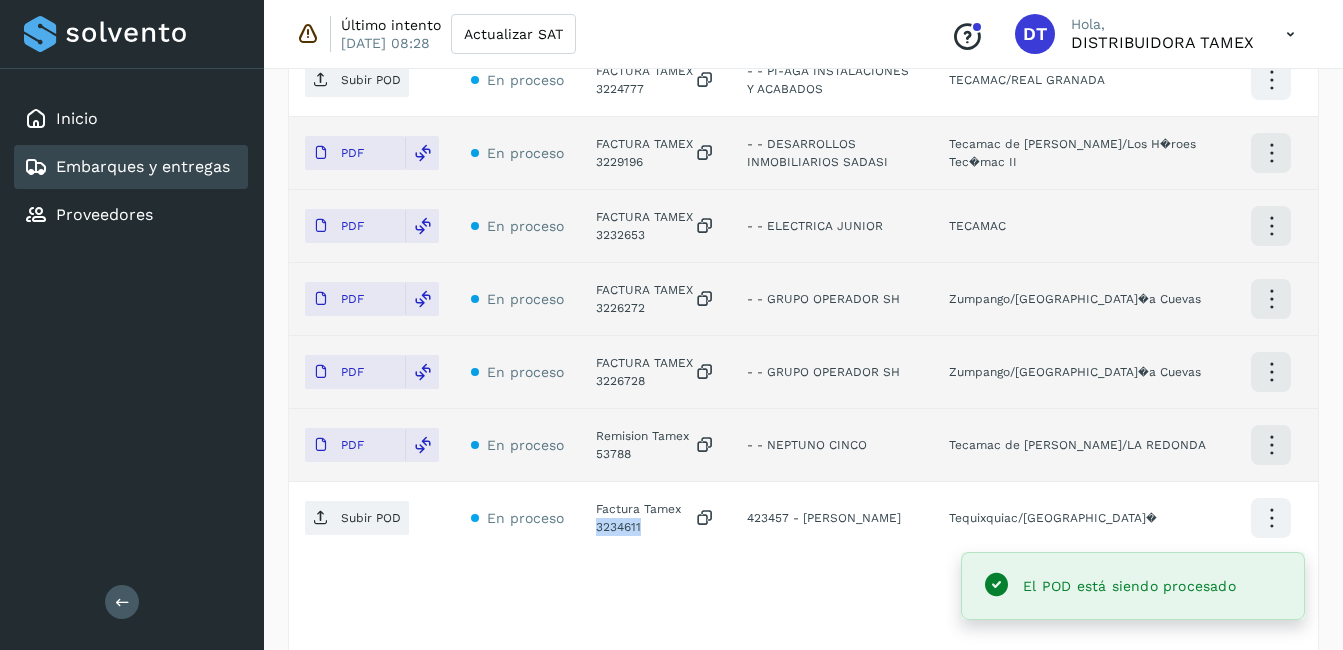 click on "Subir POD" at bounding box center [371, 518] 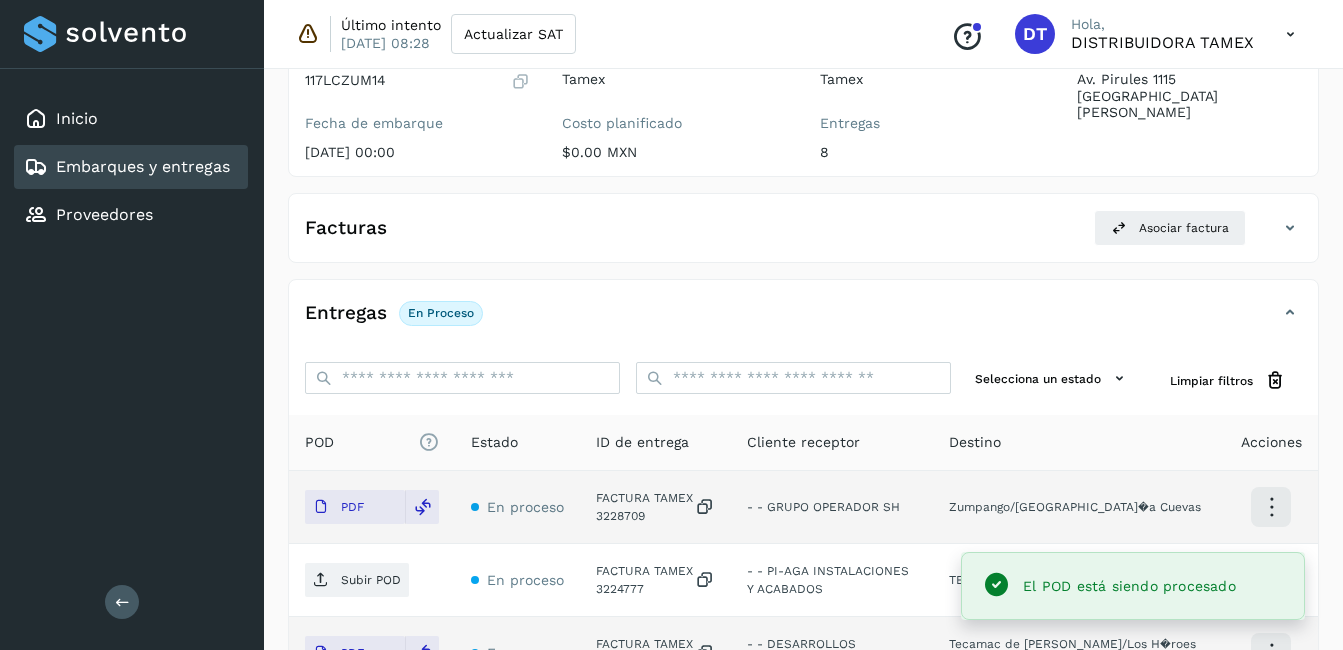 scroll, scrollTop: 0, scrollLeft: 0, axis: both 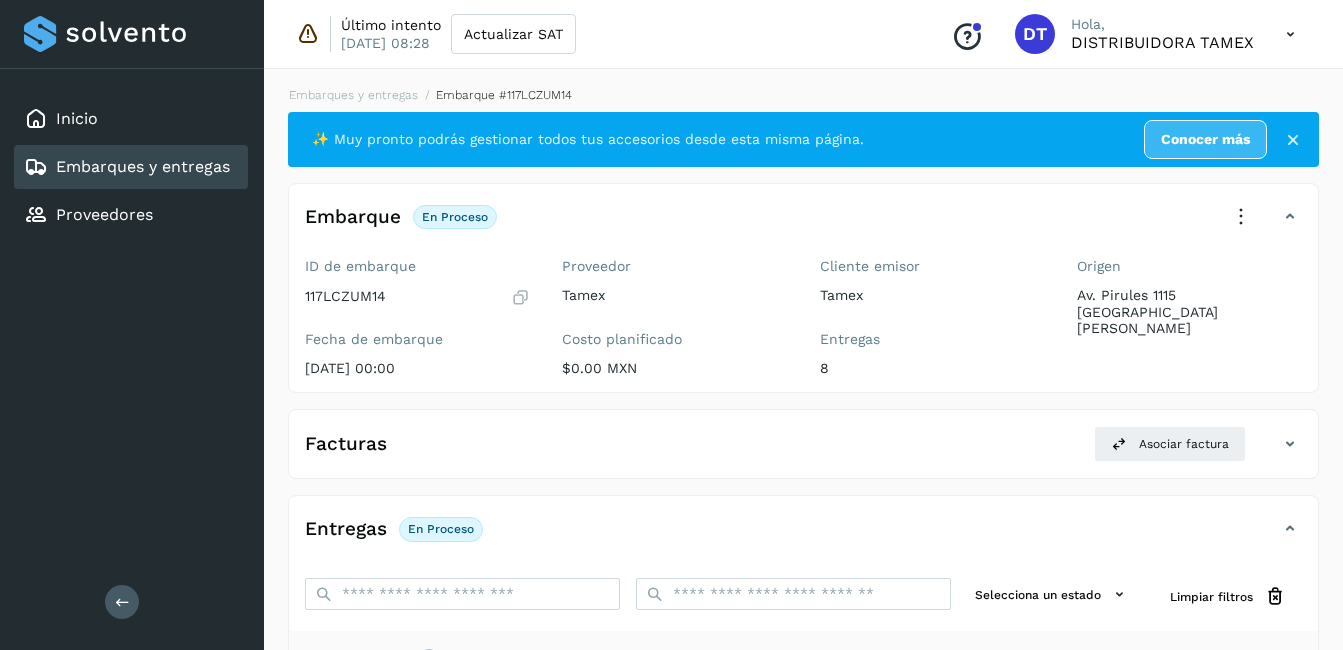 select on "**" 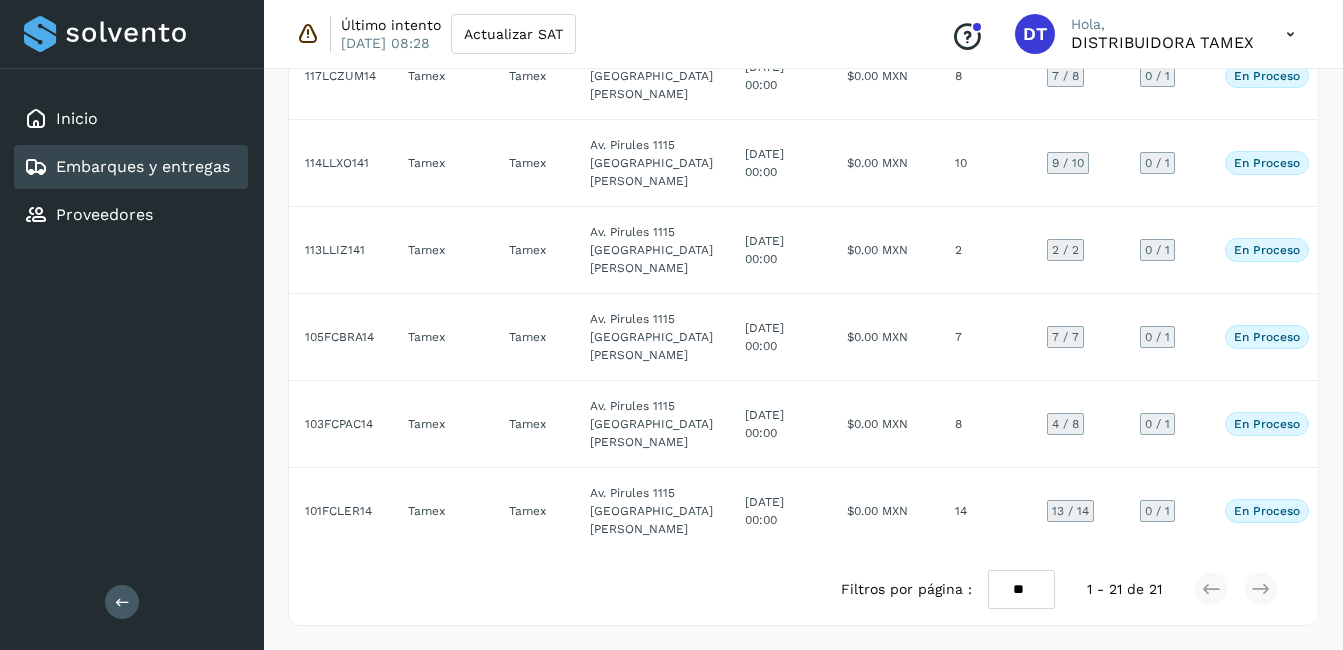 scroll, scrollTop: 1900, scrollLeft: 0, axis: vertical 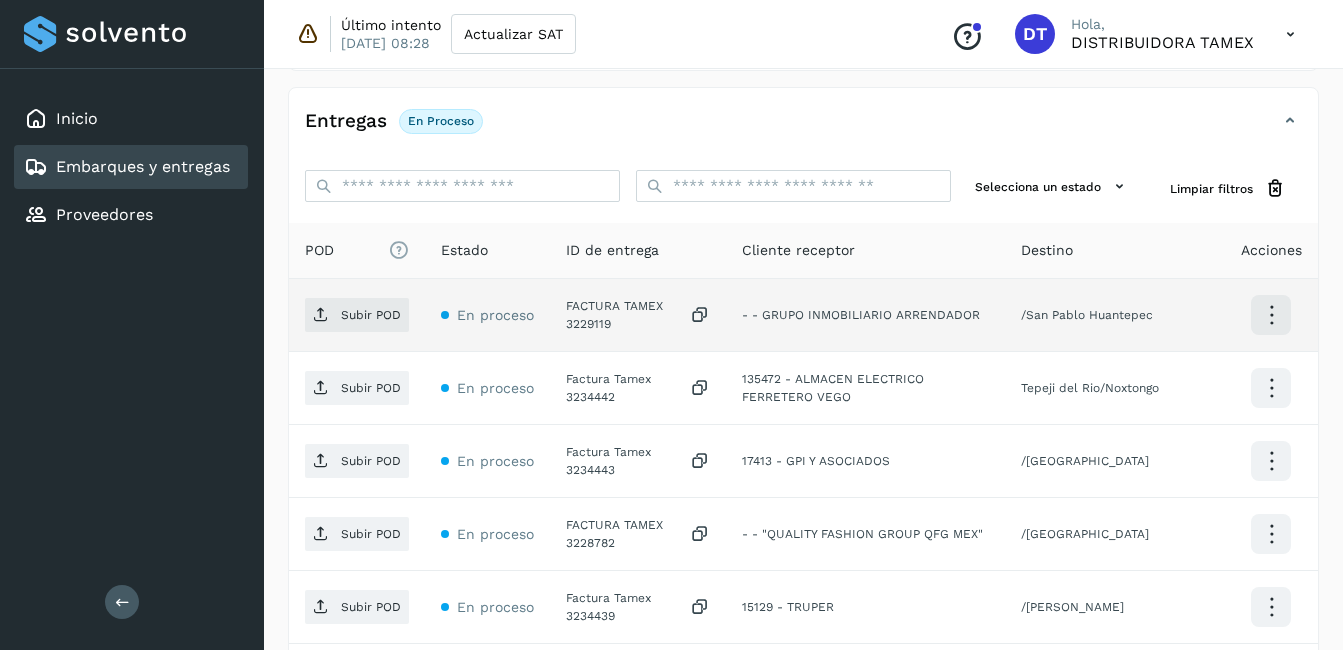click on "FACTURA TAMEX 3229119" 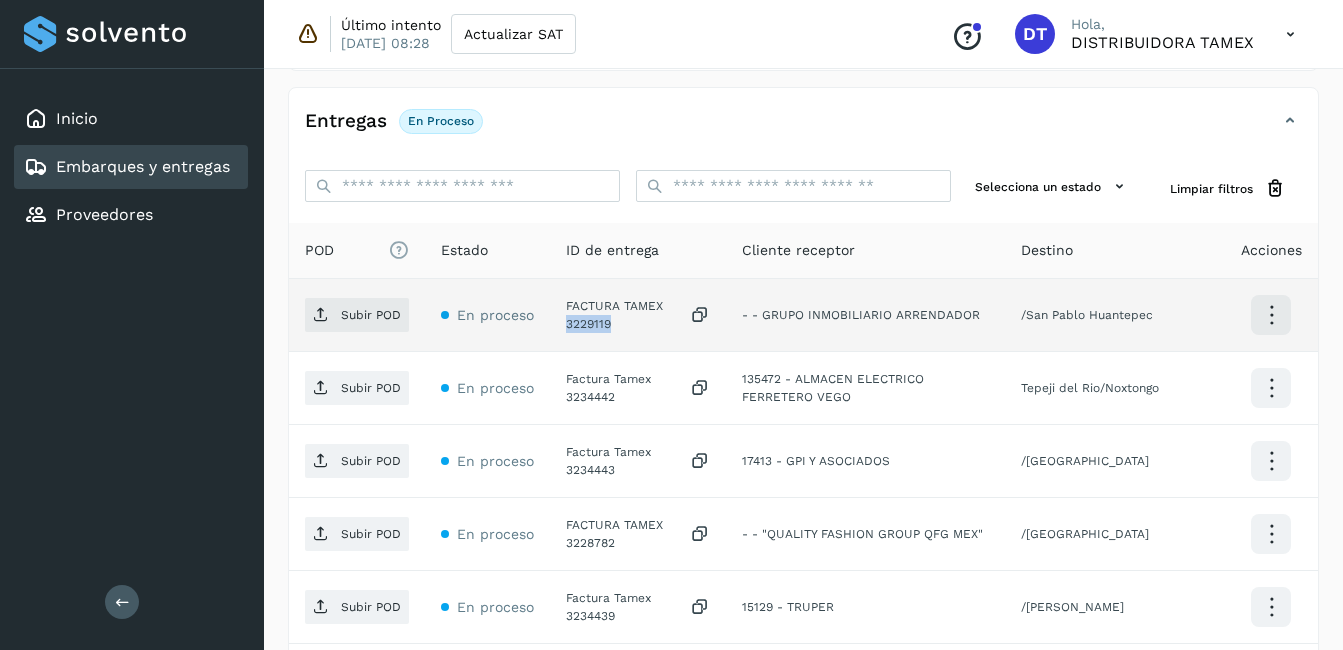 click on "Inicio Embarques y entregas Proveedores Salir Último intento [DATE] 08:28 Actualizar SAT
Conoce nuestros beneficios
DT Hola, DISTRIBUIDORA TAMEX Embarques y entregas Embarque #107FCJIL14  ✨ Muy pronto podrás gestionar todos tus accesorios desde esta misma página. Conocer más Embarque En proceso
Verifica el estado de la factura o entregas asociadas a este embarque
ID de embarque 107FCJIL14 Fecha de embarque [DATE] 00:00 Proveedor Tamex Costo planificado  $0.00 MXN  Cliente emisor Tamex Entregas 12 Origen Av. Pirules 1115 San [PERSON_NAME] Facturas Asociar factura Aún no has subido ninguna factura Entregas En proceso Selecciona un estado Limpiar filtros POD
El tamaño máximo de archivo es de 20 Mb.
Estado ID de entrega Cliente receptor Destino Acciones Subir POD En proceso FACTURA TAMEX 3229119  - - GRUPO INMOBILIARIO ARRENDADOR Subir POD" 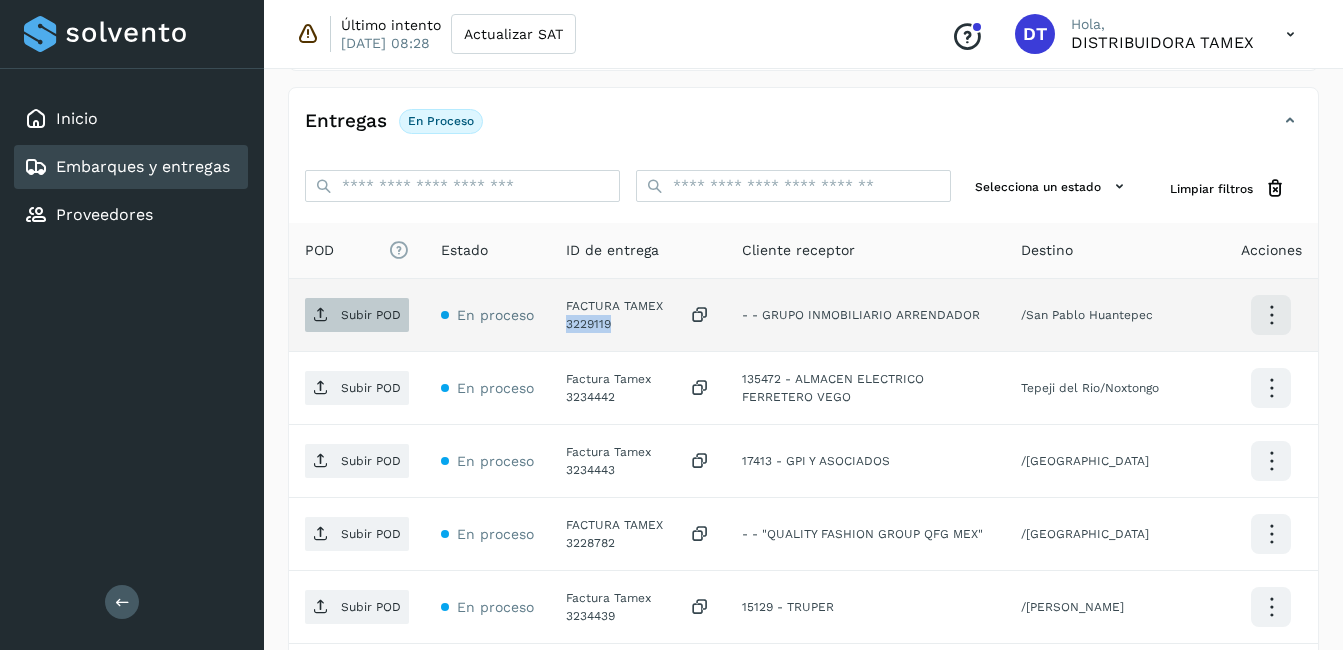click on "Subir POD" at bounding box center (371, 315) 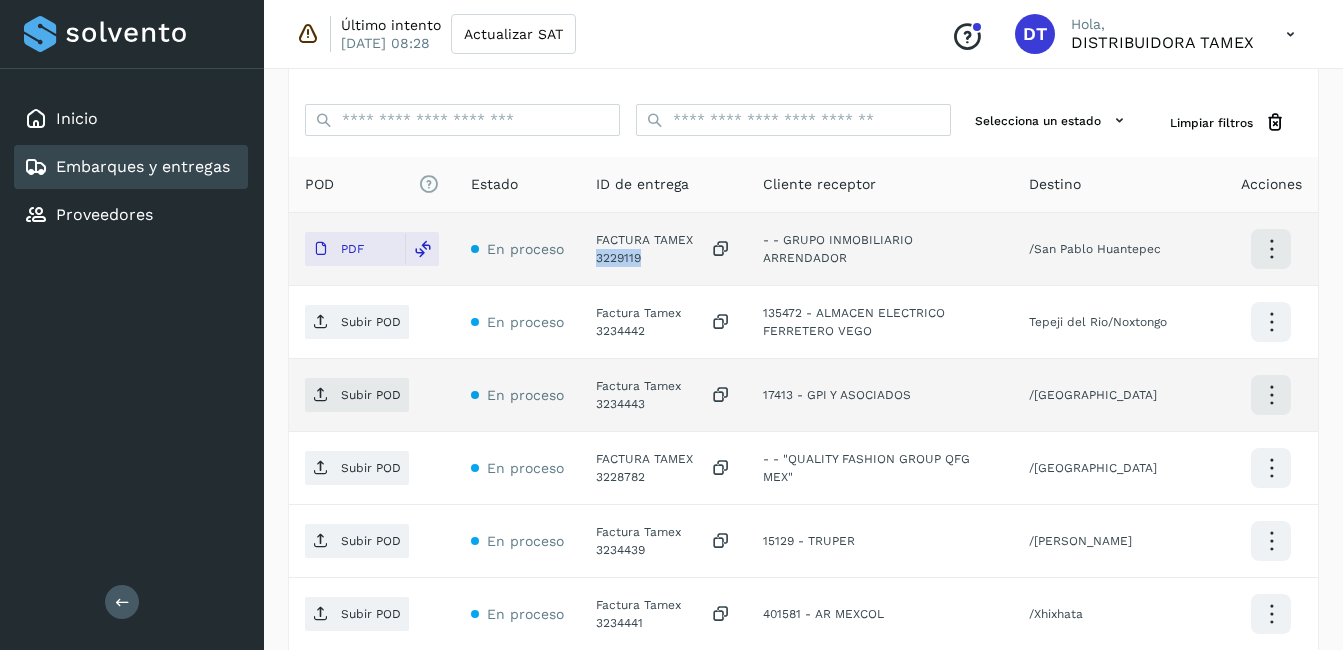 scroll, scrollTop: 508, scrollLeft: 0, axis: vertical 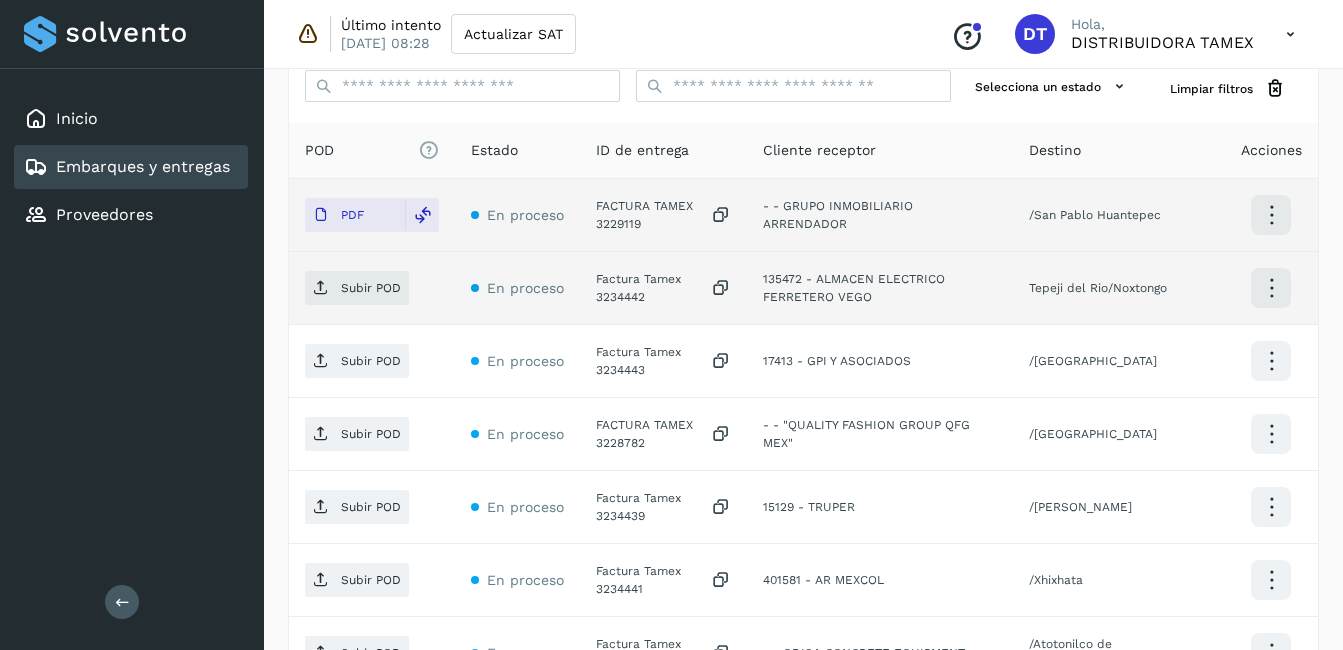 click on "Factura Tamex 3234442" 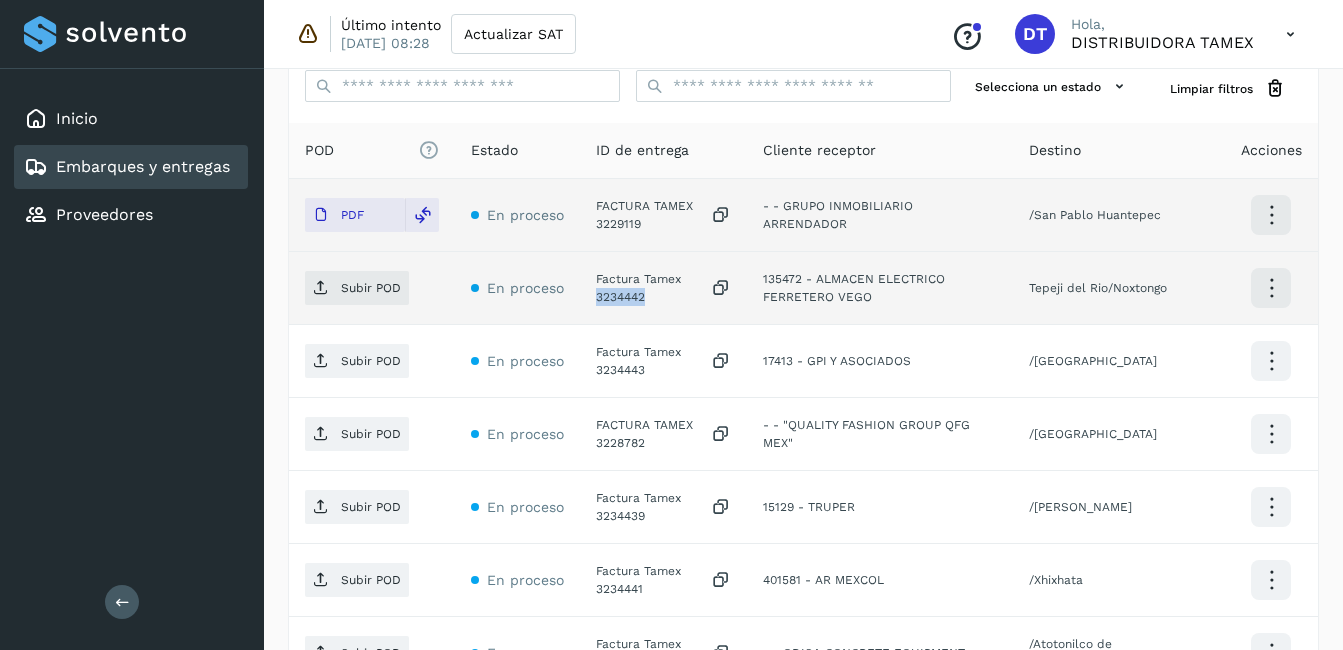 click on "Factura Tamex 3234442" 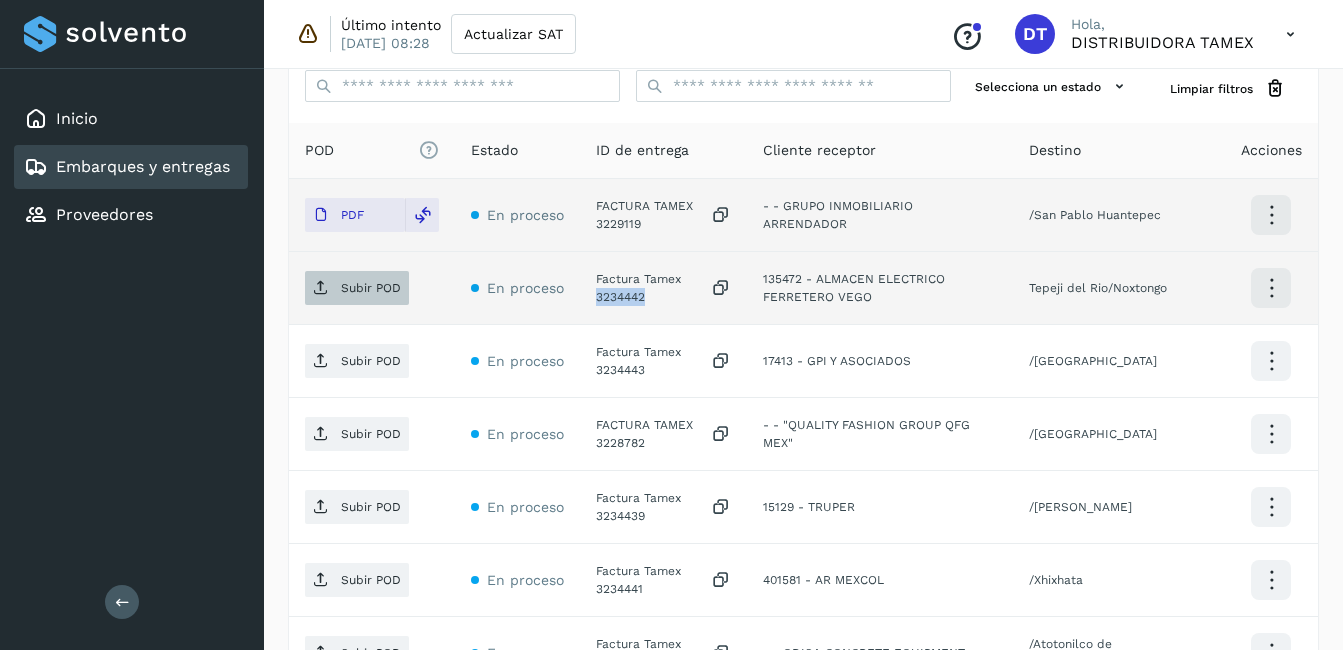 click on "Subir POD" at bounding box center (371, 288) 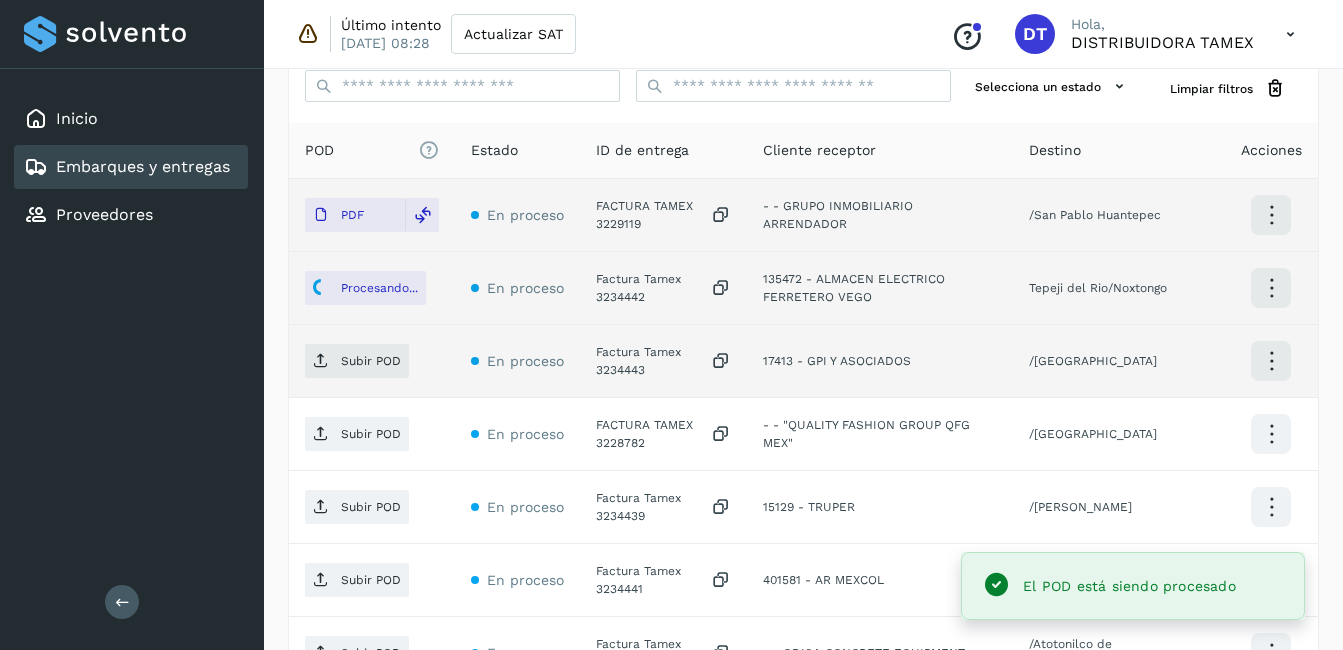 click on "Factura Tamex 3234443" 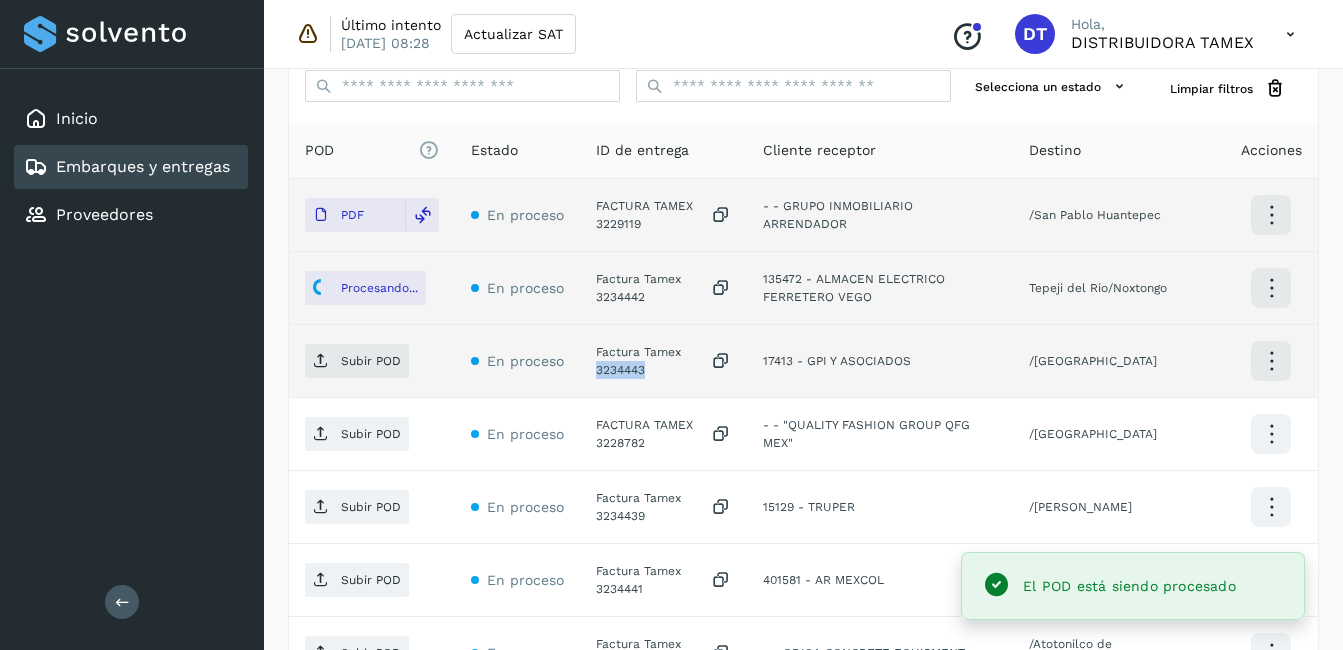 click on "Factura Tamex 3234443" 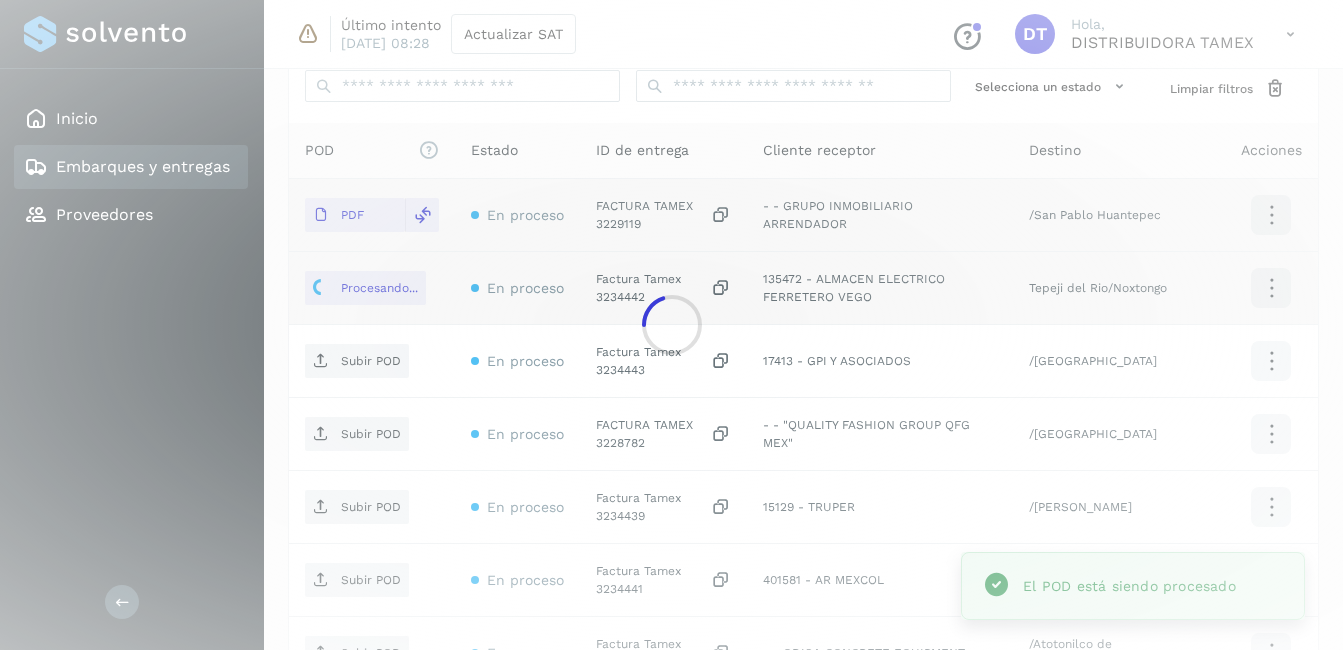 click 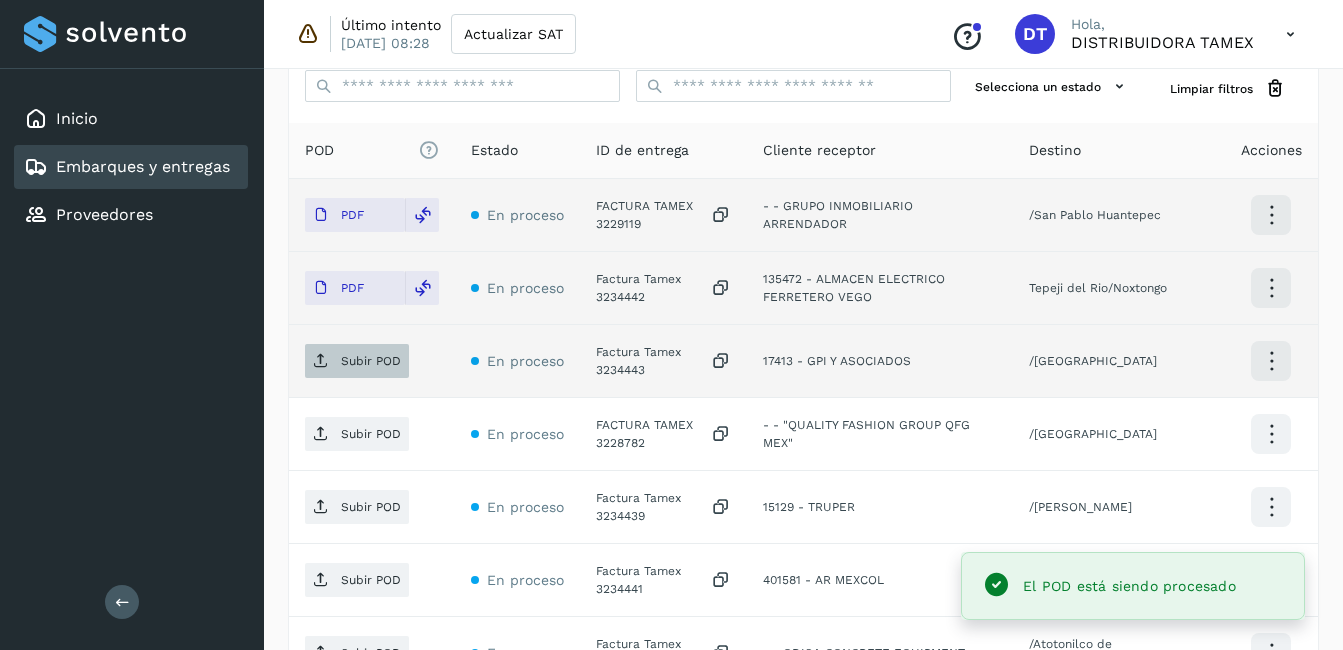 click on "Subir POD" at bounding box center [371, 361] 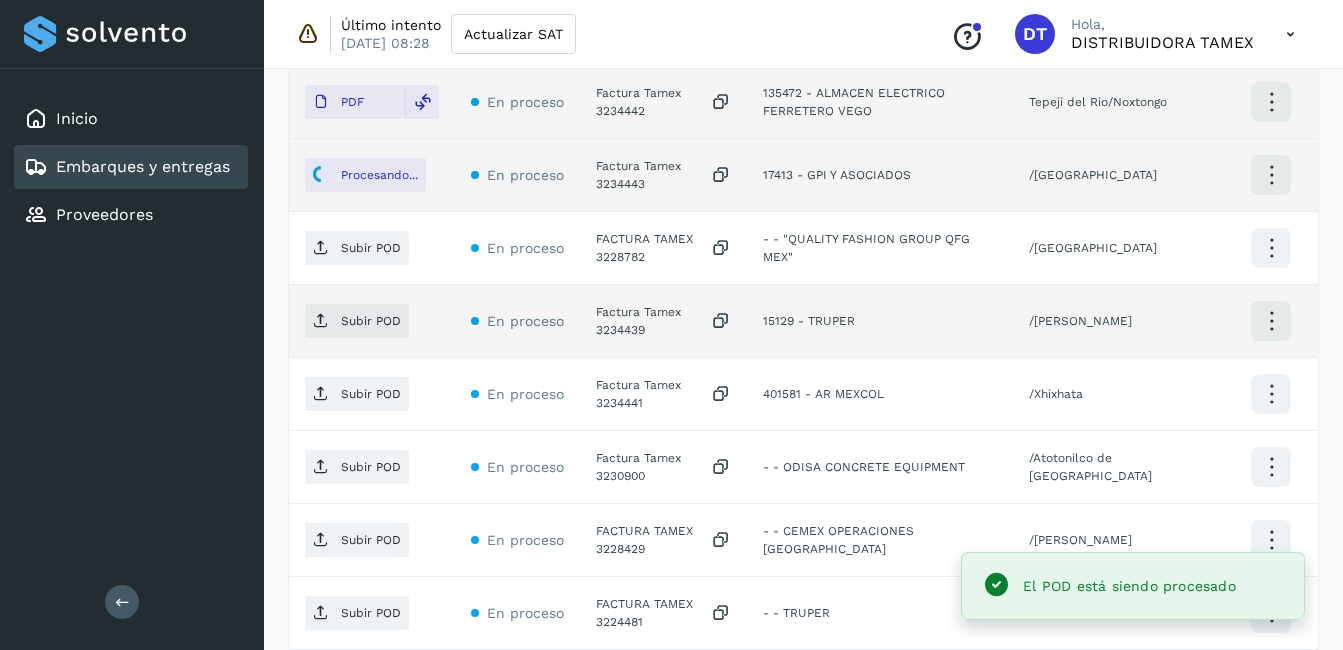 scroll, scrollTop: 708, scrollLeft: 0, axis: vertical 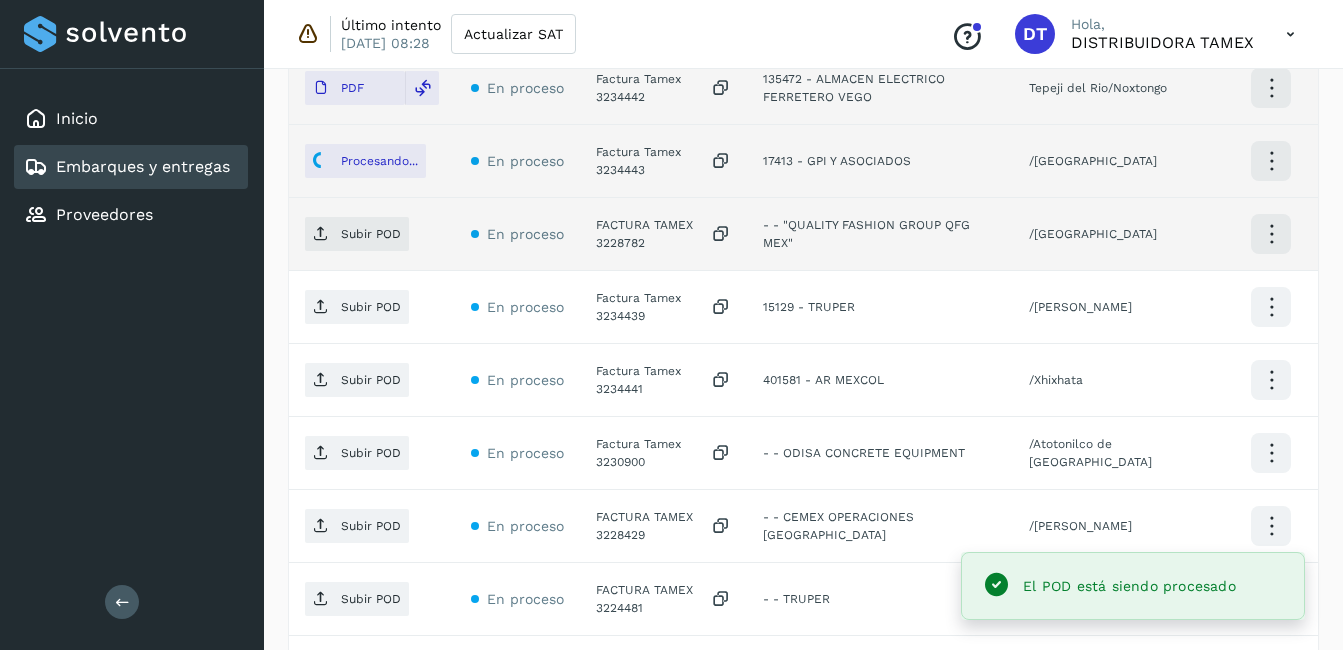 click on "FACTURA TAMEX 3228782" 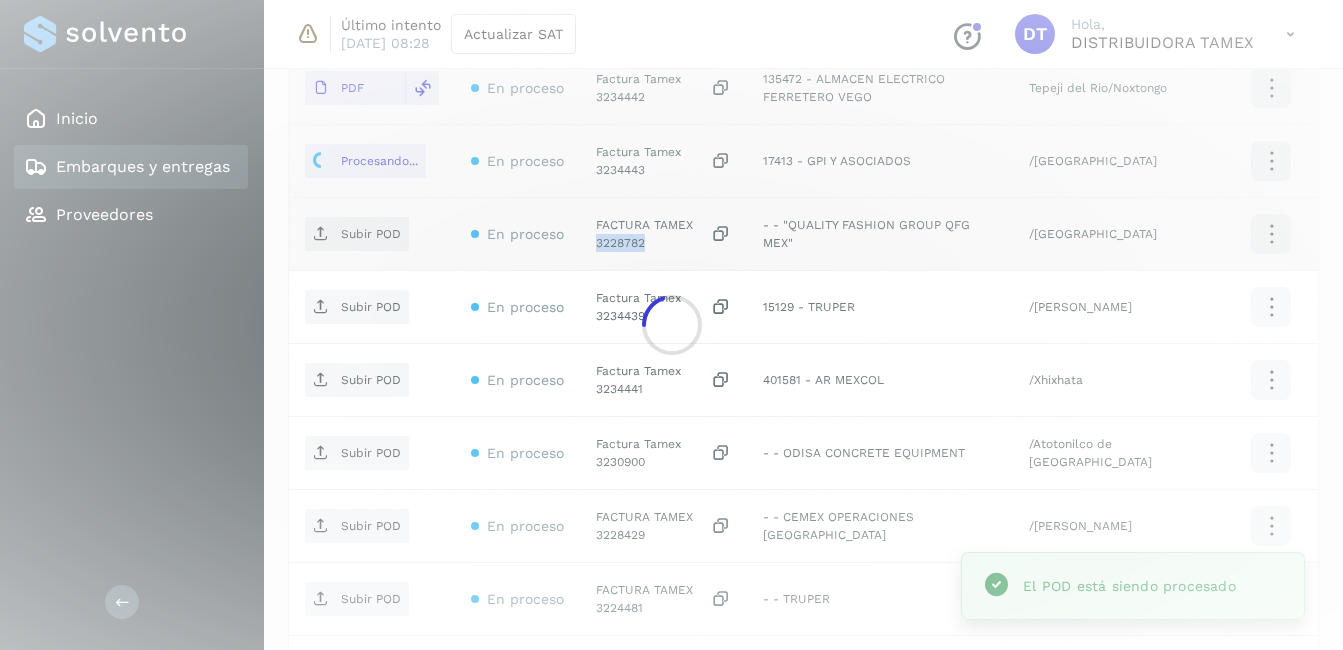 click on "Inicio Embarques y entregas Proveedores Salir Último intento [DATE] 08:28 Actualizar SAT
Conoce nuestros beneficios
DT Hola, DISTRIBUIDORA TAMEX Embarques y entregas Embarque #107FCJIL14  ✨ Muy pronto podrás gestionar todos tus accesorios desde esta misma página. Conocer más Embarque En proceso
Verifica el estado de la factura o entregas asociadas a este embarque
ID de embarque 107FCJIL14 Fecha de embarque [DATE] 00:00 Proveedor Tamex Costo planificado  $0.00 MXN  Cliente emisor Tamex Entregas 12 Origen Av. Pirules 1115 San [PERSON_NAME] Facturas Asociar factura Aún no has subido ninguna factura Entregas En proceso Selecciona un estado Limpiar filtros POD
El tamaño máximo de archivo es de 20 Mb.
Estado ID de entrega Cliente receptor Destino Acciones PDF En proceso FACTURA TAMEX 3229119  - - GRUPO INMOBILIARIO ARRENDADOR PDF En proceso" 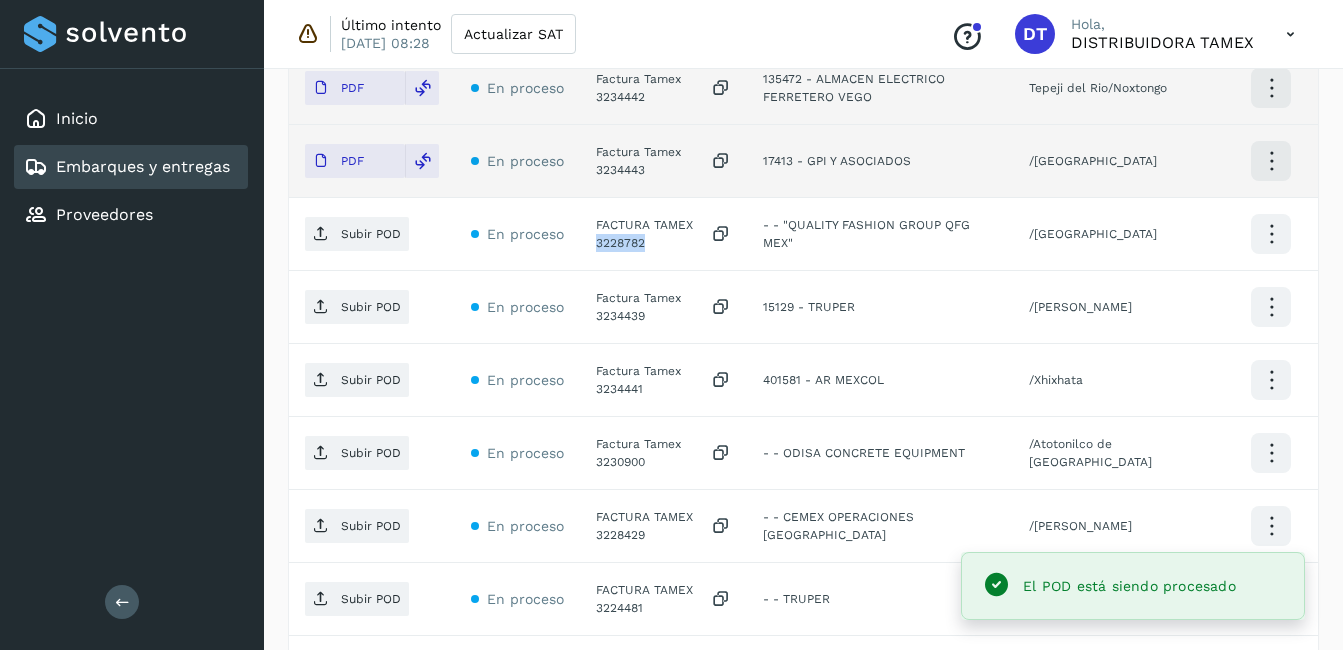 click on "Subir POD" at bounding box center (371, 234) 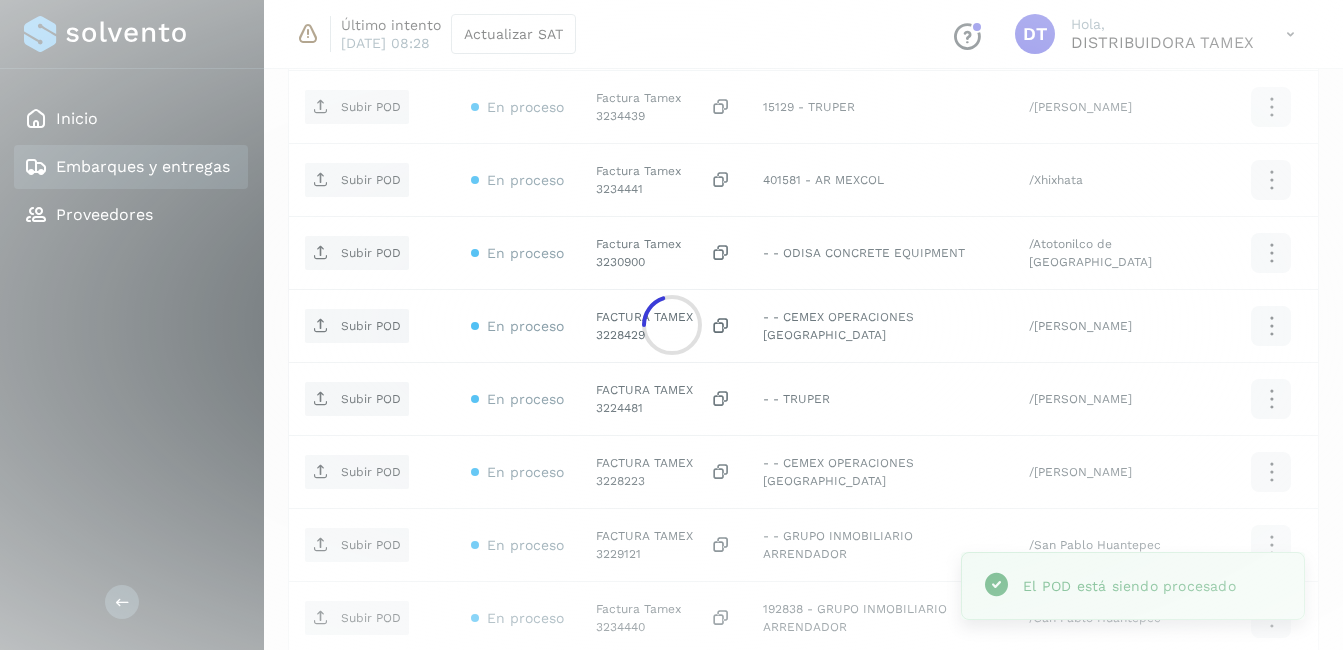 scroll, scrollTop: 808, scrollLeft: 0, axis: vertical 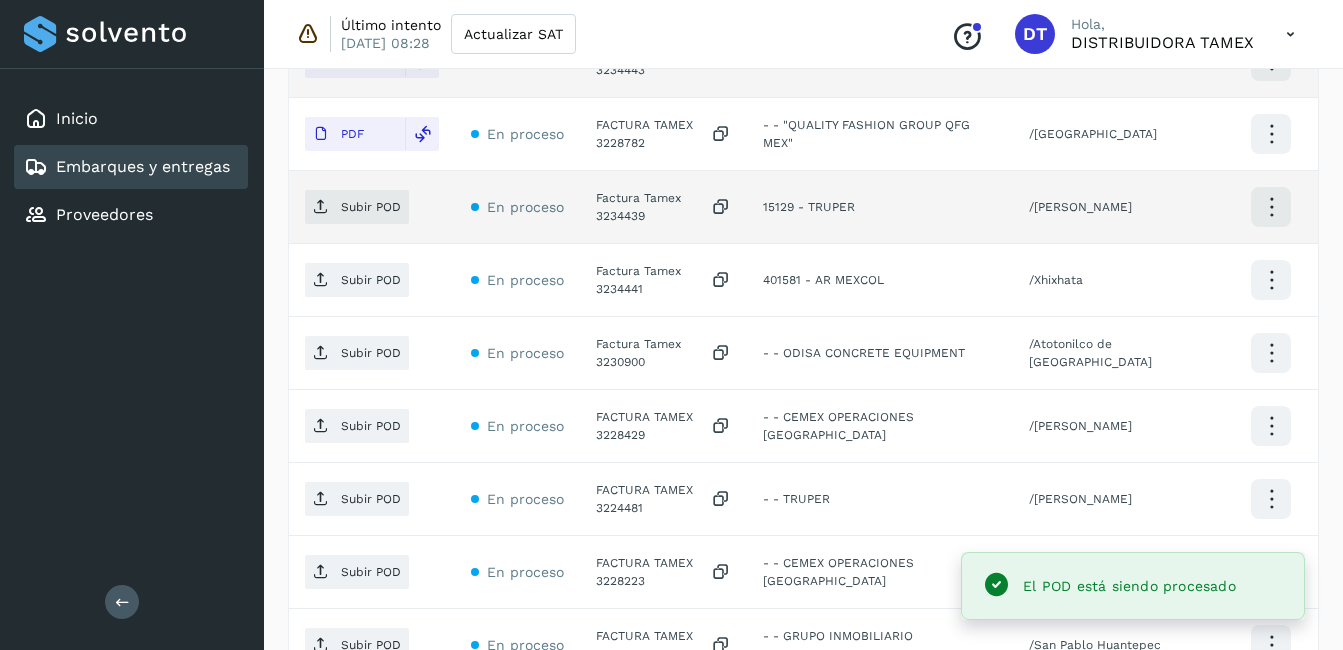 click on "Factura Tamex 3234439" 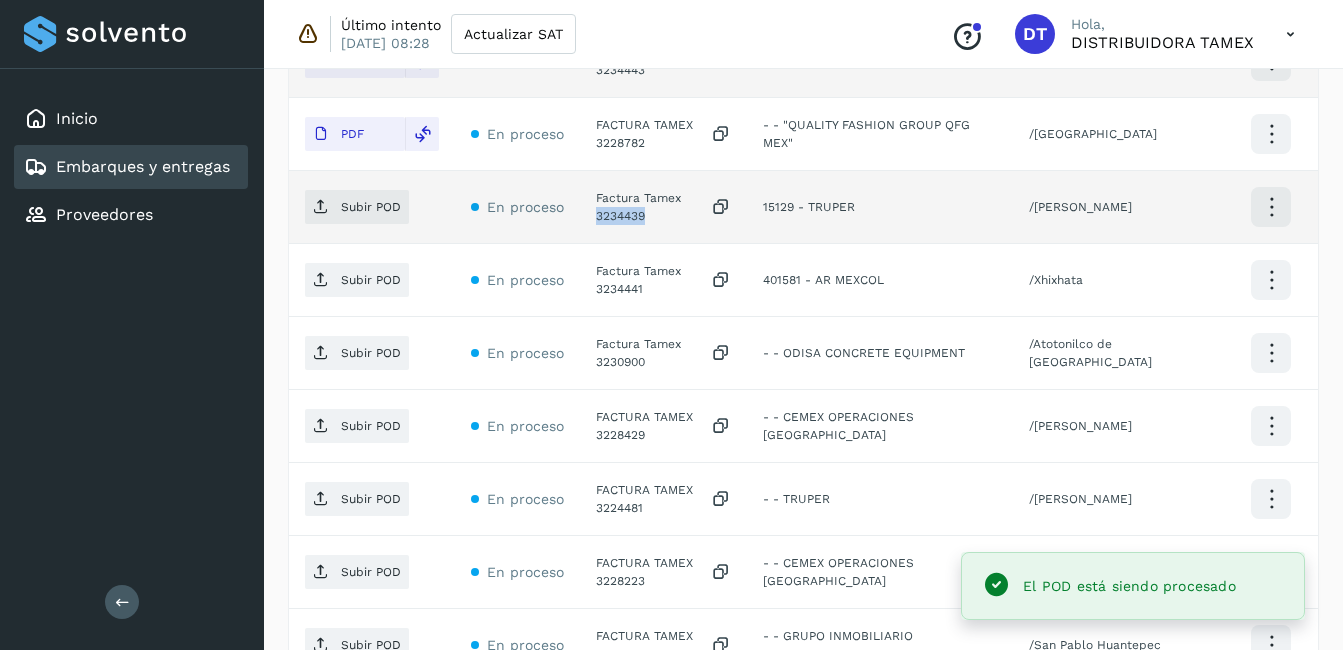 click on "Factura Tamex 3234439" 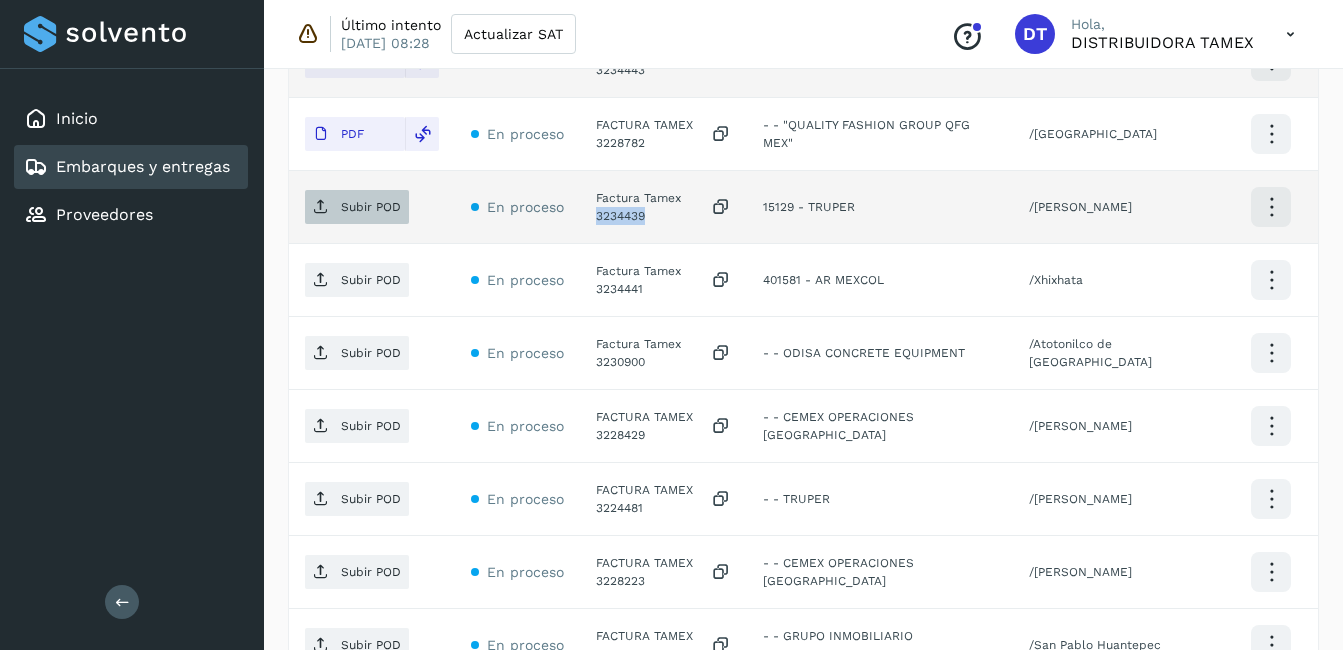 click on "Subir POD" at bounding box center (371, 207) 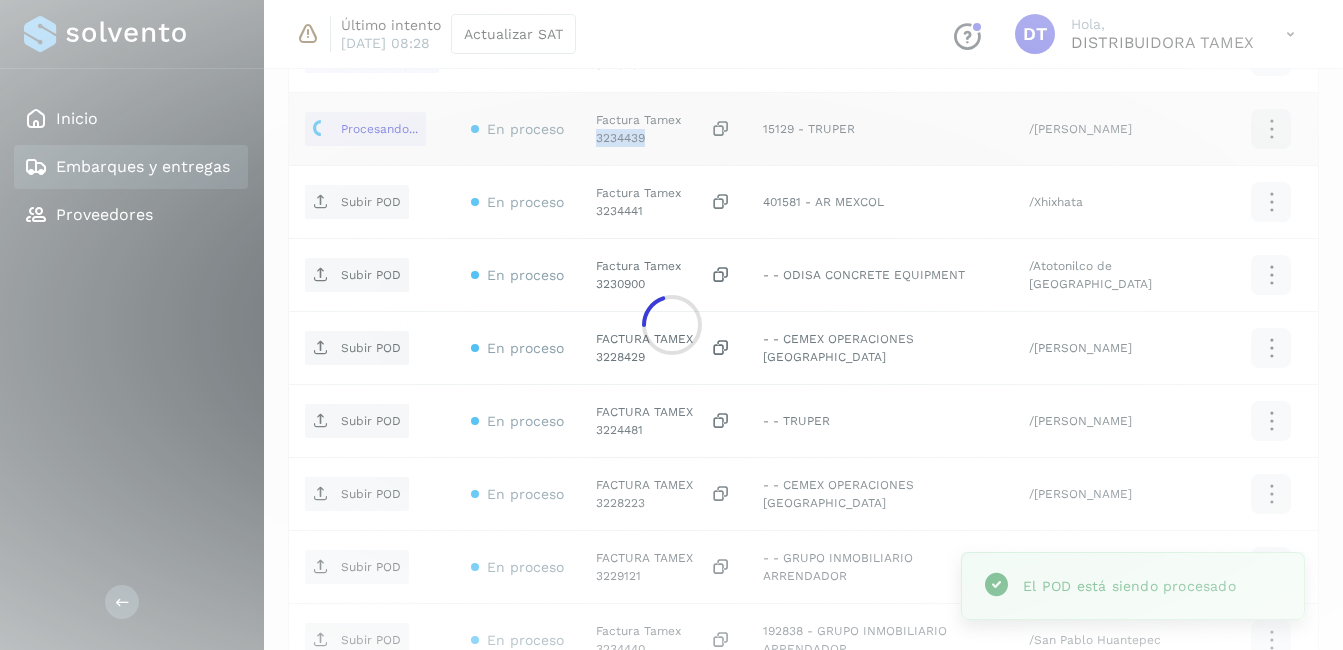 scroll, scrollTop: 908, scrollLeft: 0, axis: vertical 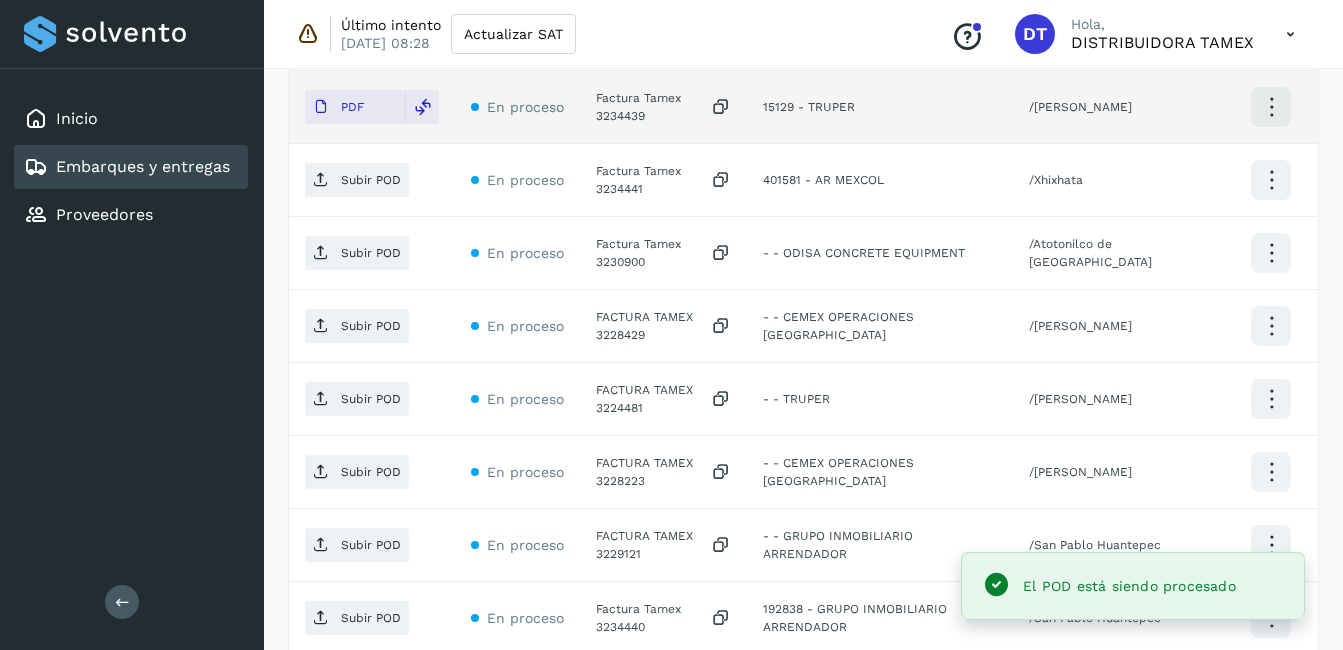 click on "Factura Tamex 3234441" 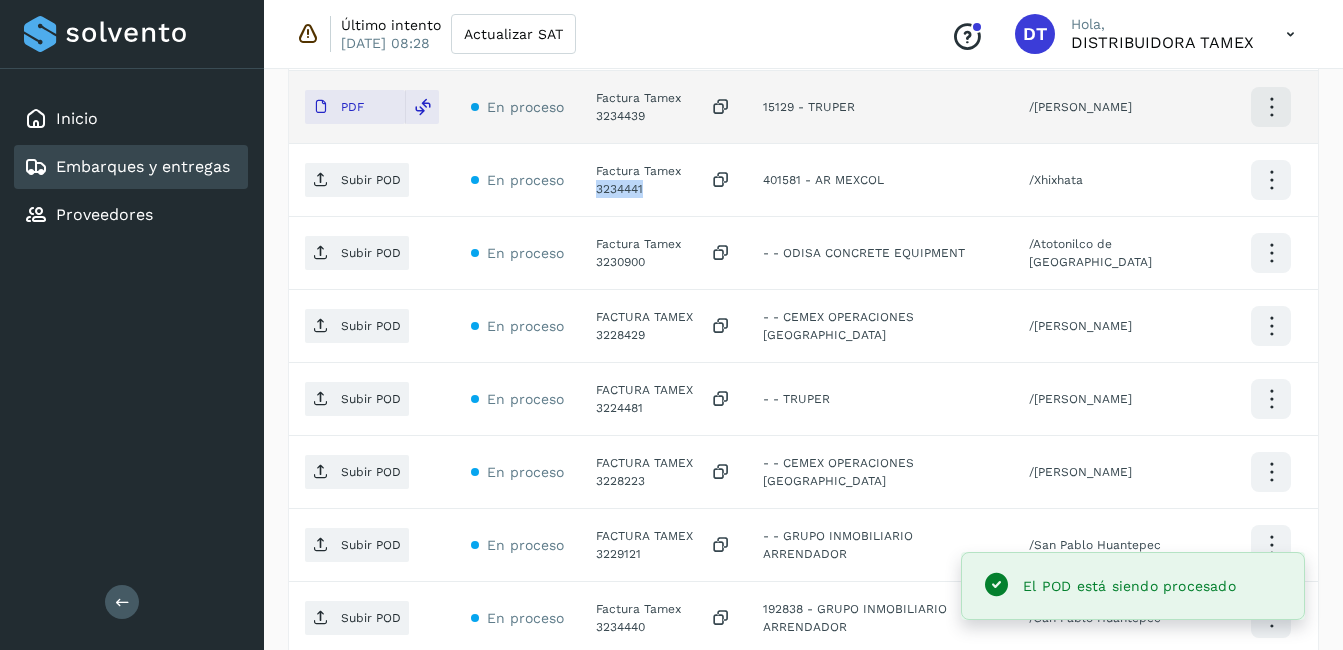 click on "Factura Tamex 3234441" 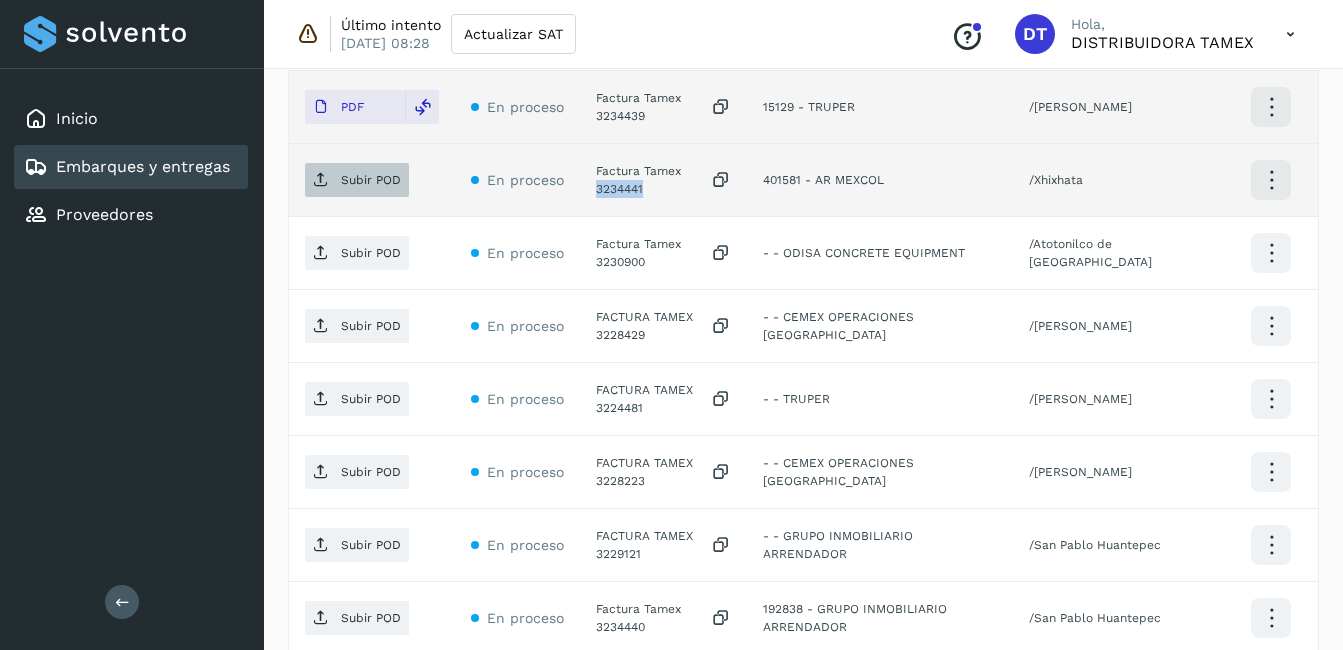 click on "Subir POD" at bounding box center (371, 180) 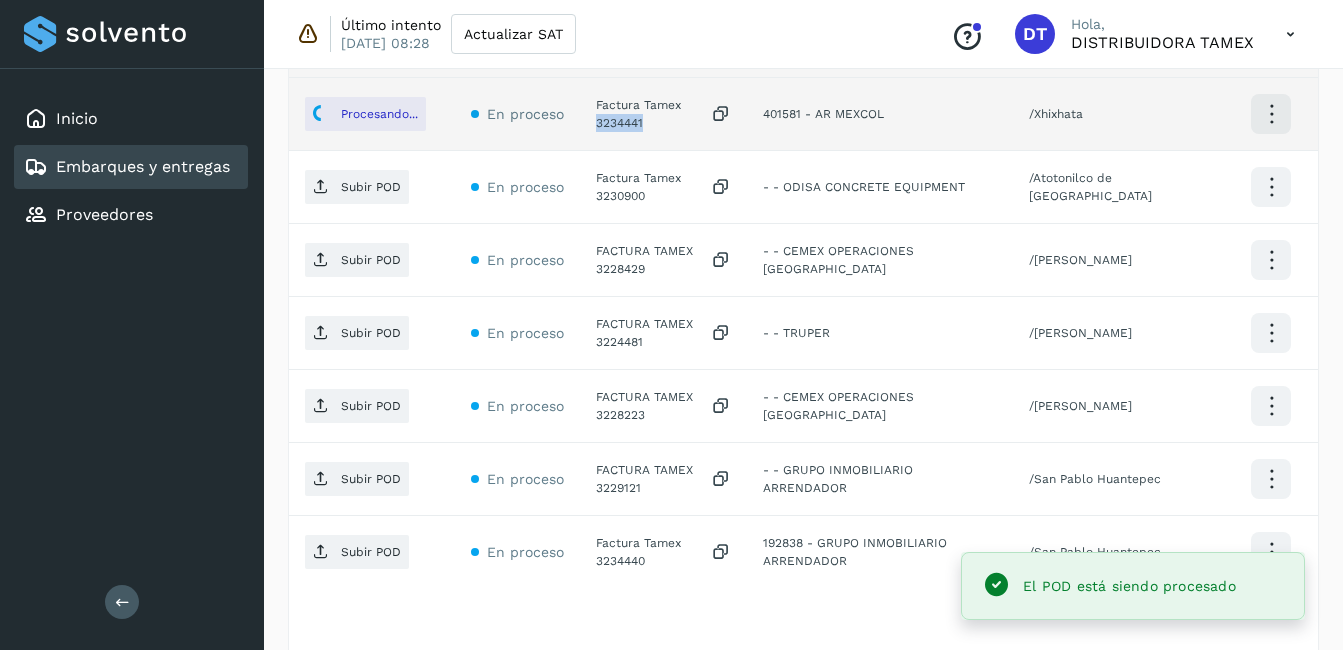 scroll, scrollTop: 1008, scrollLeft: 0, axis: vertical 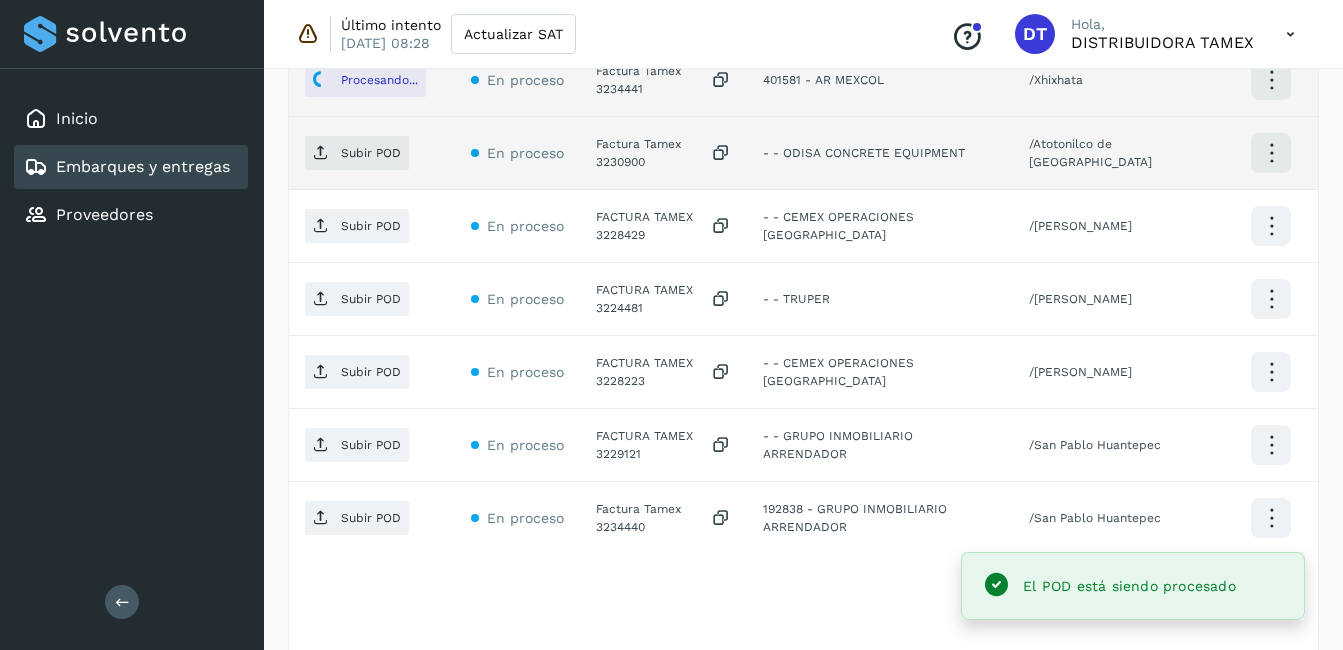 click on "Factura Tamex 3230900" 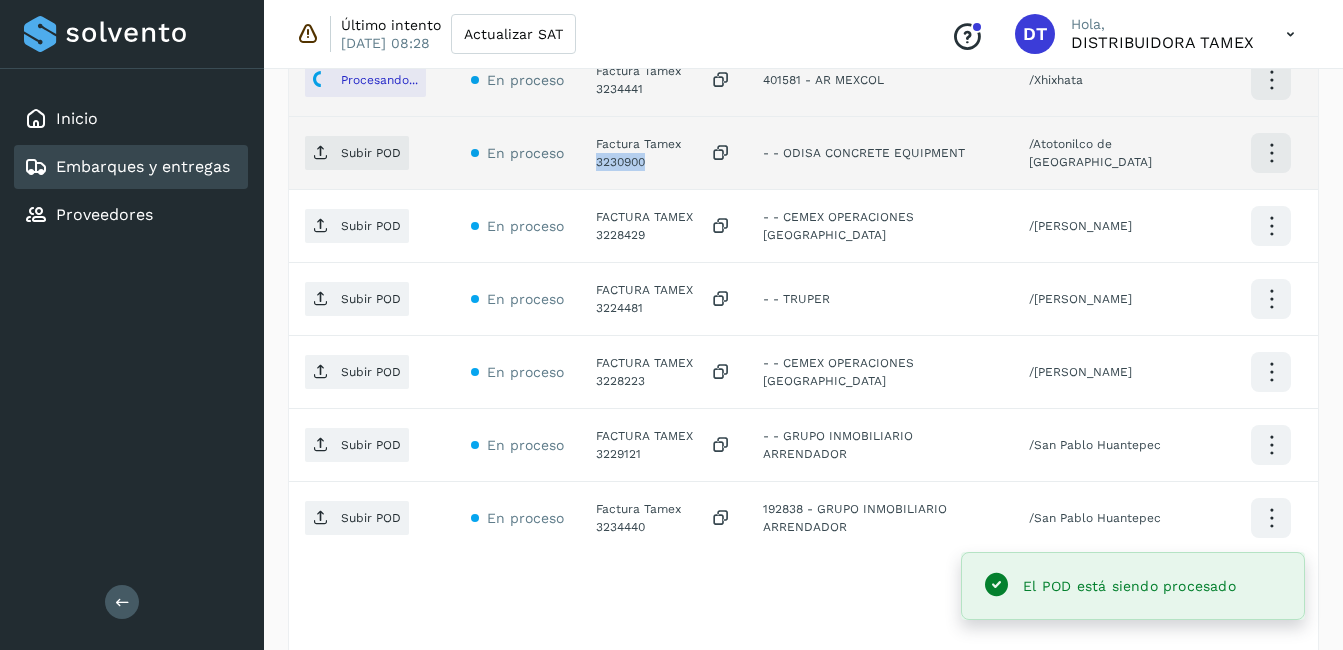 click on "Factura Tamex 3230900" 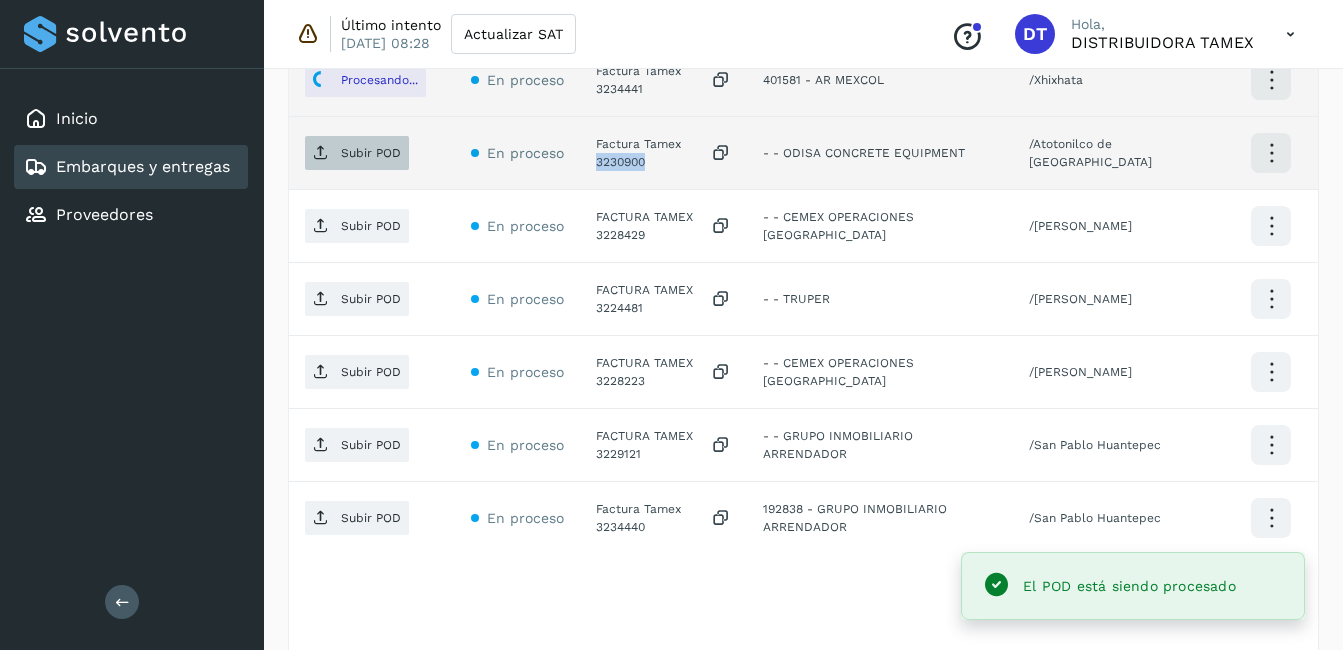 click on "Subir POD" at bounding box center [371, 153] 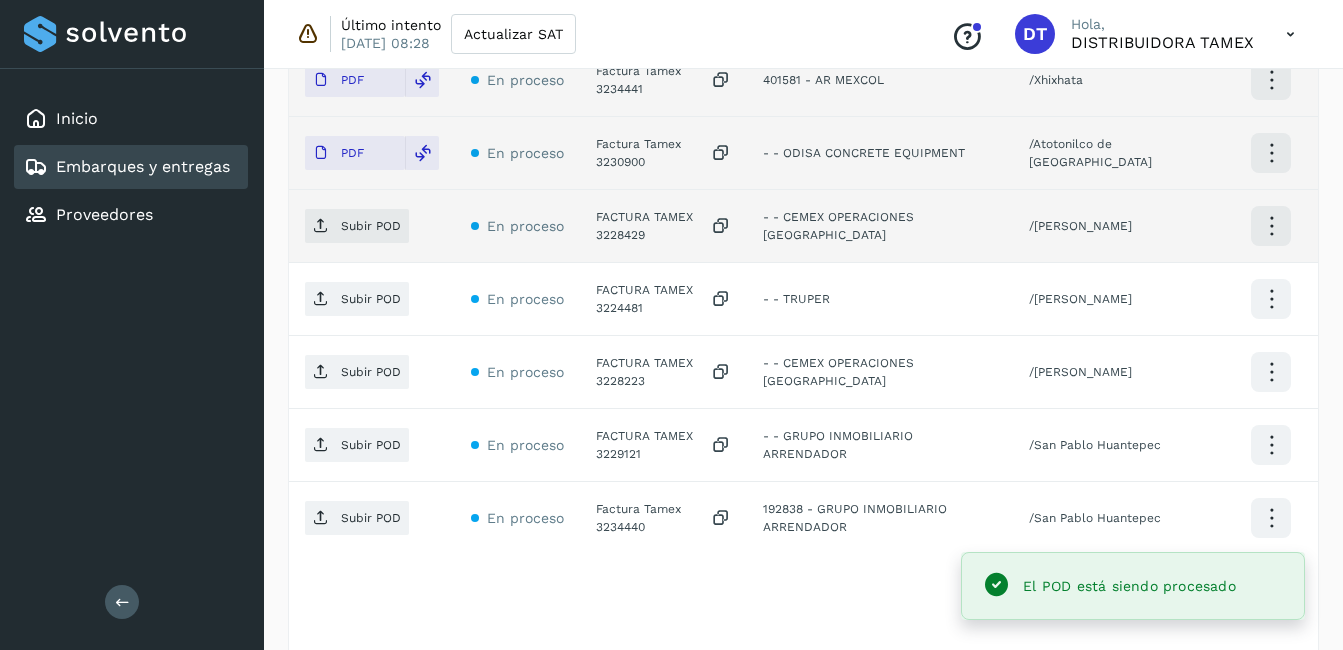 click on "FACTURA TAMEX 3228429" 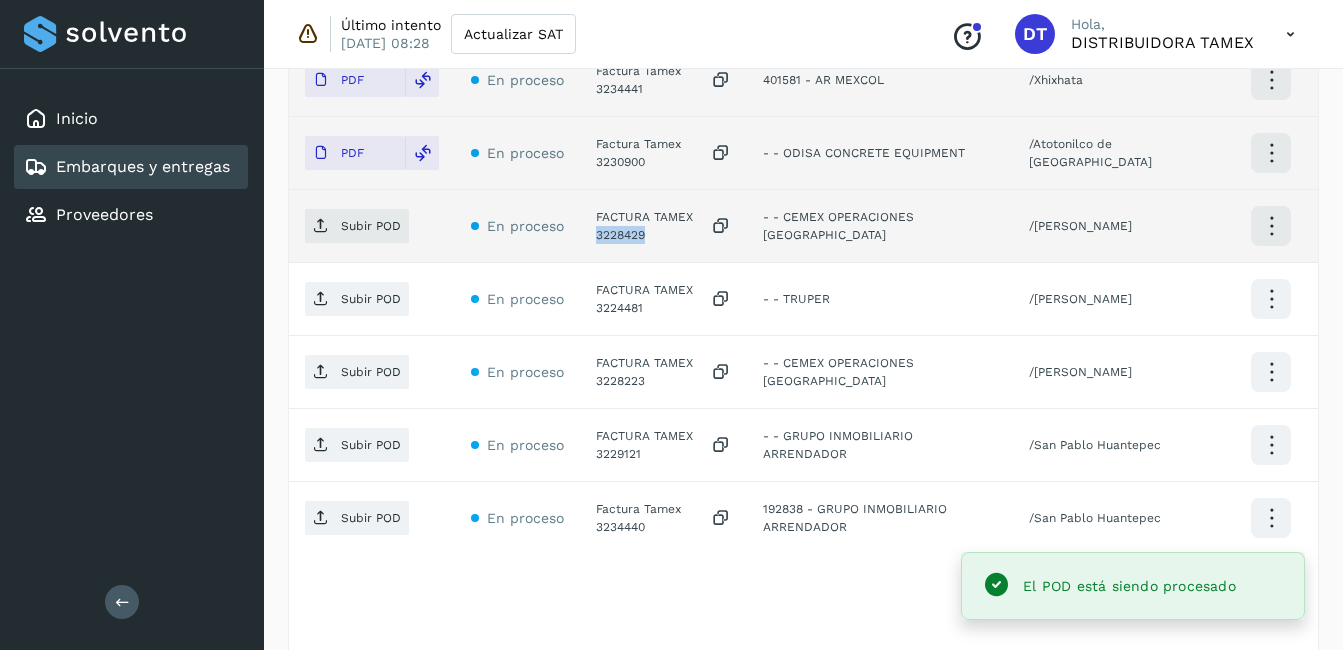 click on "FACTURA TAMEX 3228429" 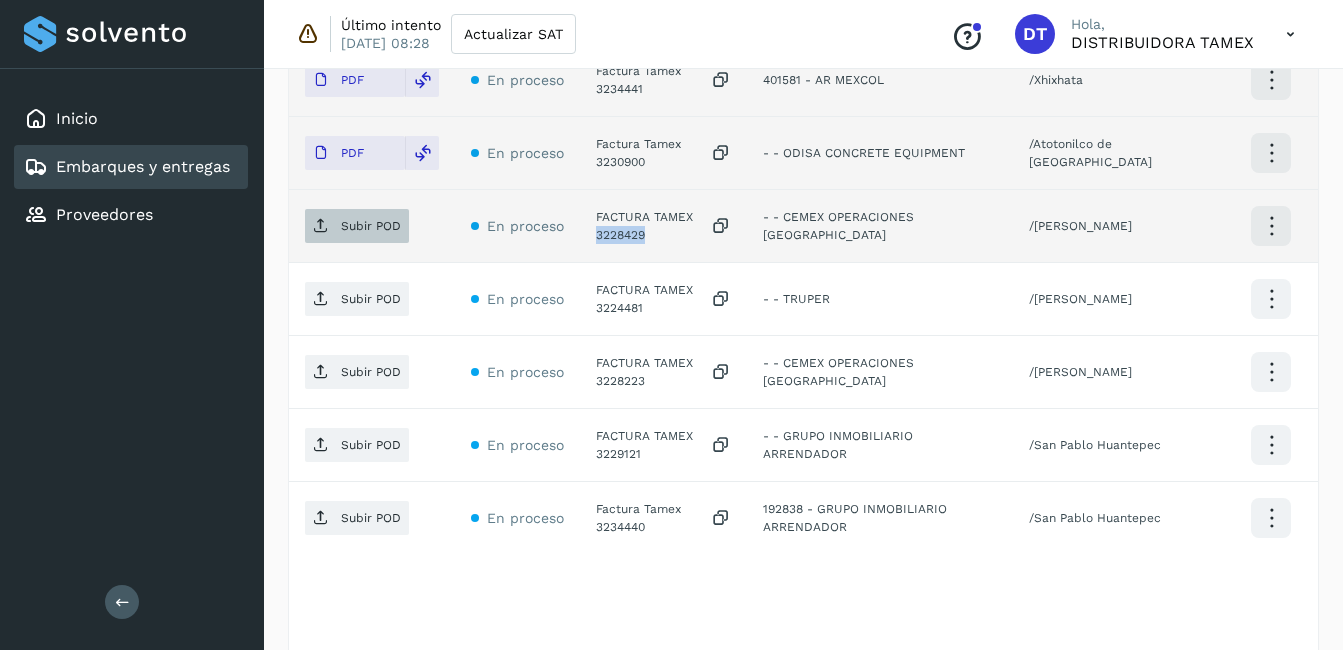 click on "Subir POD" at bounding box center (371, 226) 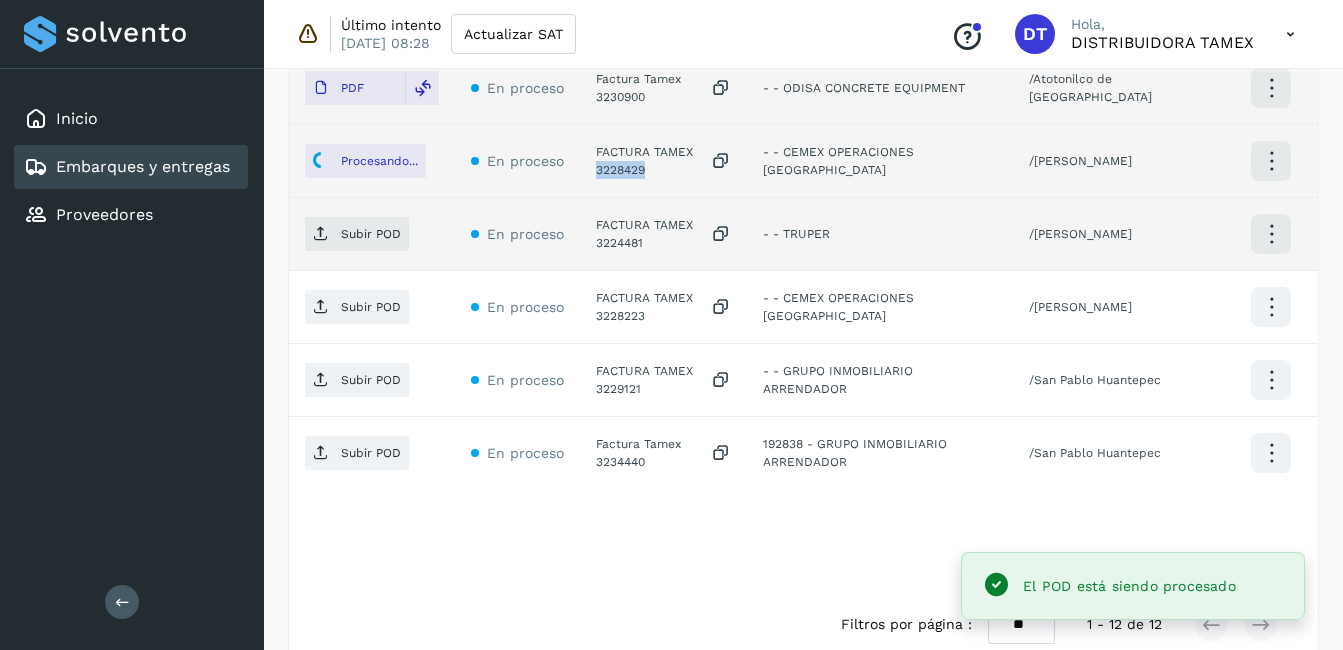 scroll, scrollTop: 1108, scrollLeft: 0, axis: vertical 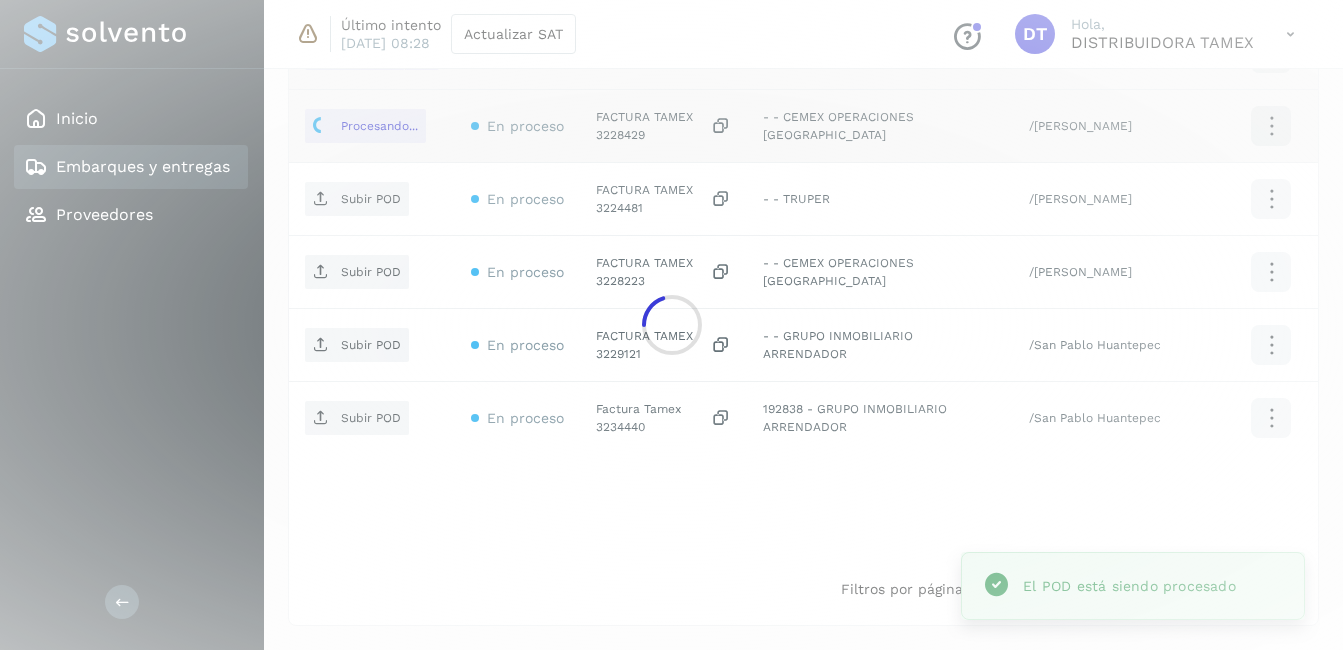 click 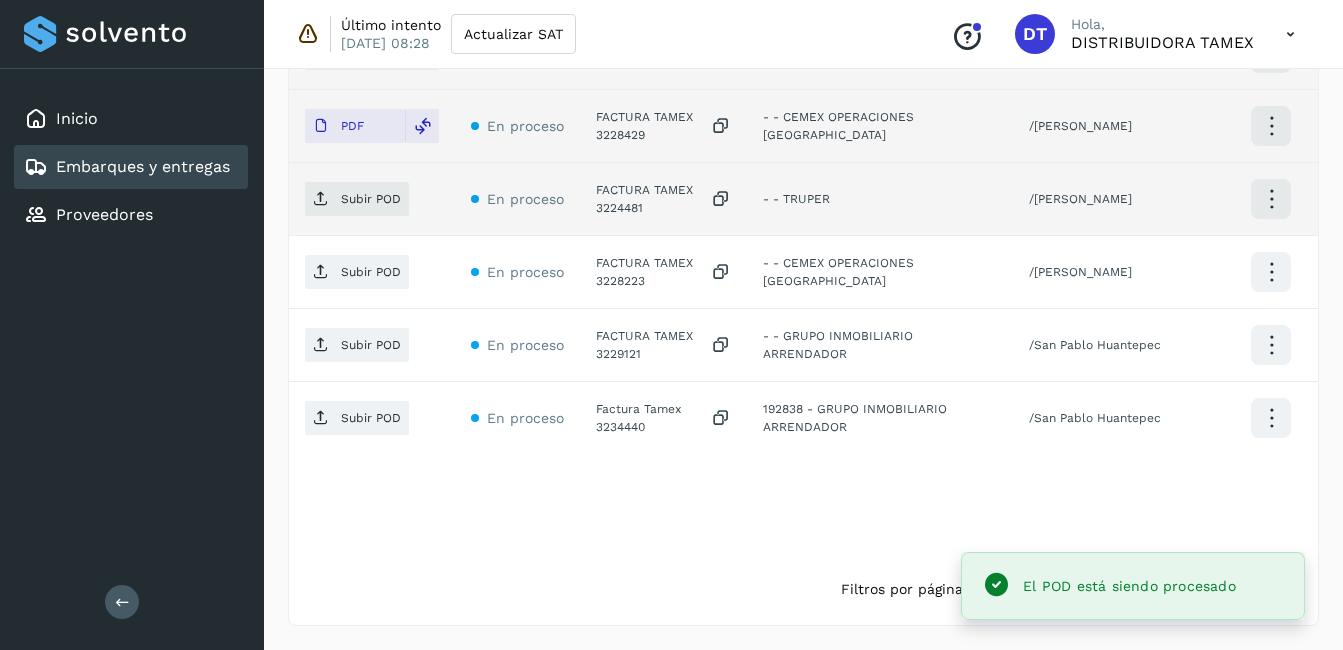 click on "FACTURA TAMEX 3224481" 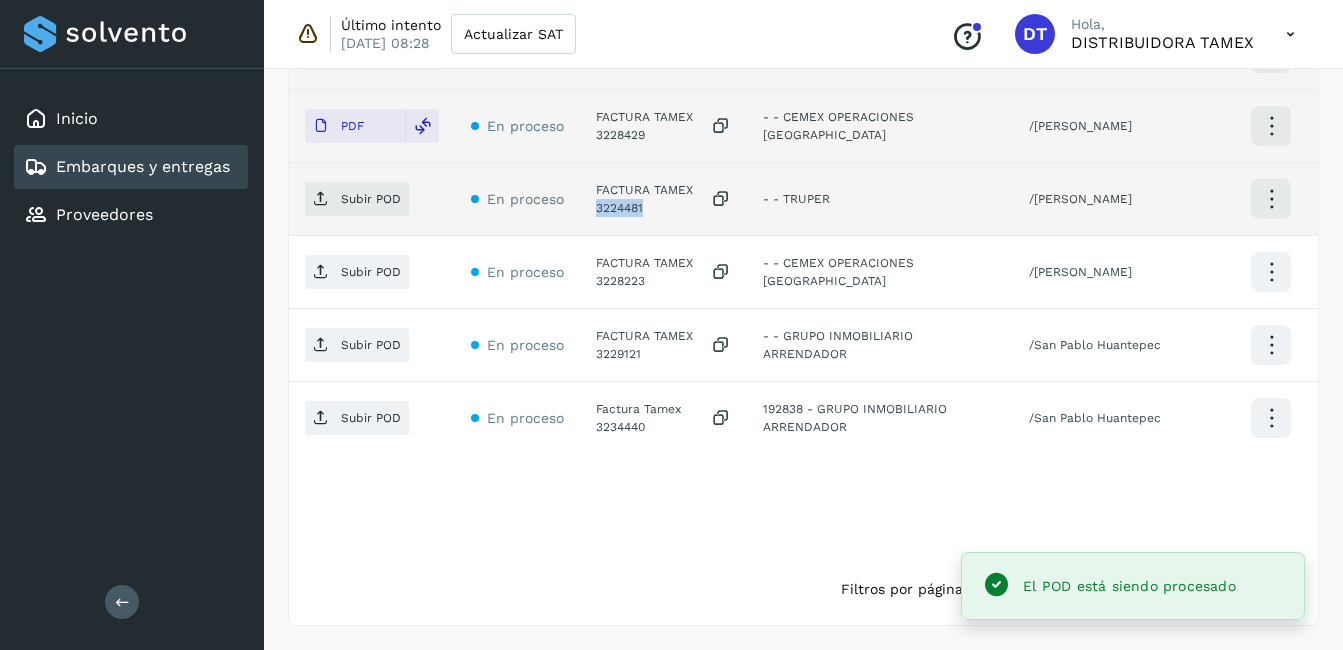 click on "FACTURA TAMEX 3224481" 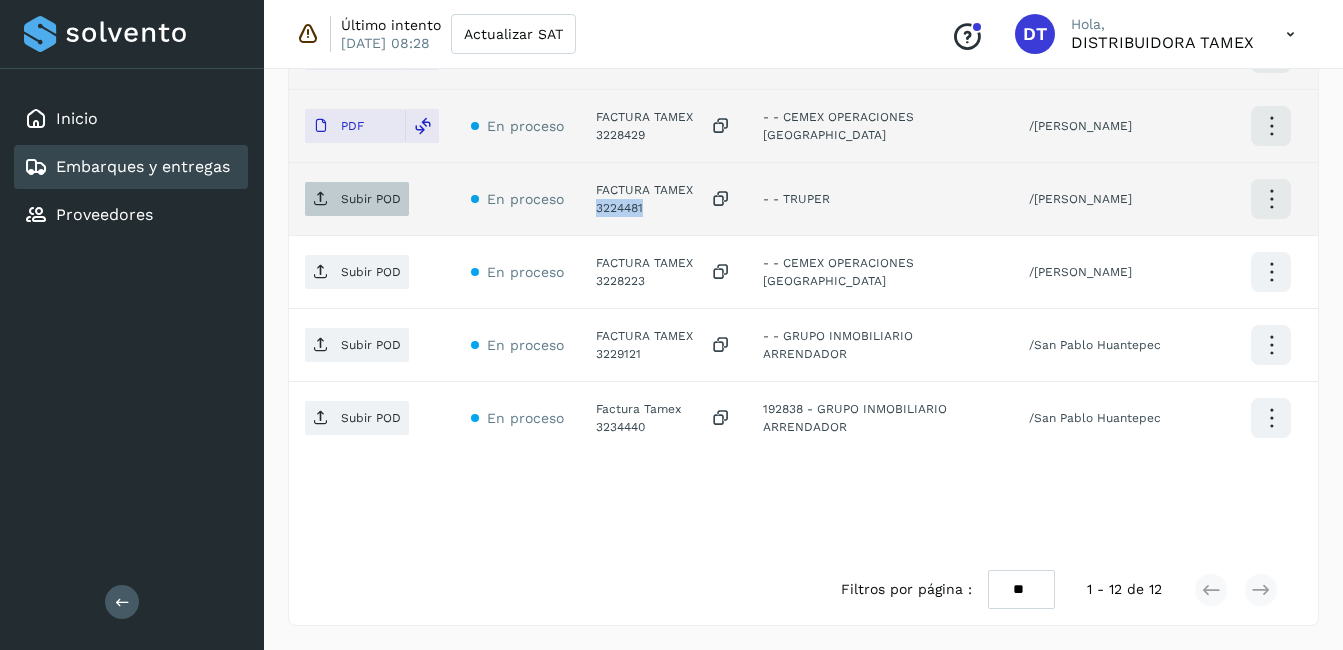 click on "Subir POD" at bounding box center (371, 199) 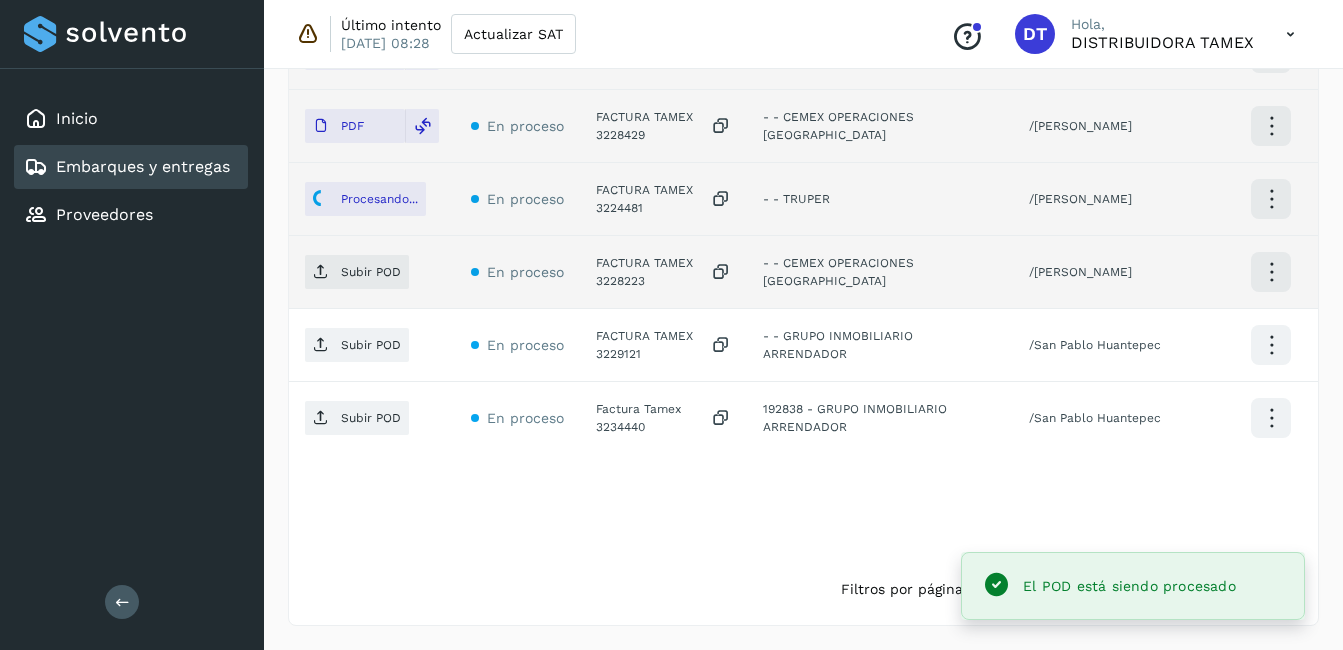 click on "FACTURA TAMEX 3228223" 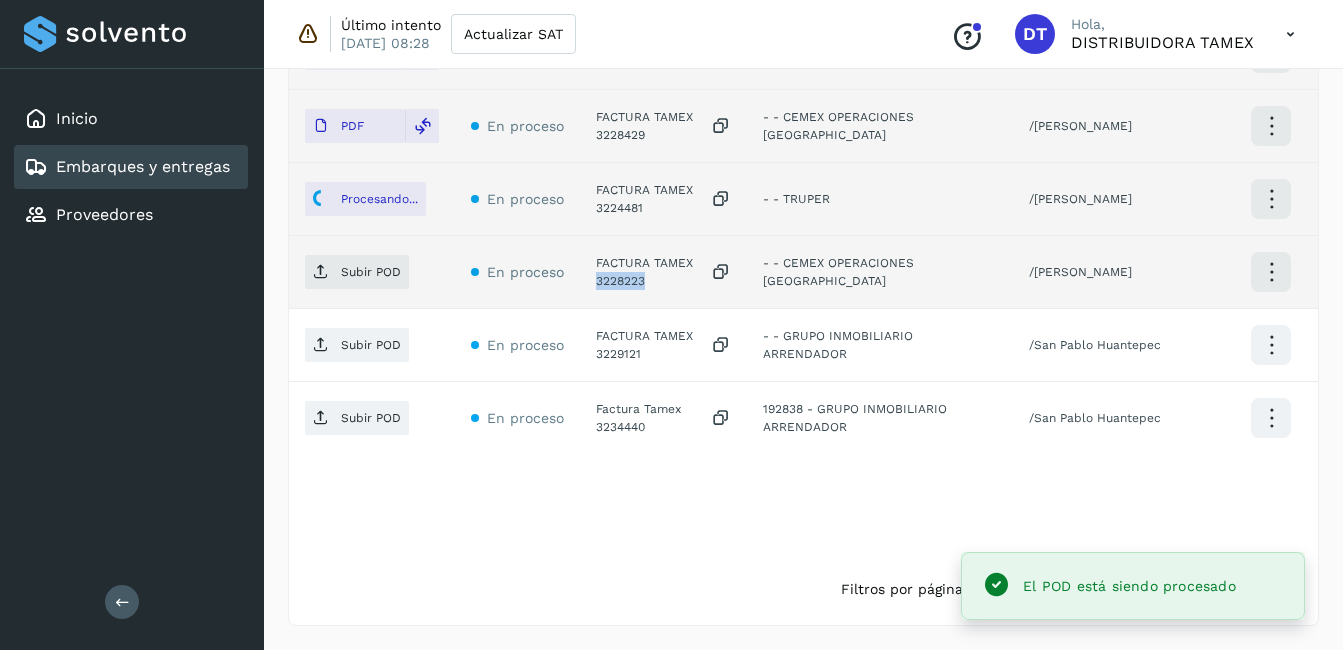 click on "FACTURA TAMEX 3228223" 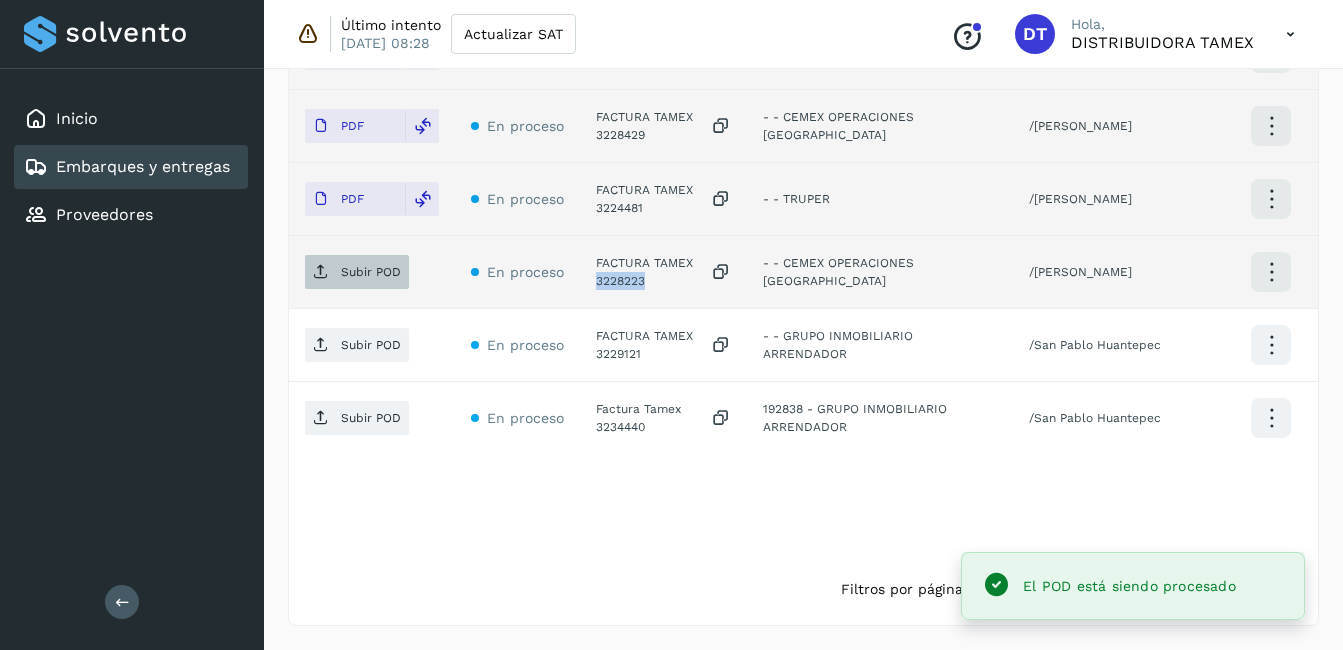 click on "Subir POD" at bounding box center [371, 272] 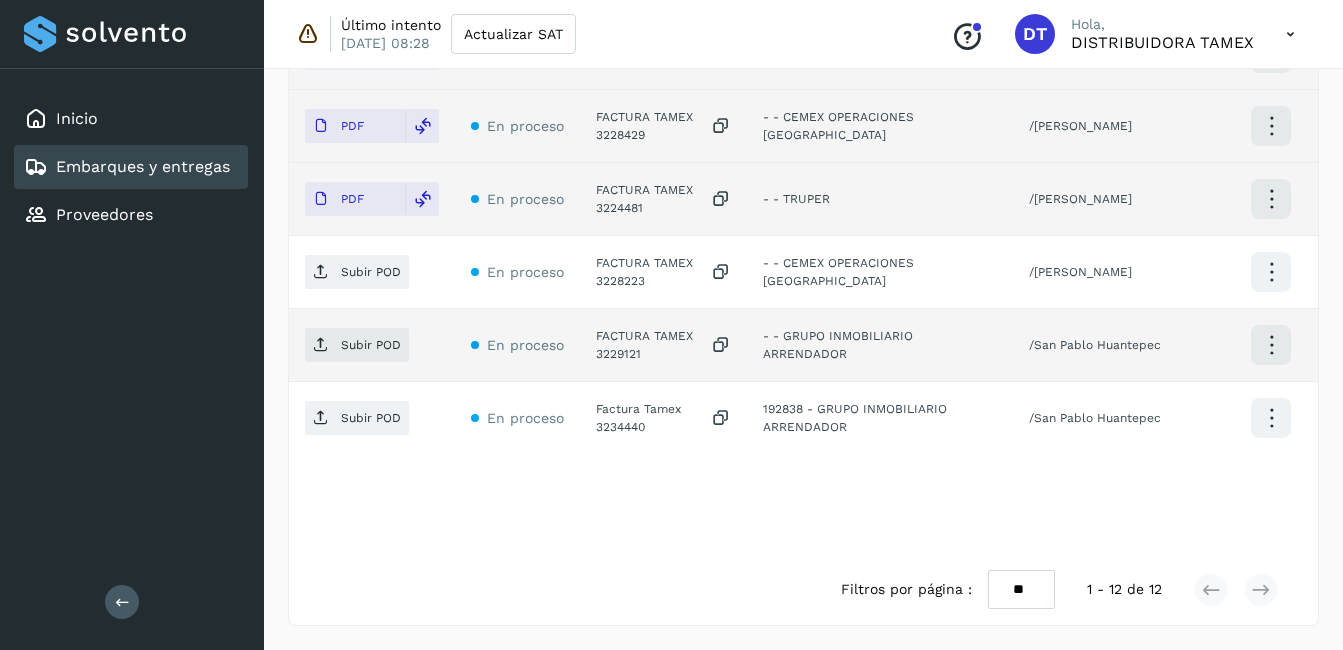 click on "FACTURA TAMEX 3229121" 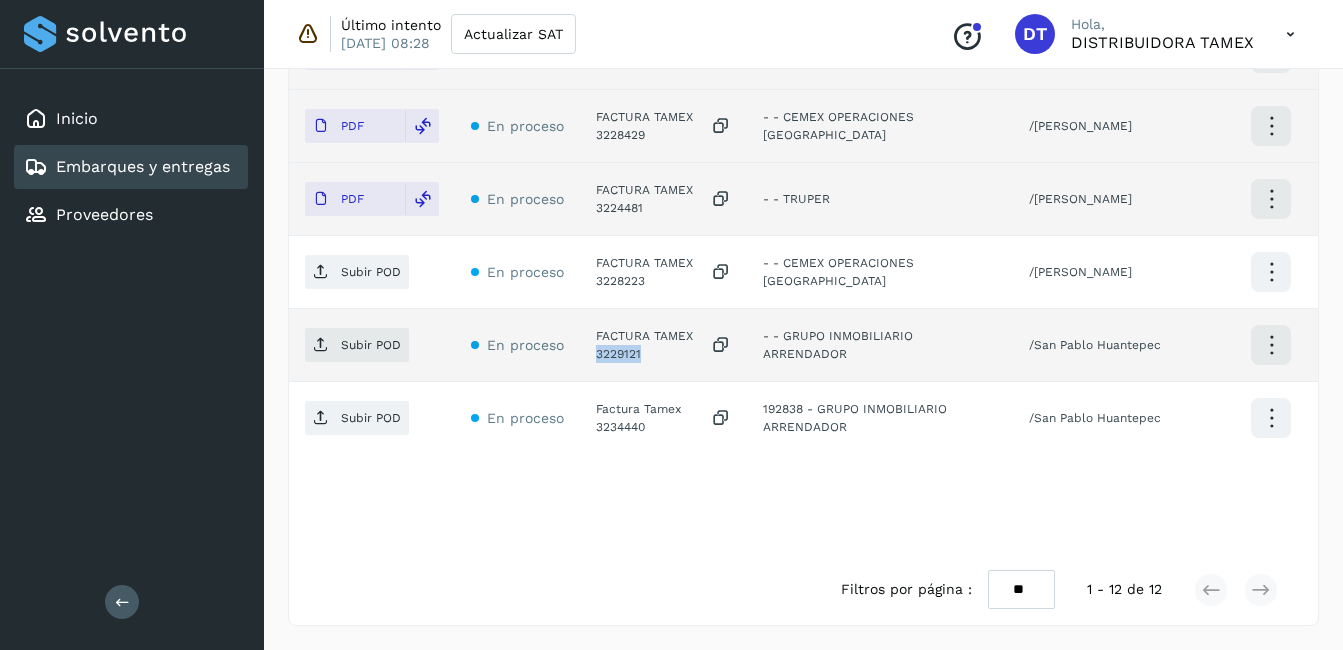 click on "FACTURA TAMEX 3229121" 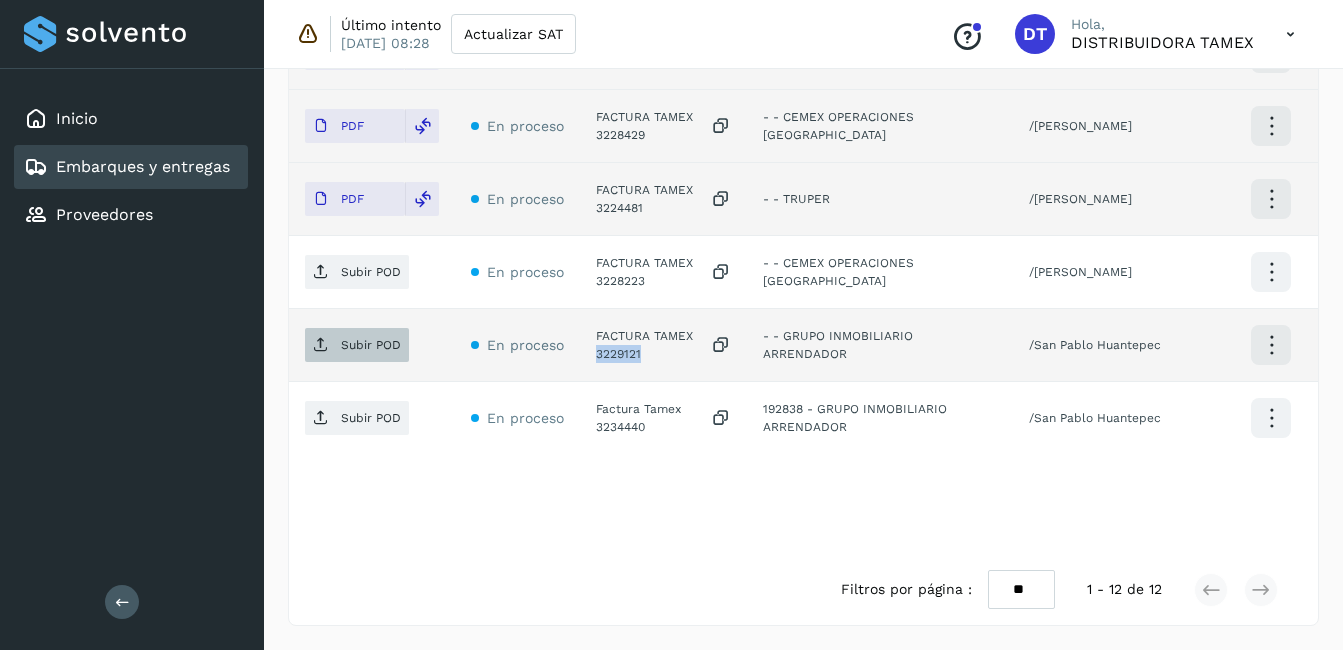 click on "Subir POD" at bounding box center (357, 345) 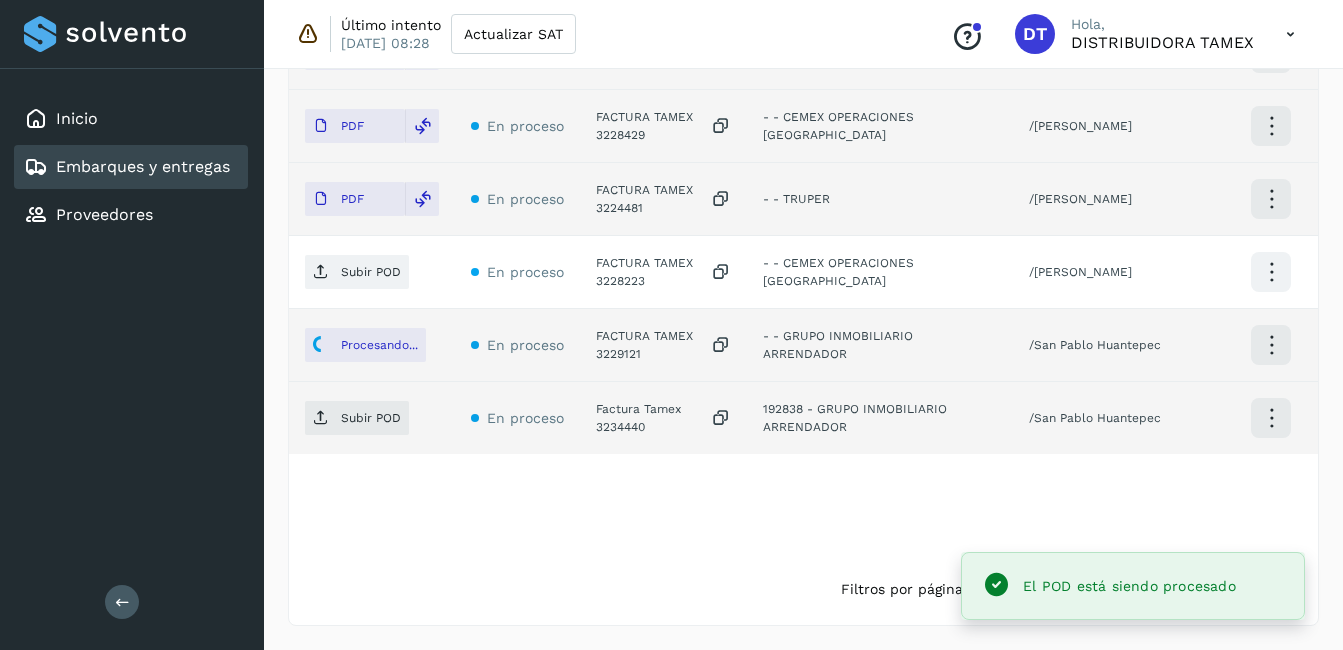 click on "Factura Tamex 3234440" 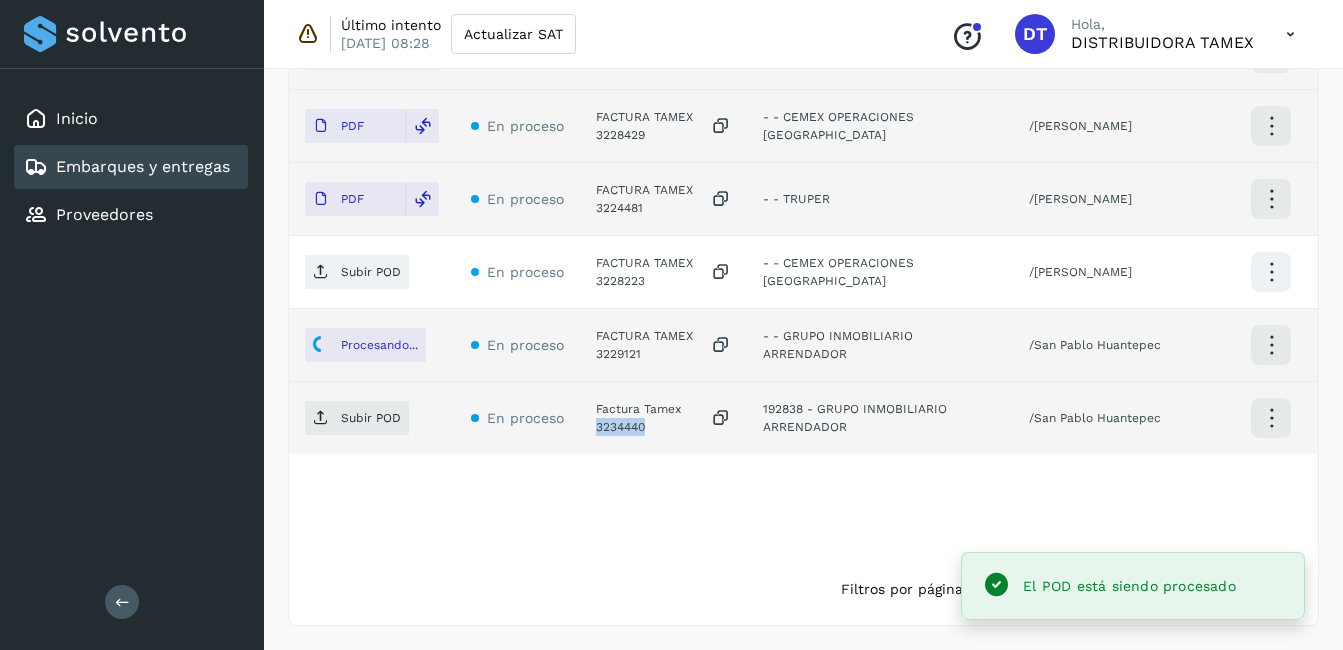 click on "Inicio Embarques y entregas Proveedores Salir Último intento [DATE] 08:28 Actualizar SAT
Conoce nuestros beneficios
DT Hola, DISTRIBUIDORA TAMEX Embarques y entregas Embarque #107FCJIL14  ✨ Muy pronto podrás gestionar todos tus accesorios desde esta misma página. Conocer más Embarque En proceso
Verifica el estado de la factura o entregas asociadas a este embarque
ID de embarque 107FCJIL14 Fecha de embarque [DATE] 00:00 Proveedor Tamex Costo planificado  $0.00 MXN  Cliente emisor Tamex Entregas 12 Origen Av. Pirules 1115 San [PERSON_NAME] Facturas Asociar factura Aún no has subido ninguna factura Entregas En proceso Selecciona un estado Limpiar filtros POD
El tamaño máximo de archivo es de 20 Mb.
Estado ID de entrega Cliente receptor Destino Acciones PDF En proceso FACTURA TAMEX 3229119  - - GRUPO INMOBILIARIO ARRENDADOR PDF En proceso" 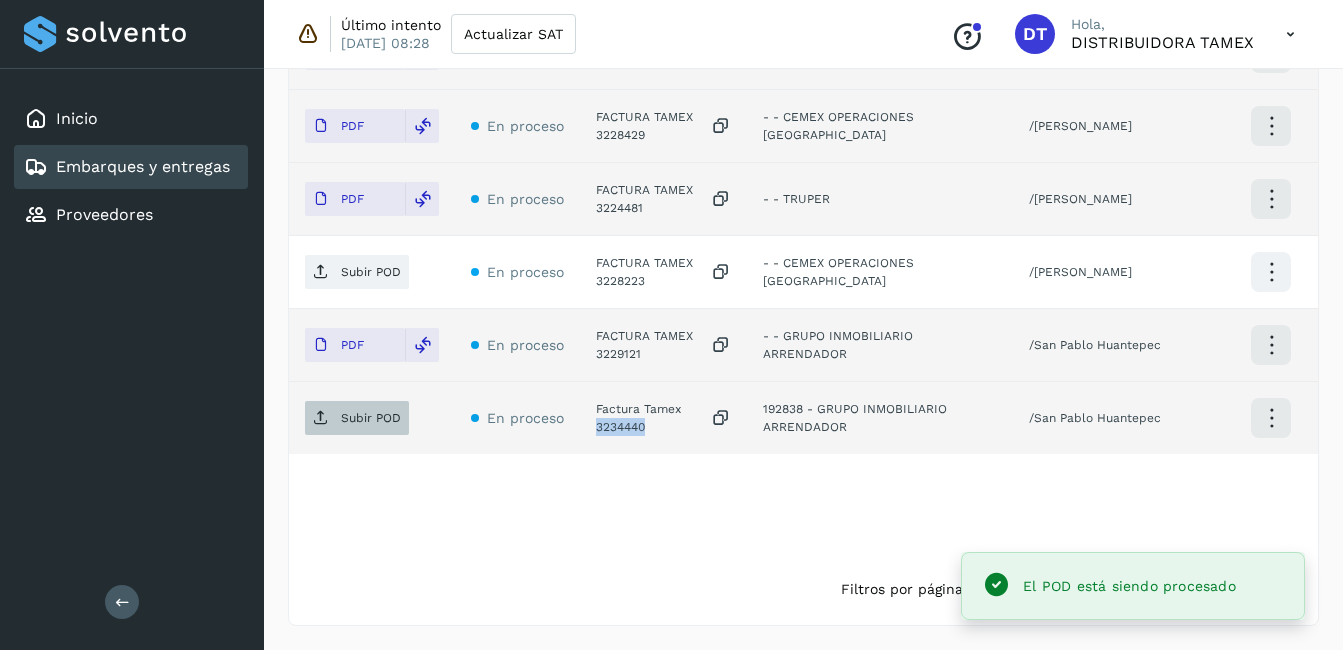 click on "Subir POD" at bounding box center (371, 418) 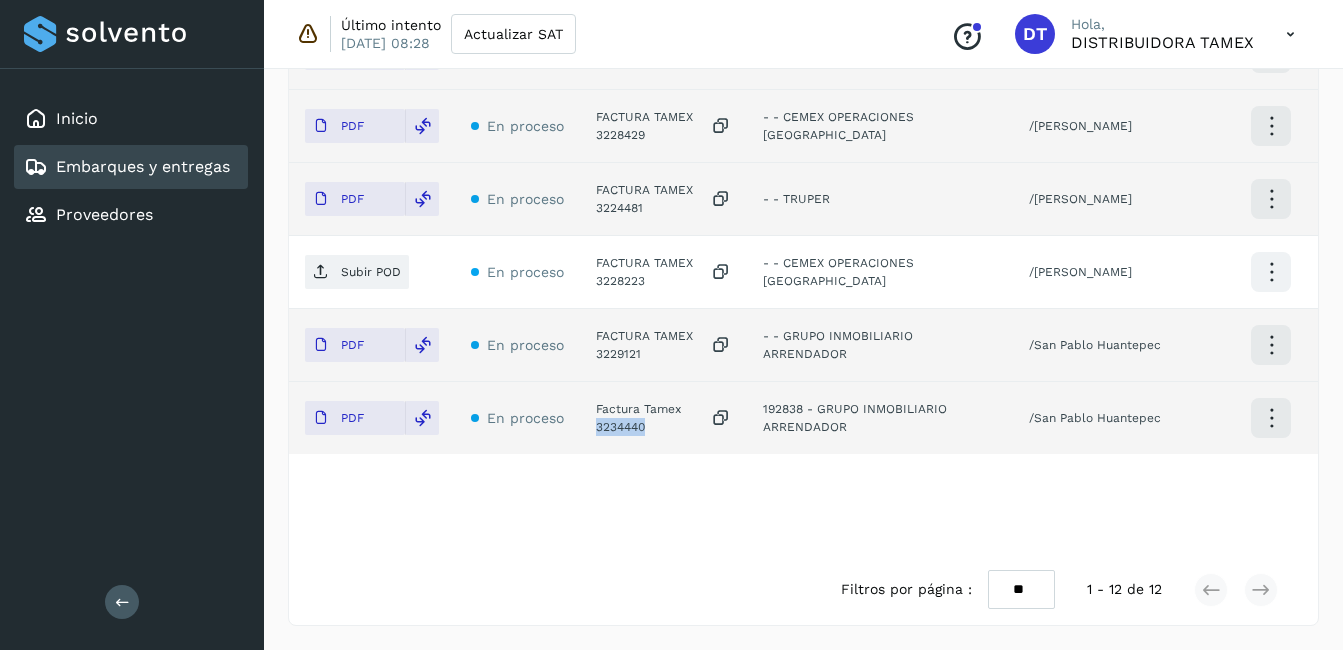 select on "**" 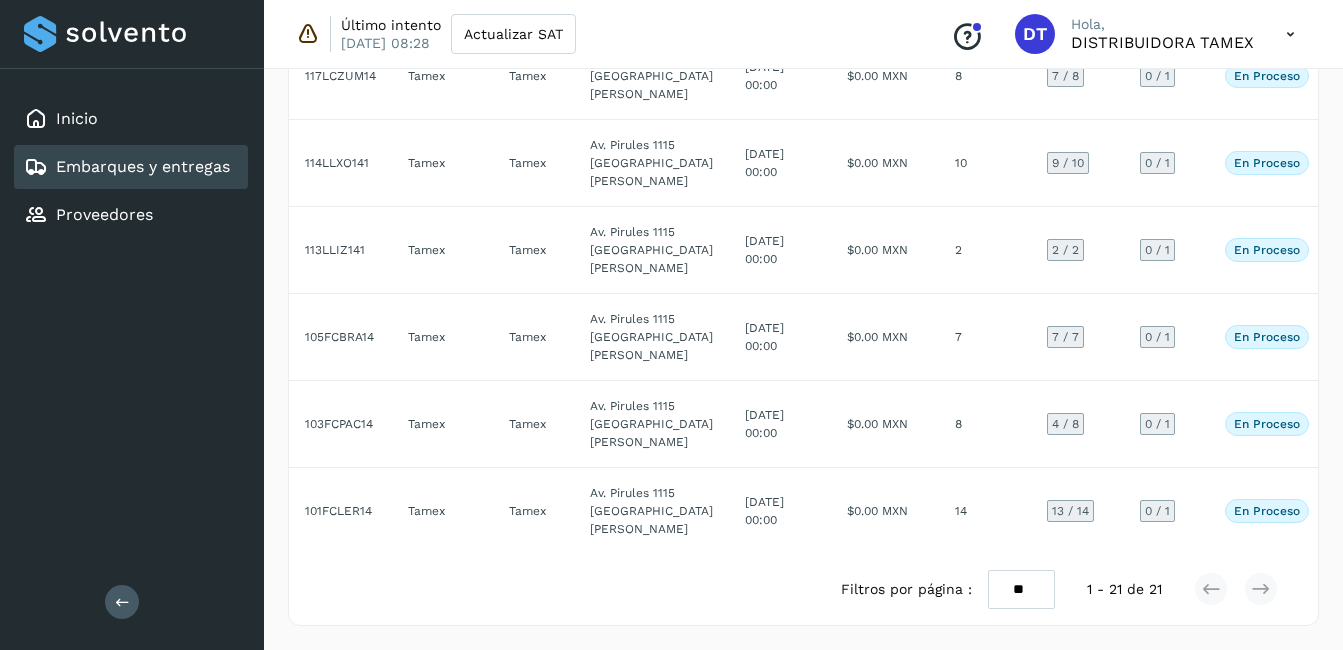 scroll, scrollTop: 1800, scrollLeft: 0, axis: vertical 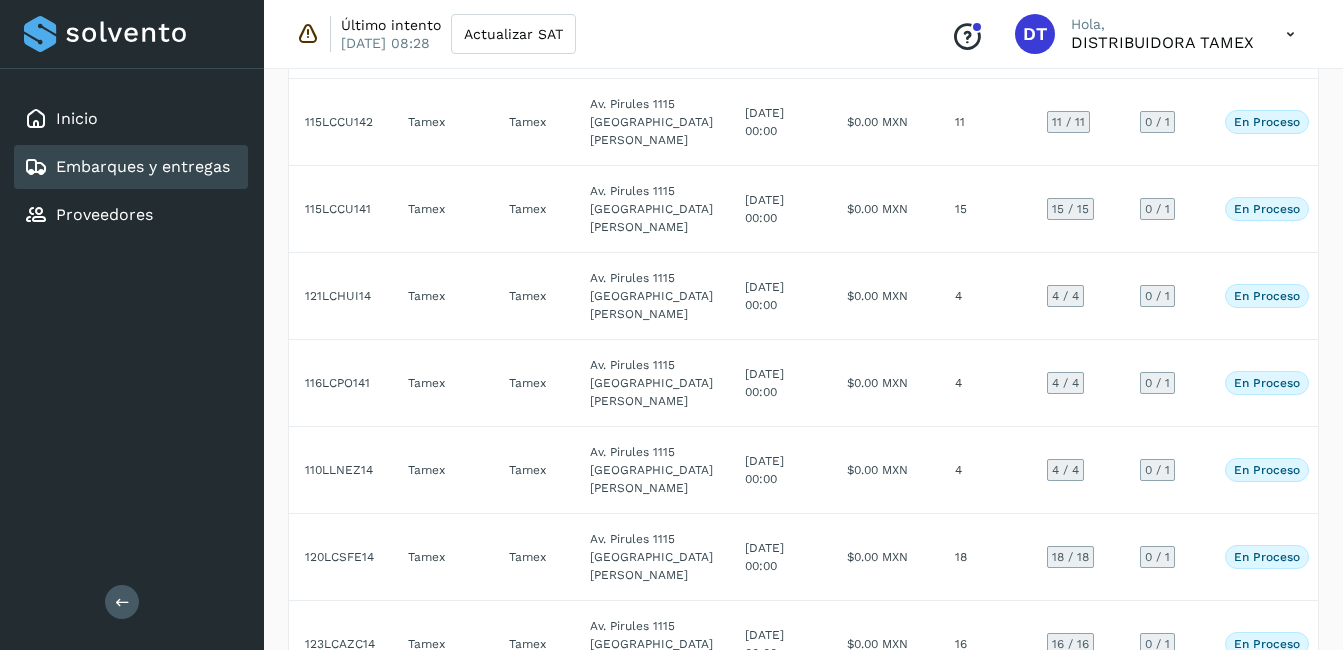 select on "**" 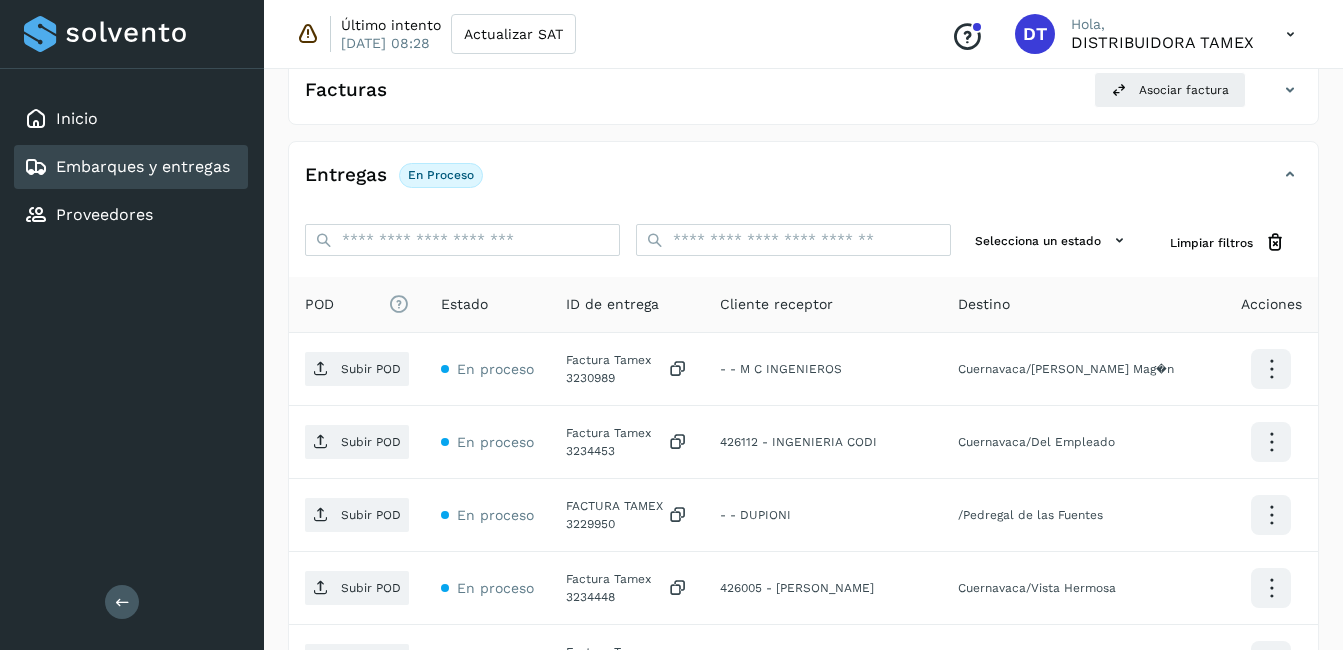 scroll, scrollTop: 389, scrollLeft: 0, axis: vertical 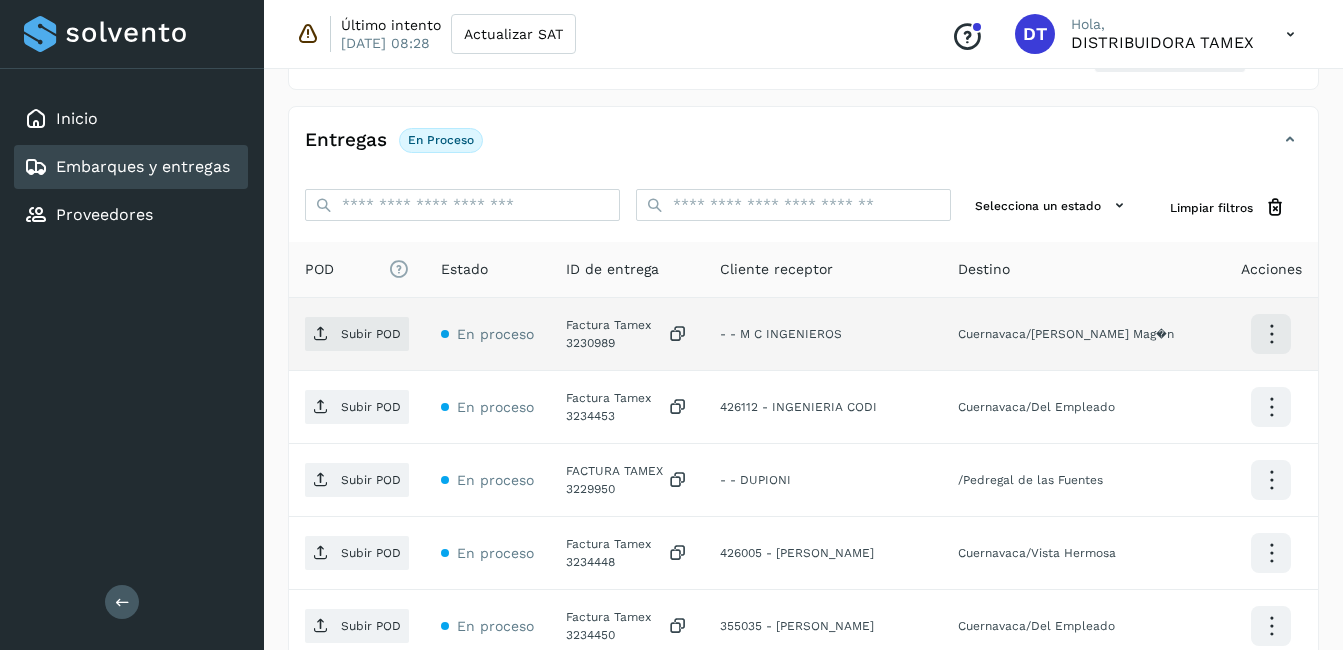 click on "Factura Tamex 3230989" 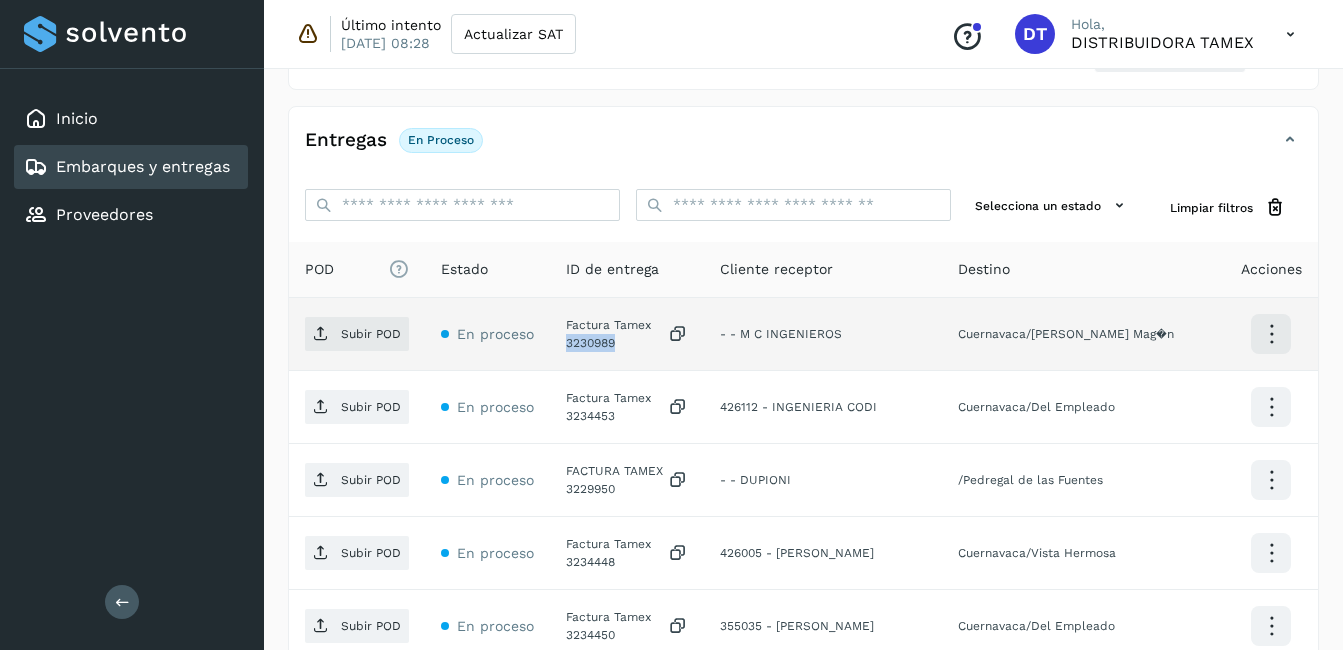 click on "Factura Tamex 3230989" 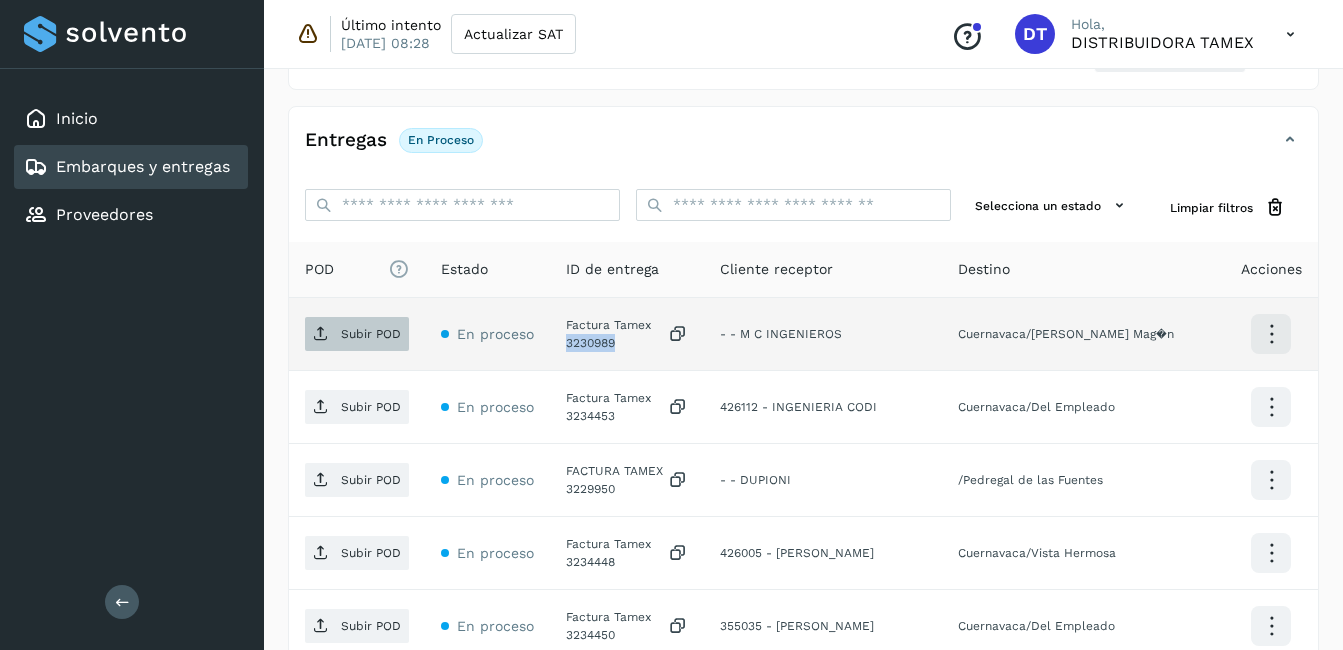 click on "Subir POD" at bounding box center [357, 334] 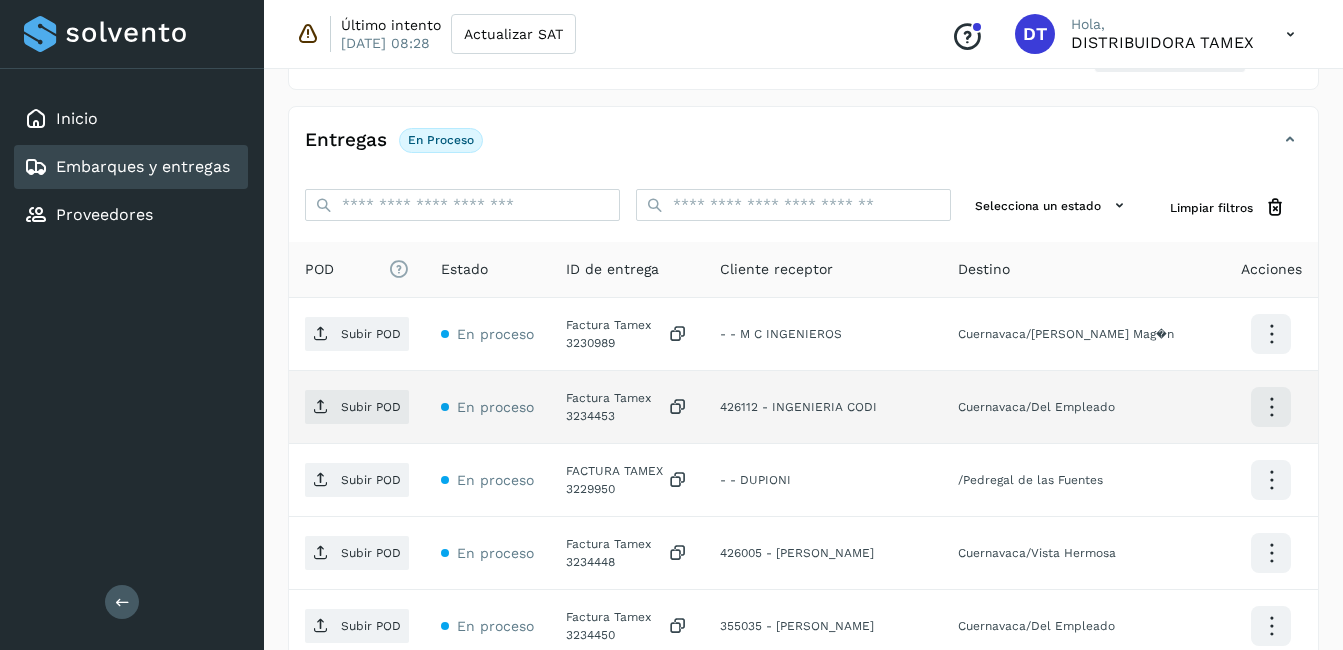 click on "Factura Tamex 3234453" 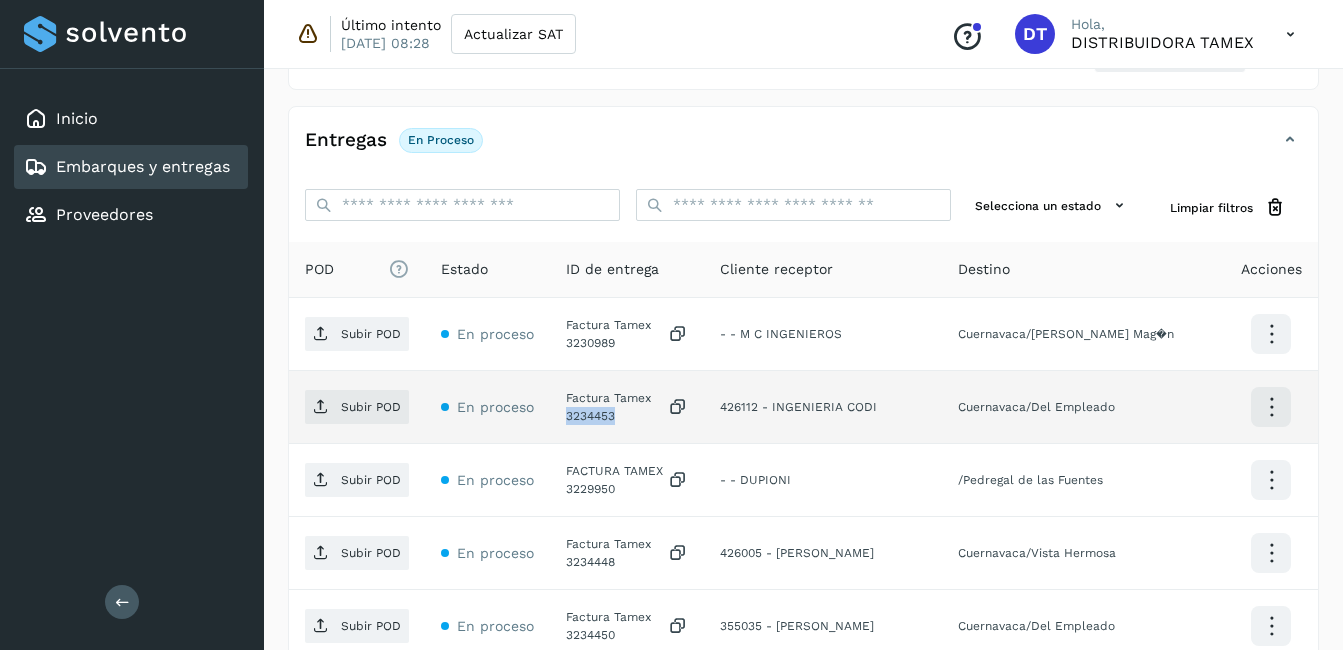 click on "Factura Tamex 3234453" 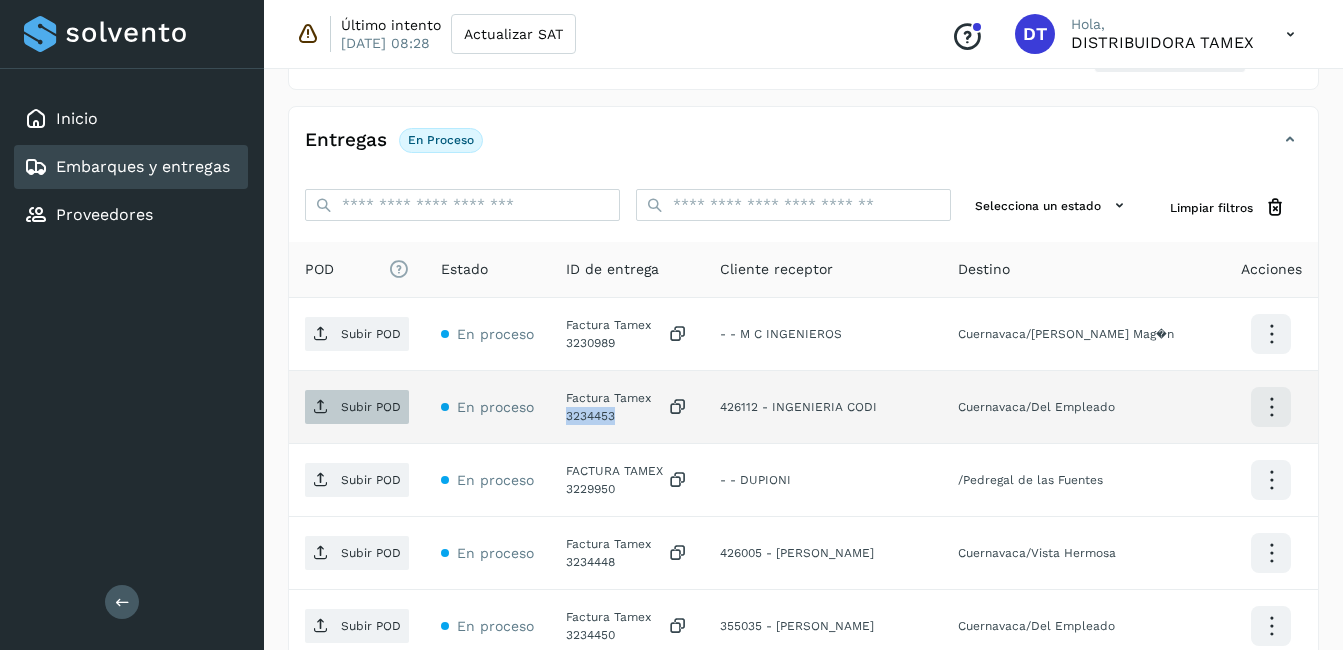 click on "Subir POD" at bounding box center [371, 407] 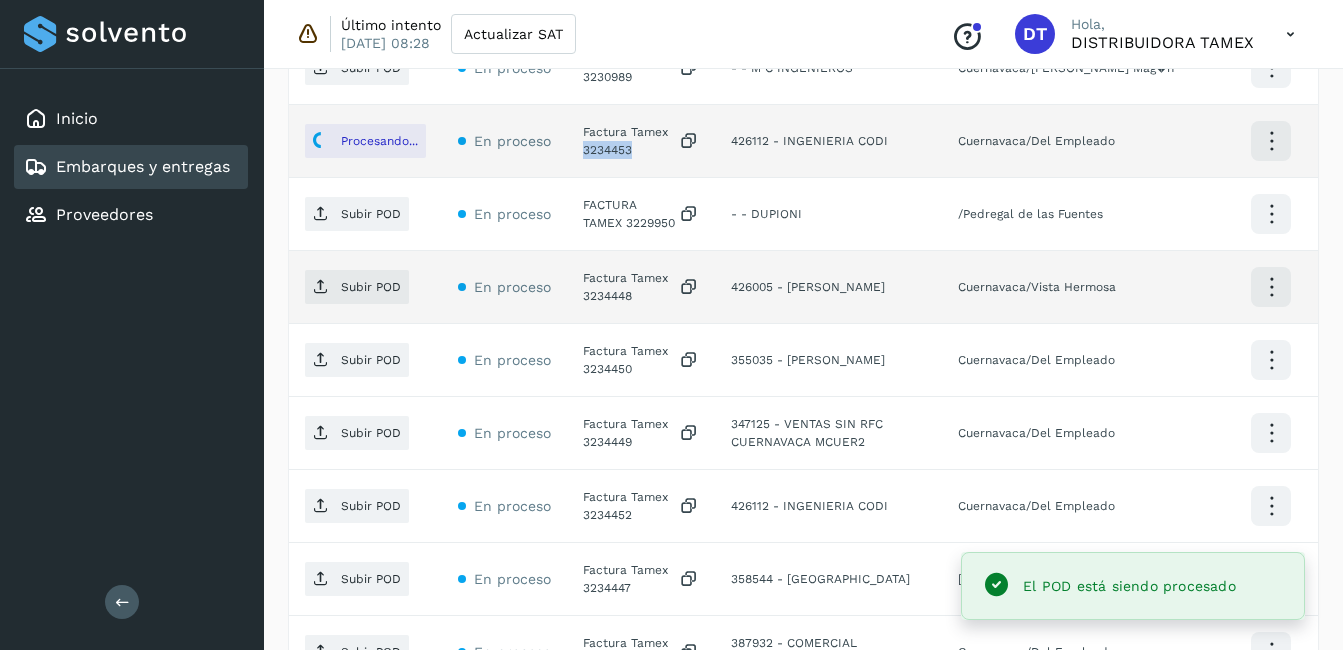 scroll, scrollTop: 689, scrollLeft: 0, axis: vertical 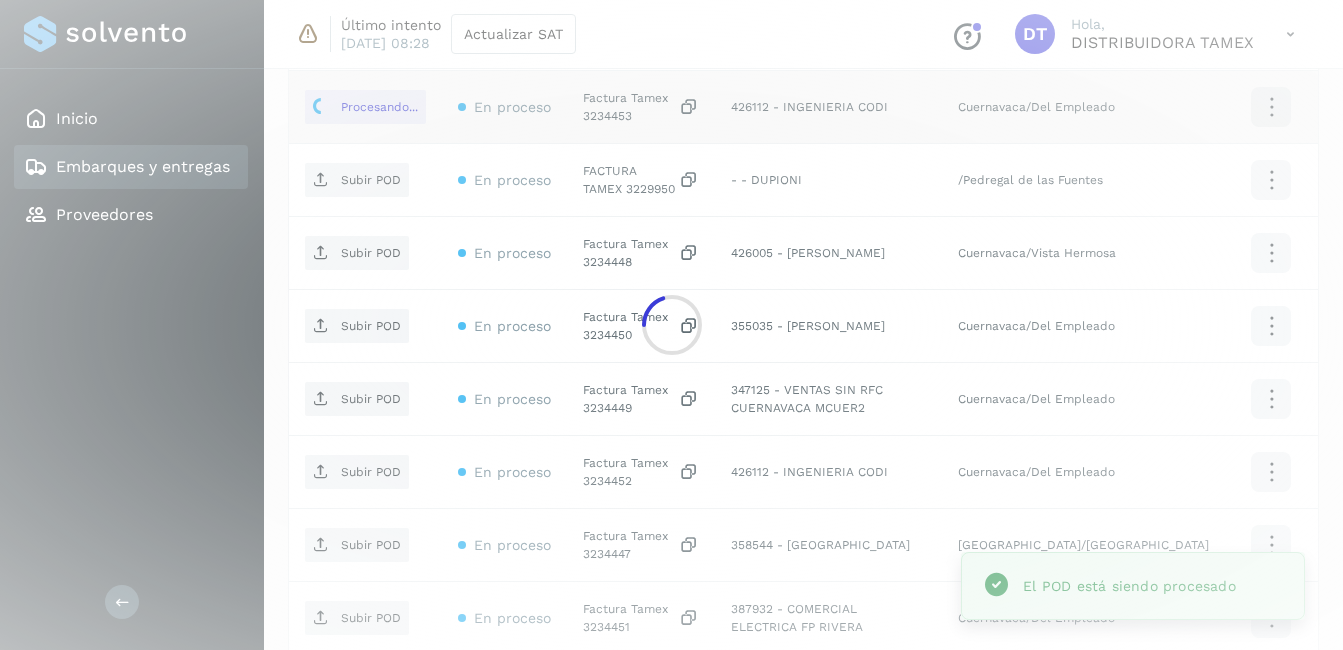 click 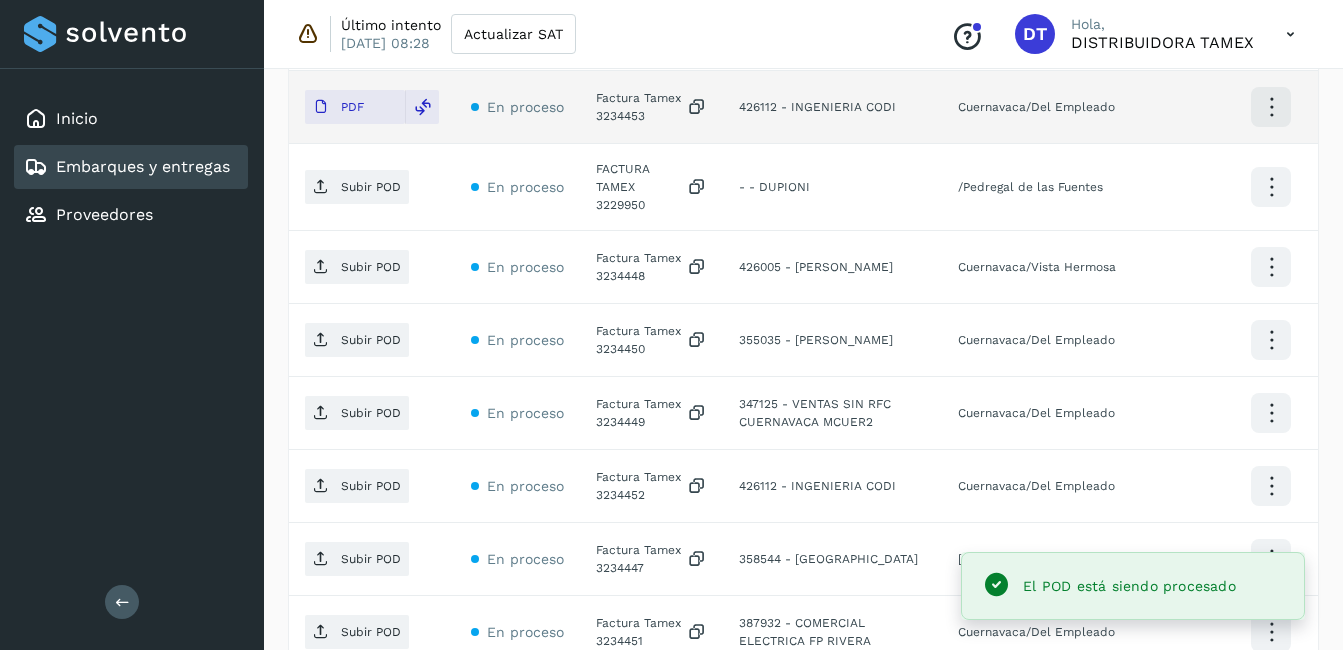 click on "FACTURA TAMEX 3229950" 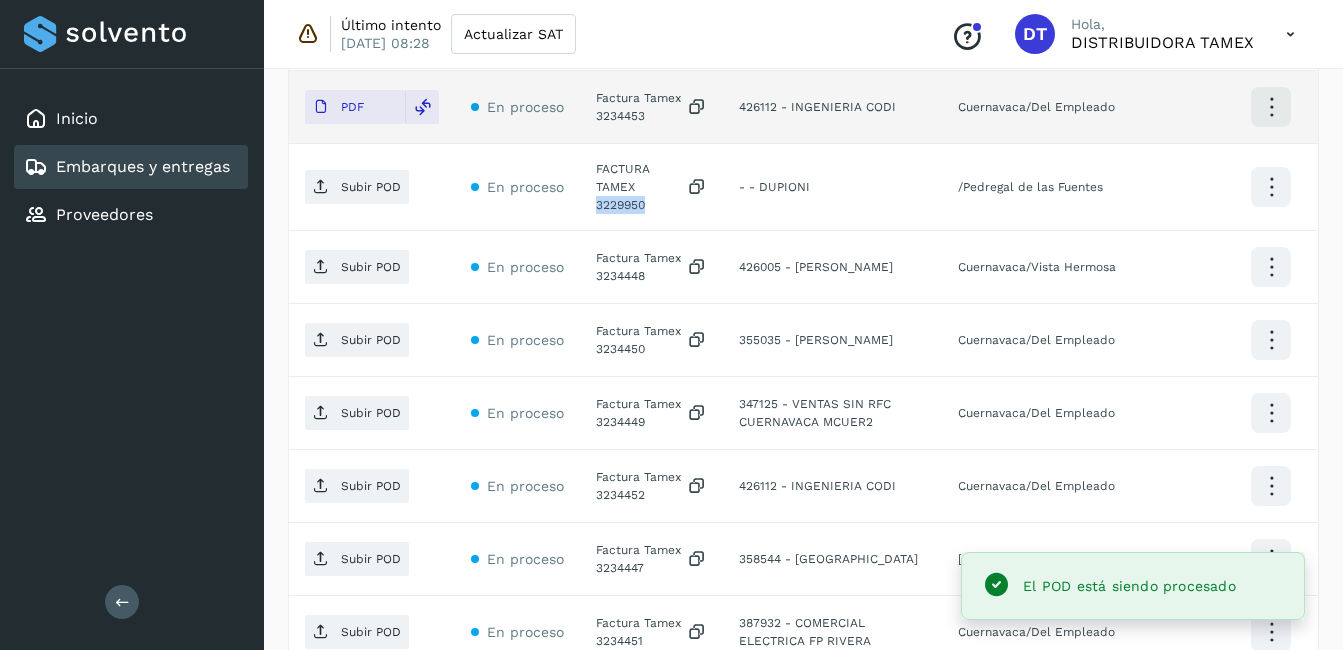 click on "FACTURA TAMEX 3229950" 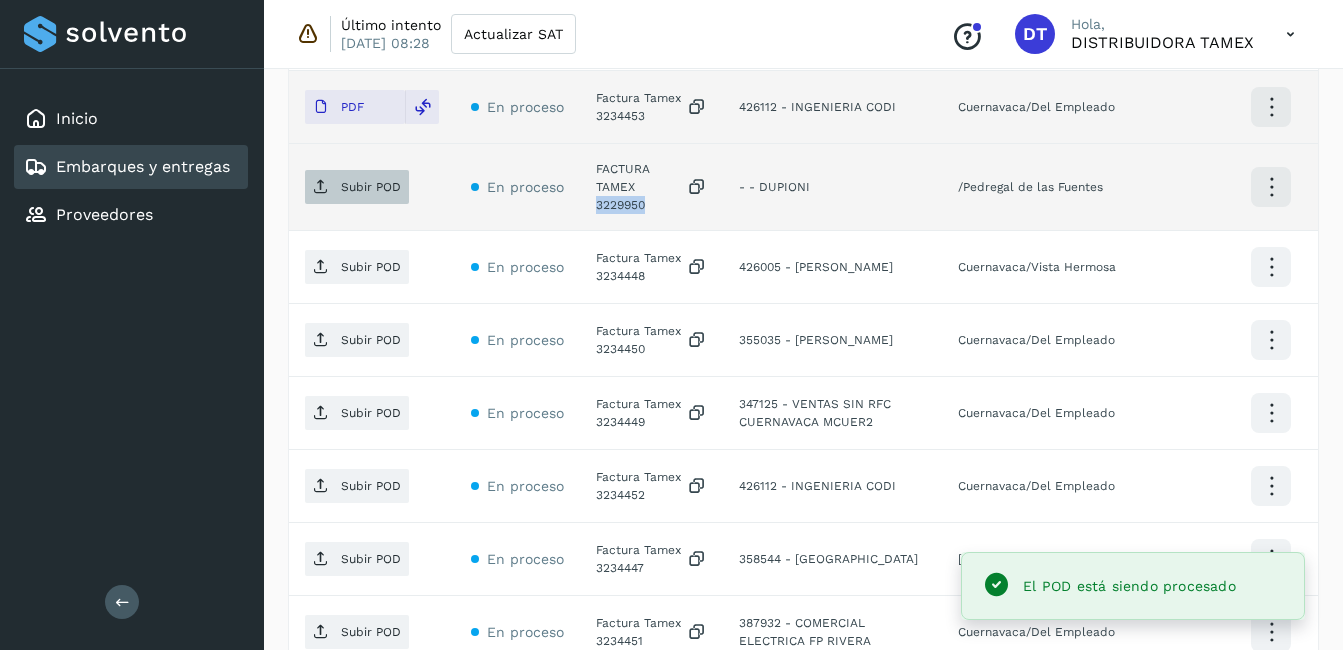 click on "Subir POD" at bounding box center [357, 187] 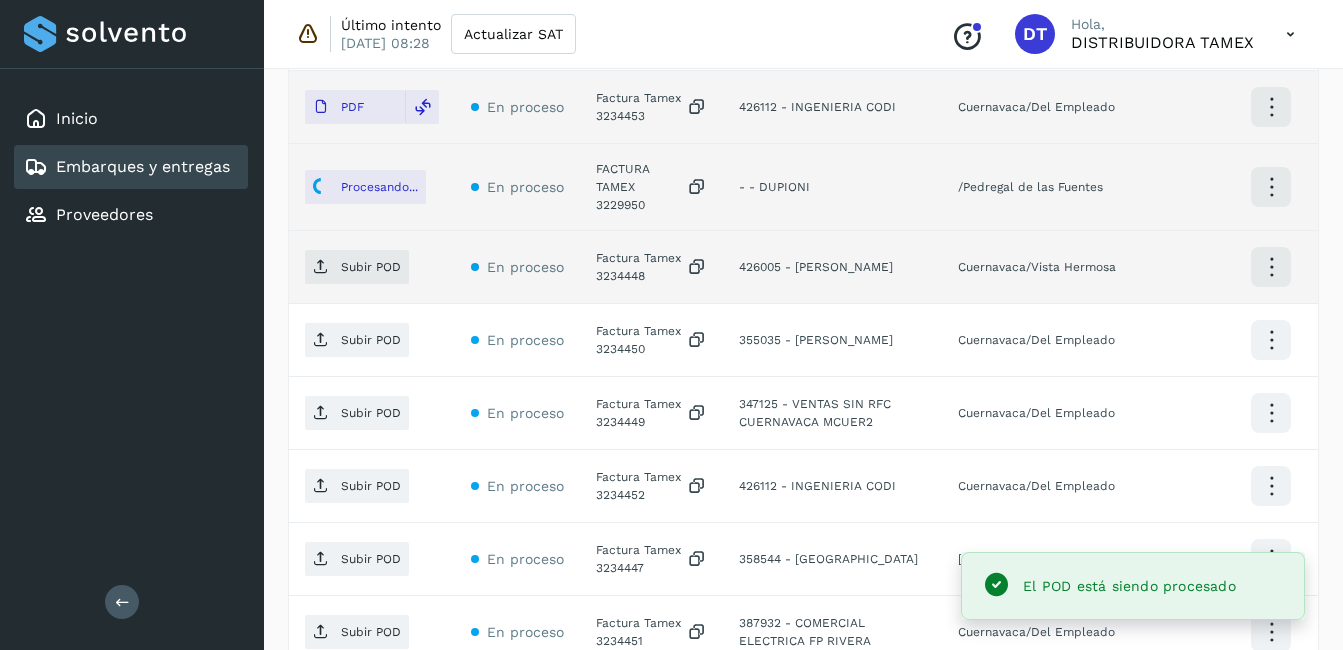 click on "Factura Tamex 3234448" 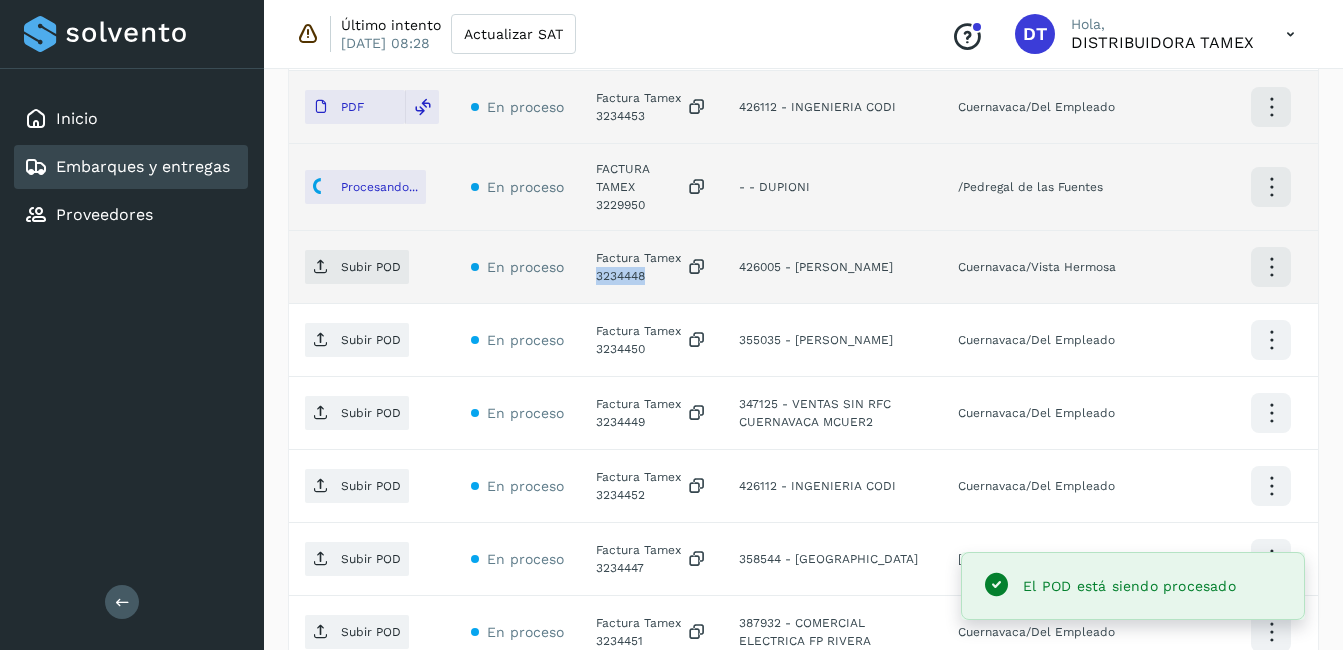 click on "Factura Tamex 3234448" 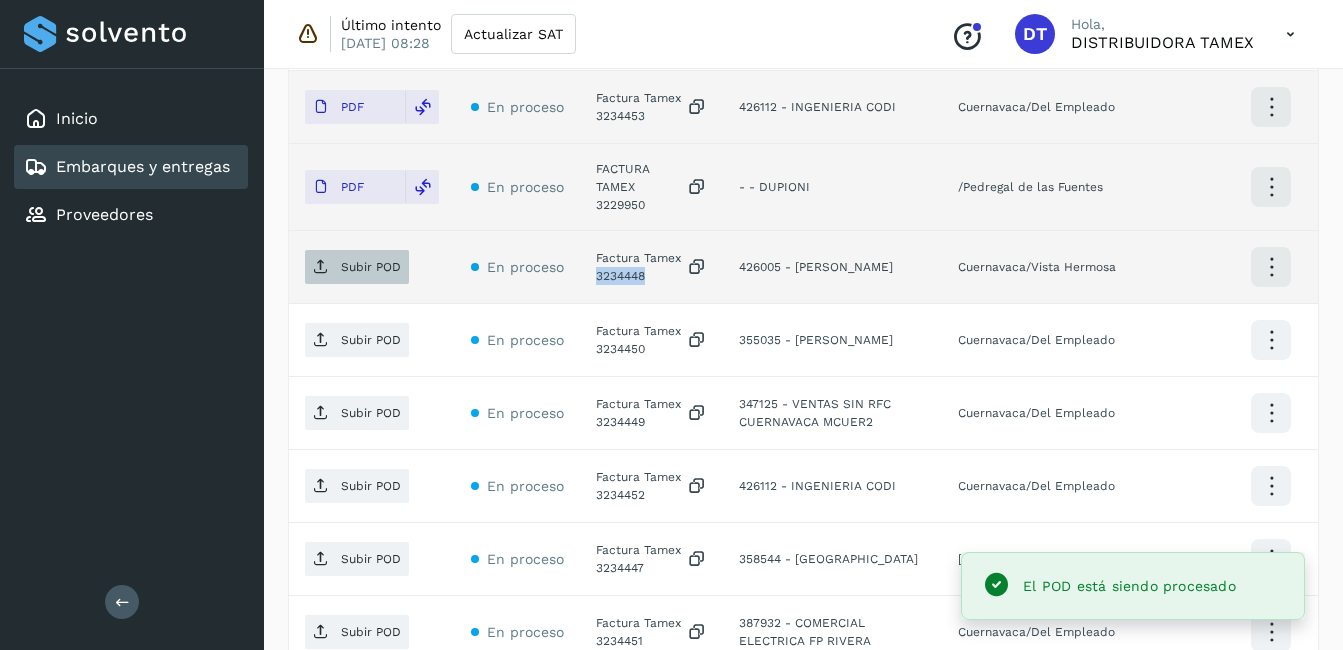 click on "Subir POD" at bounding box center (371, 267) 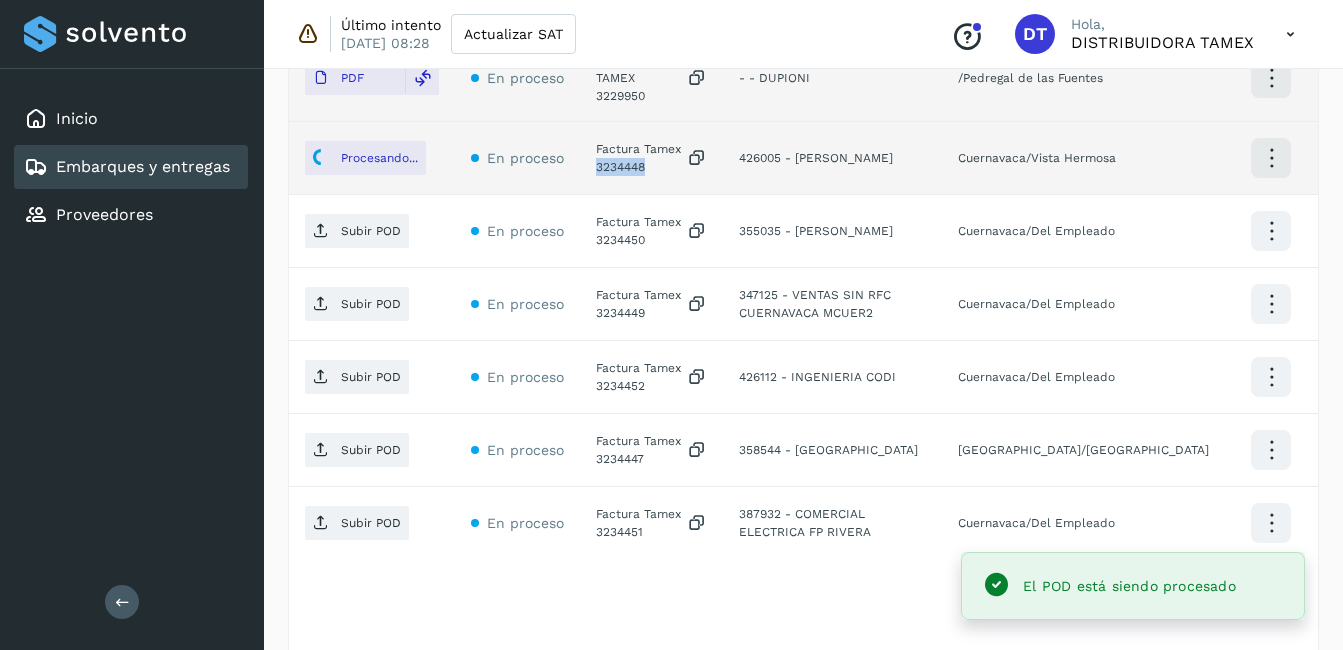 scroll, scrollTop: 889, scrollLeft: 0, axis: vertical 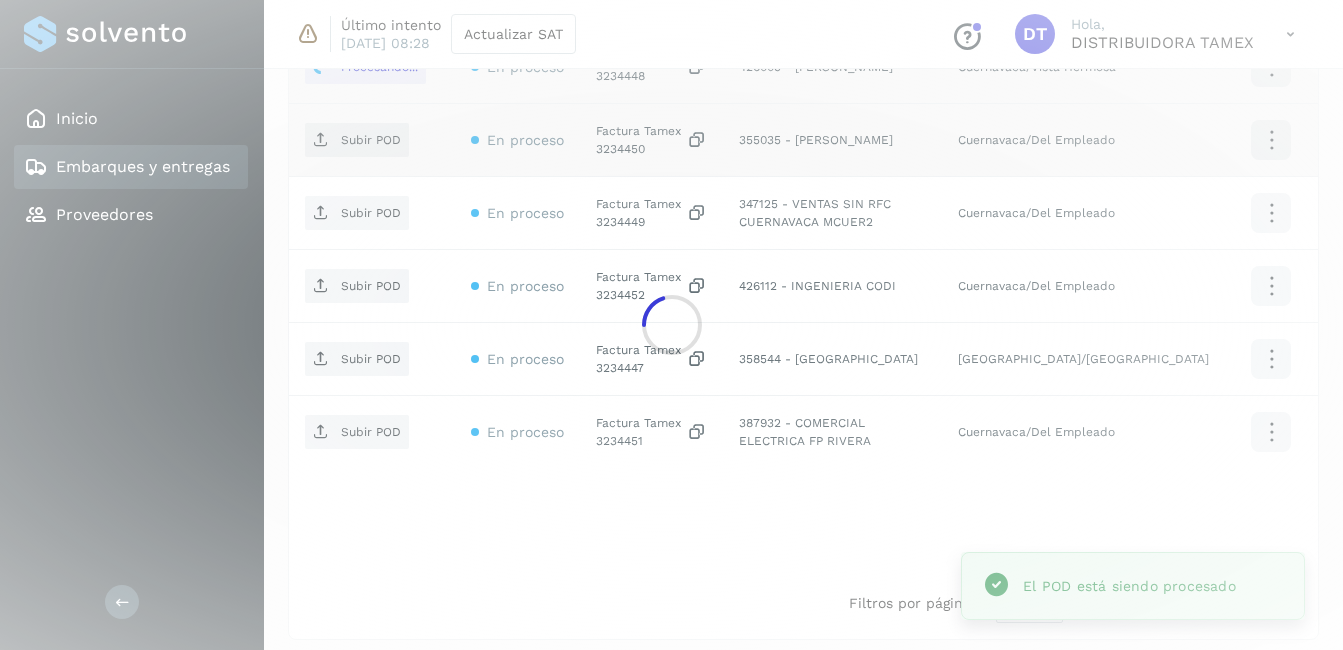 click 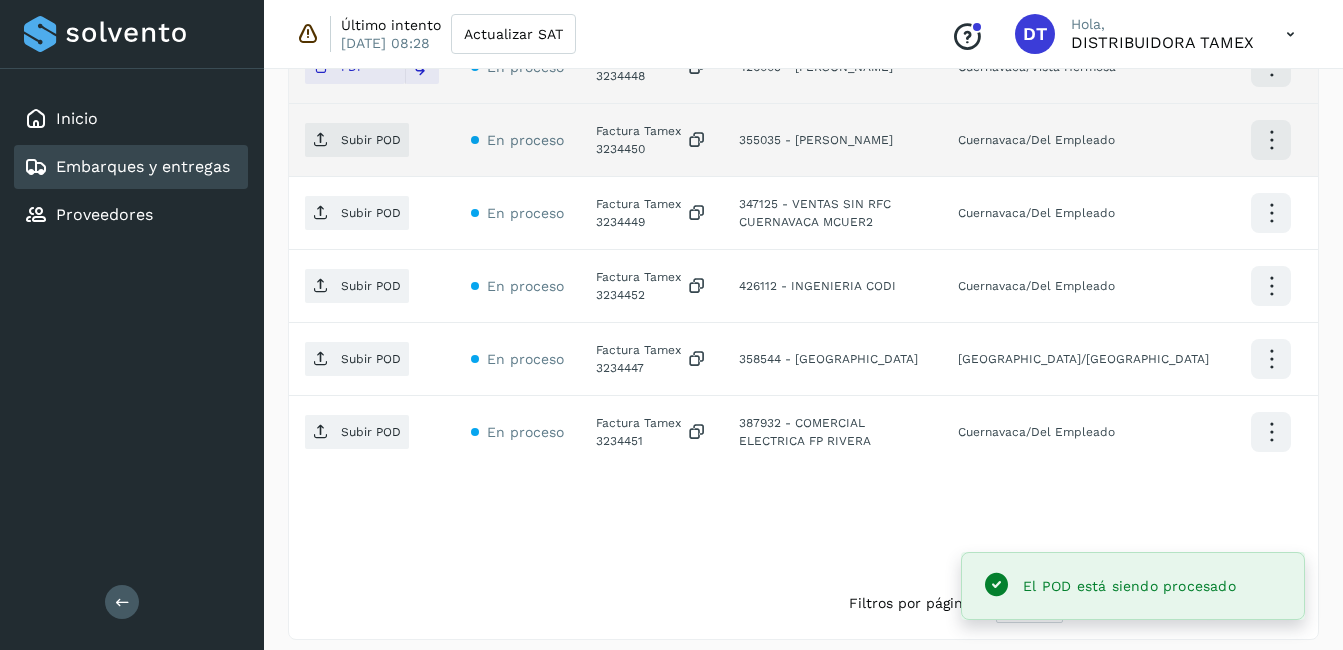 click on "Factura Tamex 3234450" 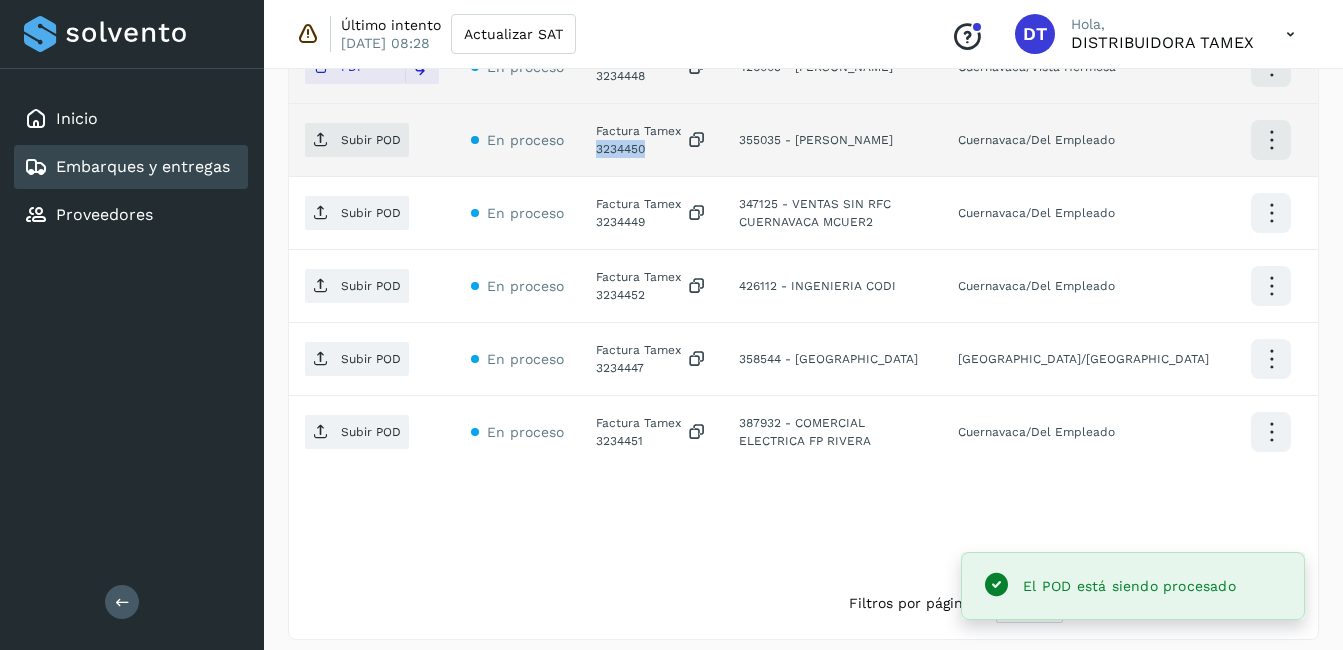 click on "Factura Tamex 3234450" 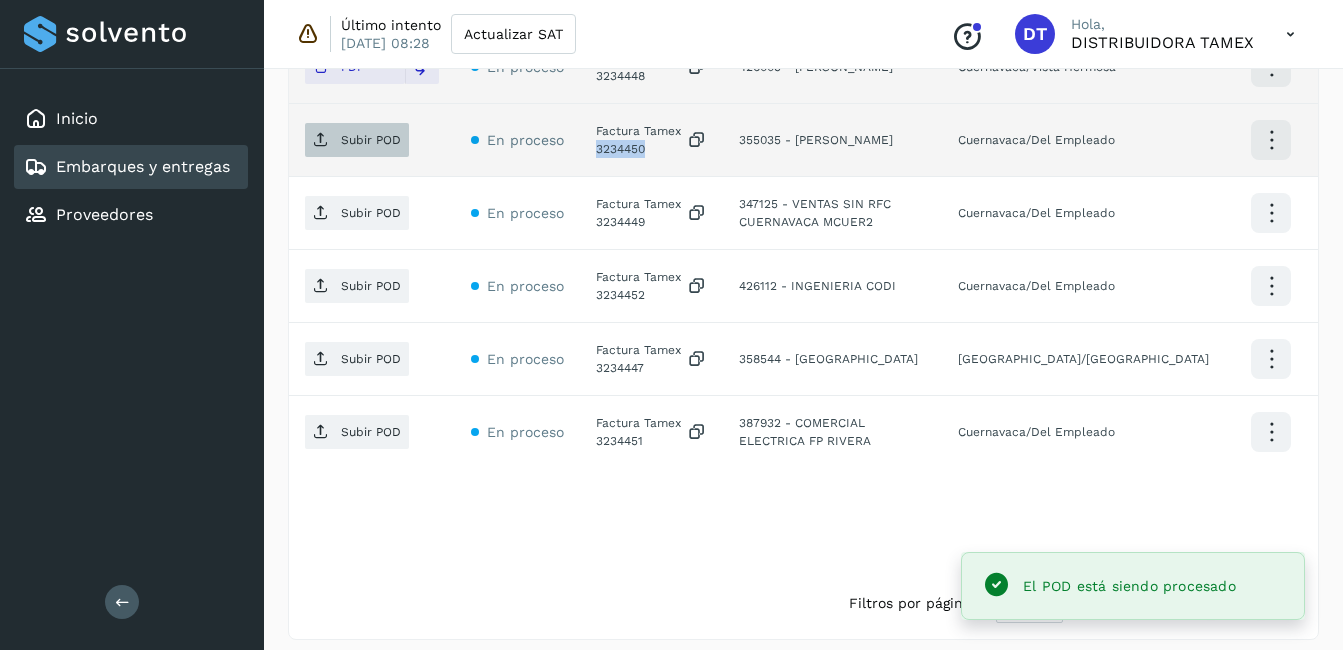 click on "Subir POD" at bounding box center [371, 140] 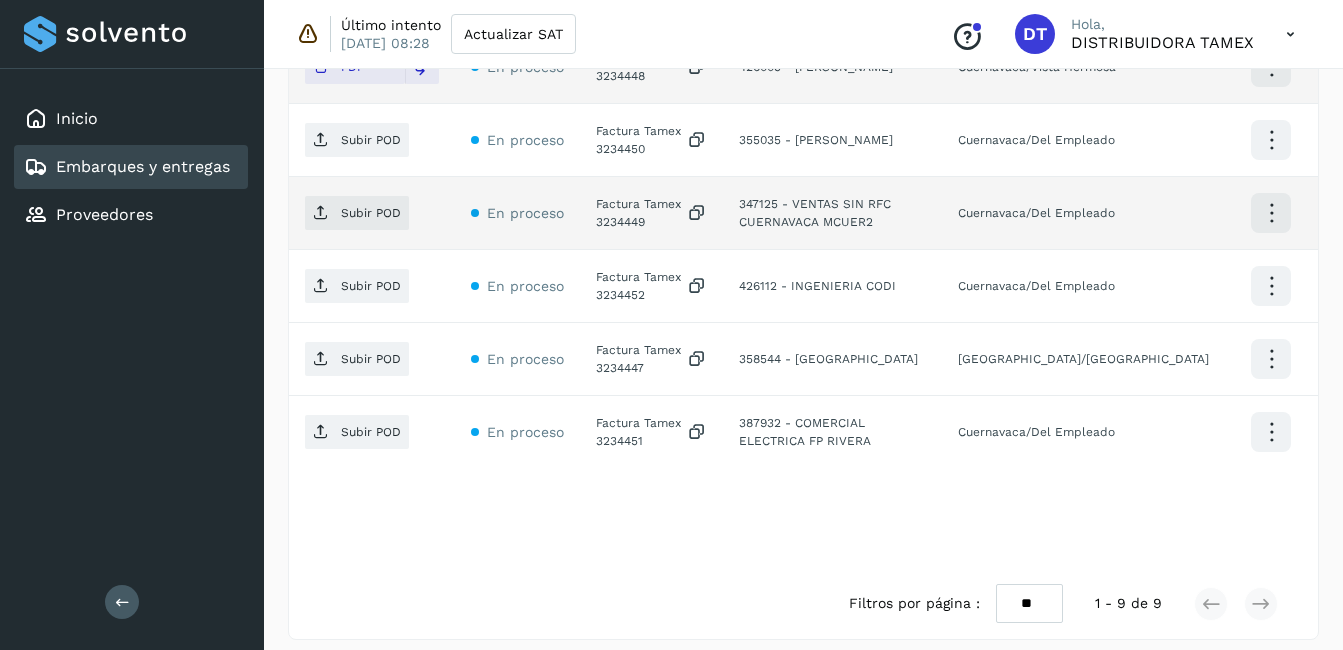 click on "Factura Tamex 3234449" 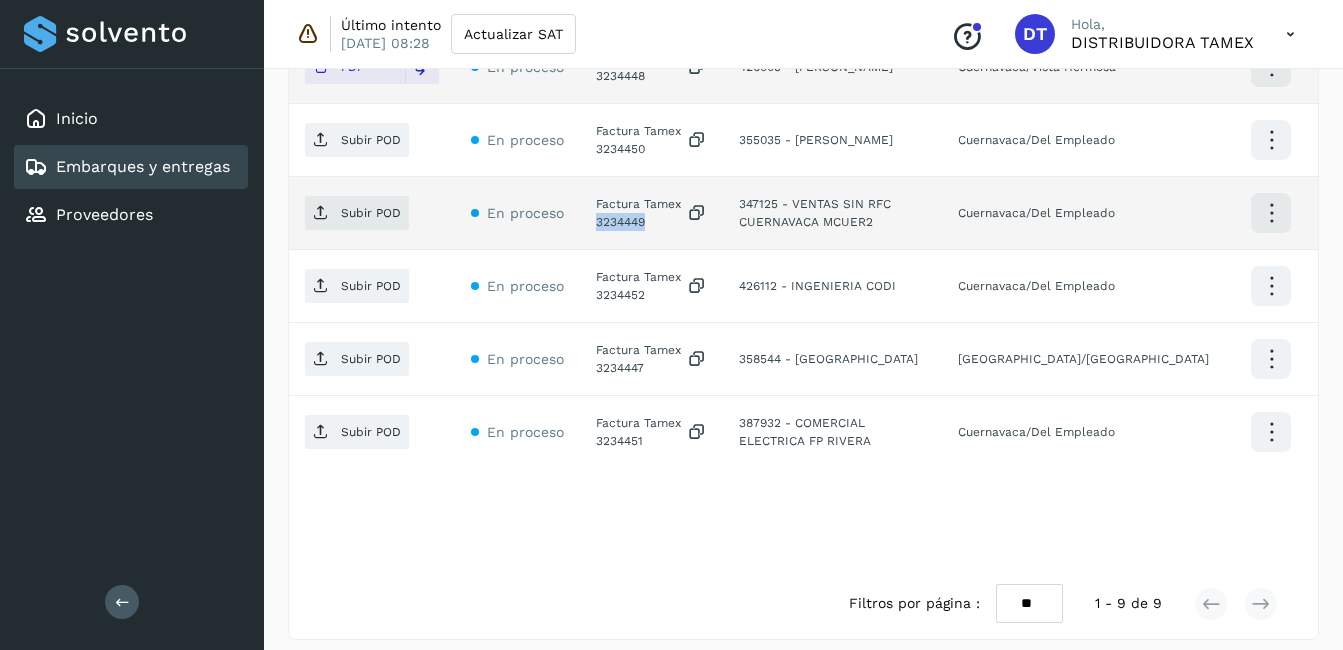 click on "Factura Tamex 3234449" 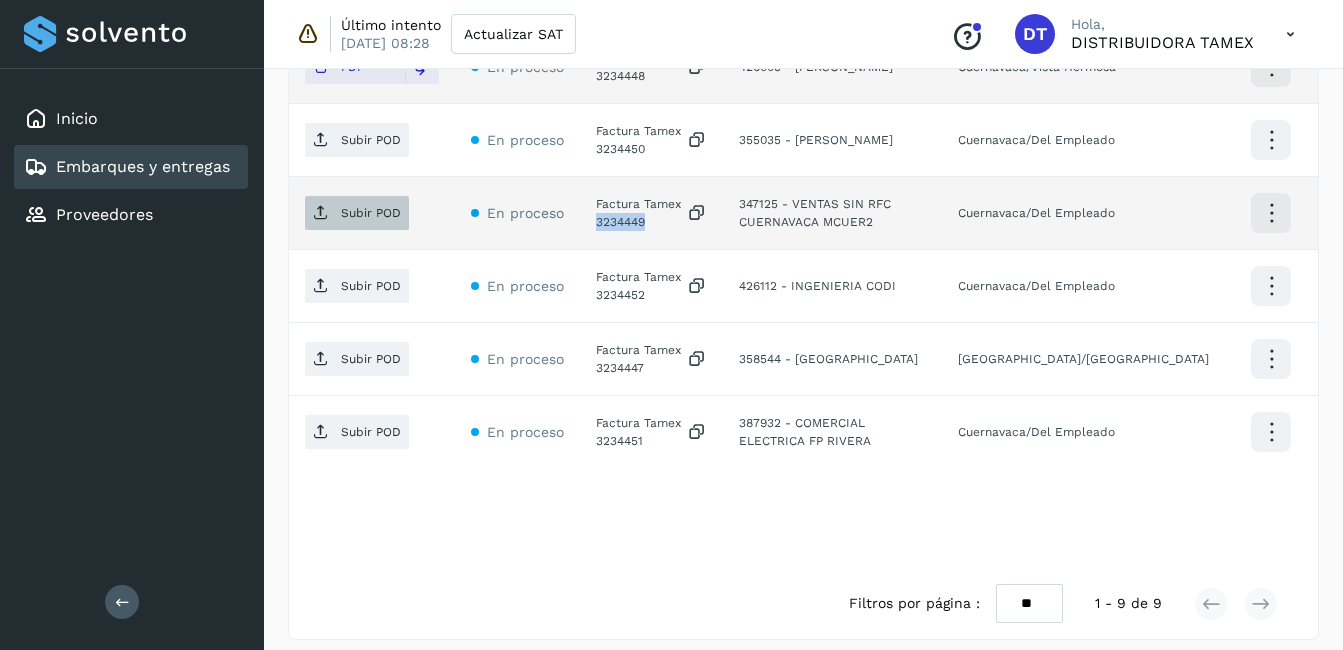 click on "Subir POD" at bounding box center (371, 213) 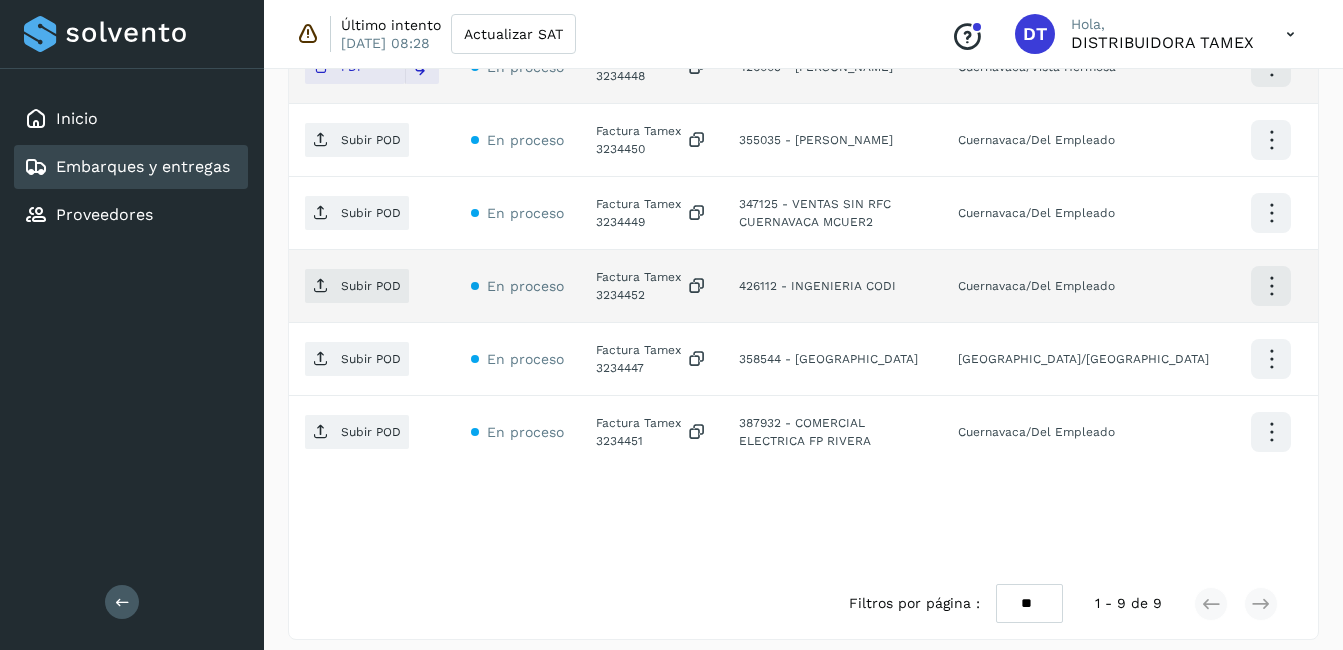click on "Factura Tamex 3234452" 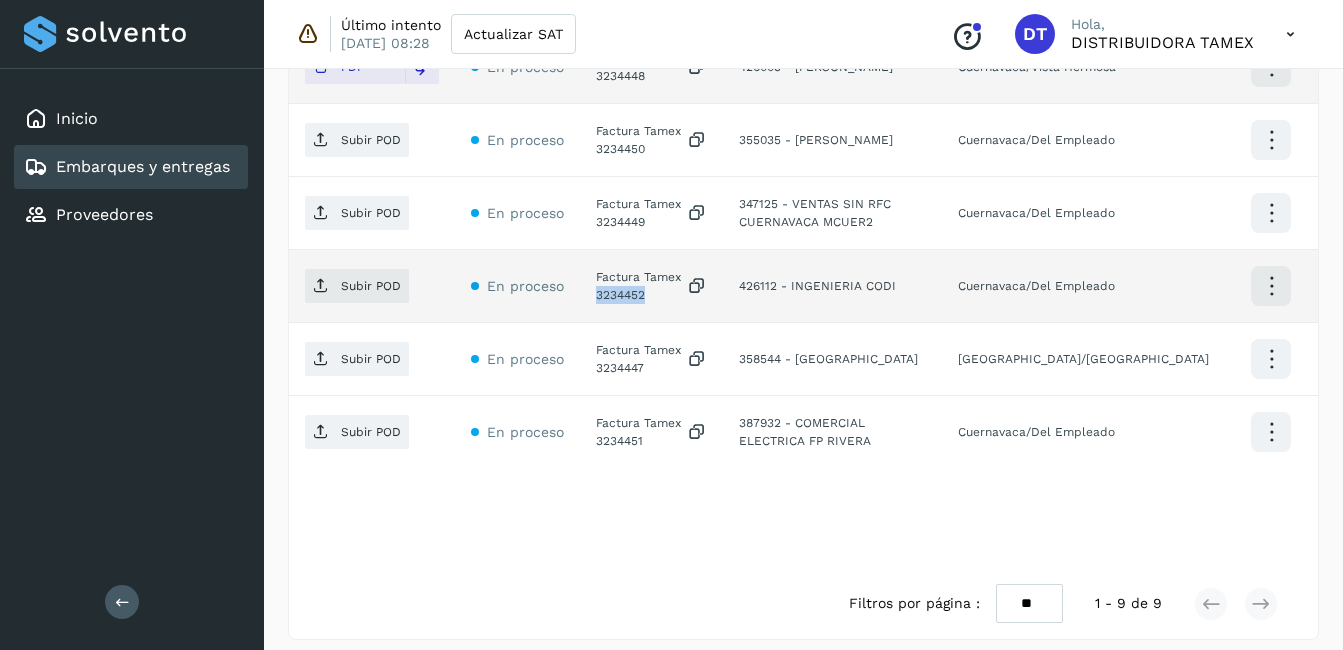 click on "Factura Tamex 3234452" 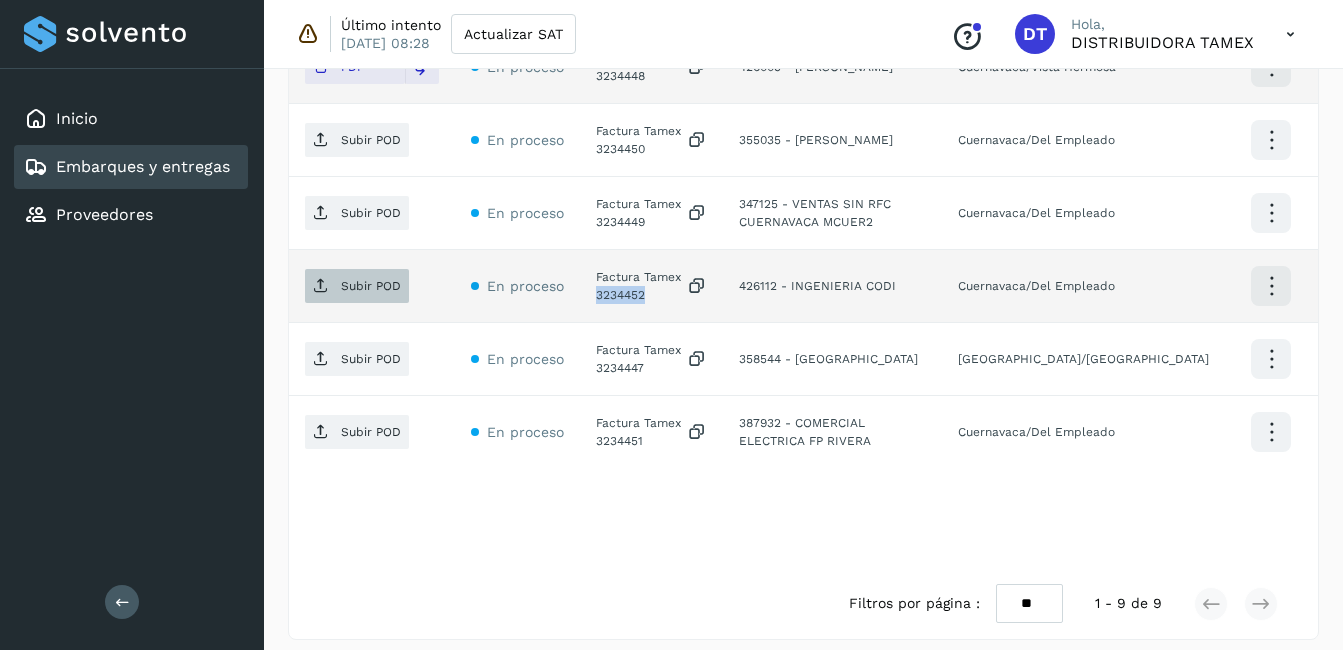 click on "Subir POD" at bounding box center (371, 286) 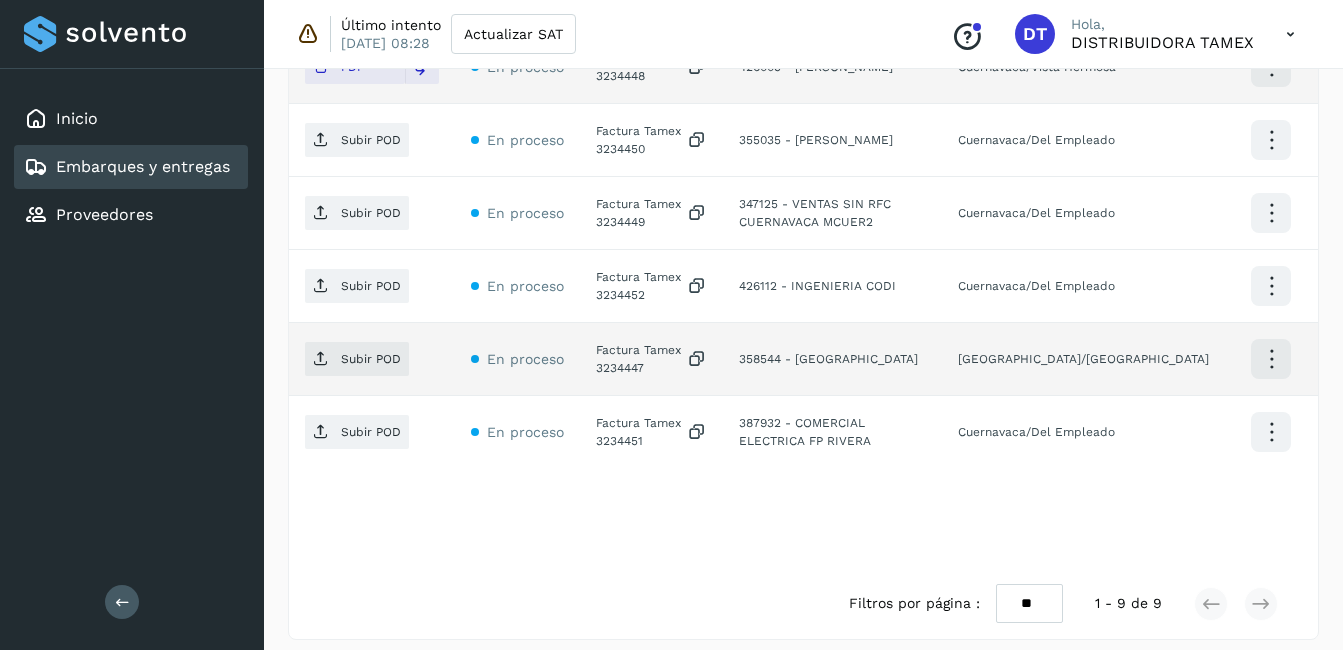 click on "Factura Tamex 3234447" 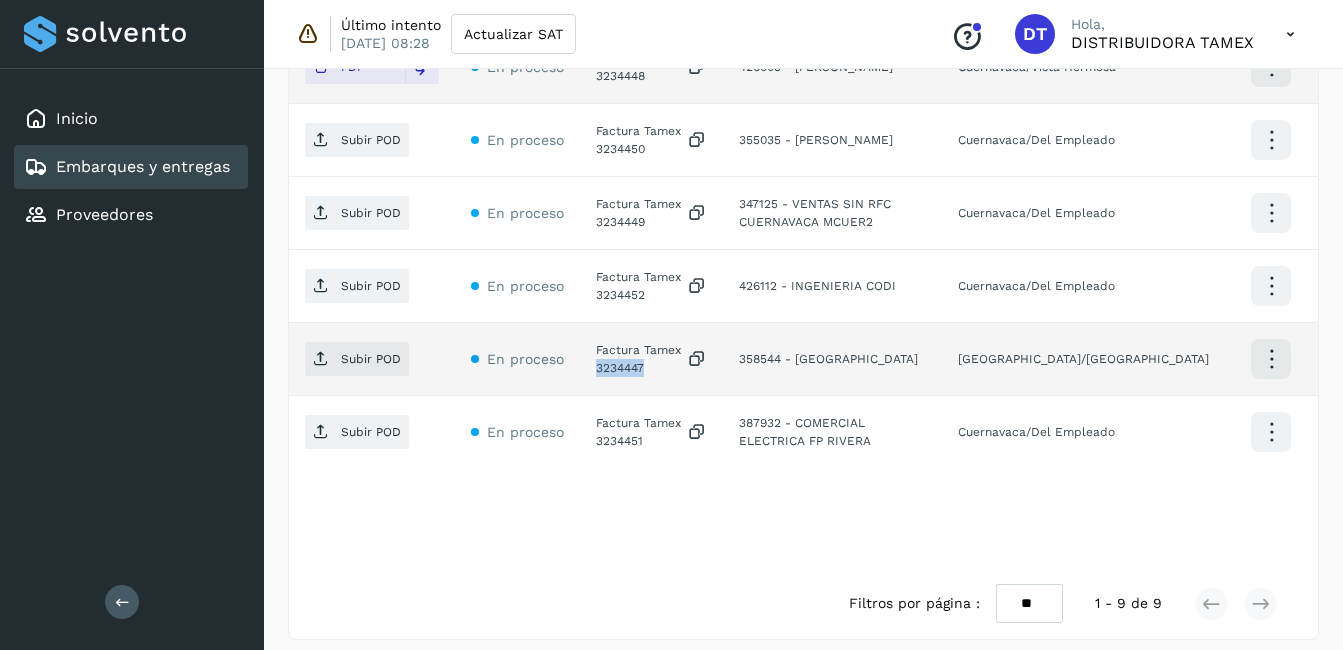 click on "Factura Tamex 3234447" 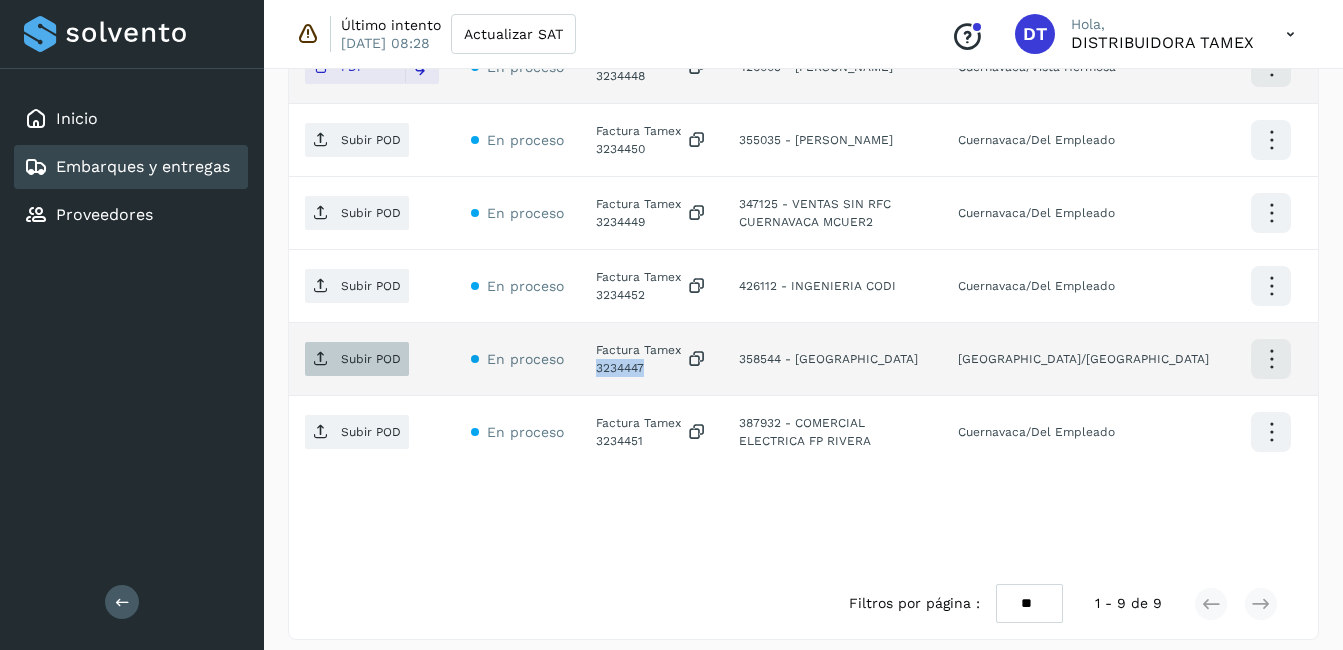 click on "Subir POD" at bounding box center (371, 359) 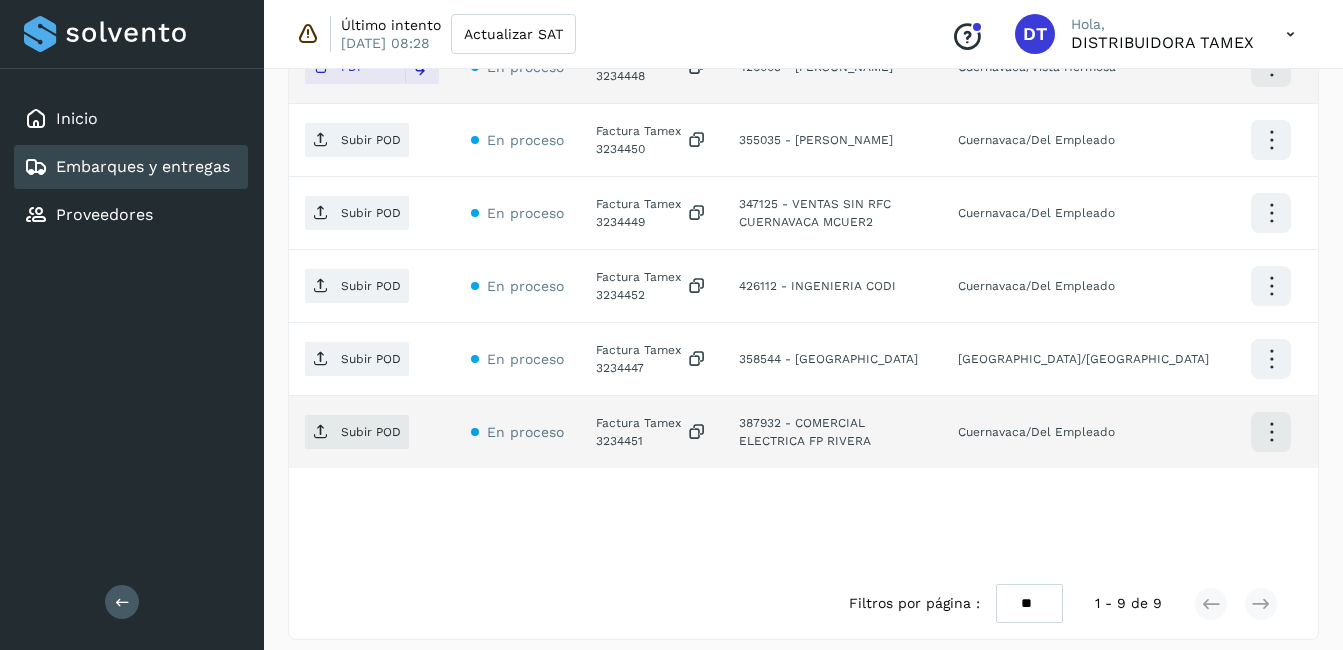 click on "Factura Tamex 3234451" 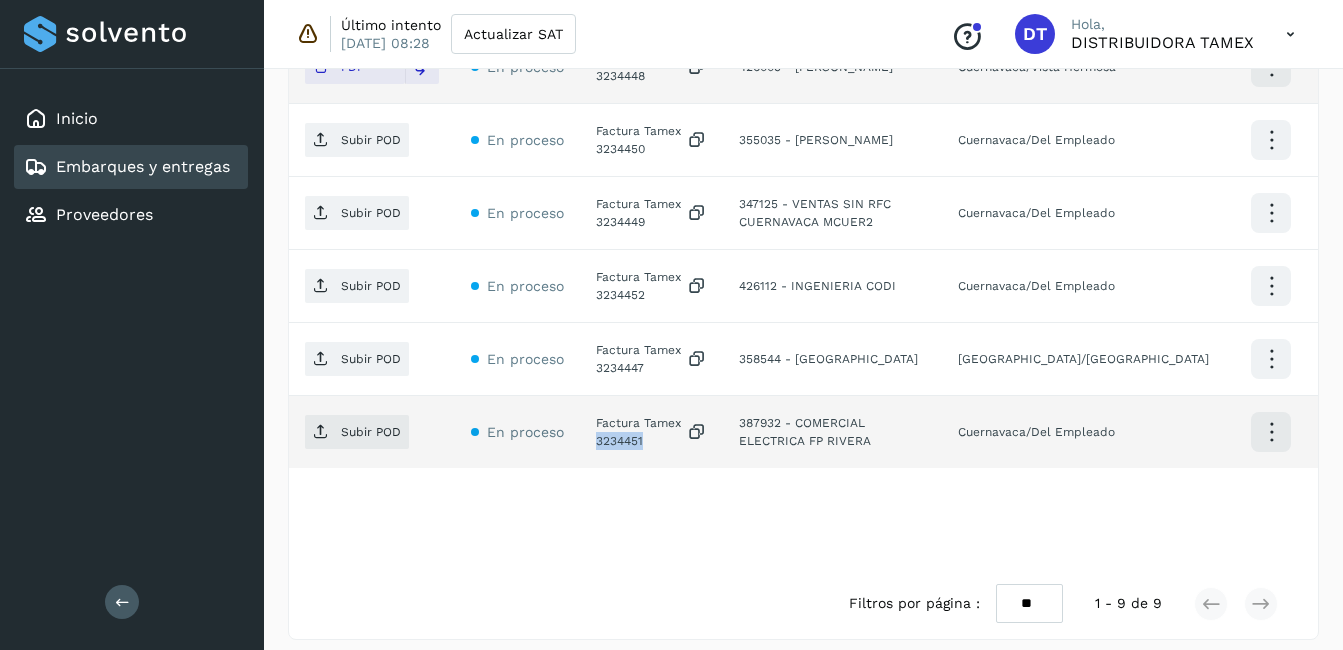 click on "Factura Tamex 3234451" 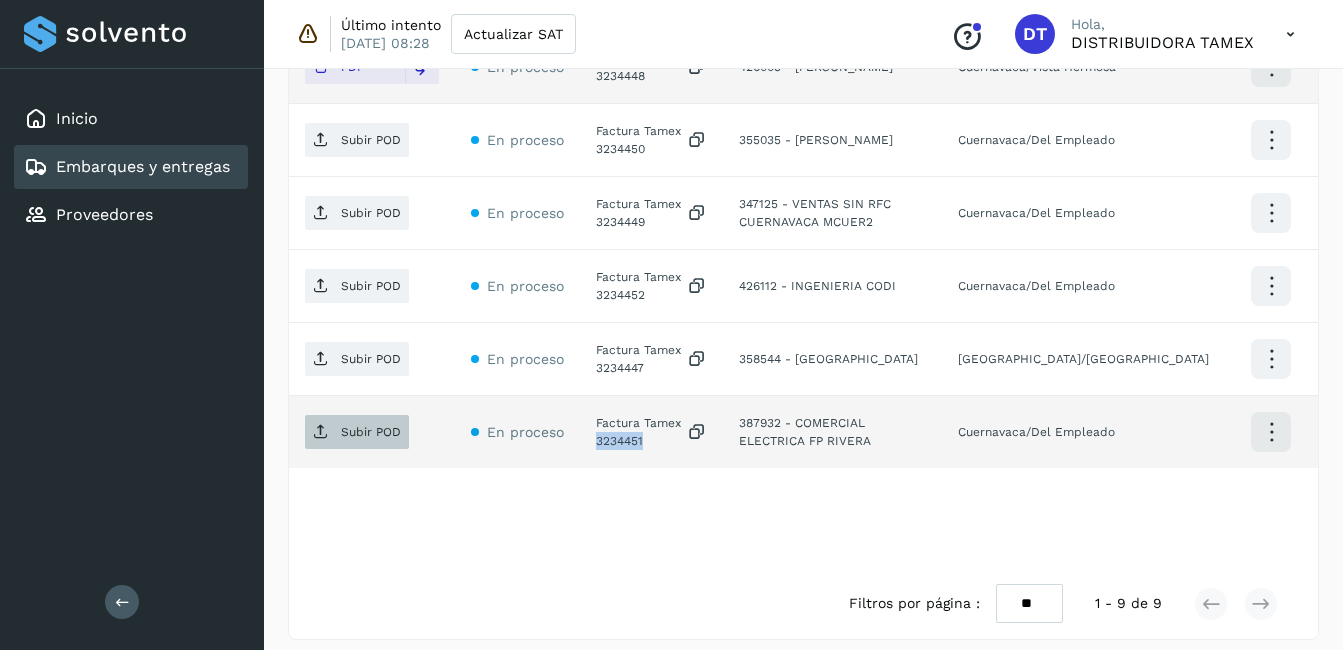 click on "Subir POD" at bounding box center [371, 432] 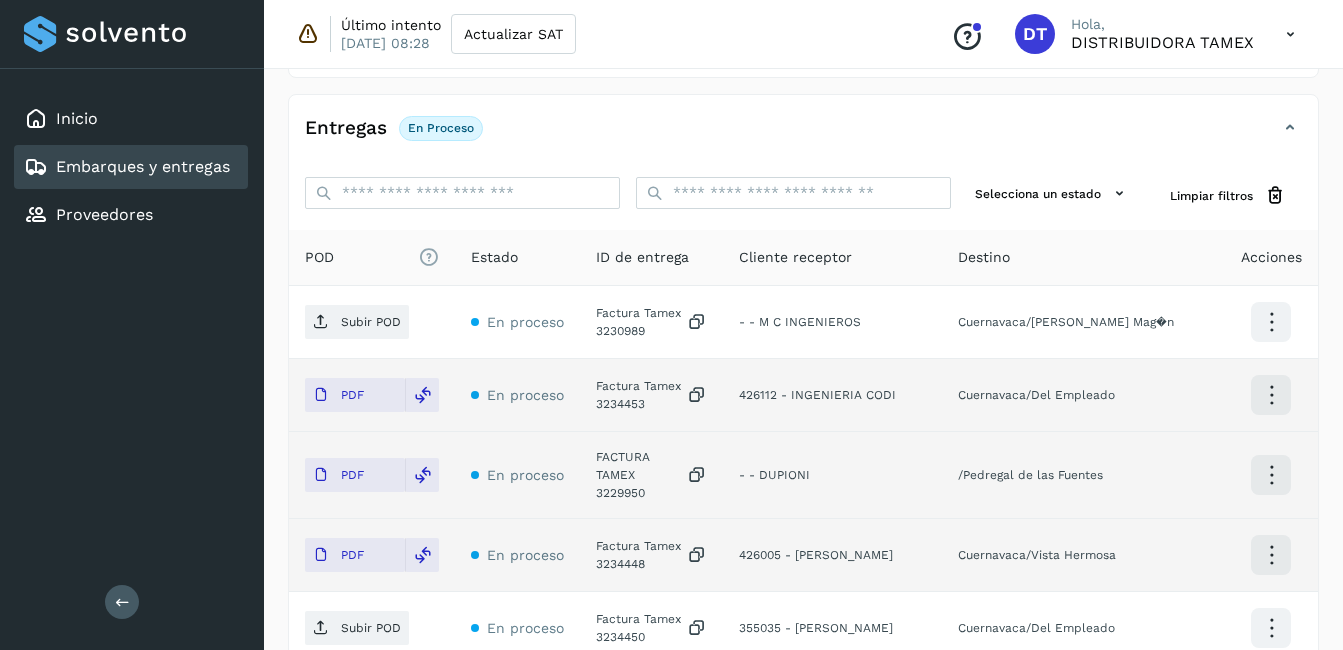 scroll, scrollTop: 389, scrollLeft: 0, axis: vertical 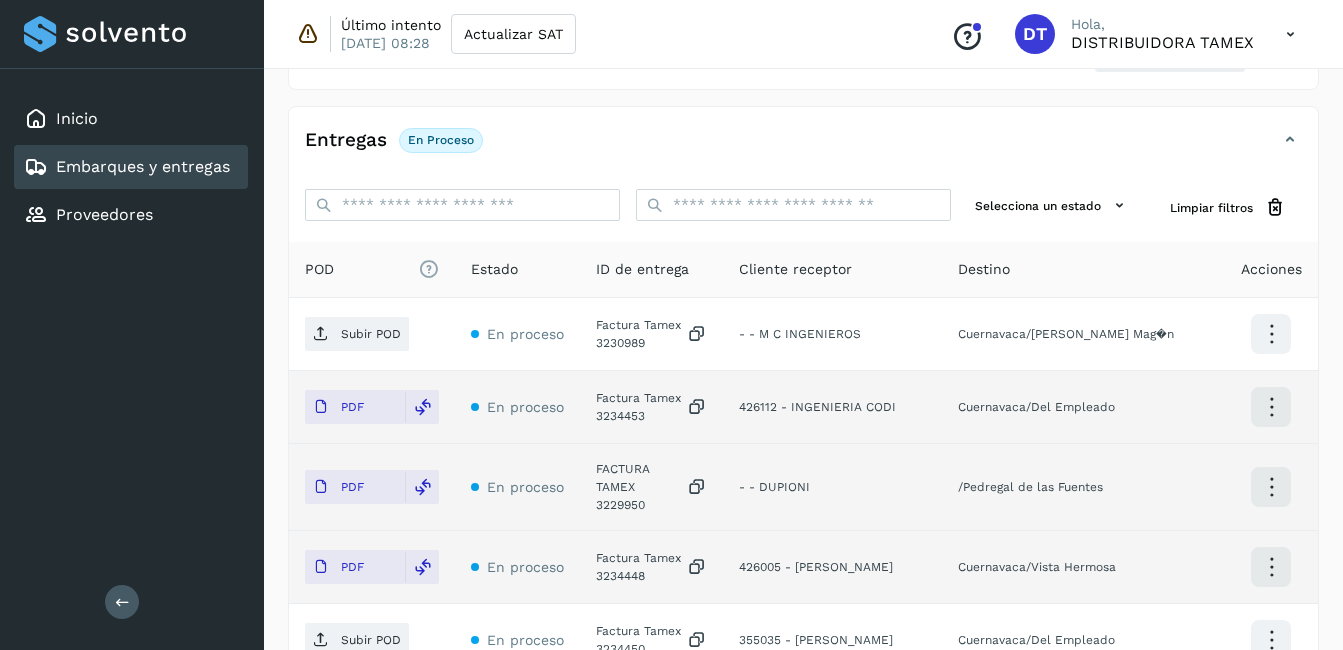 select on "**" 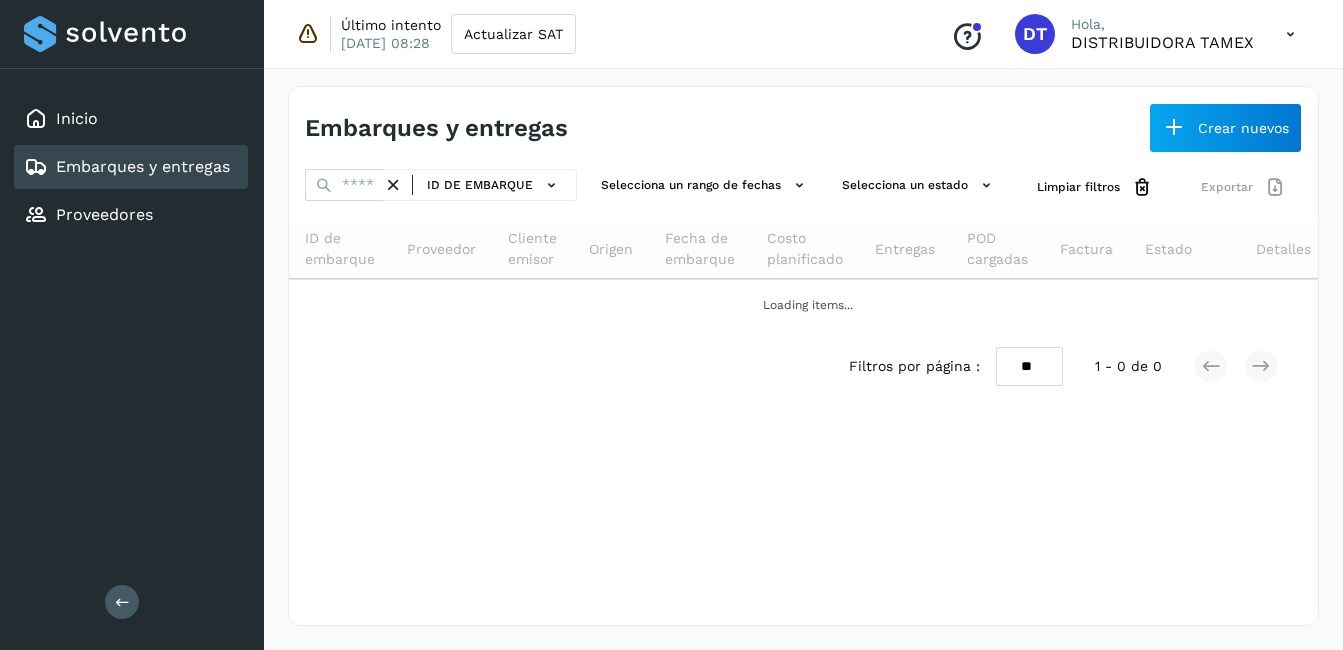 scroll, scrollTop: 0, scrollLeft: 0, axis: both 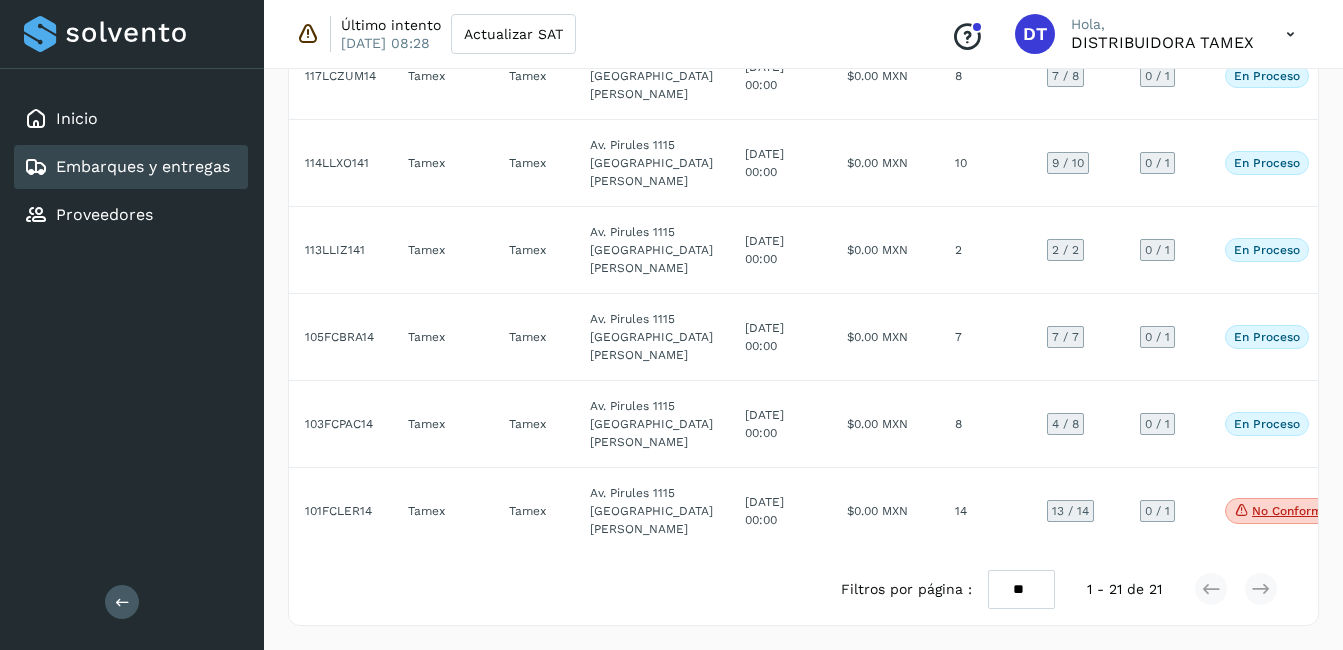 click on "$0.00 MXN" 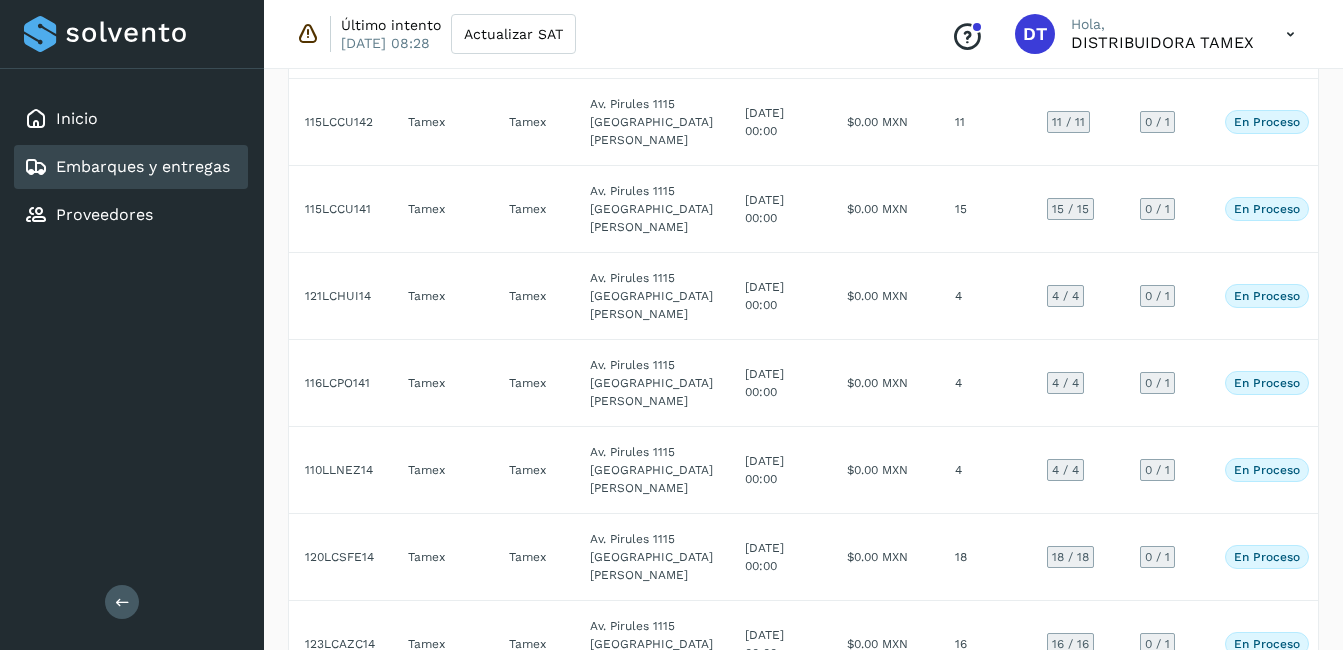 select on "**" 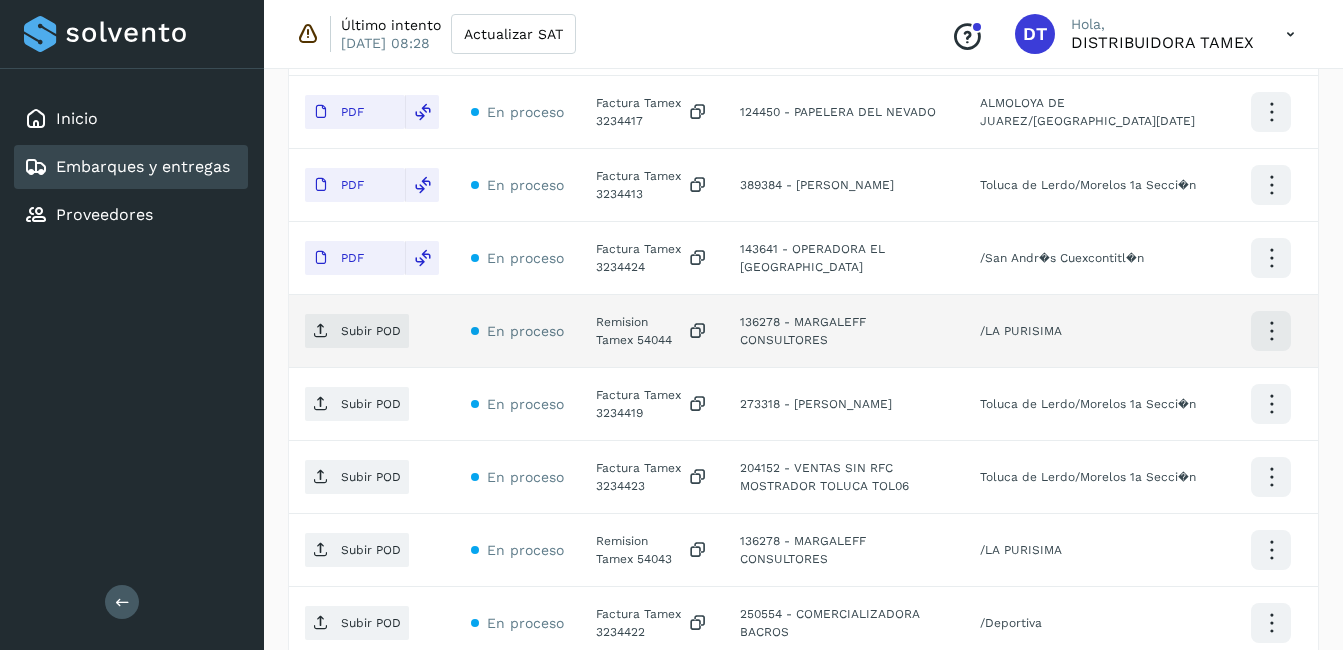 scroll, scrollTop: 1157, scrollLeft: 0, axis: vertical 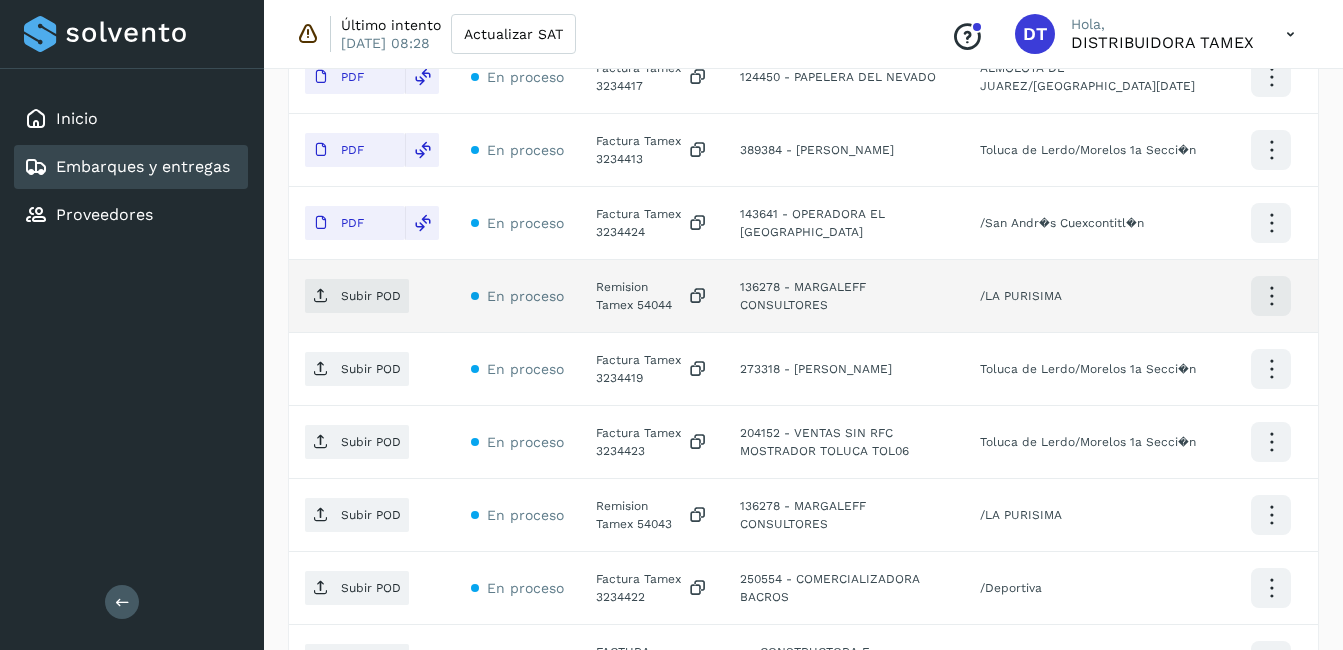 click on "Remision Tamex 54044" 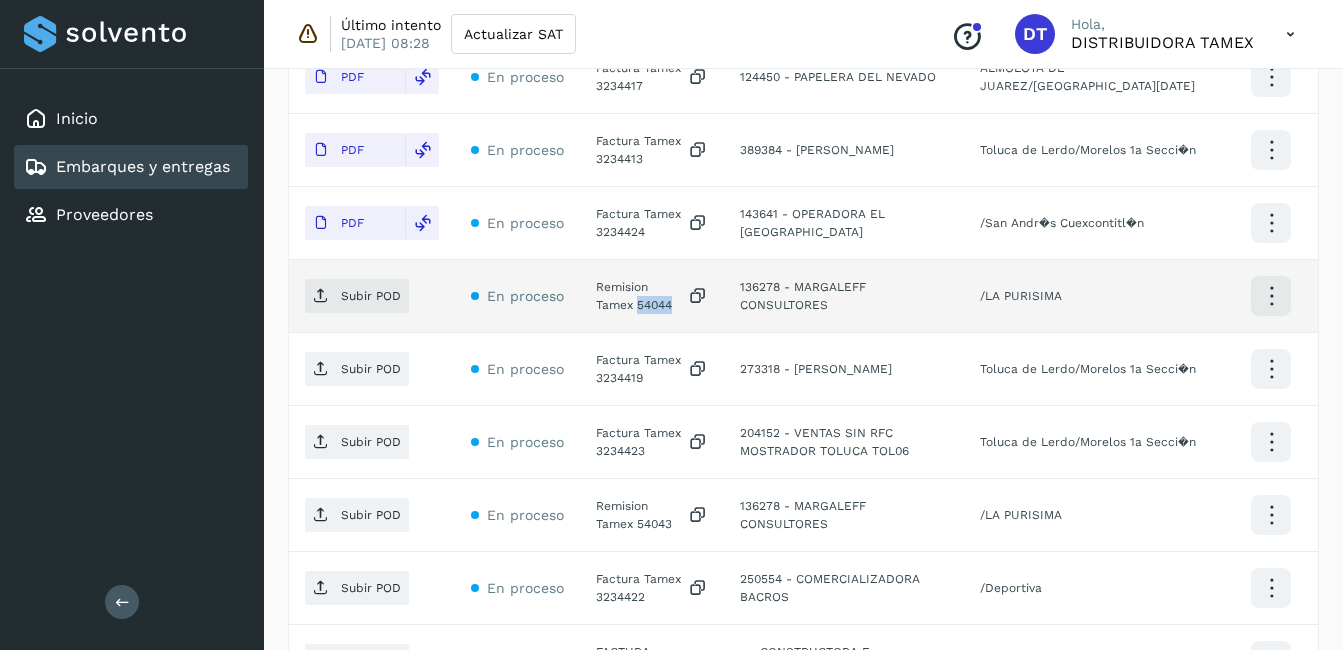 click on "Remision Tamex 54044" 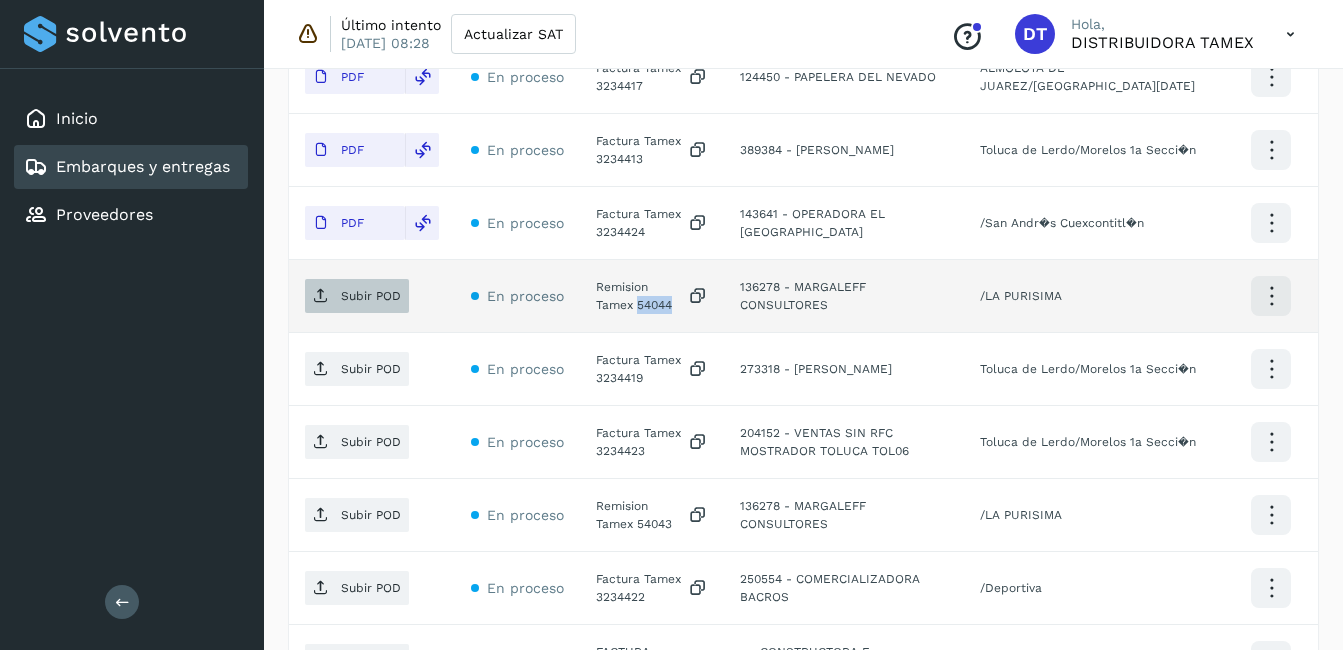 click on "Subir POD" at bounding box center (371, 296) 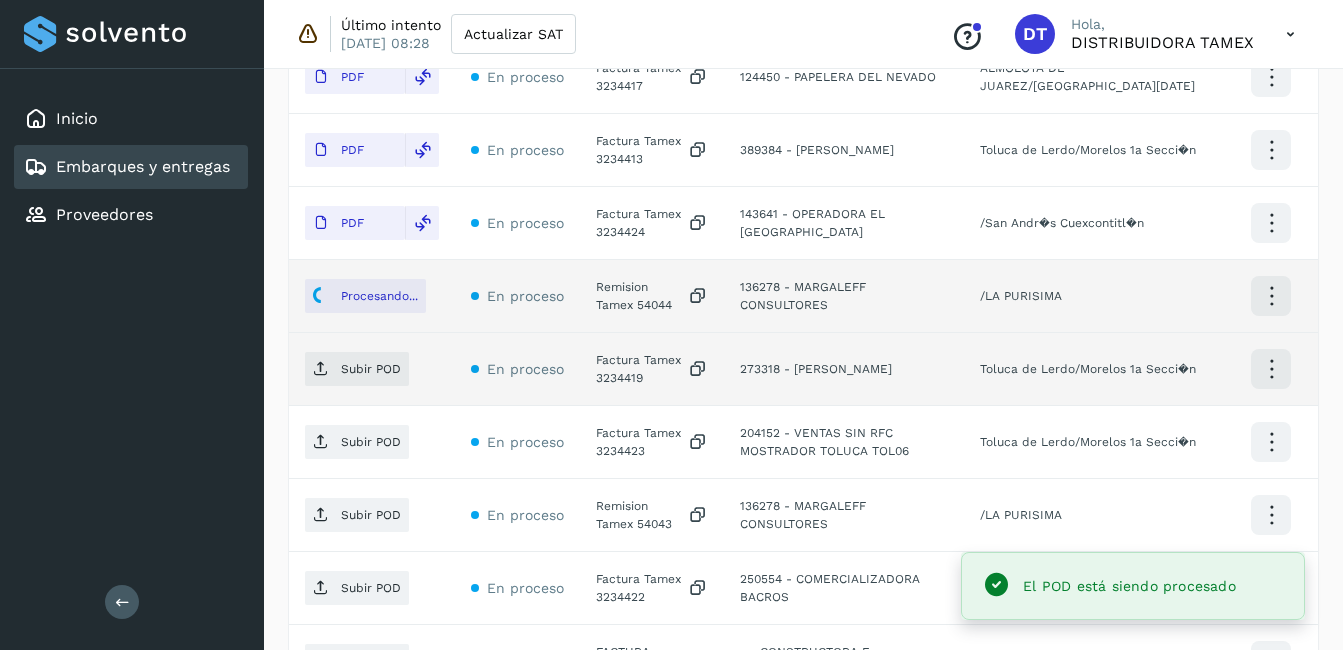 click on "Factura Tamex 3234419" 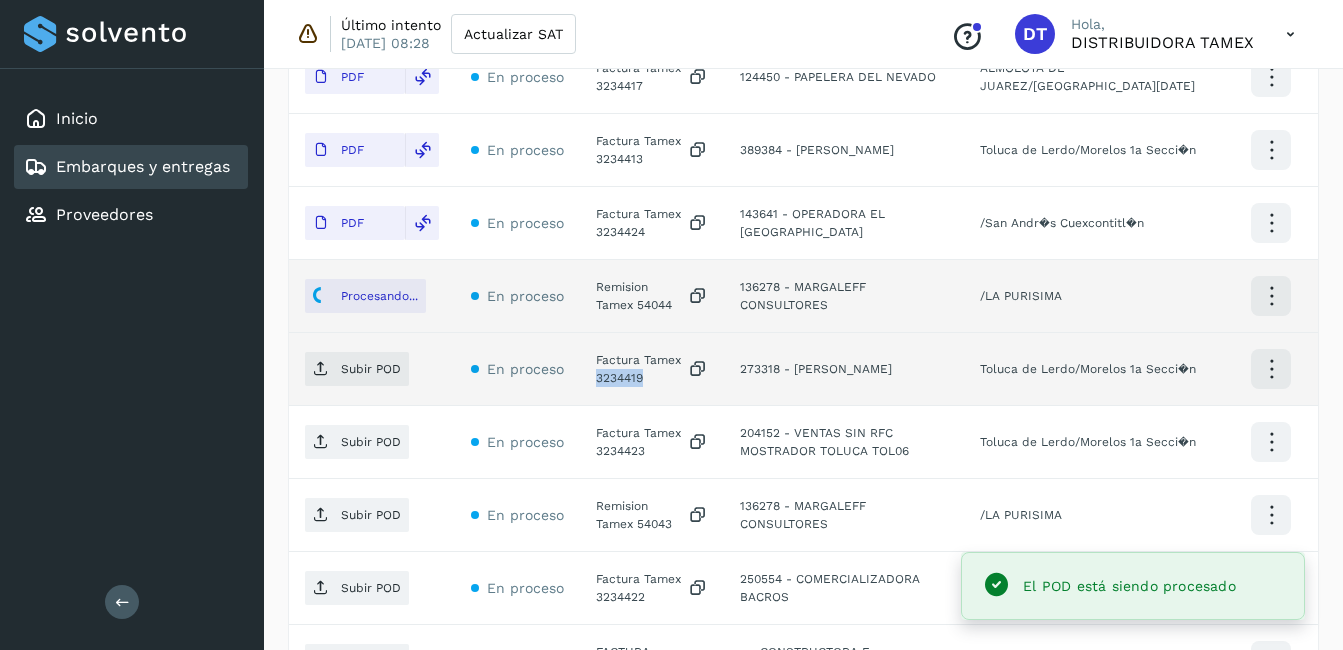 click on "Factura Tamex 3234419" 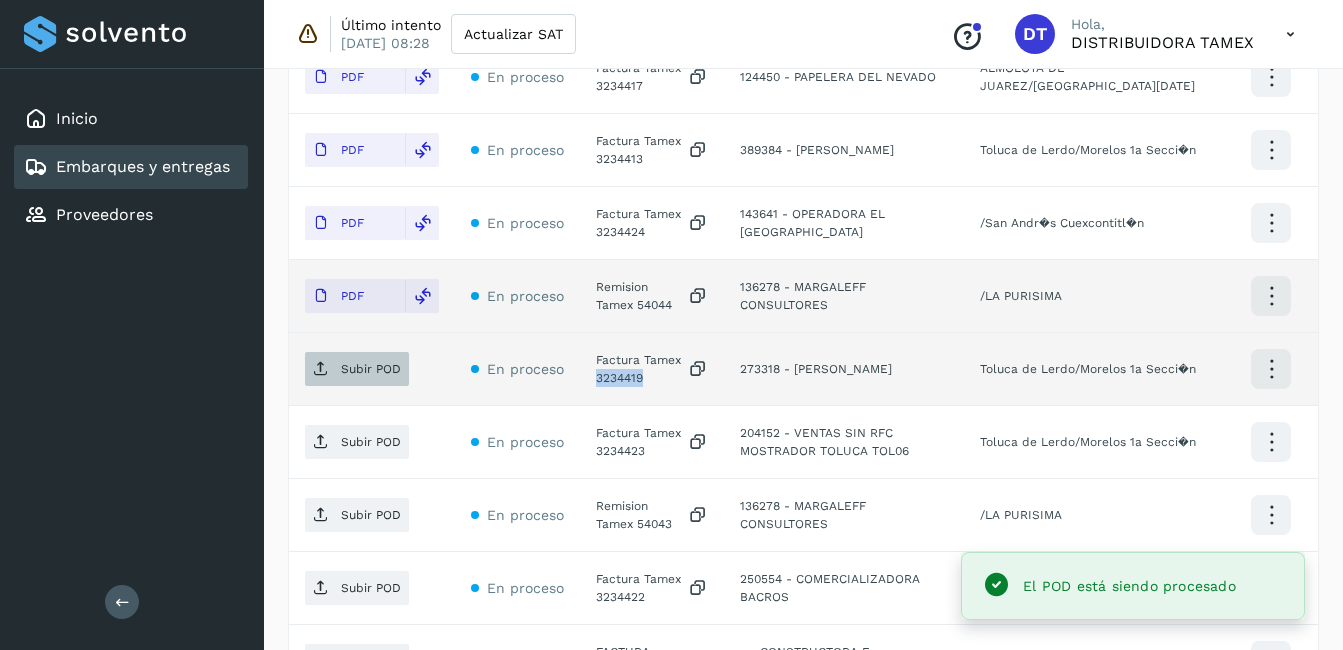 click on "Subir POD" at bounding box center [371, 369] 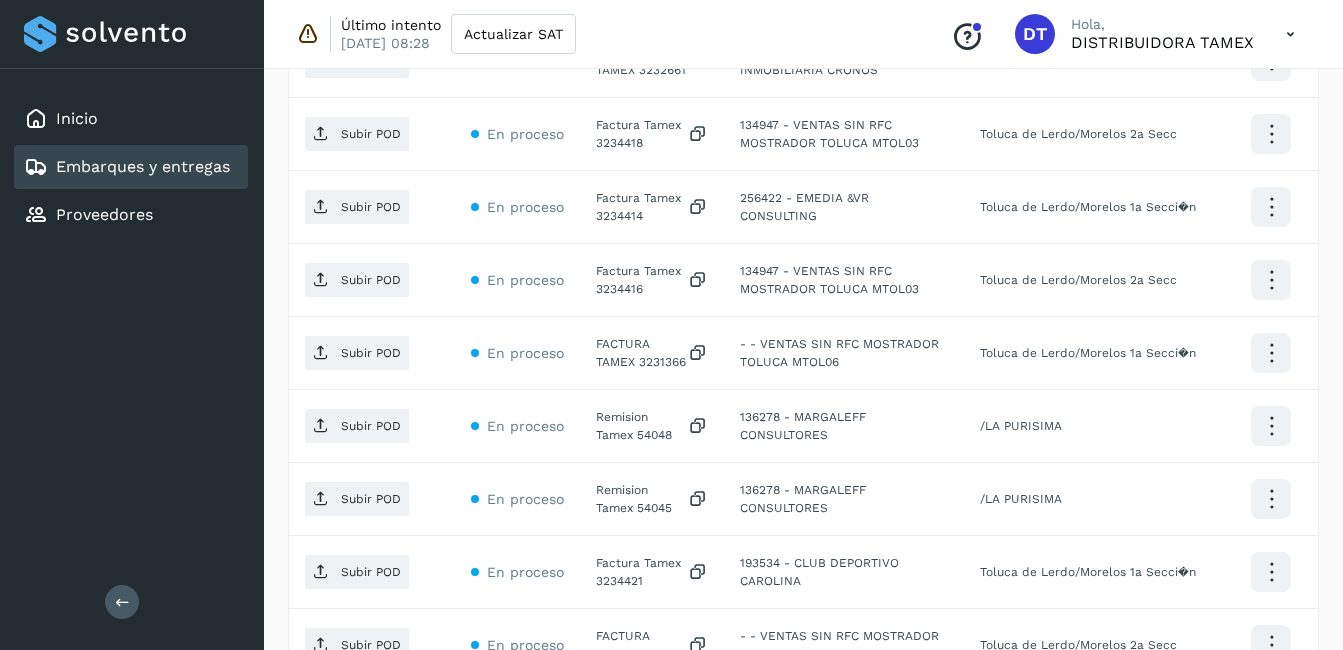 scroll, scrollTop: 2057, scrollLeft: 0, axis: vertical 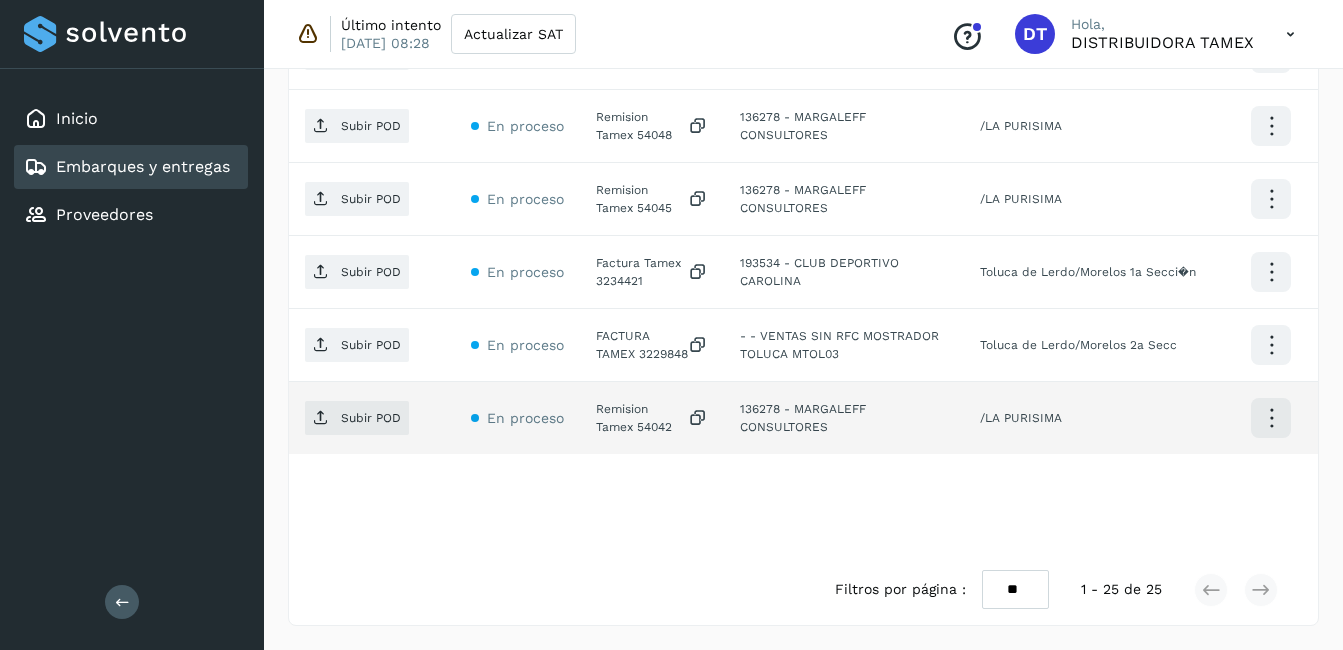 click on "Remision Tamex 54042" 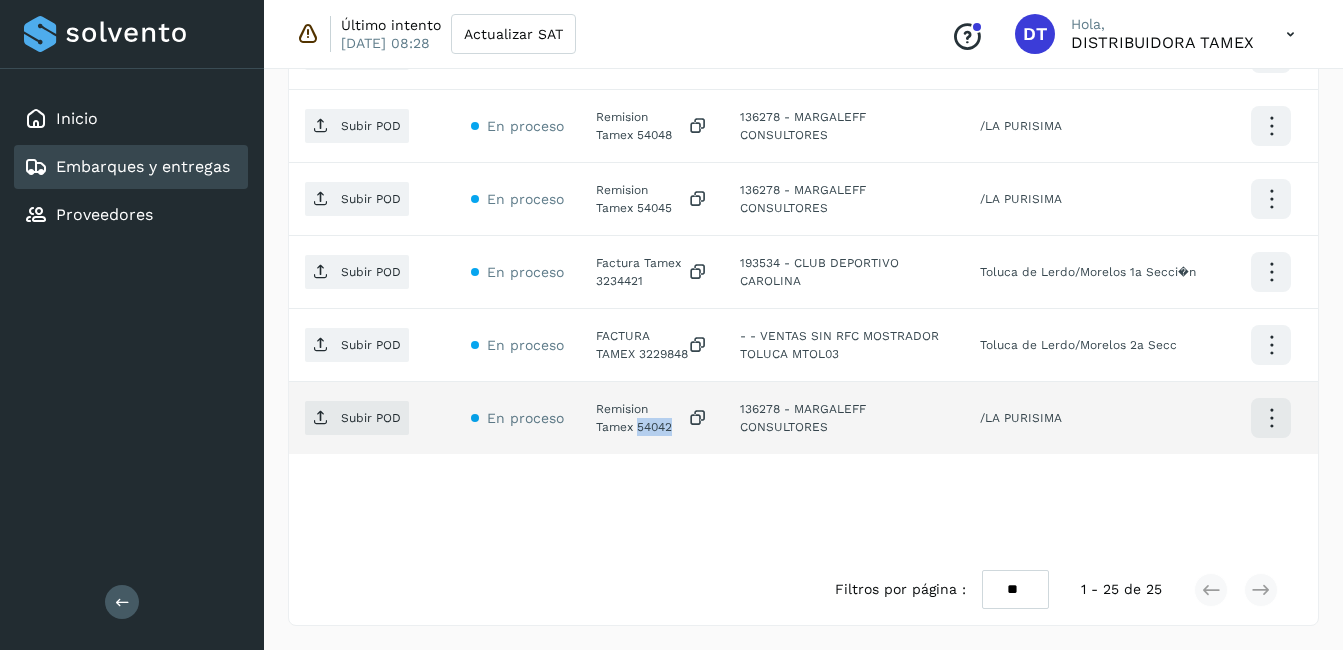 click on "Remision Tamex 54042" 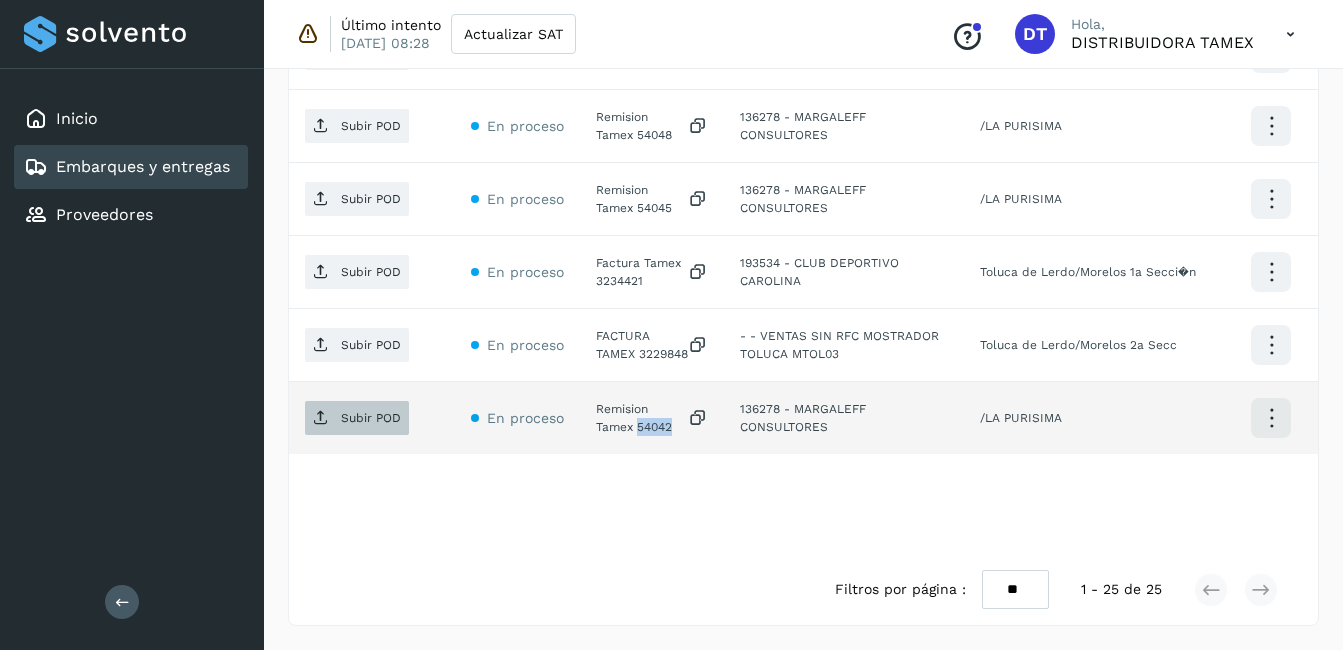 click on "Subir POD" at bounding box center (371, 418) 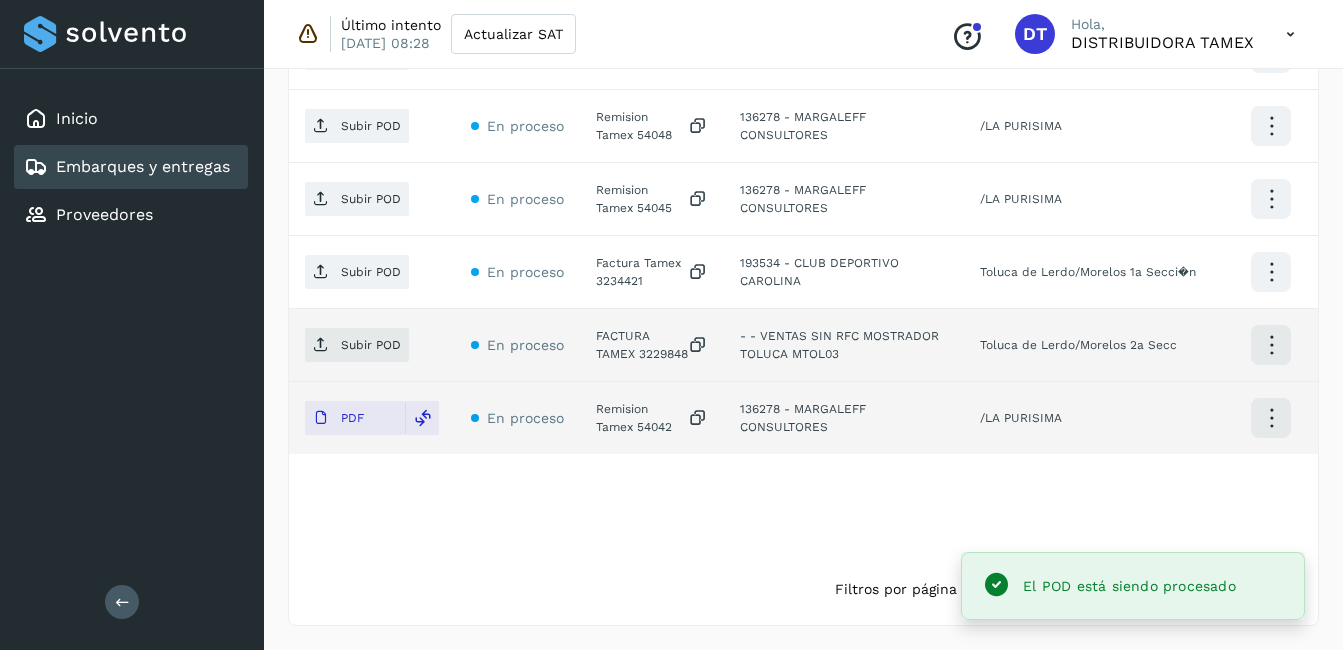 click on "FACTURA TAMEX 3229848" 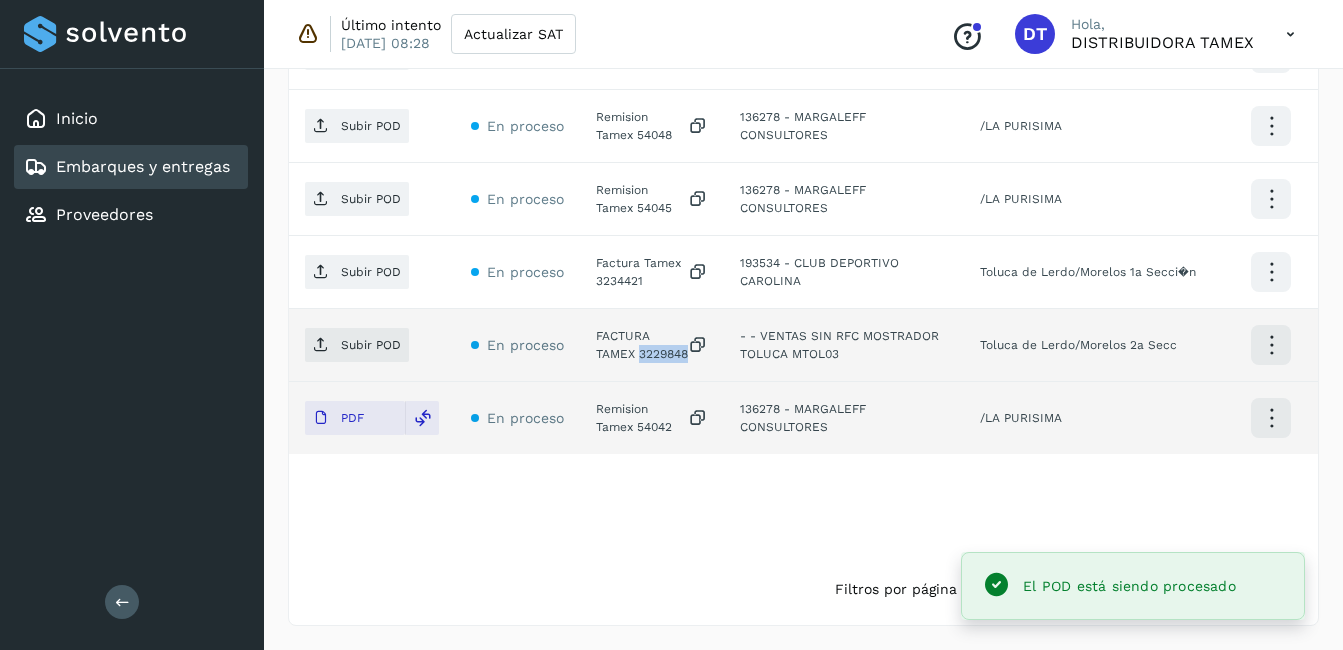 click on "FACTURA TAMEX 3229848" 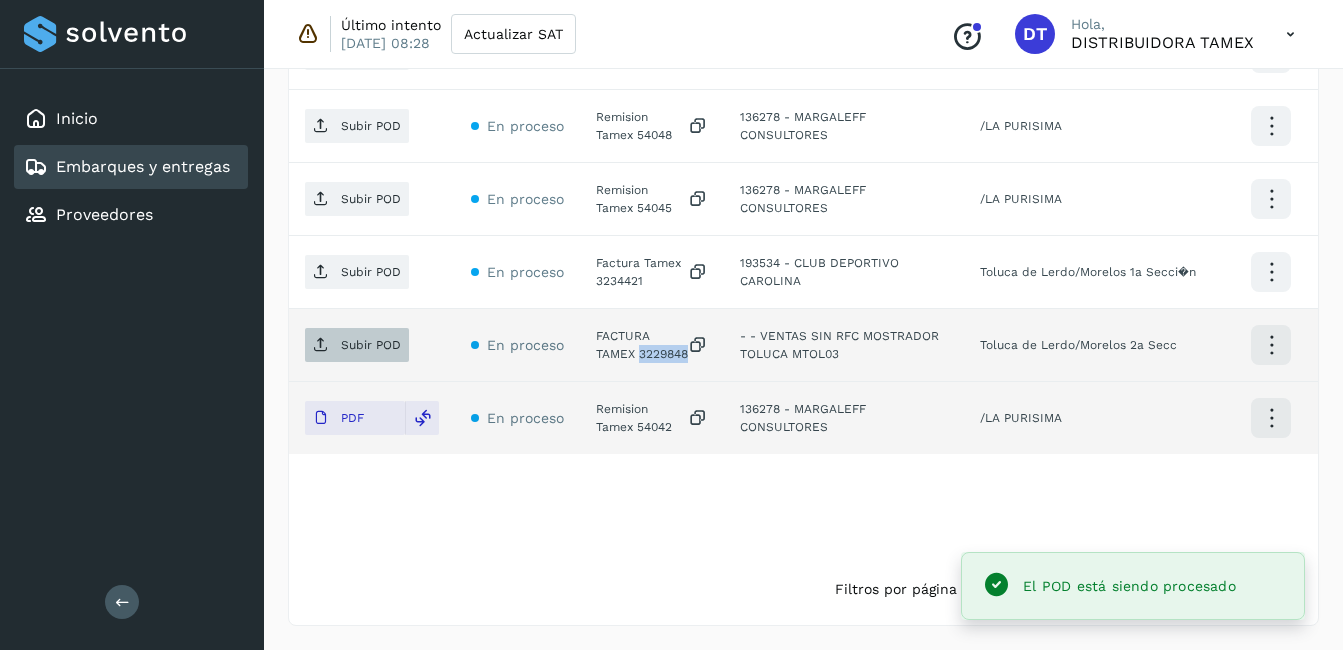click on "Subir POD" at bounding box center [371, 345] 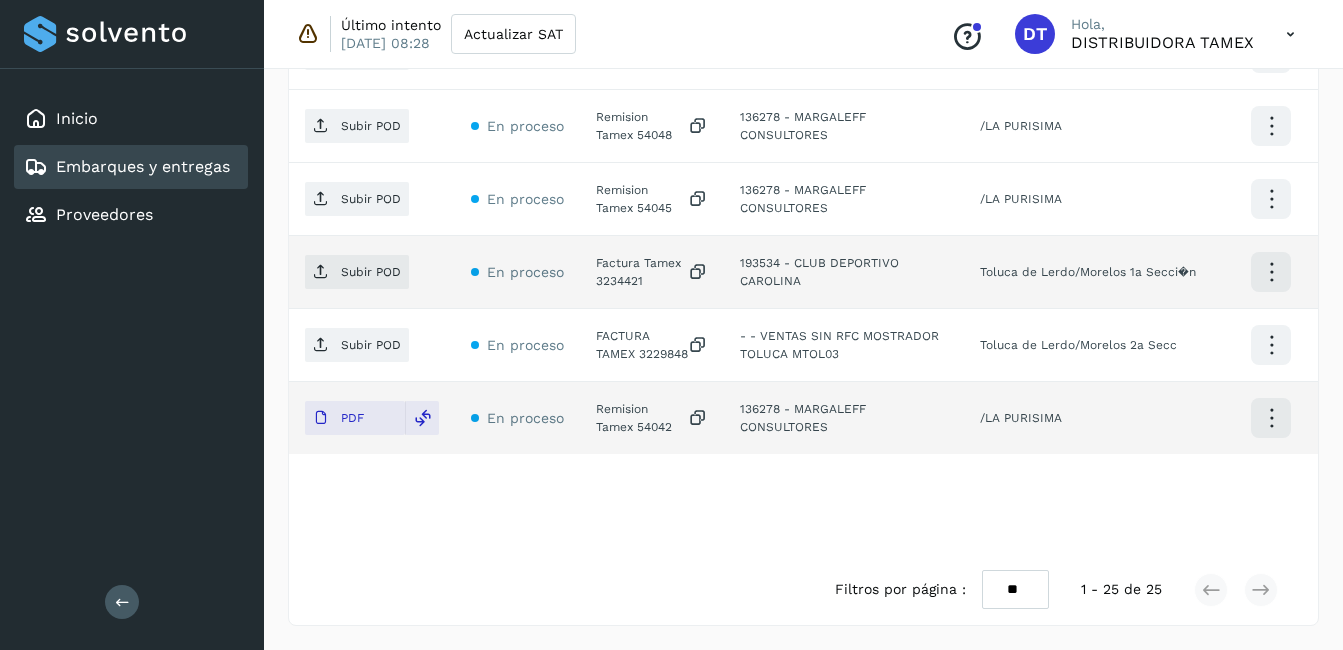click on "Factura Tamex 3234421" 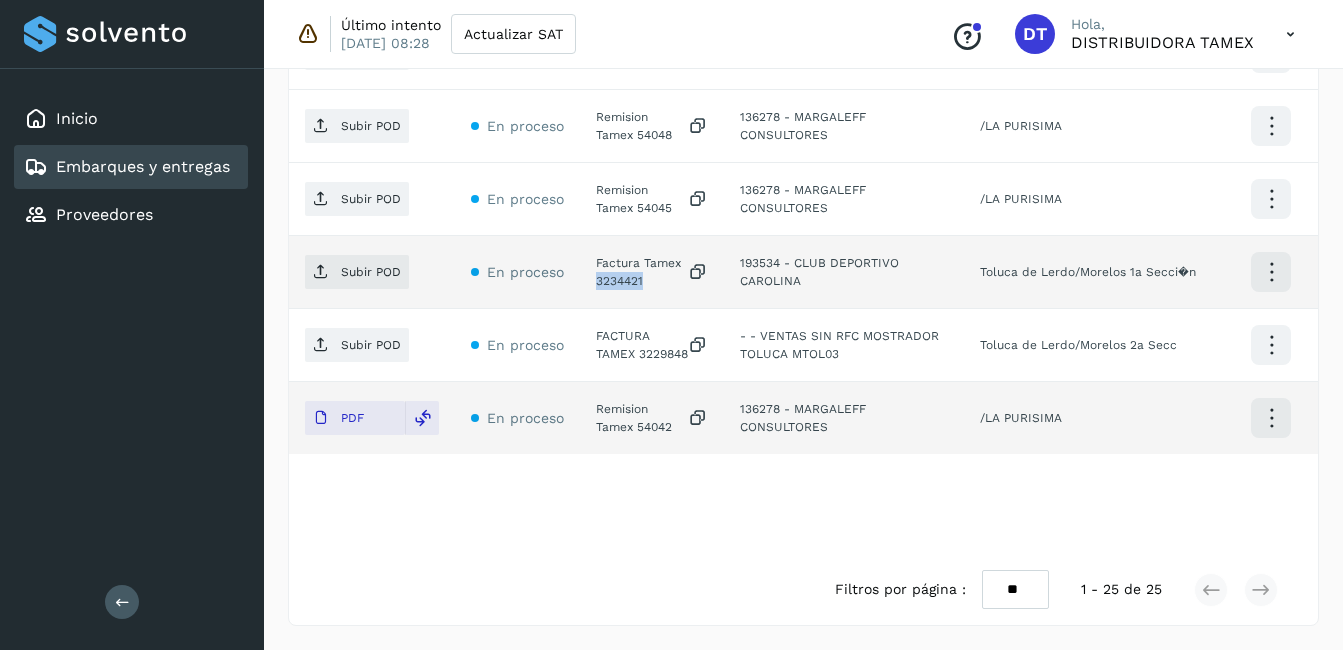 click on "Factura Tamex 3234421" 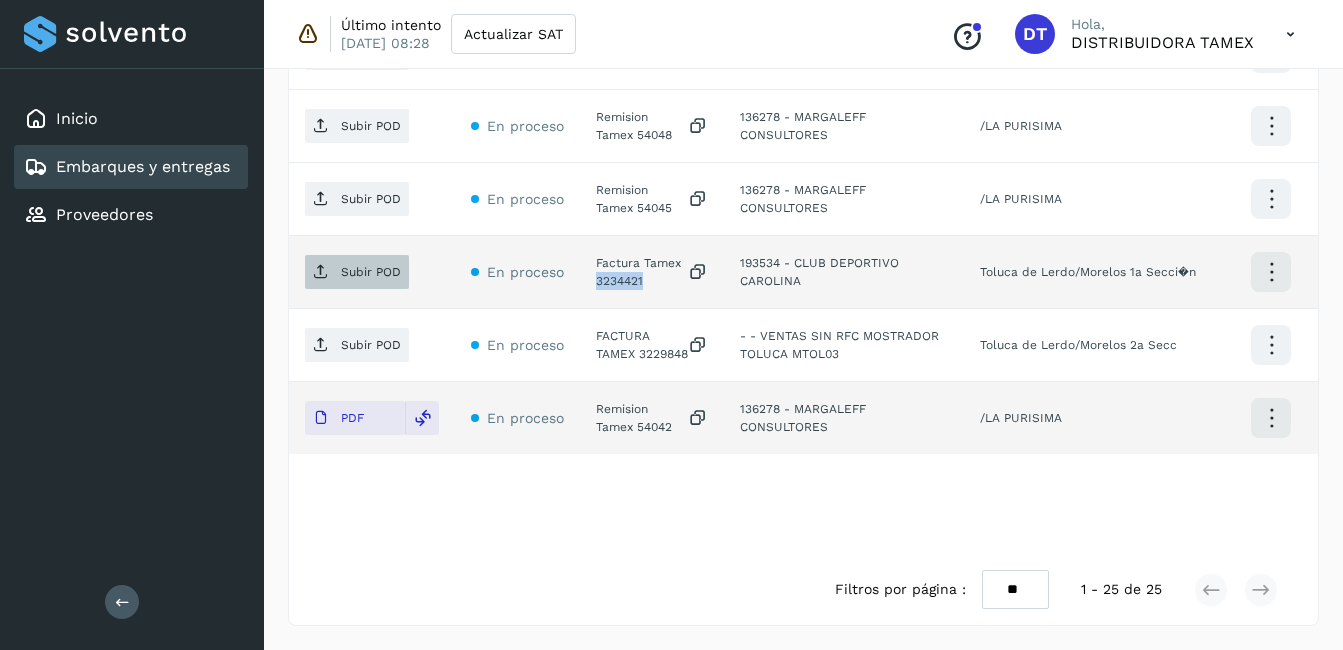 click on "Subir POD" at bounding box center [357, 272] 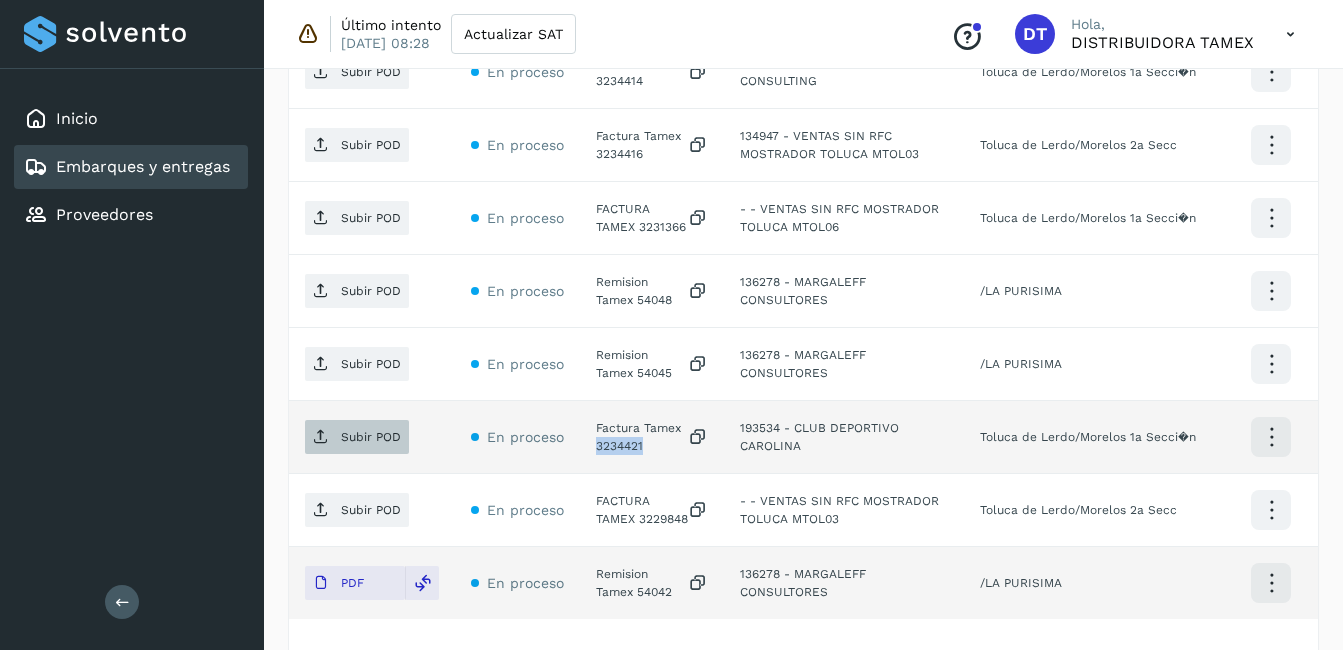 scroll, scrollTop: 1857, scrollLeft: 0, axis: vertical 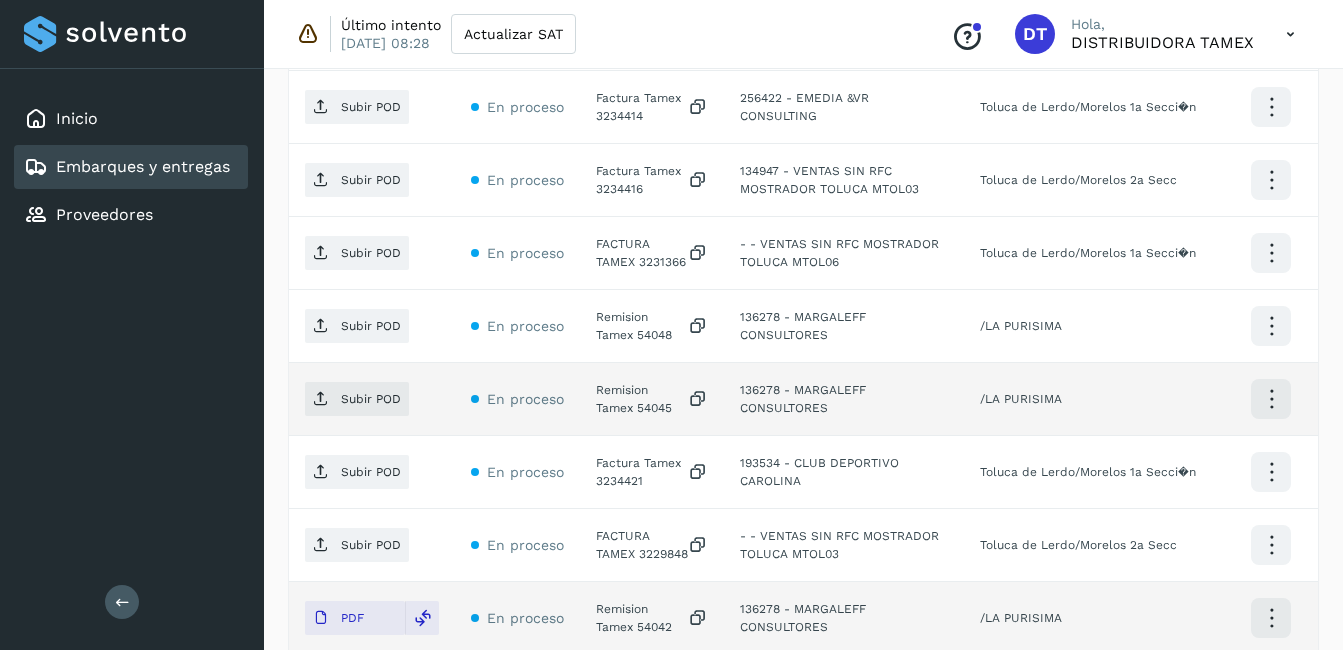 click on "Remision Tamex 54045" 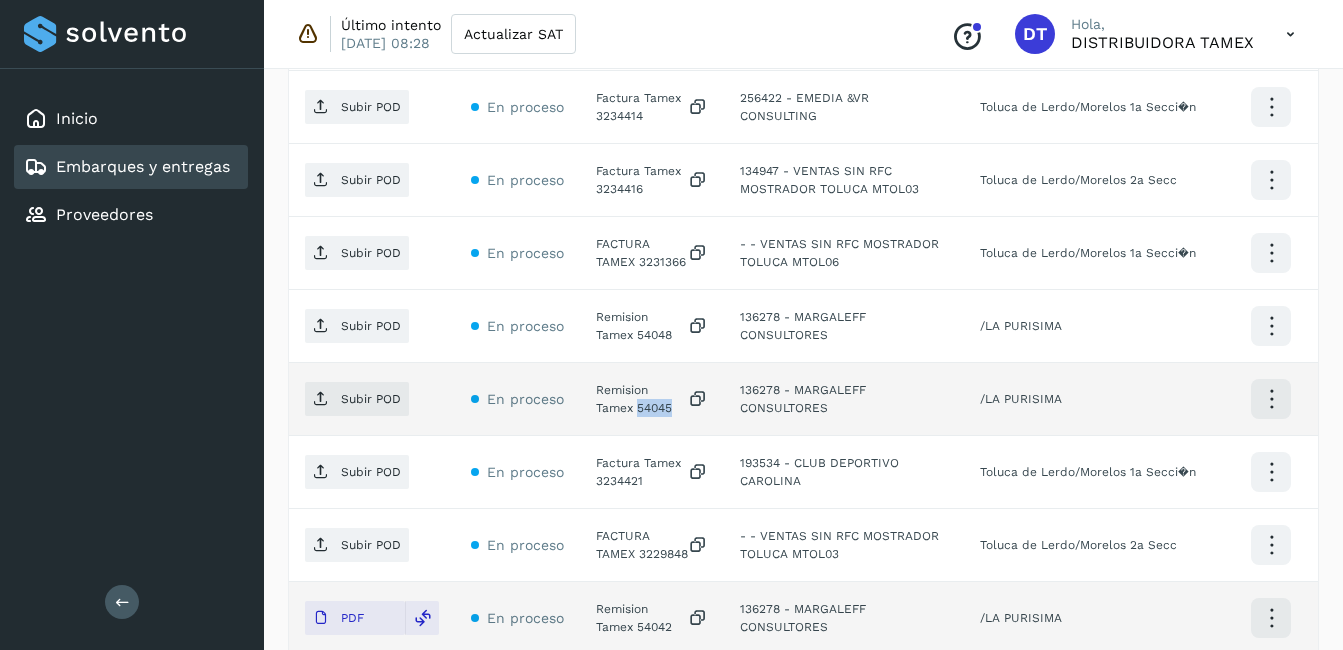 click on "Remision Tamex 54045" 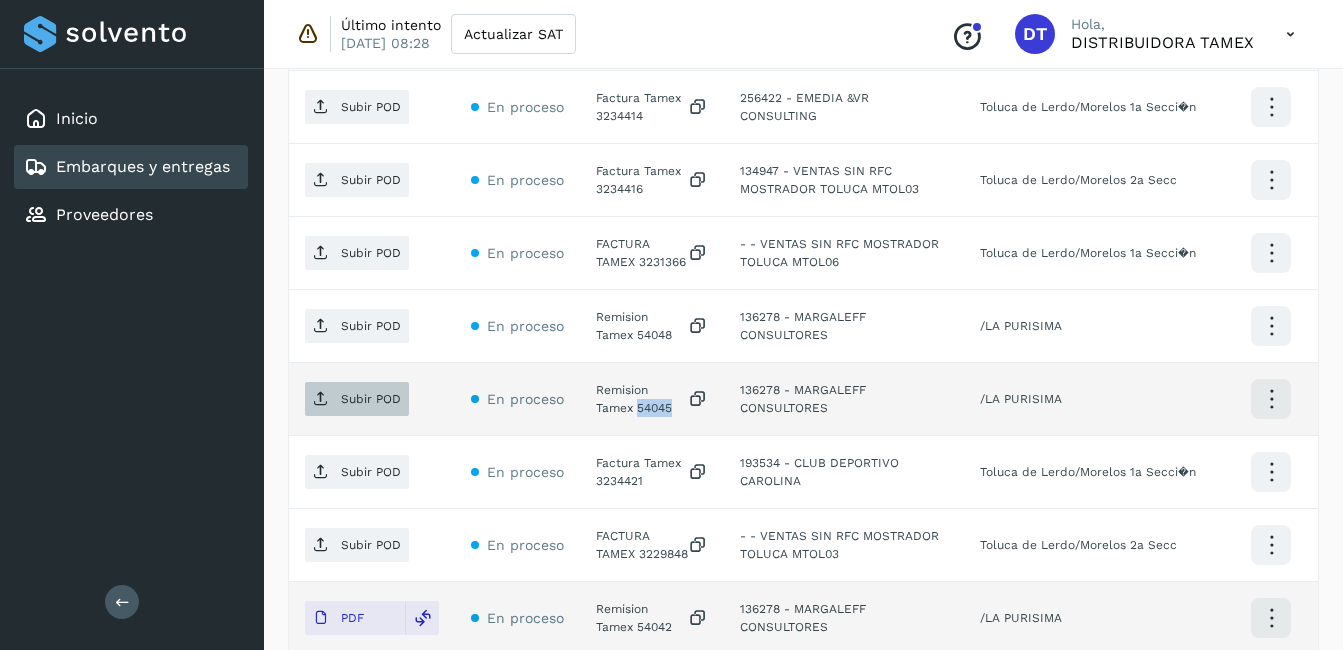 click on "Subir POD" at bounding box center (371, 399) 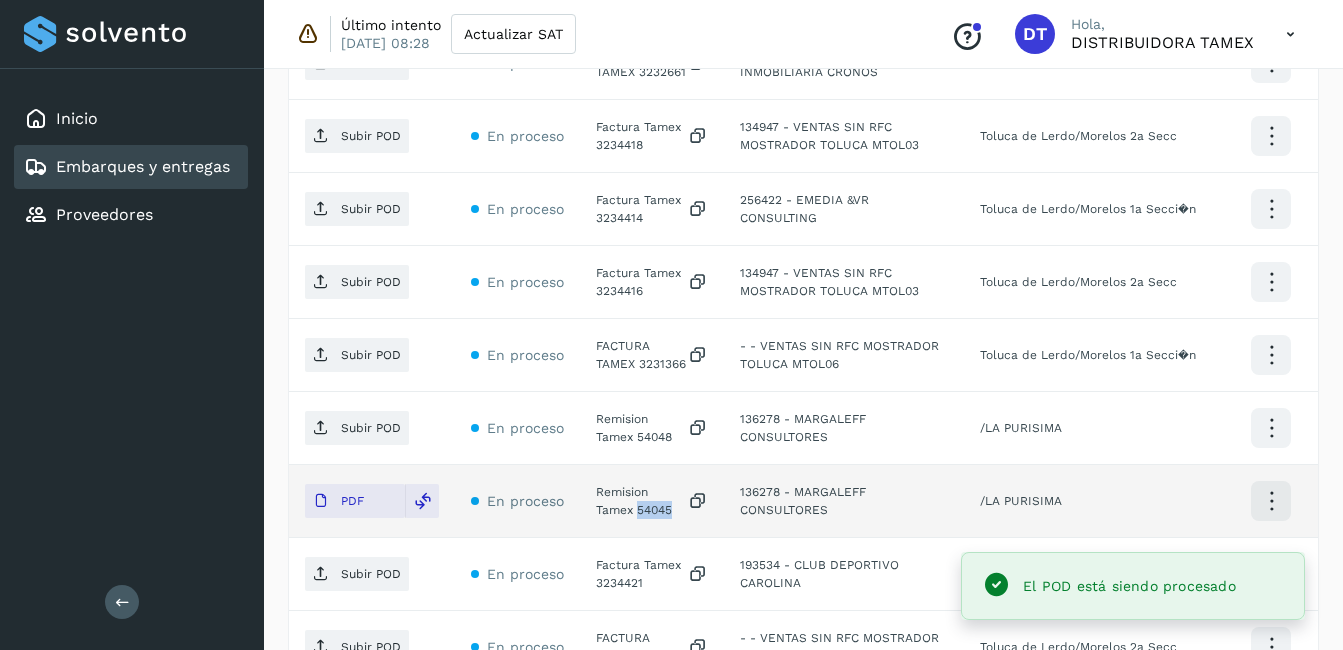 scroll, scrollTop: 1757, scrollLeft: 0, axis: vertical 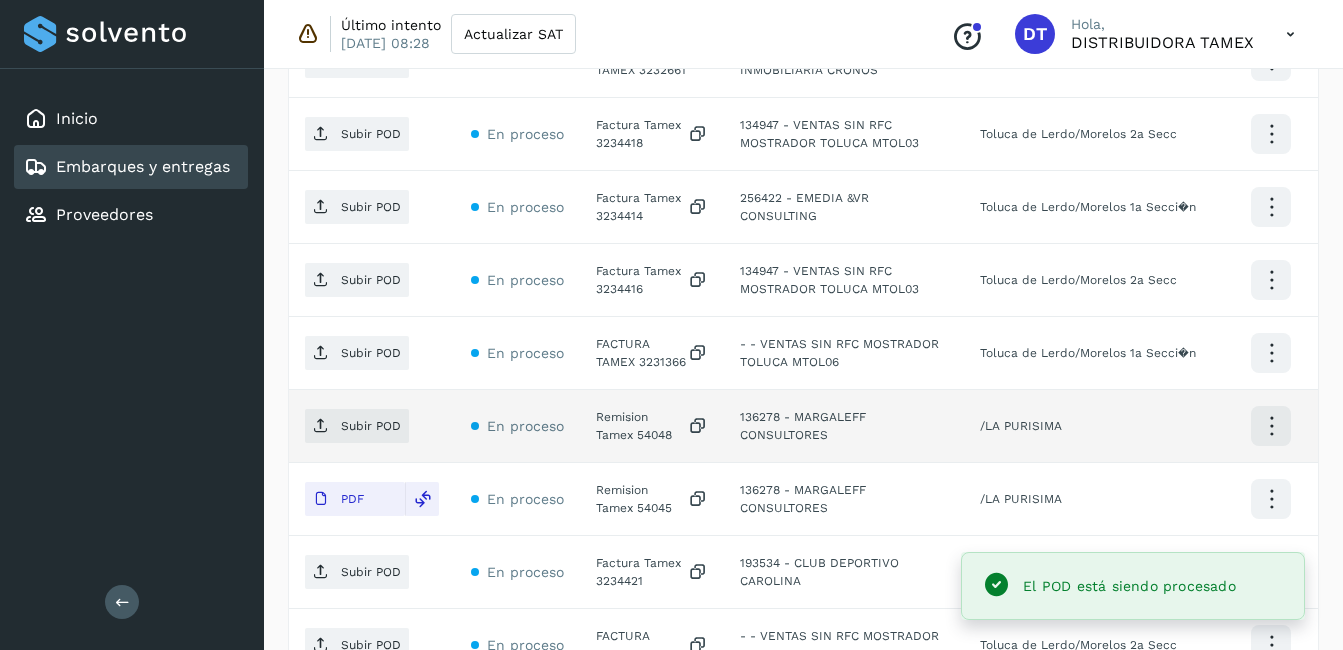 click on "Remision Tamex 54048" 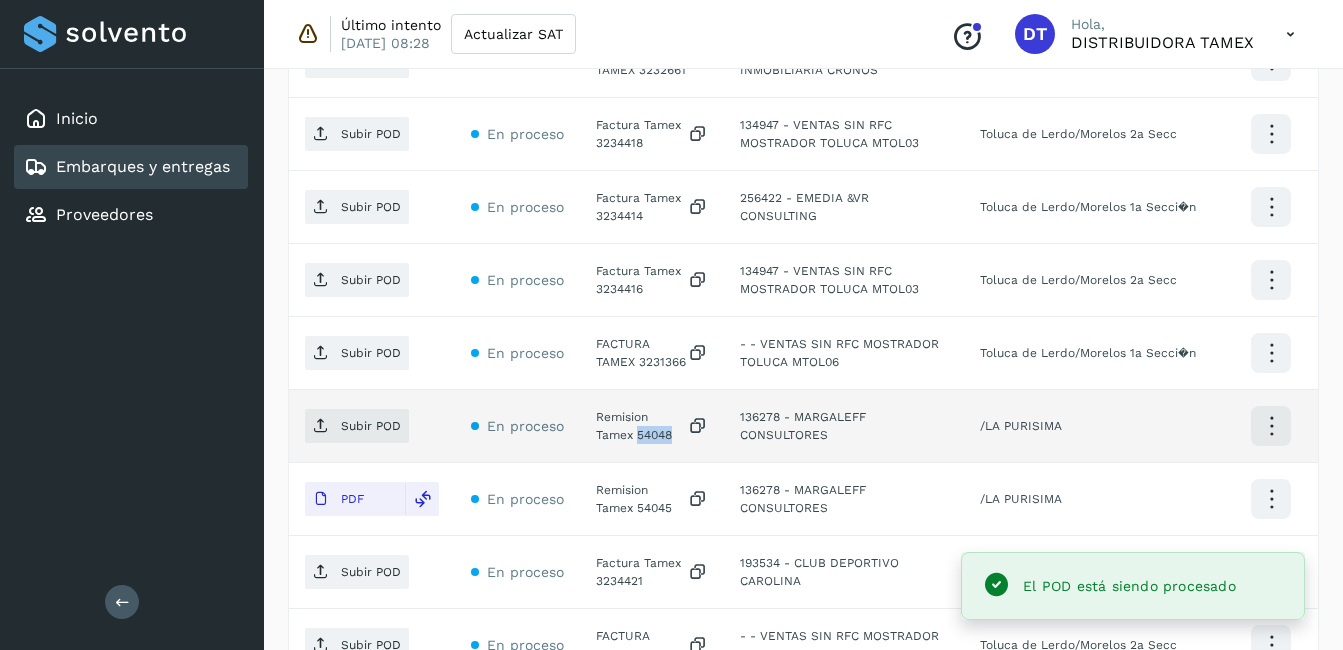 click on "Remision Tamex 54048" 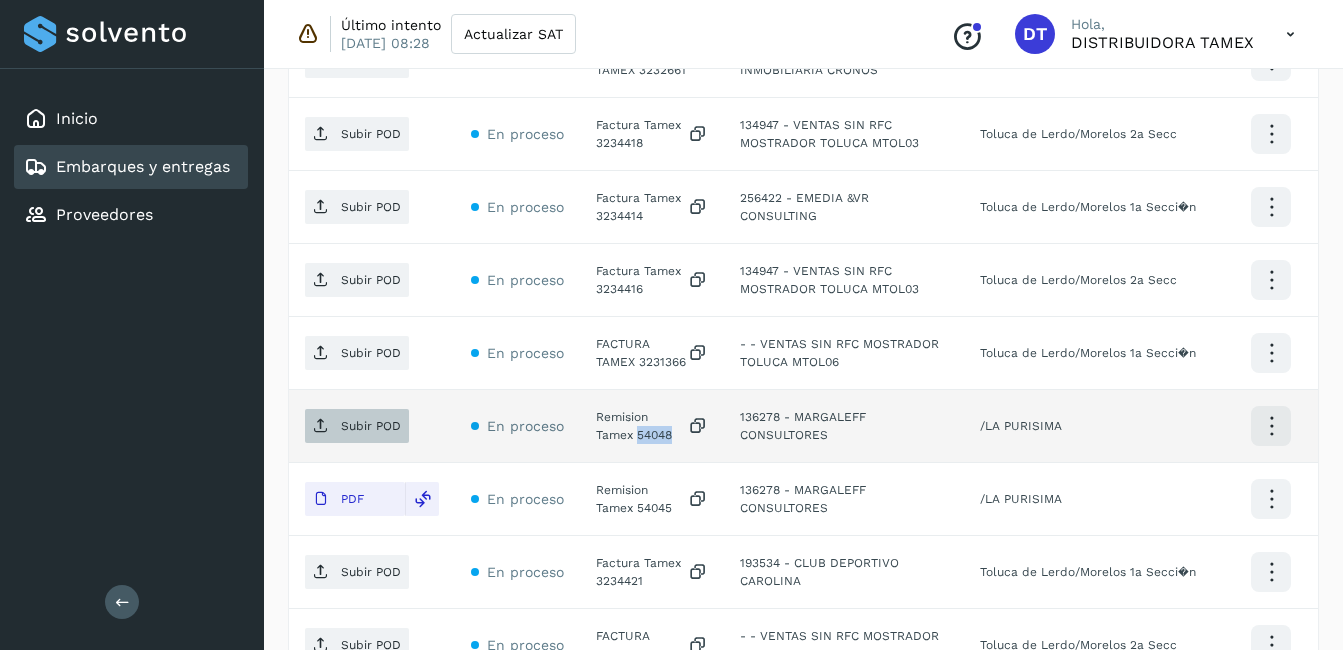 click on "Subir POD" at bounding box center (371, 426) 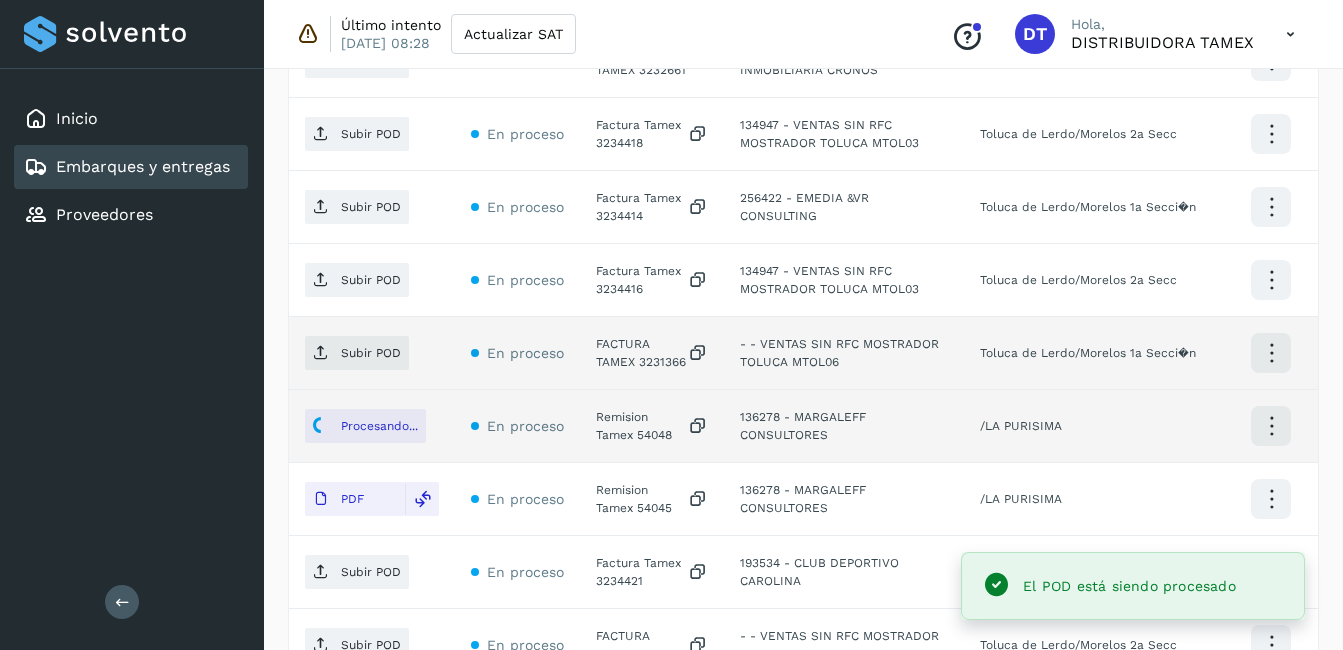 click on "FACTURA TAMEX 3231366" 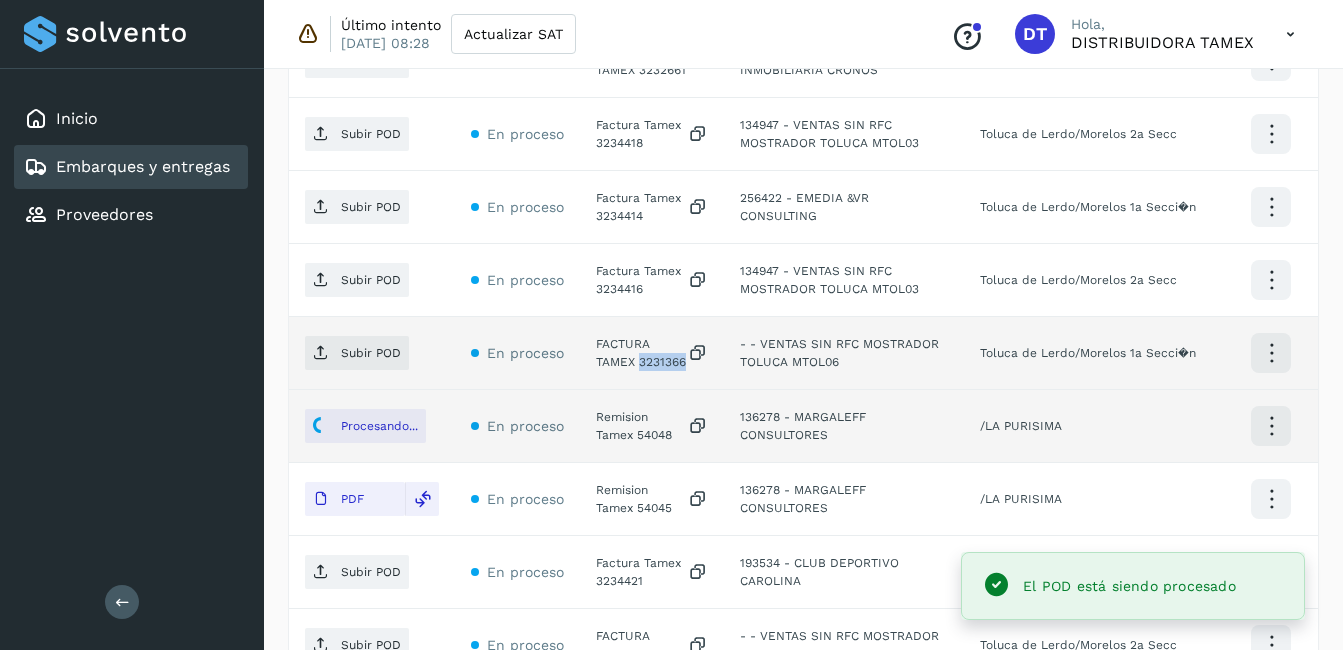click on "FACTURA TAMEX 3231366" 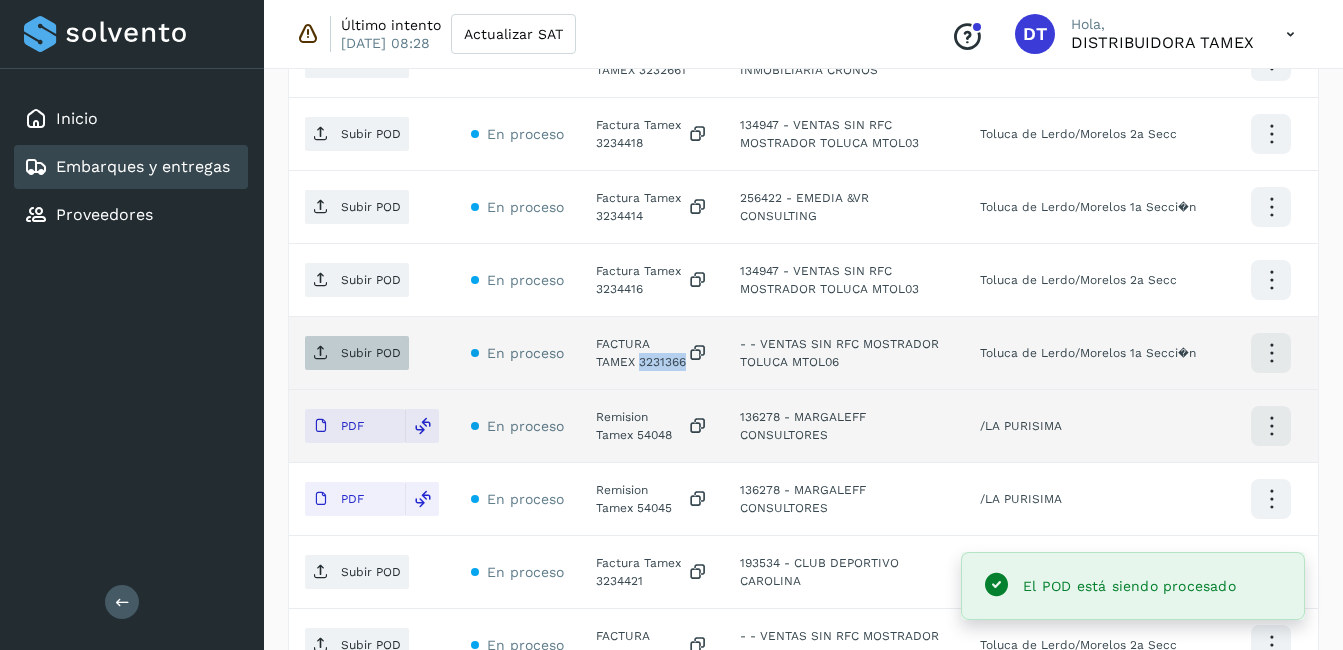 click on "Subir POD" at bounding box center (371, 353) 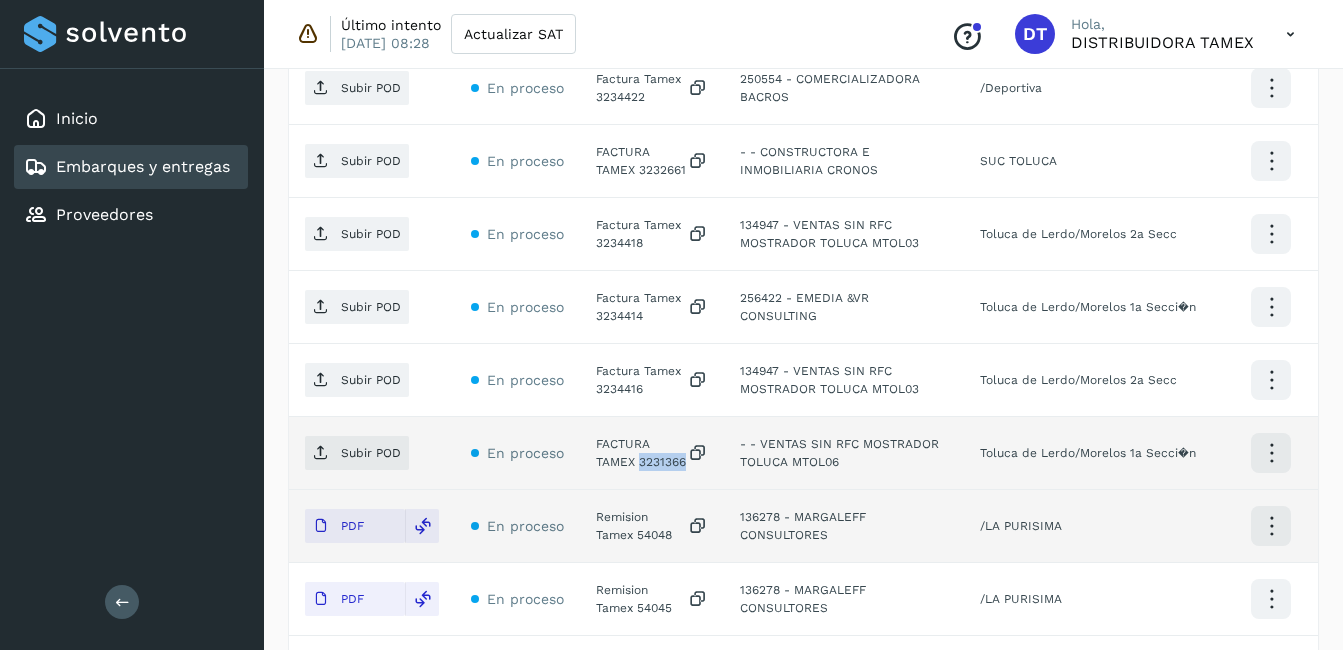 scroll, scrollTop: 1557, scrollLeft: 0, axis: vertical 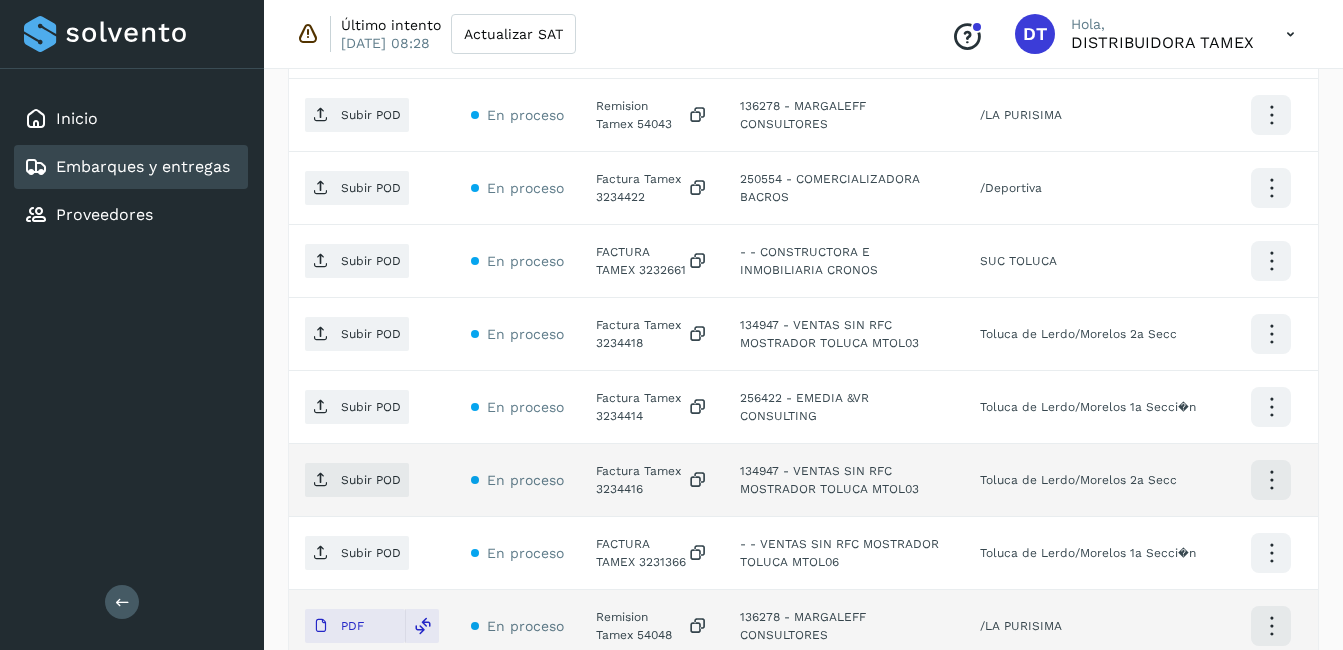 click on "Factura Tamex 3234416" 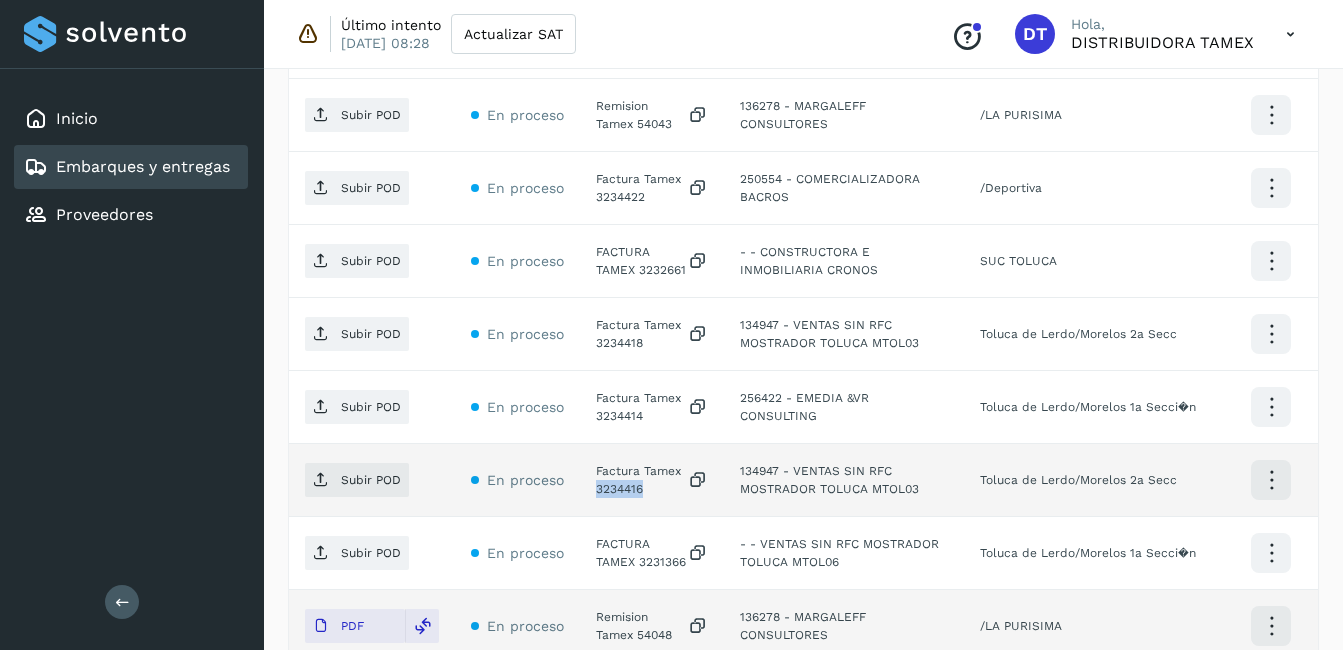 click on "Factura Tamex 3234416" 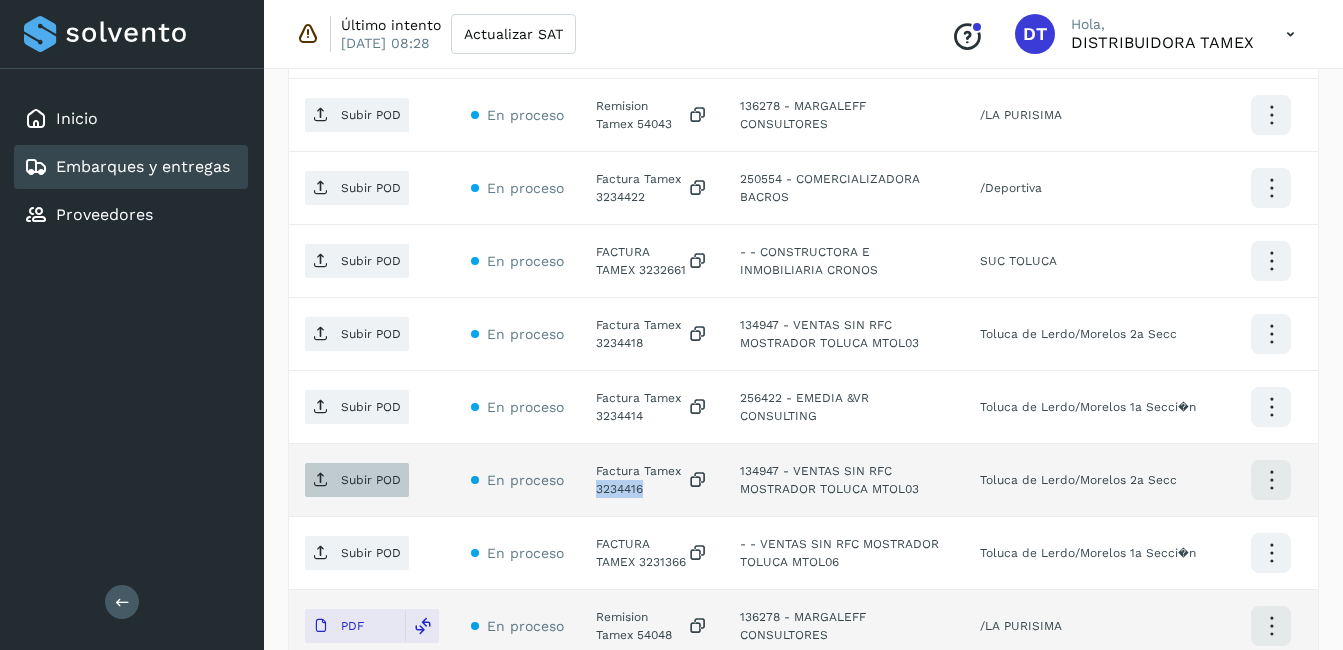 click on "Subir POD" at bounding box center (357, 480) 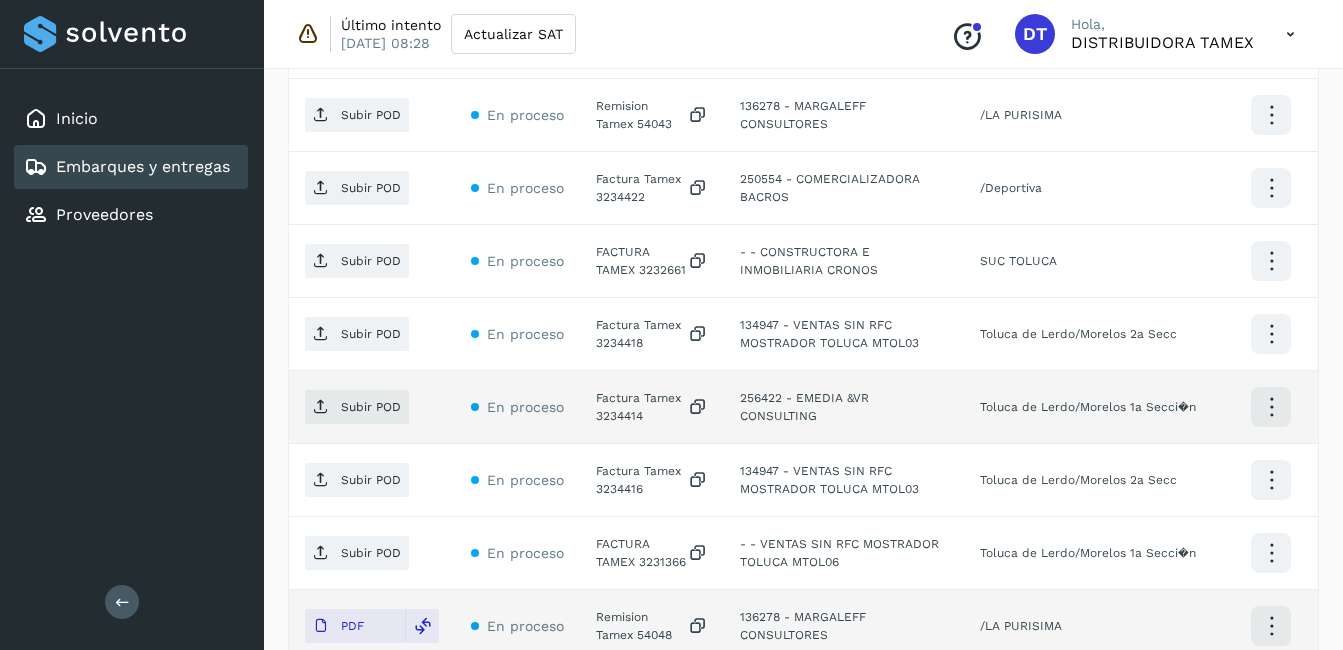 click on "Factura Tamex 3234414" 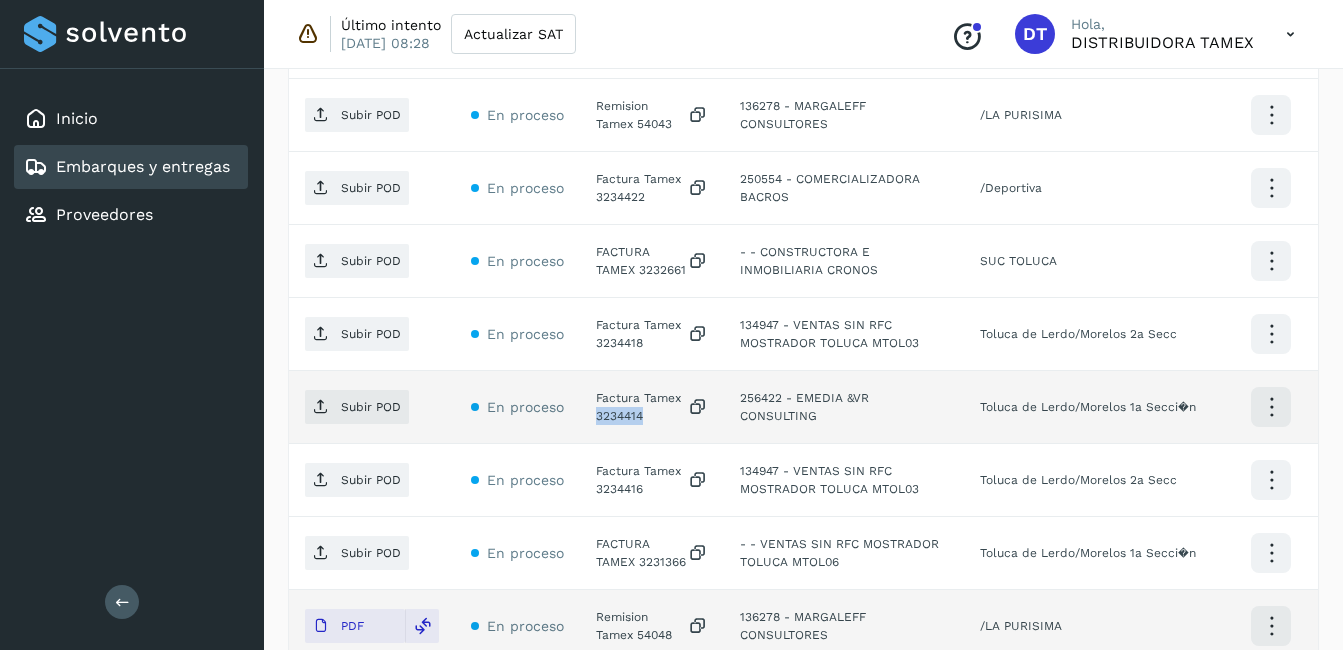 click on "Factura Tamex 3234414" 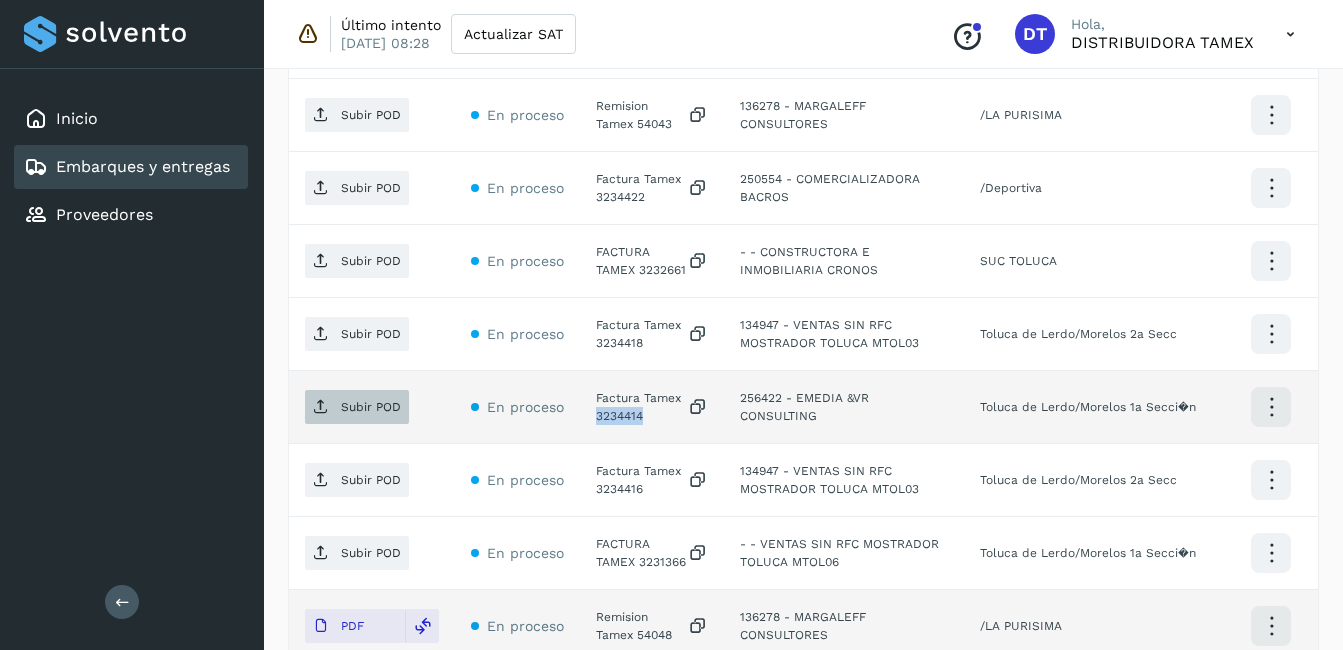 click on "Subir POD" at bounding box center [357, 407] 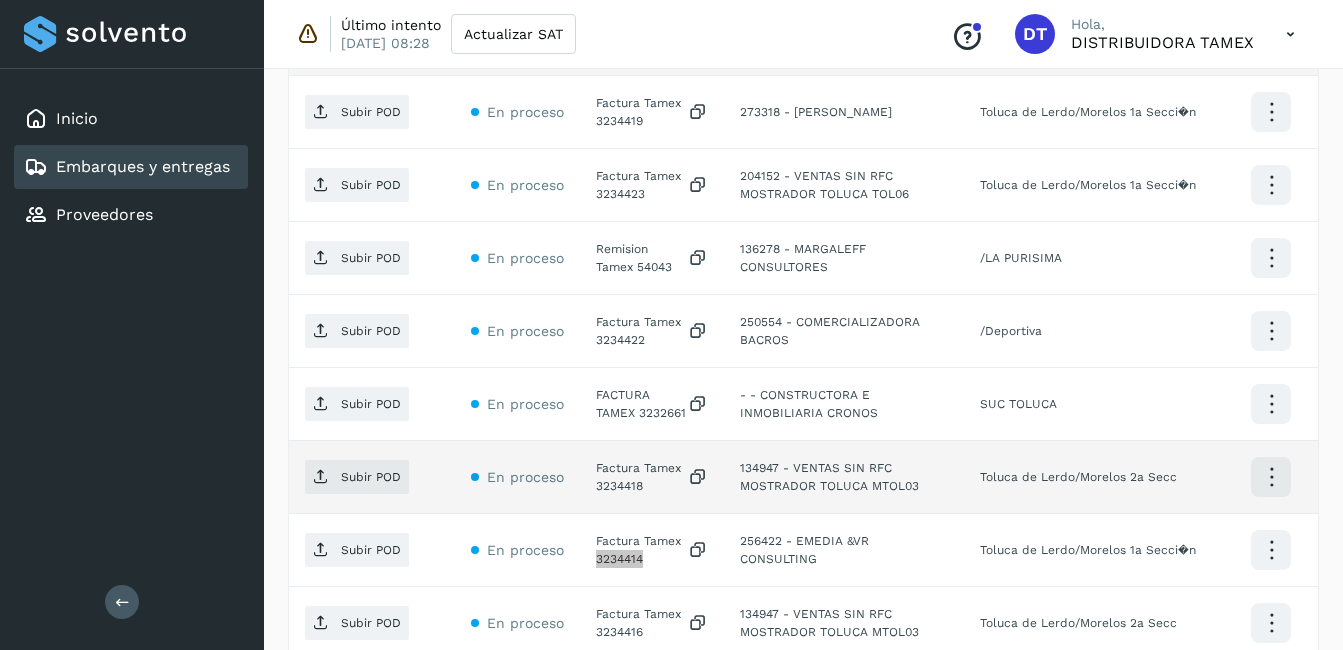 scroll, scrollTop: 1357, scrollLeft: 0, axis: vertical 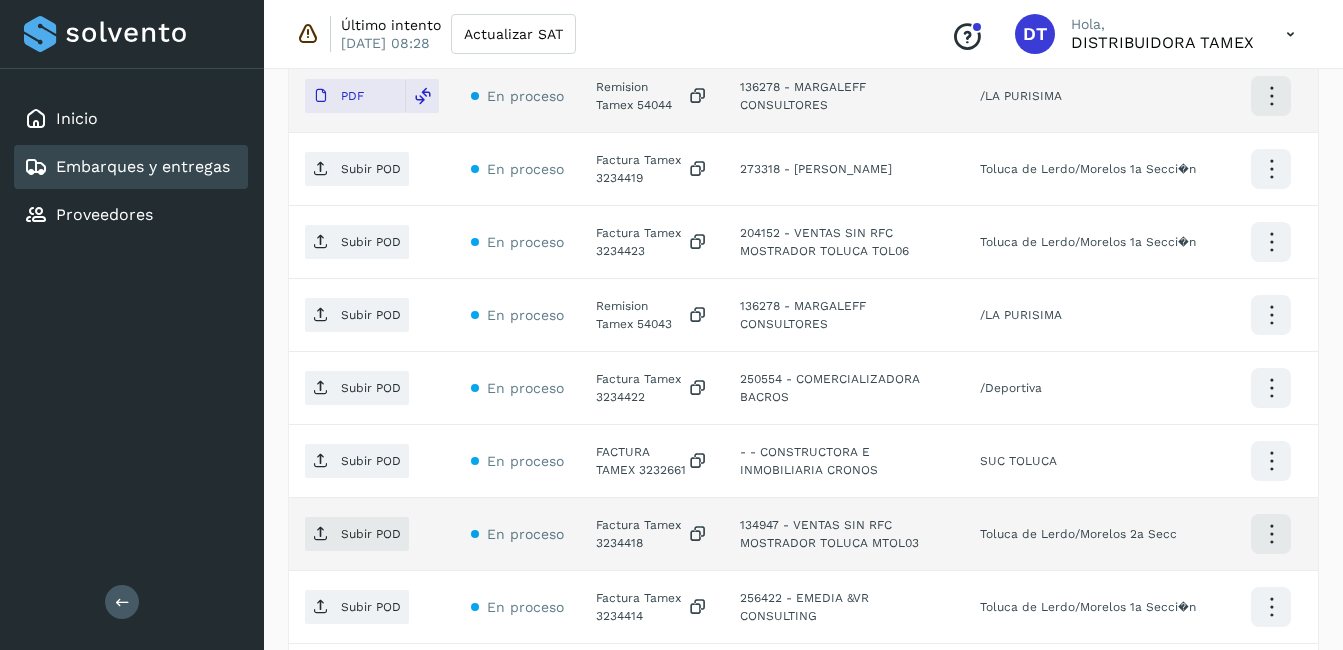 click on "Factura Tamex 3234418" 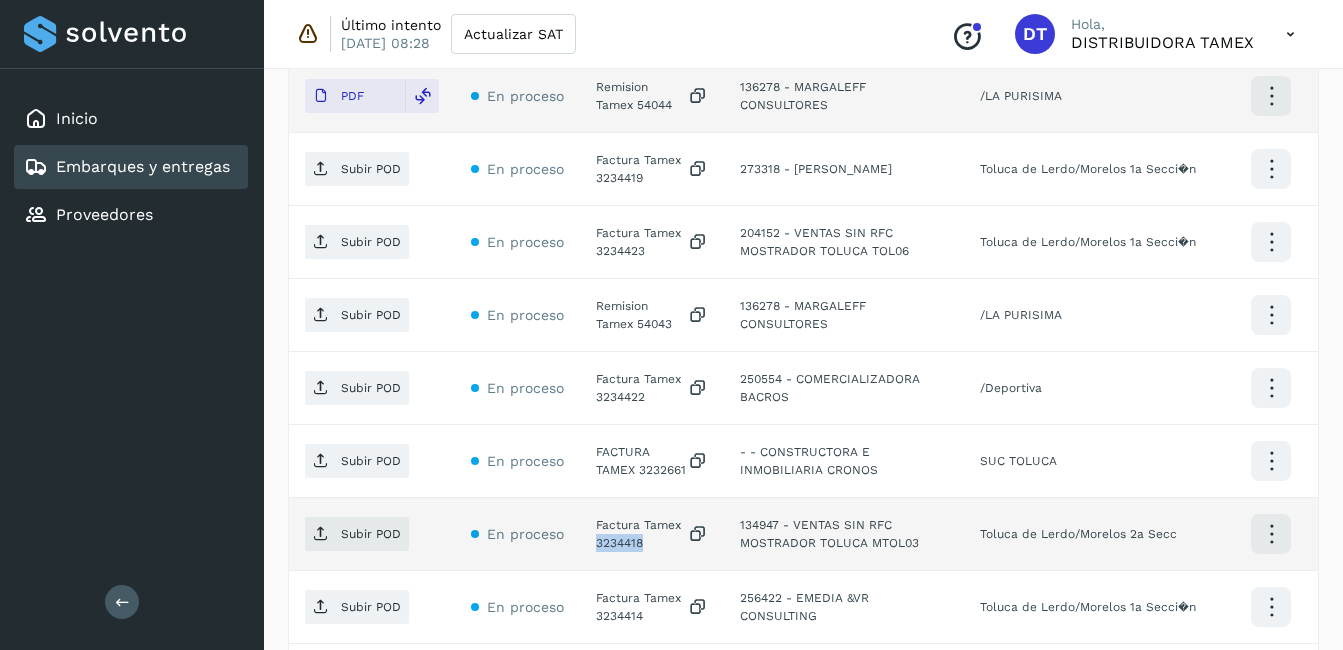 click on "Factura Tamex 3234418" 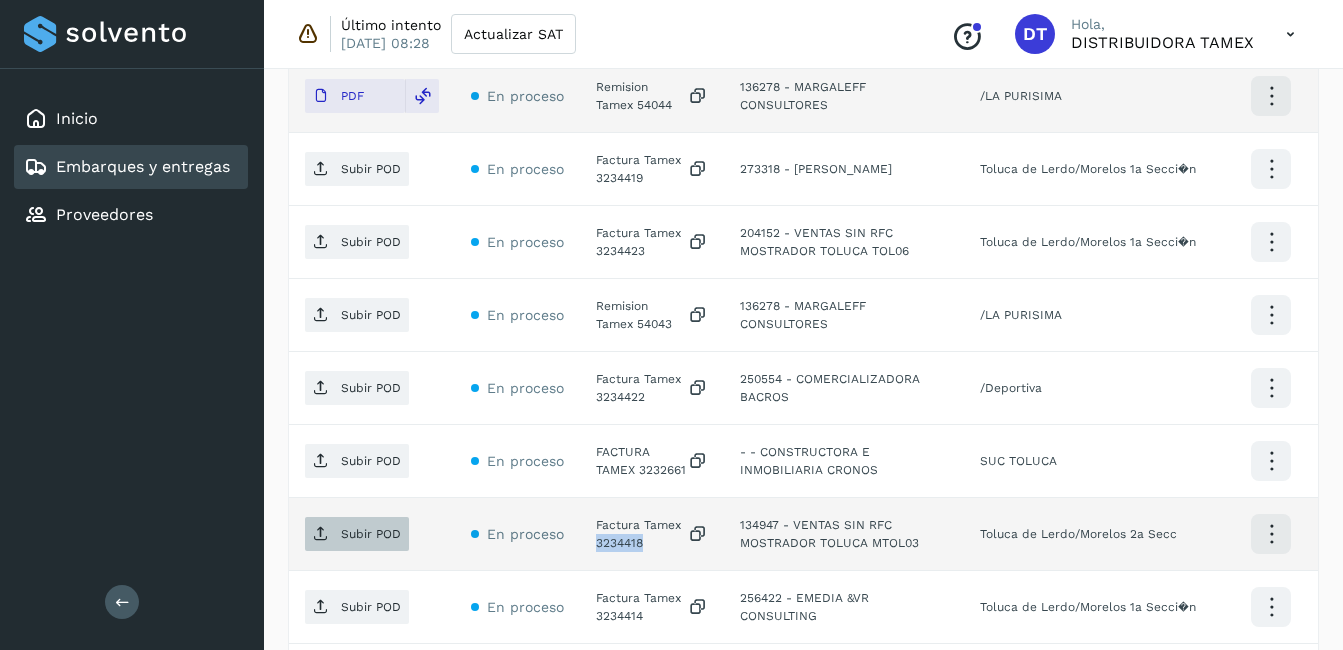 click on "Subir POD" at bounding box center (357, 534) 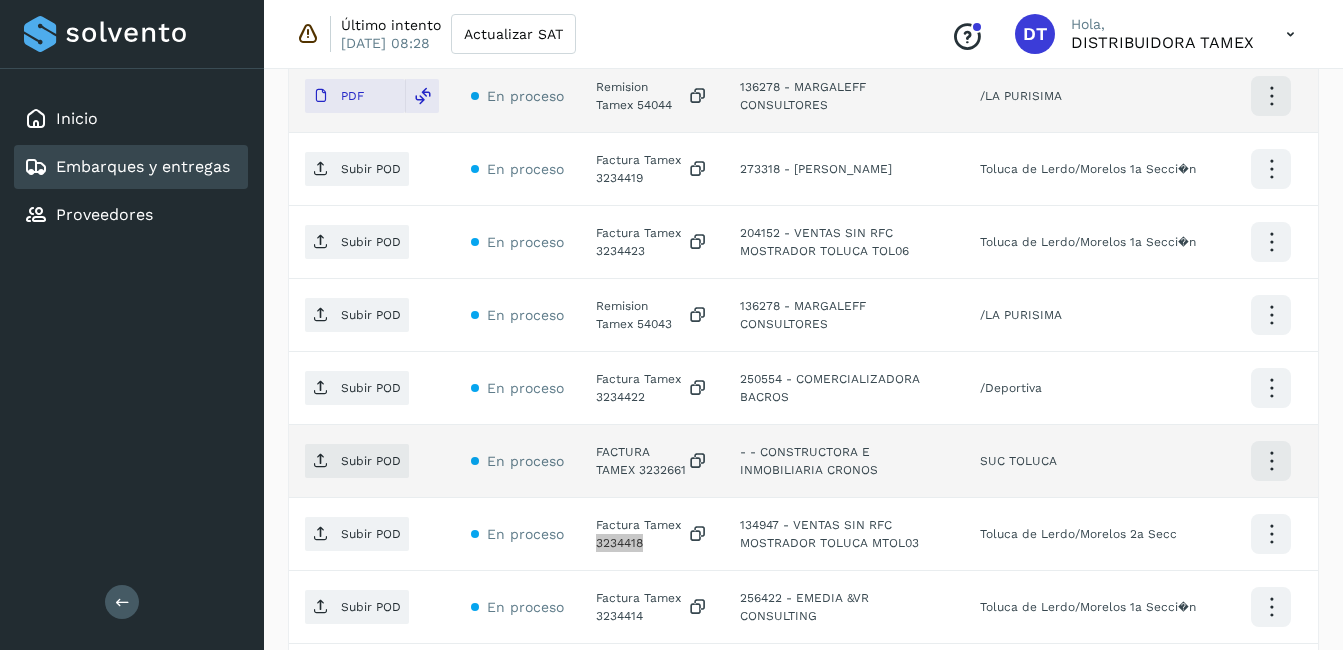 scroll, scrollTop: 1257, scrollLeft: 0, axis: vertical 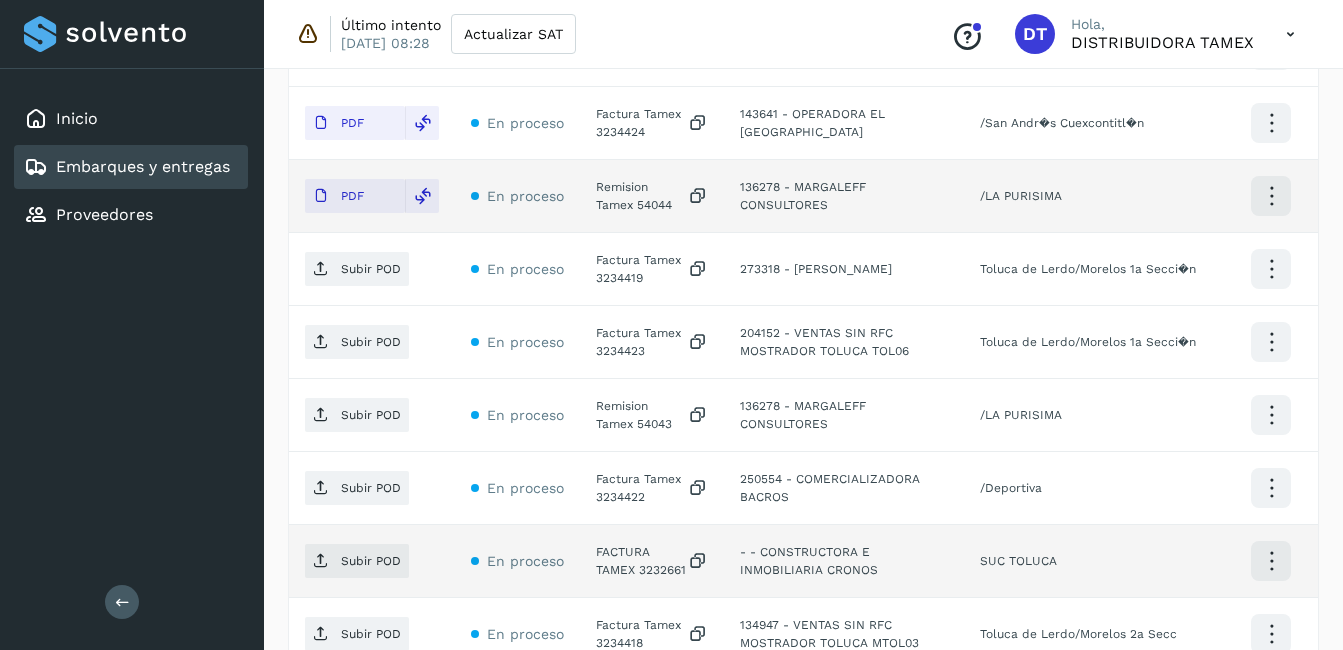 click on "FACTURA TAMEX 3232661" 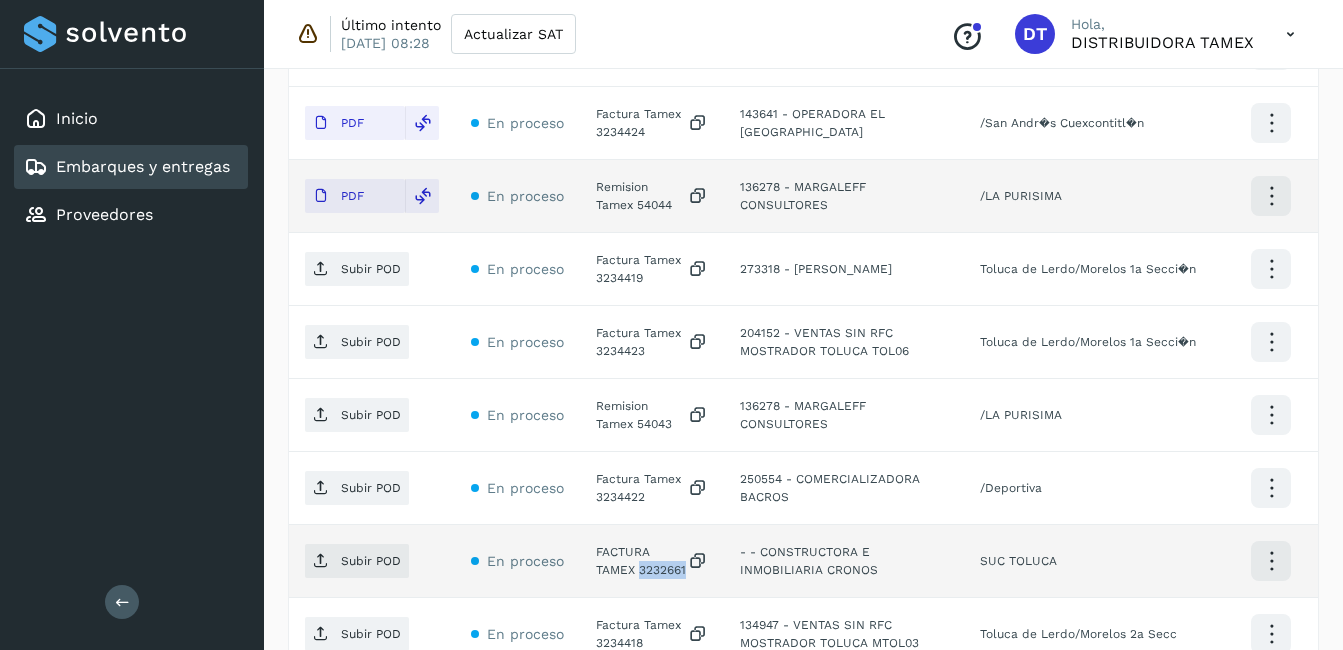 click on "FACTURA TAMEX 3232661" 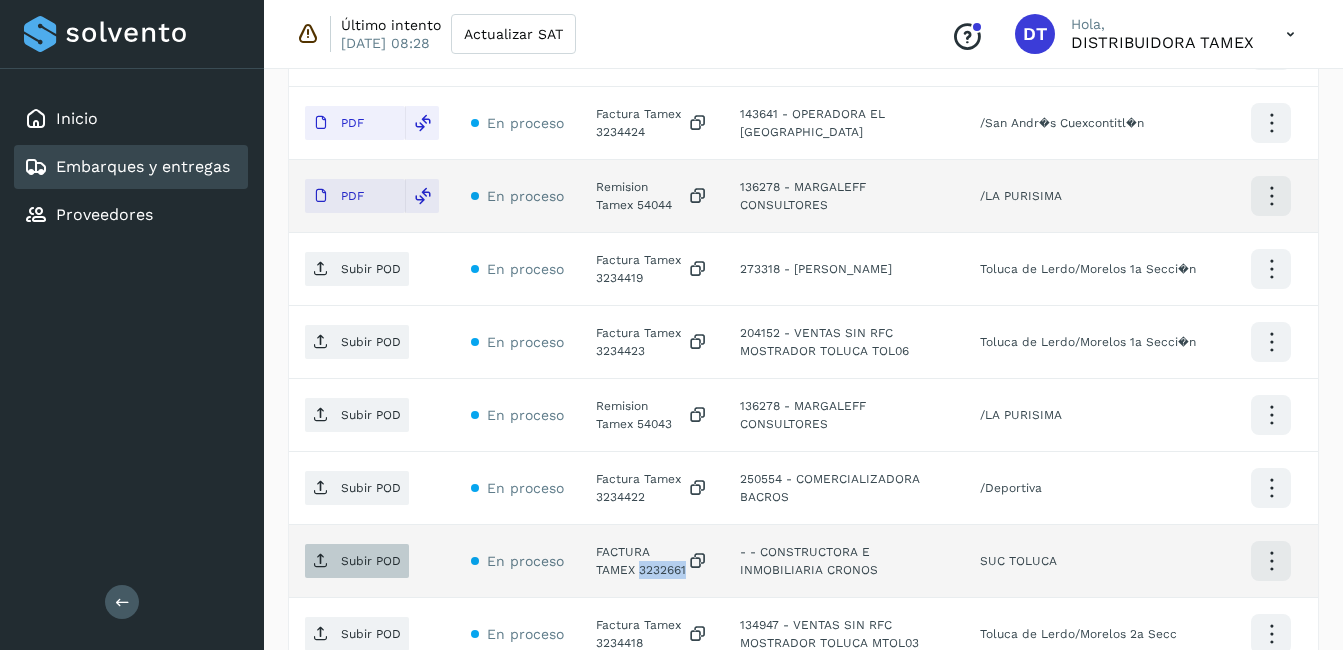 click on "Subir POD" at bounding box center (357, 561) 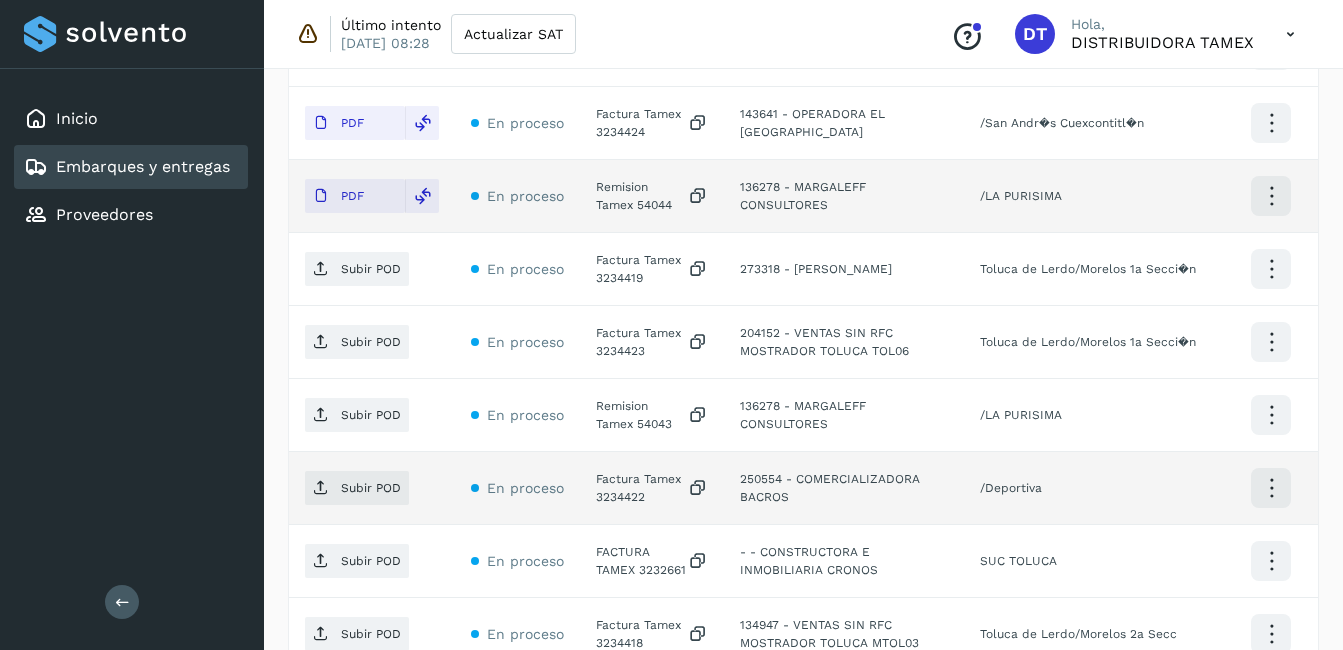 click on "Factura Tamex 3234422" 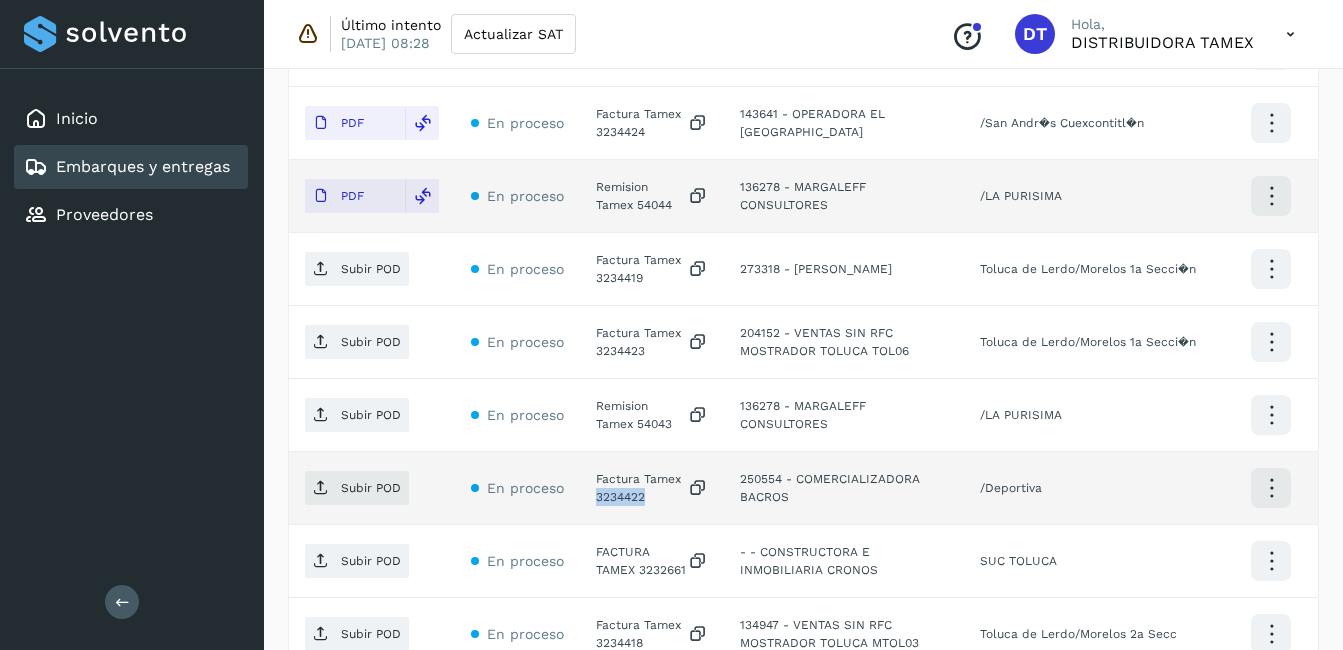click on "Factura Tamex 3234422" 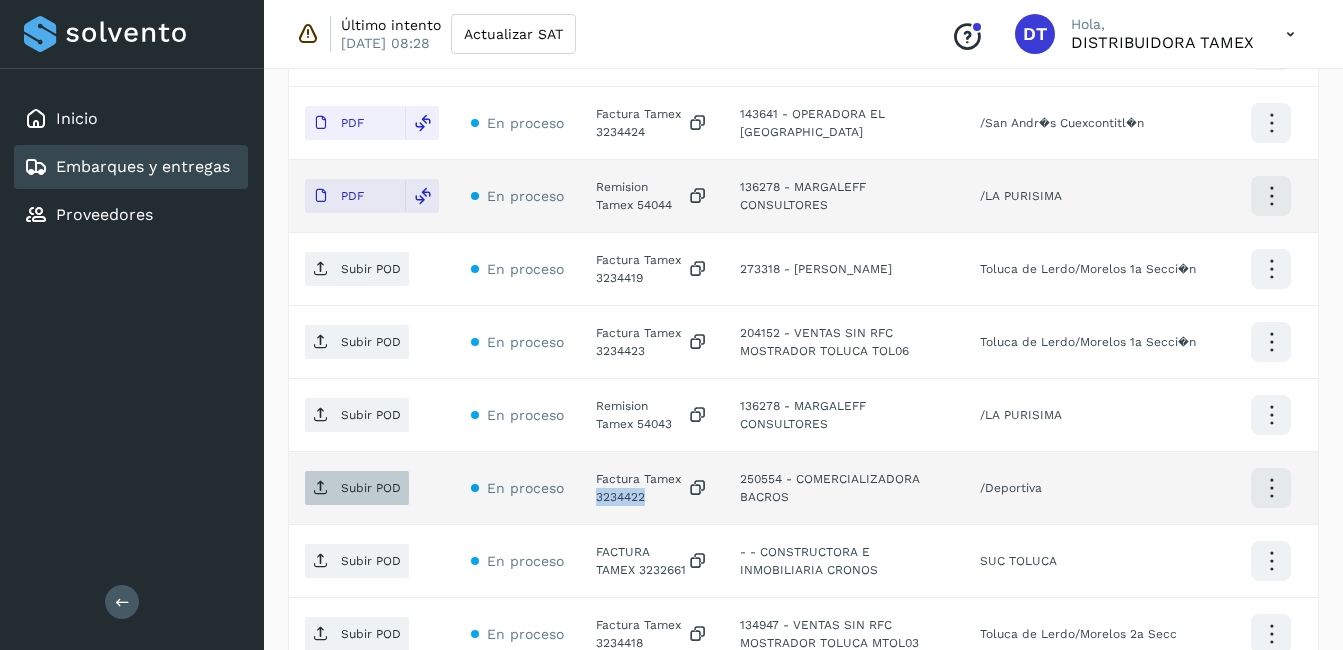 click on "Subir POD" at bounding box center (371, 488) 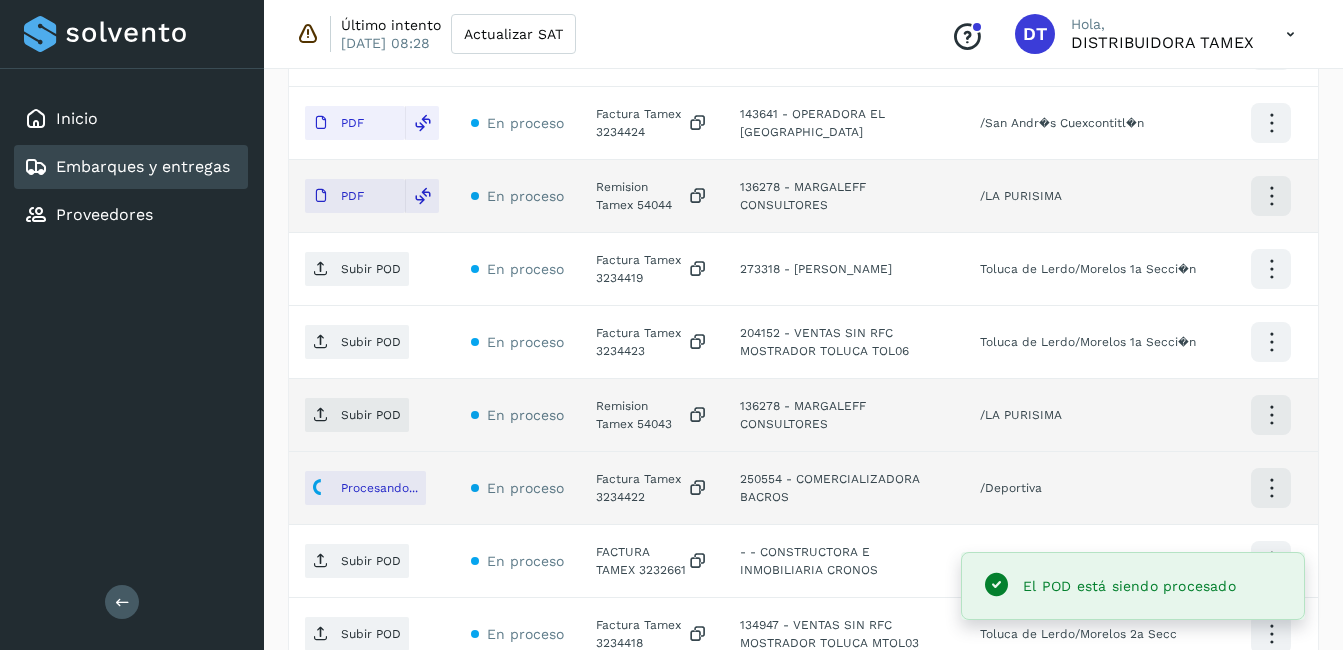 click on "Remision Tamex 54043" 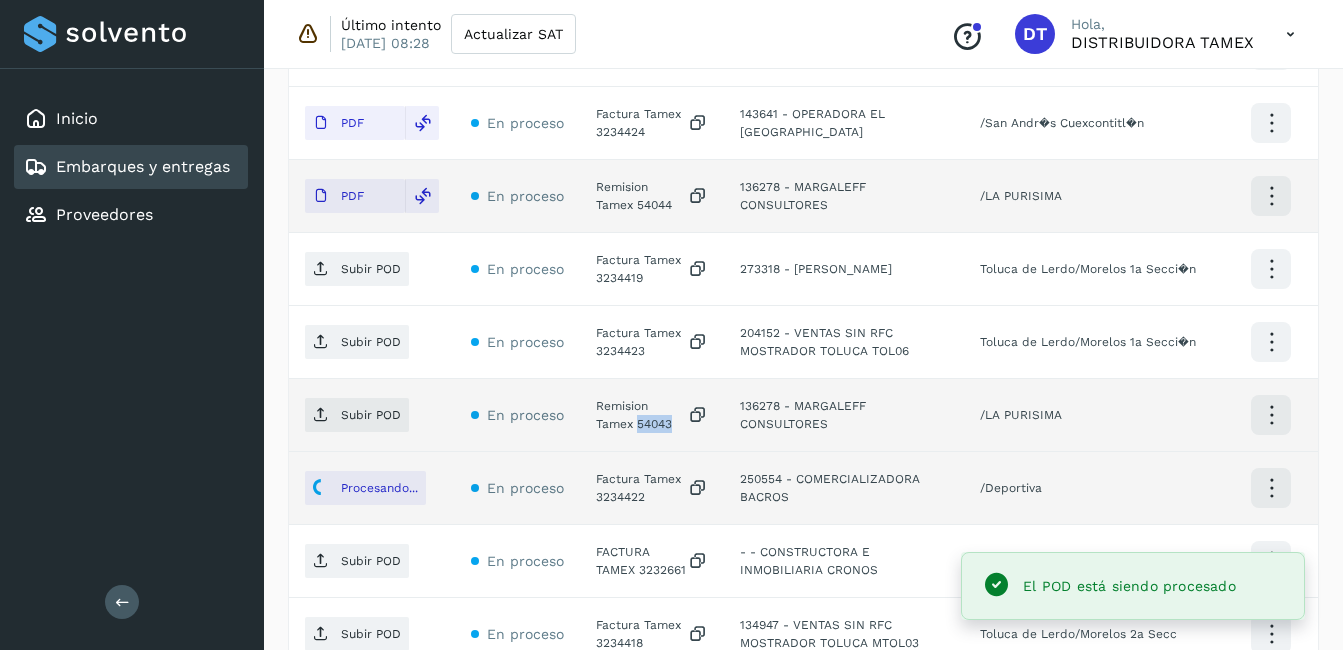 click on "Remision Tamex 54043" 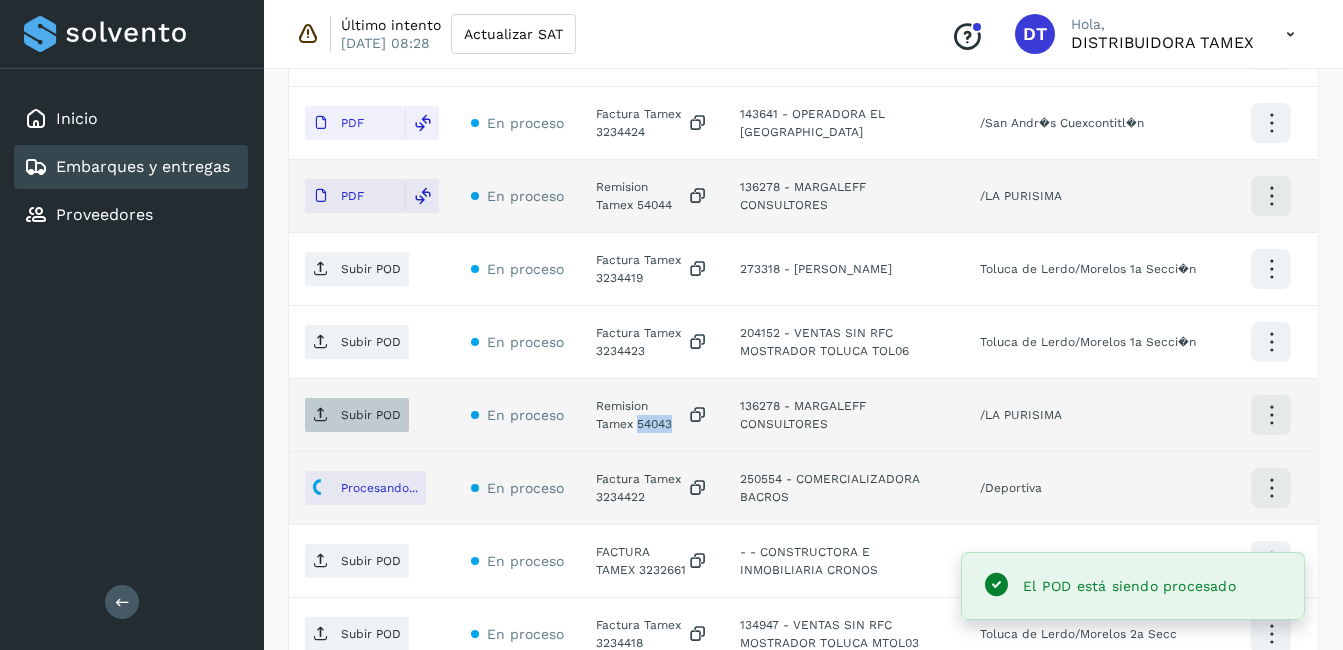 click on "Subir POD" at bounding box center (371, 415) 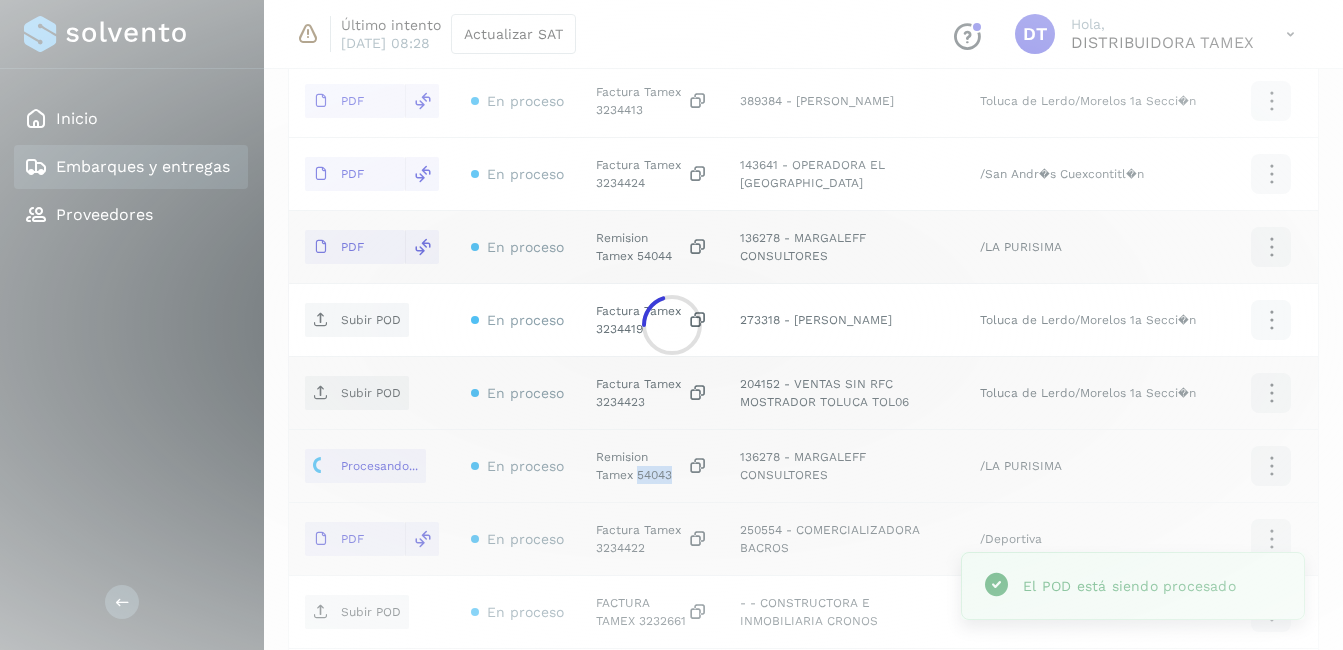 scroll, scrollTop: 1257, scrollLeft: 0, axis: vertical 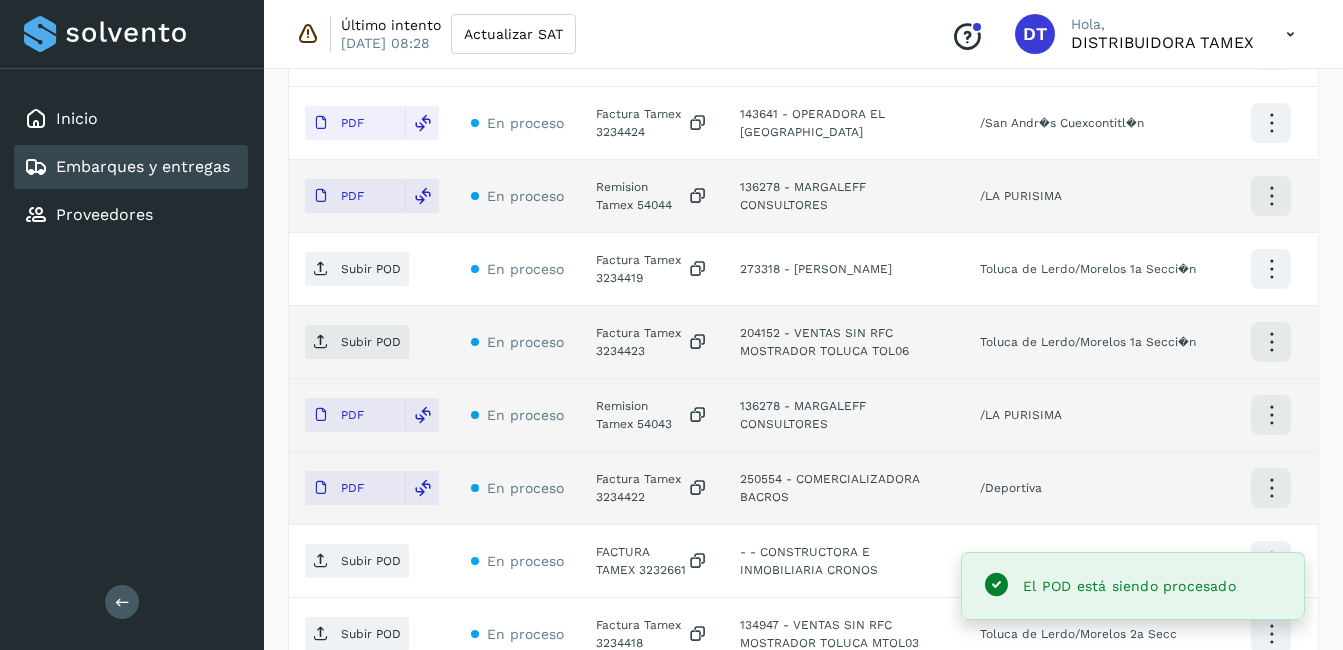 click on "Factura Tamex 3234423" 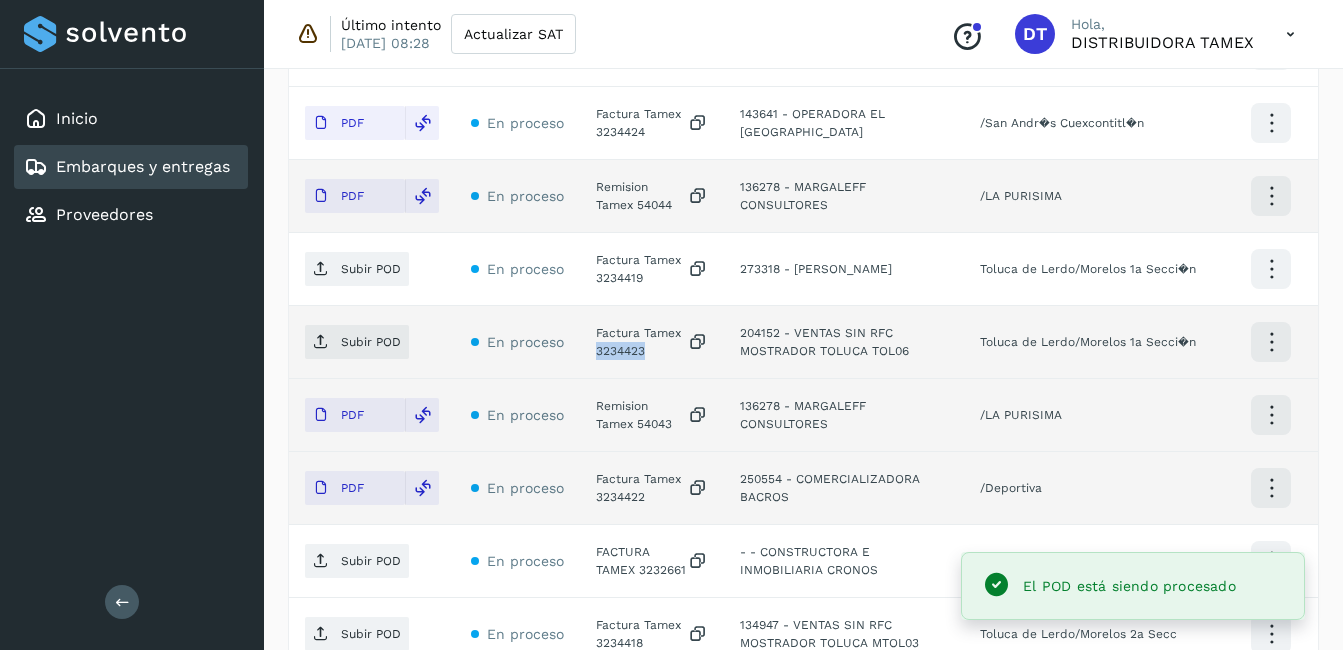 click on "Factura Tamex 3234423" 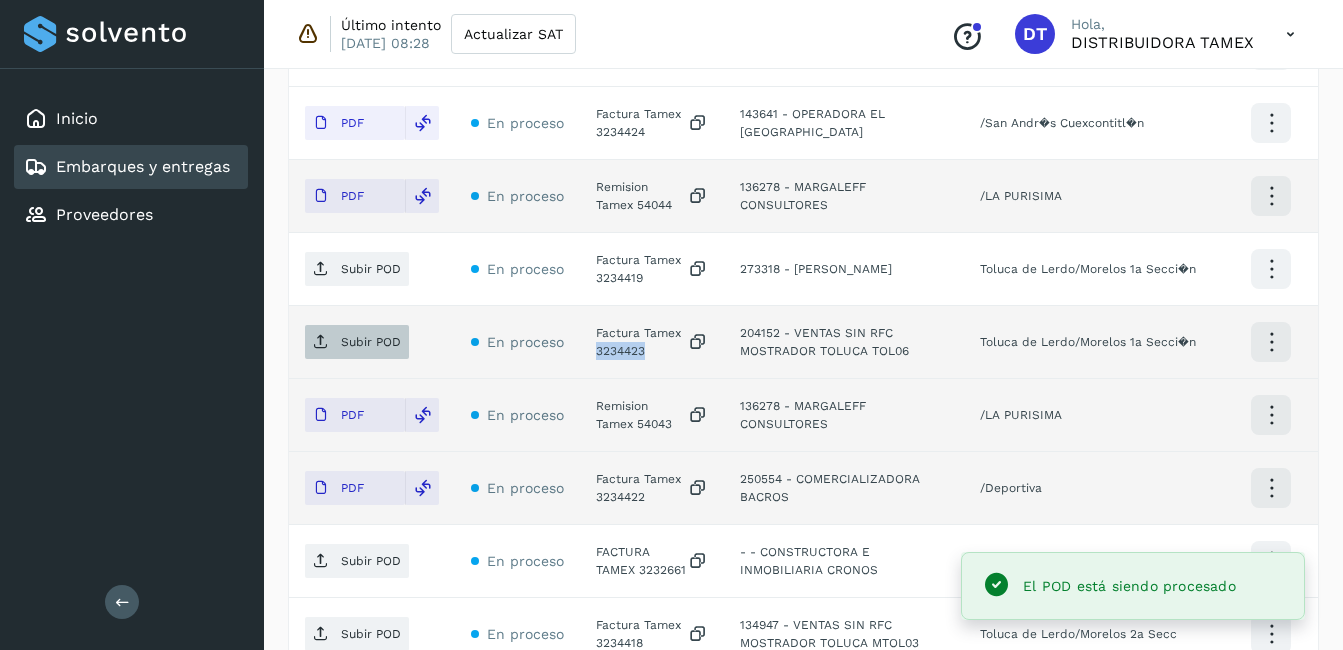 click on "Subir POD" at bounding box center [357, 342] 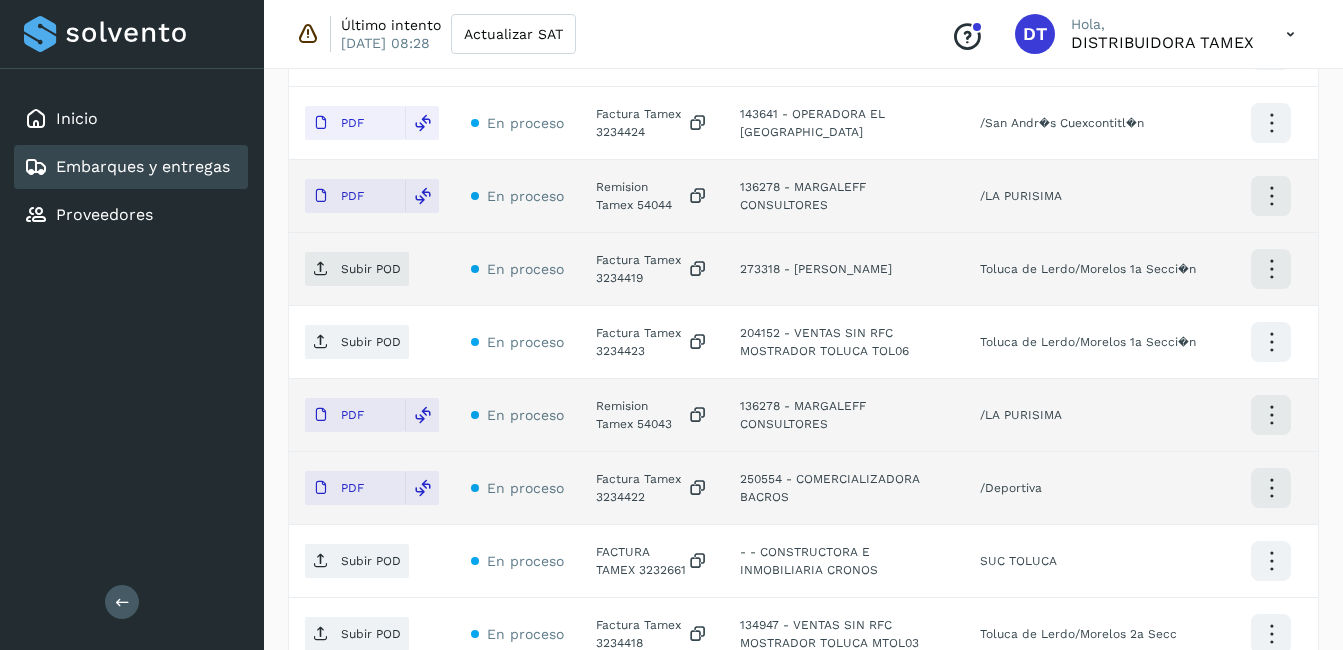 click on "Factura Tamex 3234419" 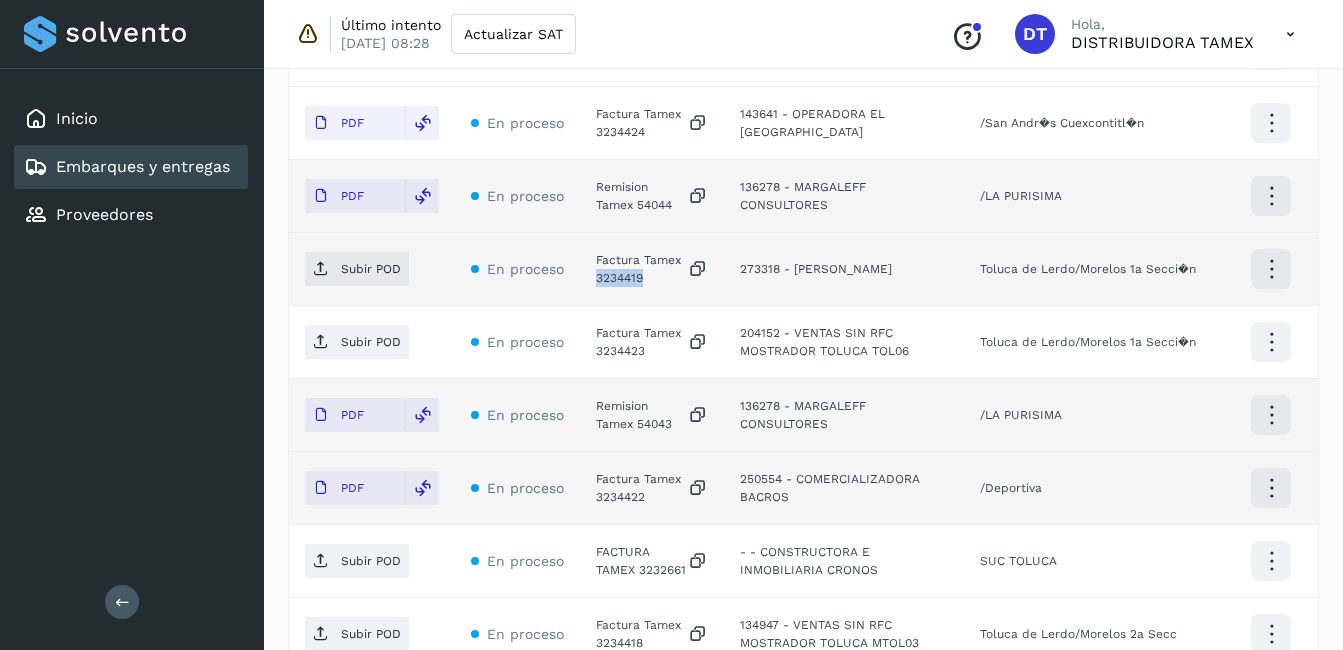 click on "Factura Tamex 3234419" 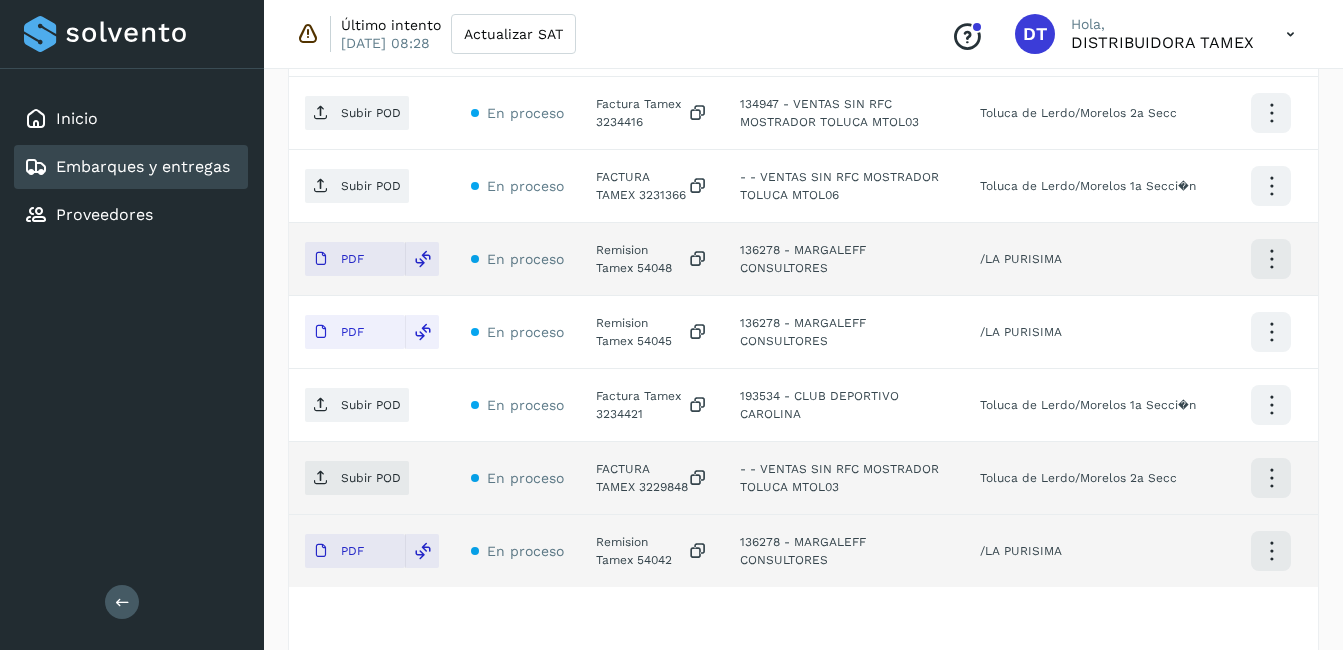 scroll, scrollTop: 2057, scrollLeft: 0, axis: vertical 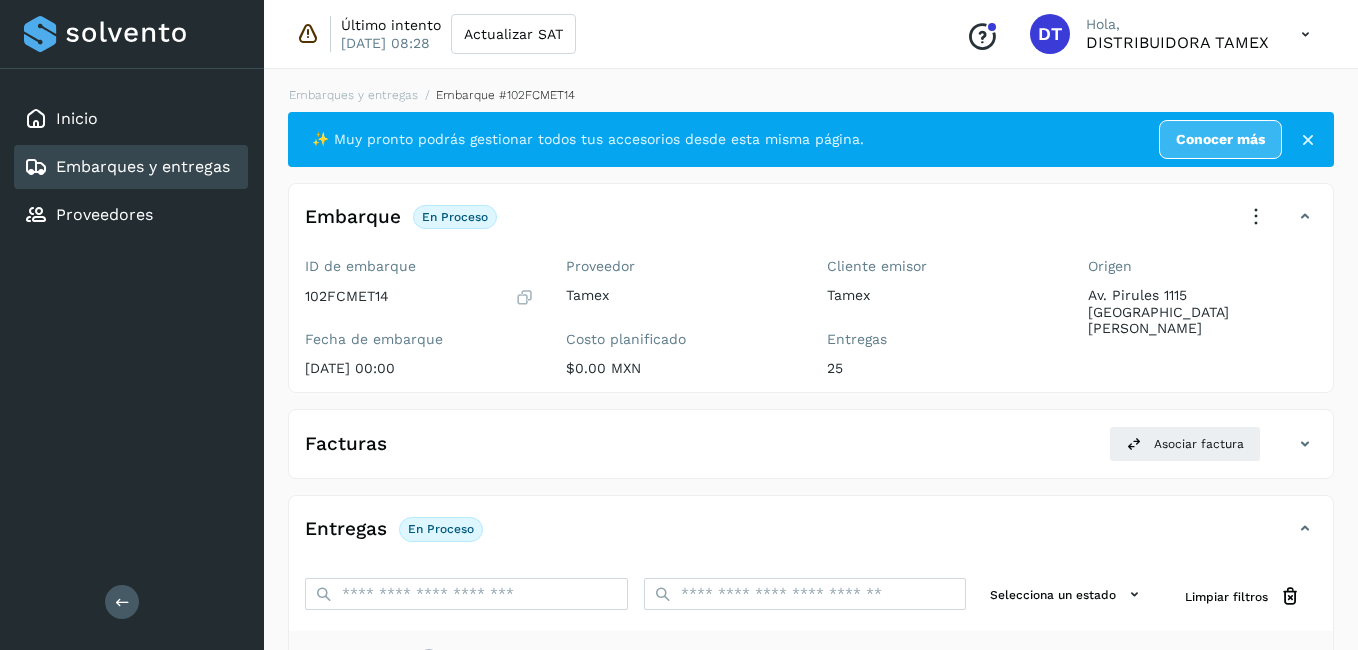select on "**" 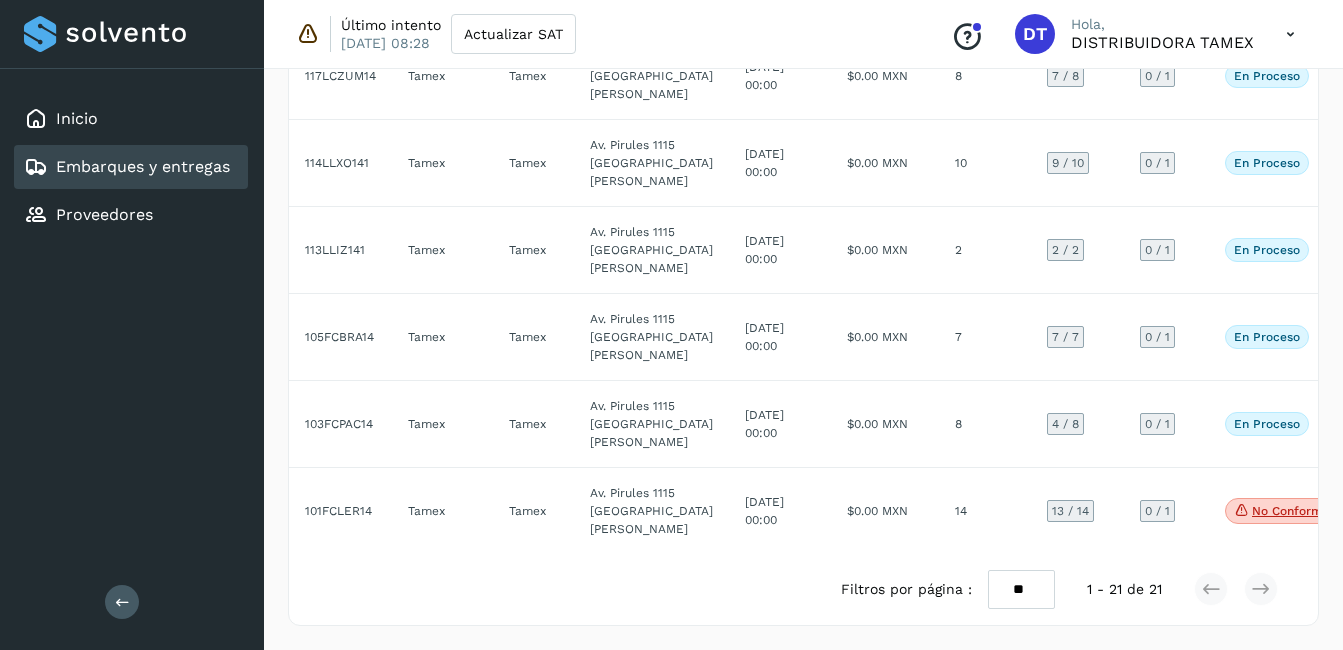 click on "3  / 9" 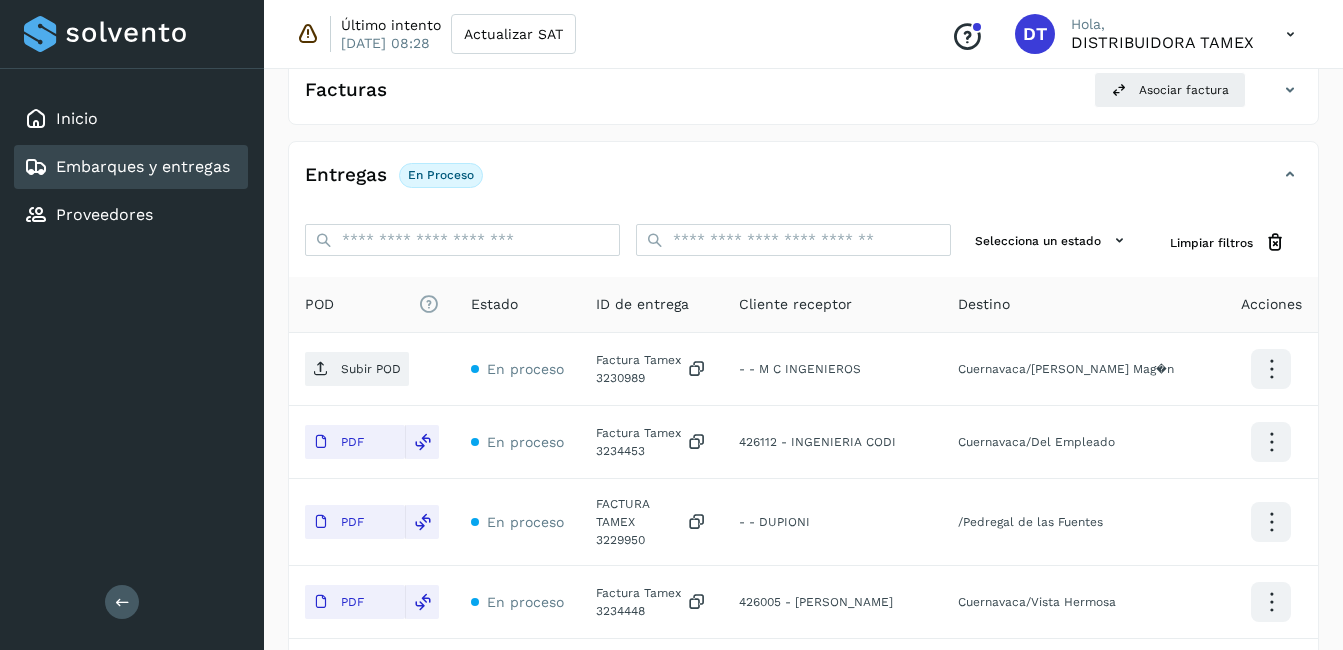 scroll, scrollTop: 389, scrollLeft: 0, axis: vertical 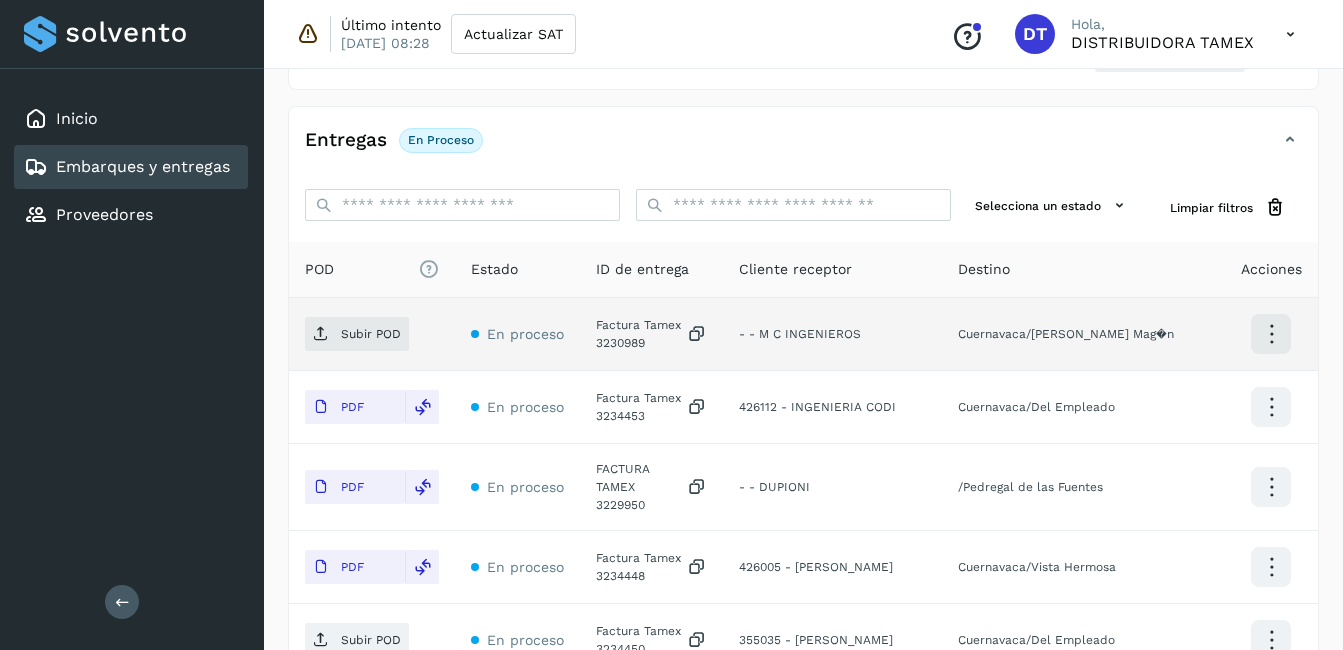 click on "Factura Tamex 3230989" 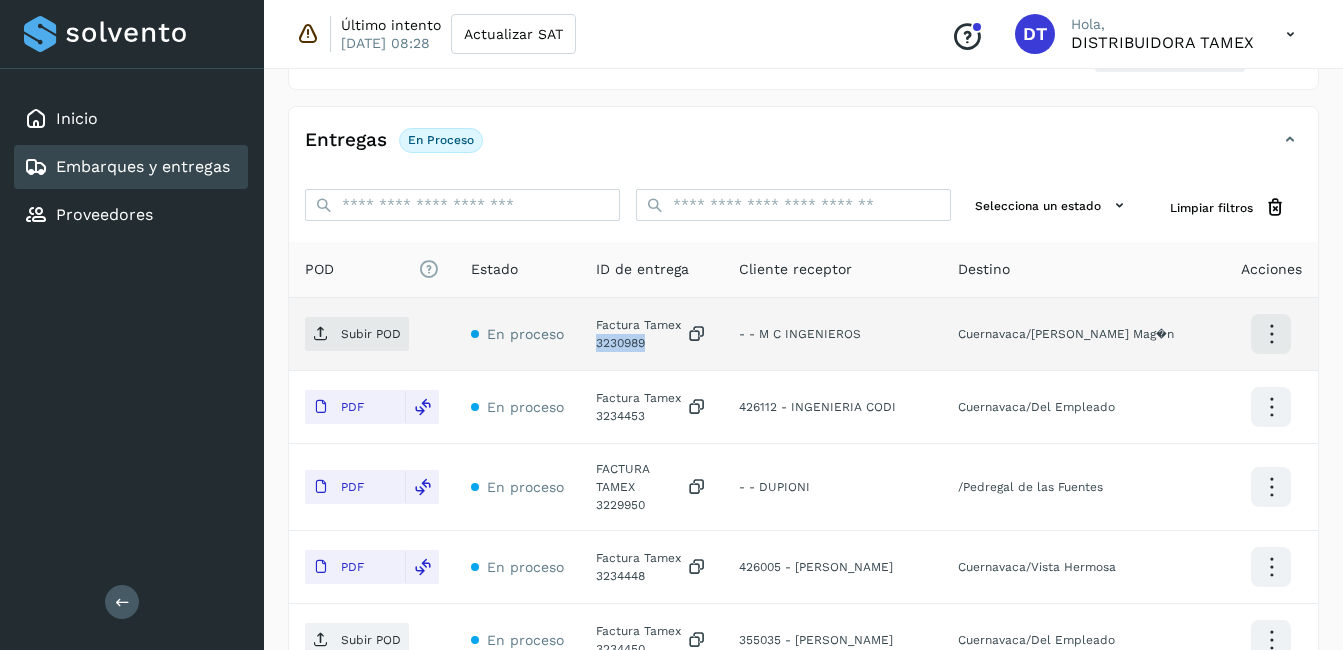 click on "Factura Tamex 3230989" 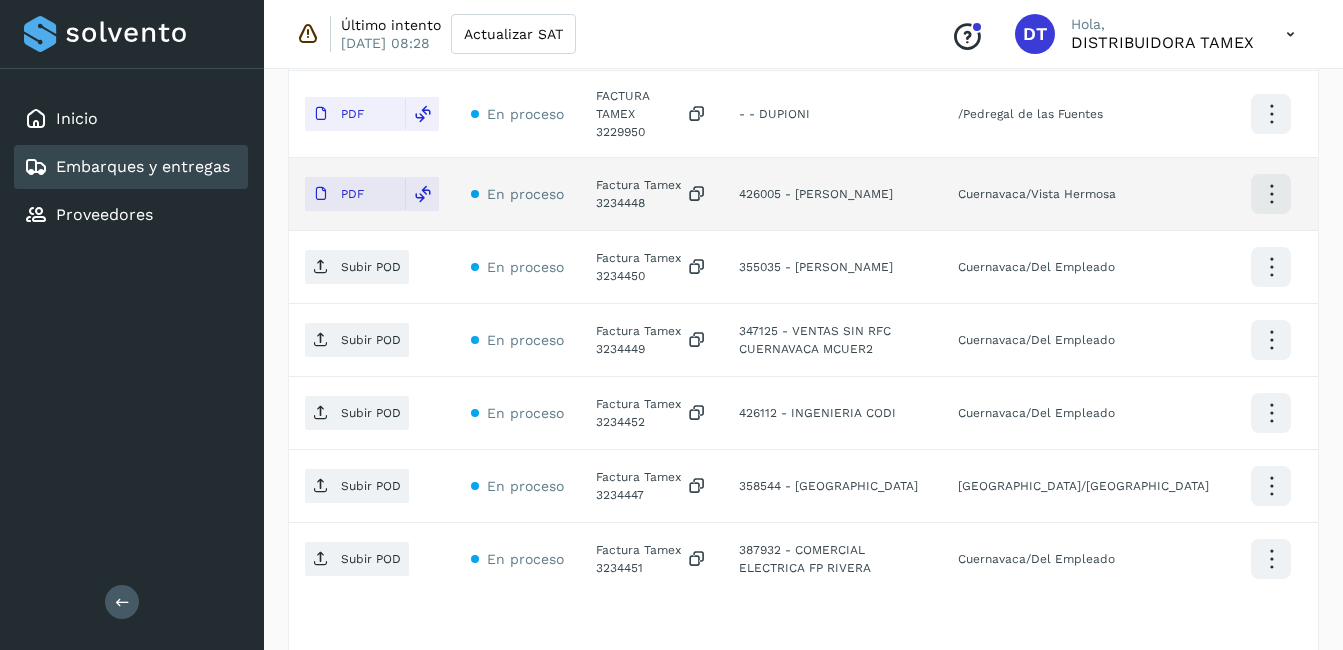 scroll, scrollTop: 789, scrollLeft: 0, axis: vertical 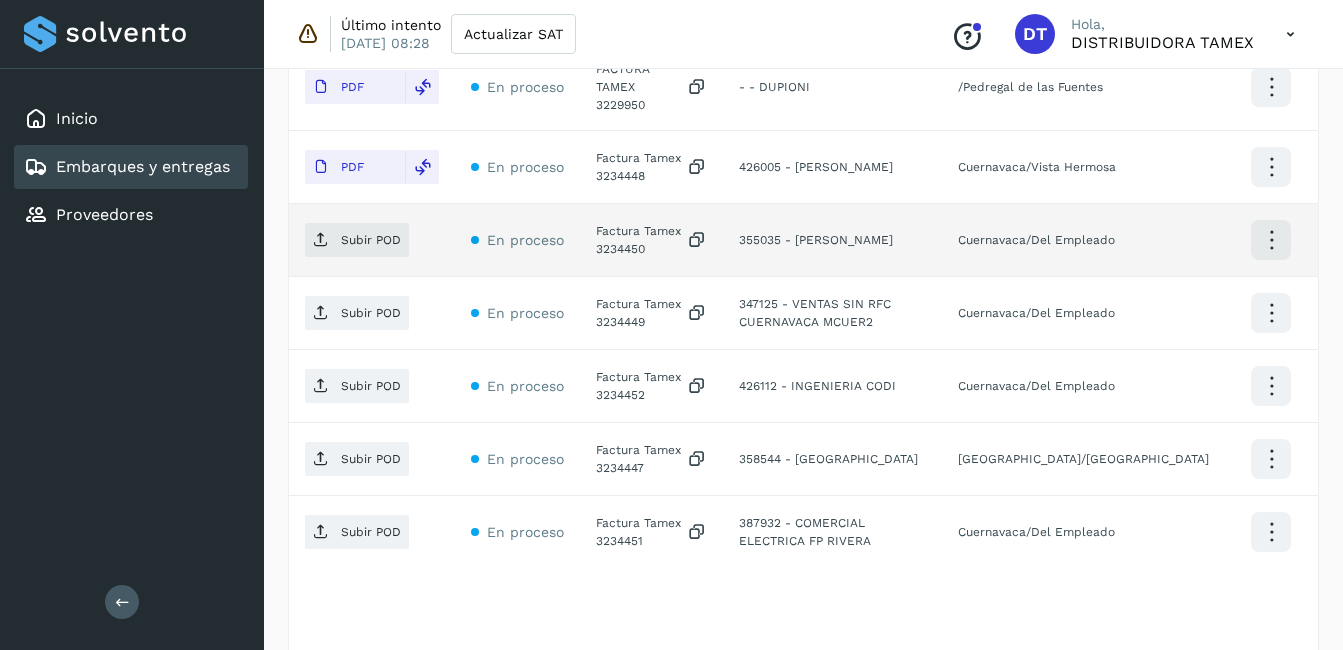 click on "Factura Tamex 3234450" 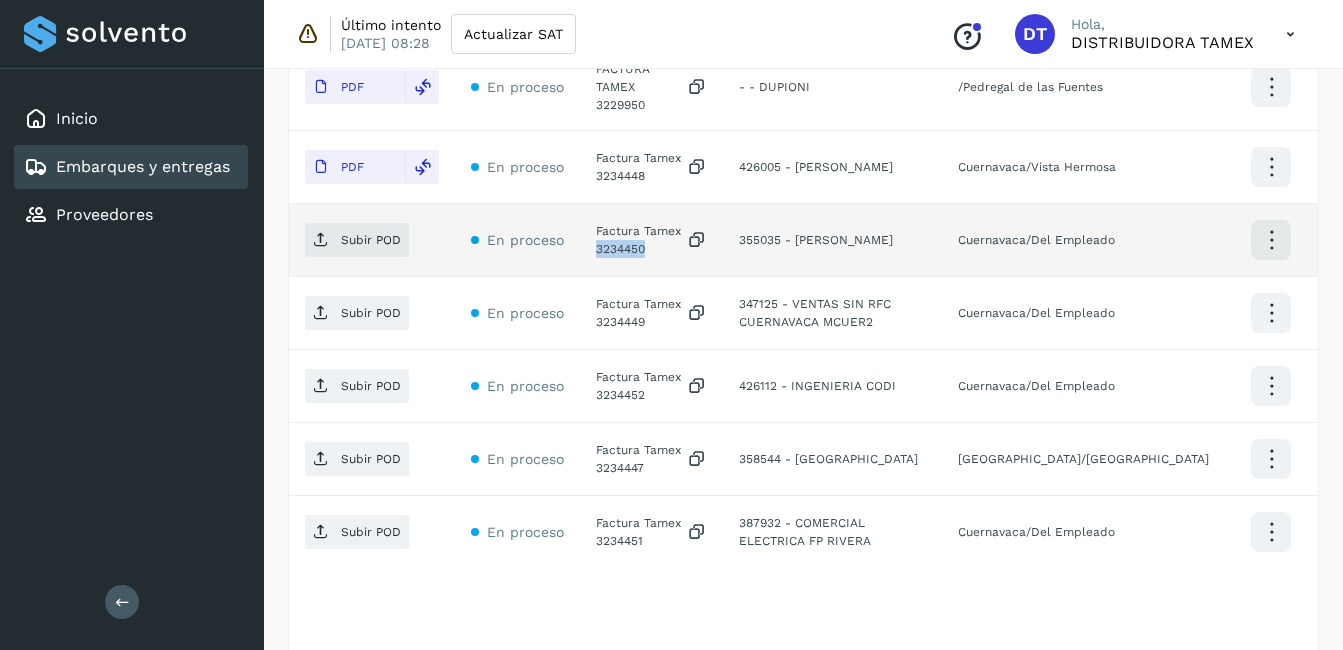 click on "Factura Tamex 3234450" 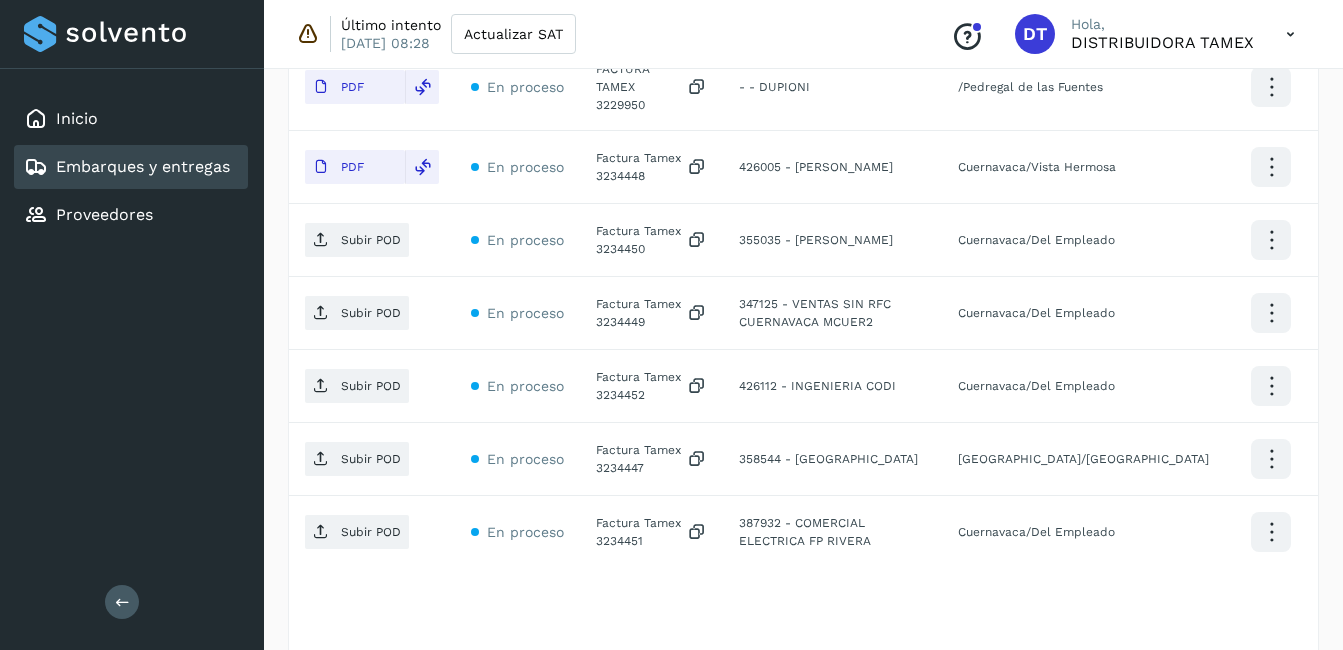 click on "POD
El tamaño máximo de archivo es de 20 Mb.
Estado ID de entrega Cliente receptor Destino Acciones Subir POD En proceso Factura Tamex 3230989  - - M C INGENIEROS Cuernavaca/[PERSON_NAME] Mag�n PDF En proceso Factura Tamex 3234453  426112 - INGENIERIA CODI Cuernavaca/Del Empleado PDF En proceso FACTURA TAMEX 3229950  - - DUPIONI /Pedregal de las Fuentes PDF En proceso Factura Tamex 3234448  426005 - [PERSON_NAME]/Vista Hermosa Subir POD En proceso Factura Tamex 3234450  355035 - [PERSON_NAME] Cuernavaca/Del Empleado Subir POD En proceso Factura Tamex 3234449  347125 - VENTAS SIN RFC CUERNAVACA MCUER2 Cuernavaca/Del Empleado Subir POD En proceso Factura Tamex 3234452  426112 - INGENIERIA CODI Cuernavaca/Del Empleado Subir POD En proceso Factura Tamex 3234447  358544 - HOSPITAL [GEOGRAPHIC_DATA] [GEOGRAPHIC_DATA]/[GEOGRAPHIC_DATA] Subir POD En proceso Factura Tamex 3234451  387932 - COMERCIAL ELECTRICA FP RIVERA Cuernavaca/Del Empleado" 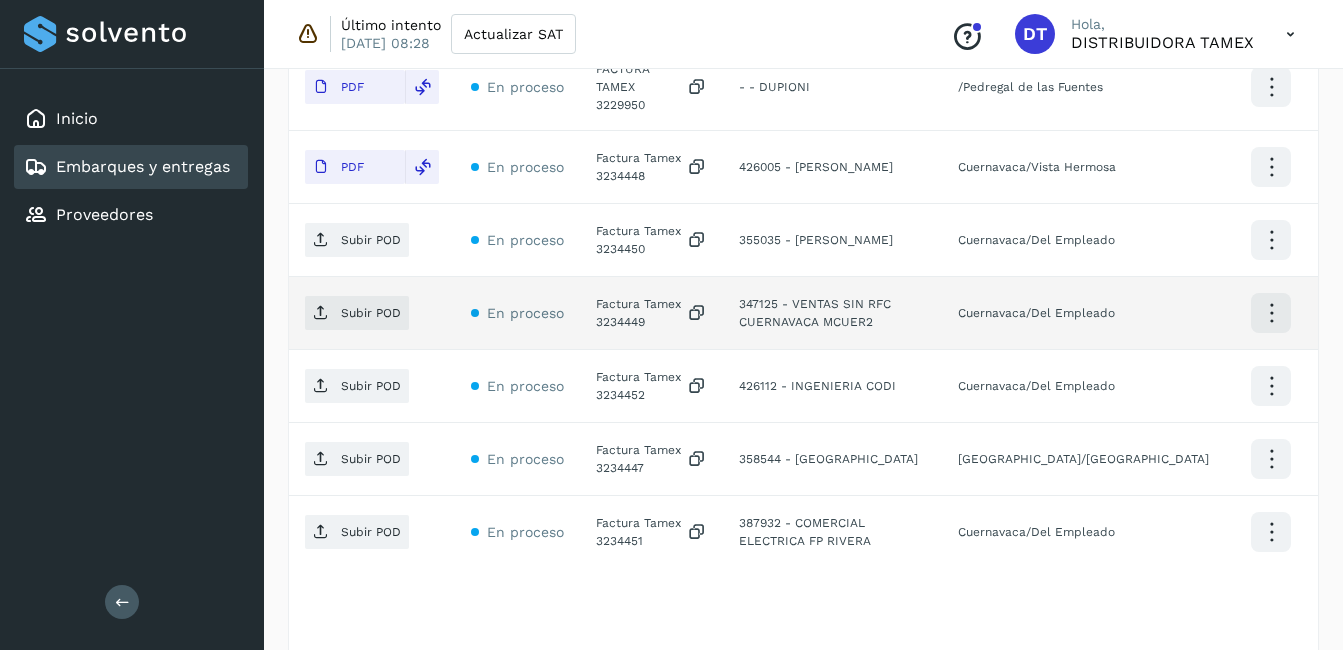 click on "Factura Tamex 3234449" 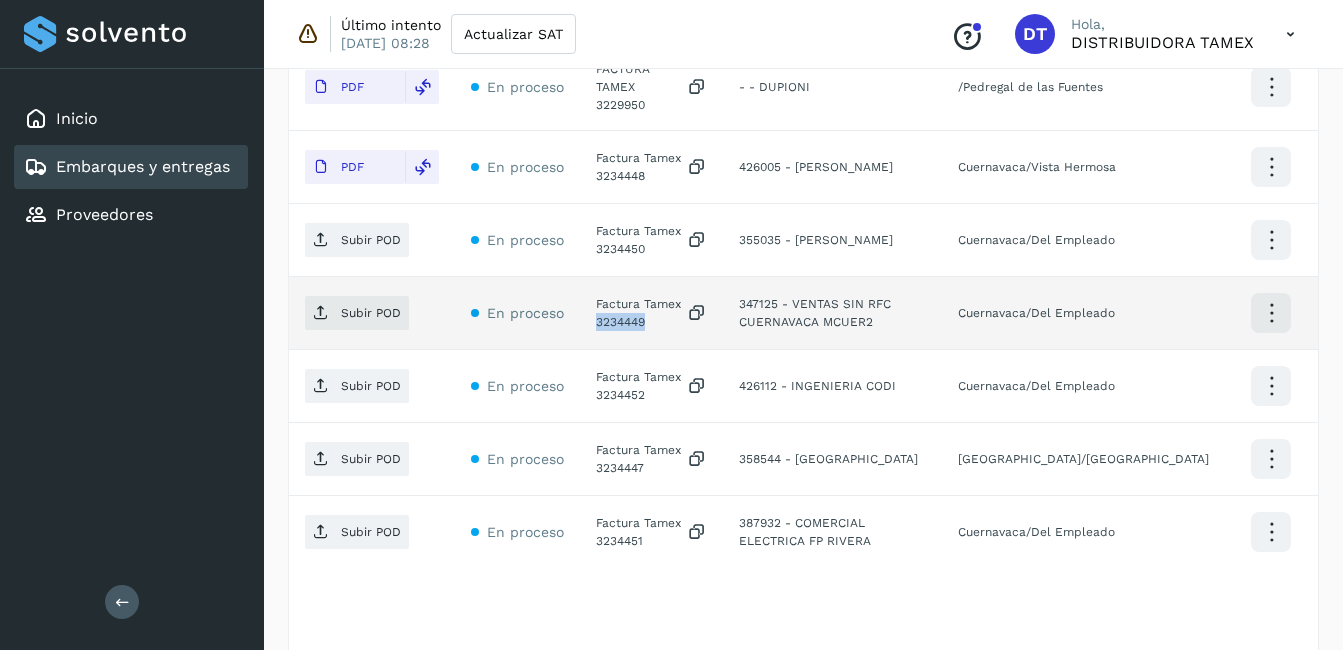 click on "Factura Tamex 3234449" 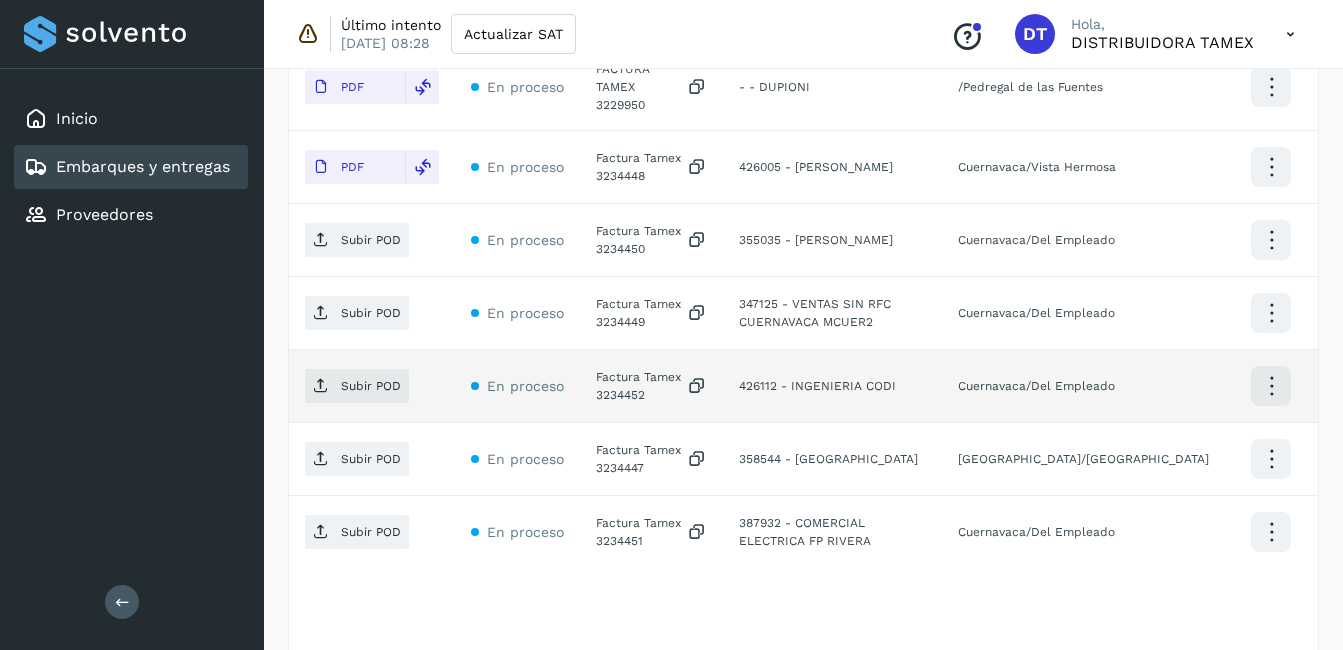 click on "Factura Tamex 3234452" 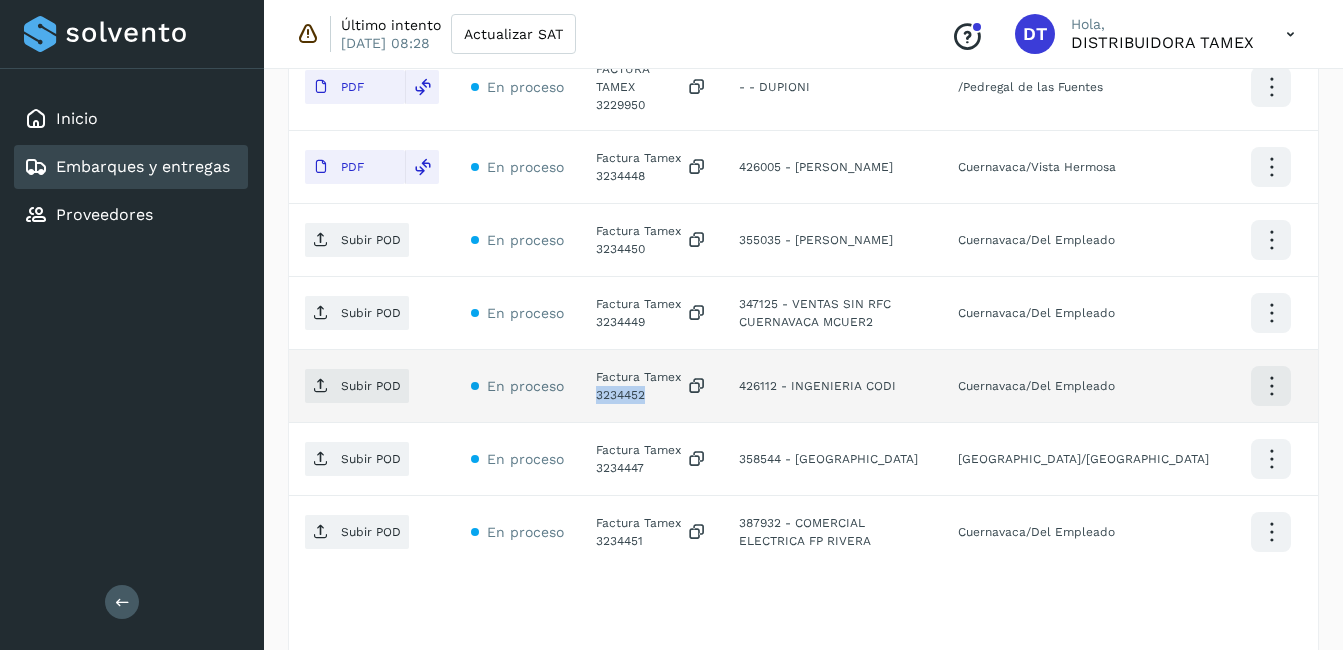 click on "Factura Tamex 3234452" 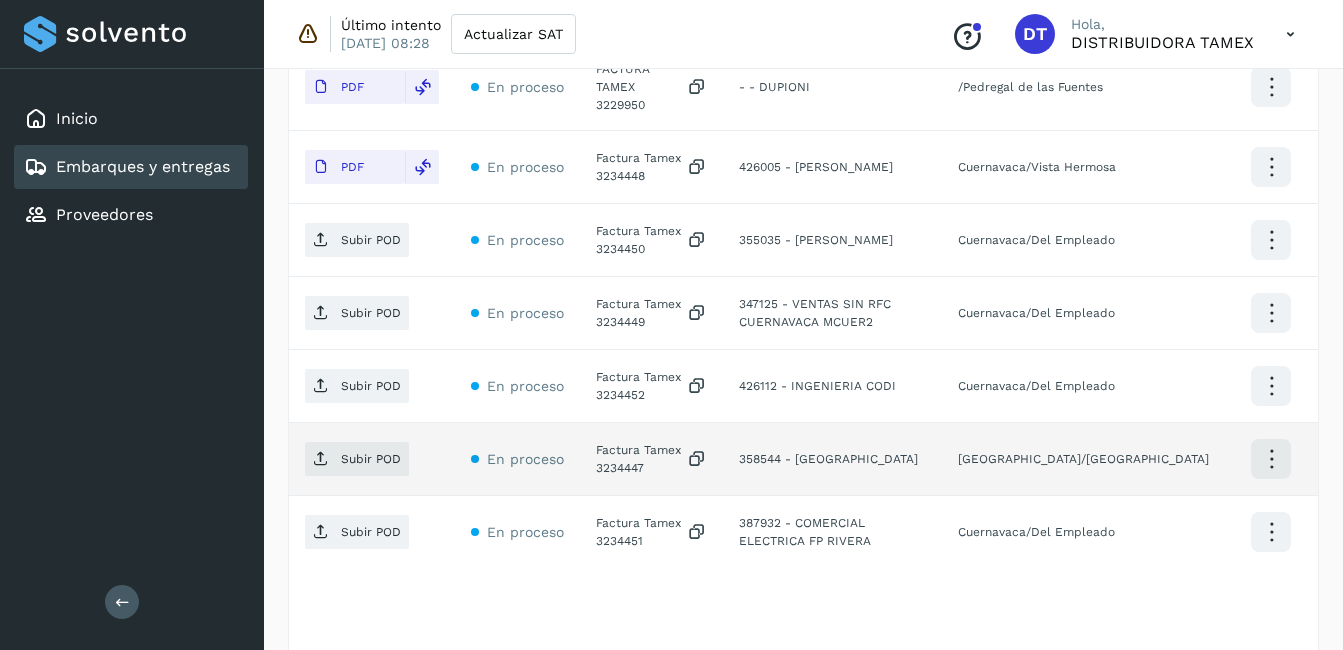click on "Factura Tamex 3234447" 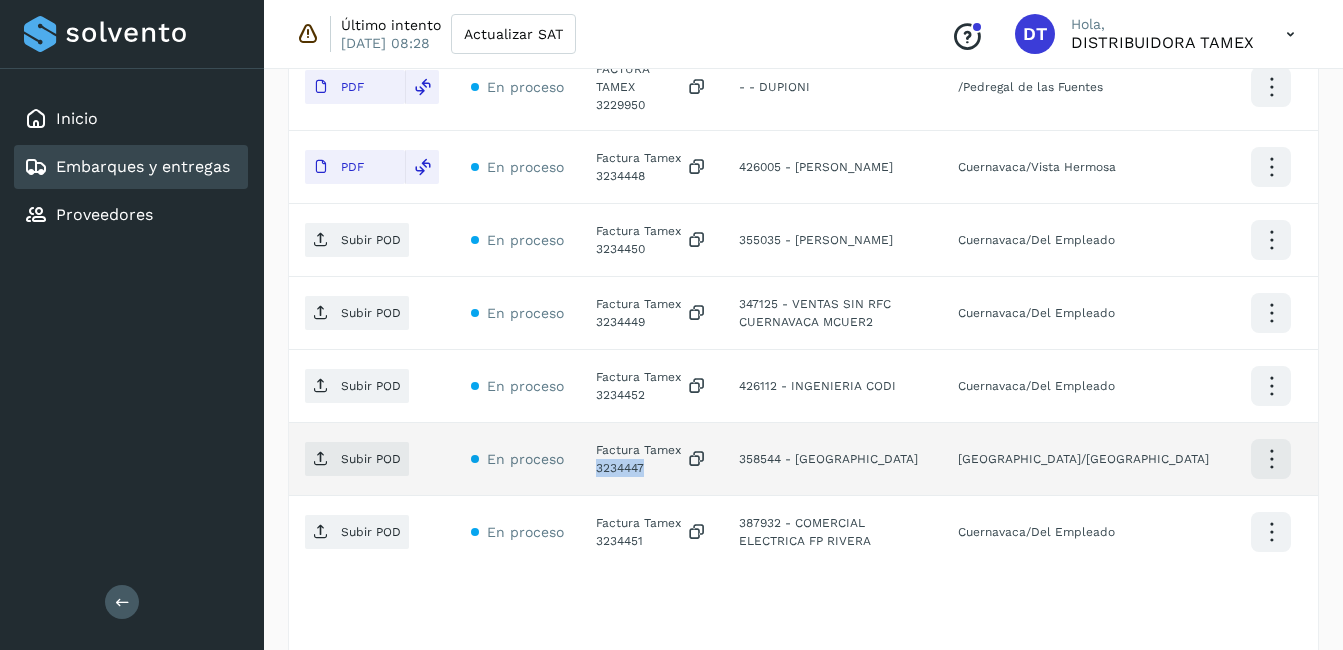 click on "Factura Tamex 3234447" 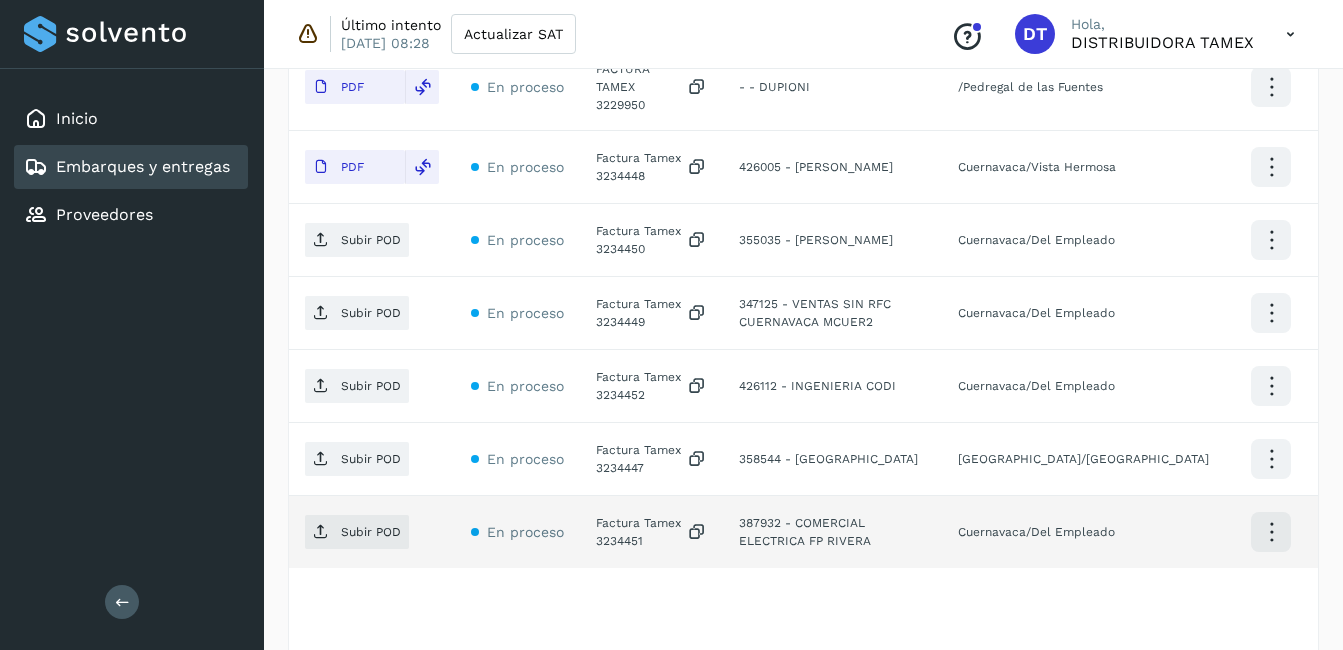 click on "Factura Tamex 3234451" 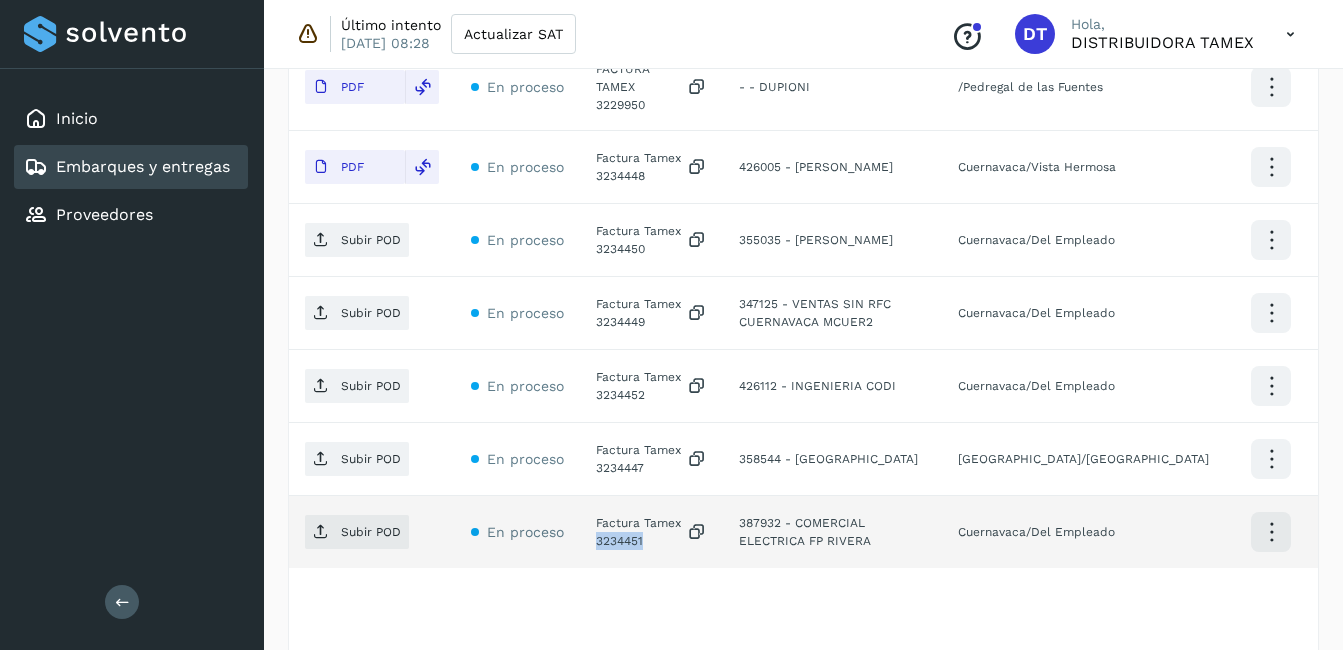 click on "Factura Tamex 3234451" 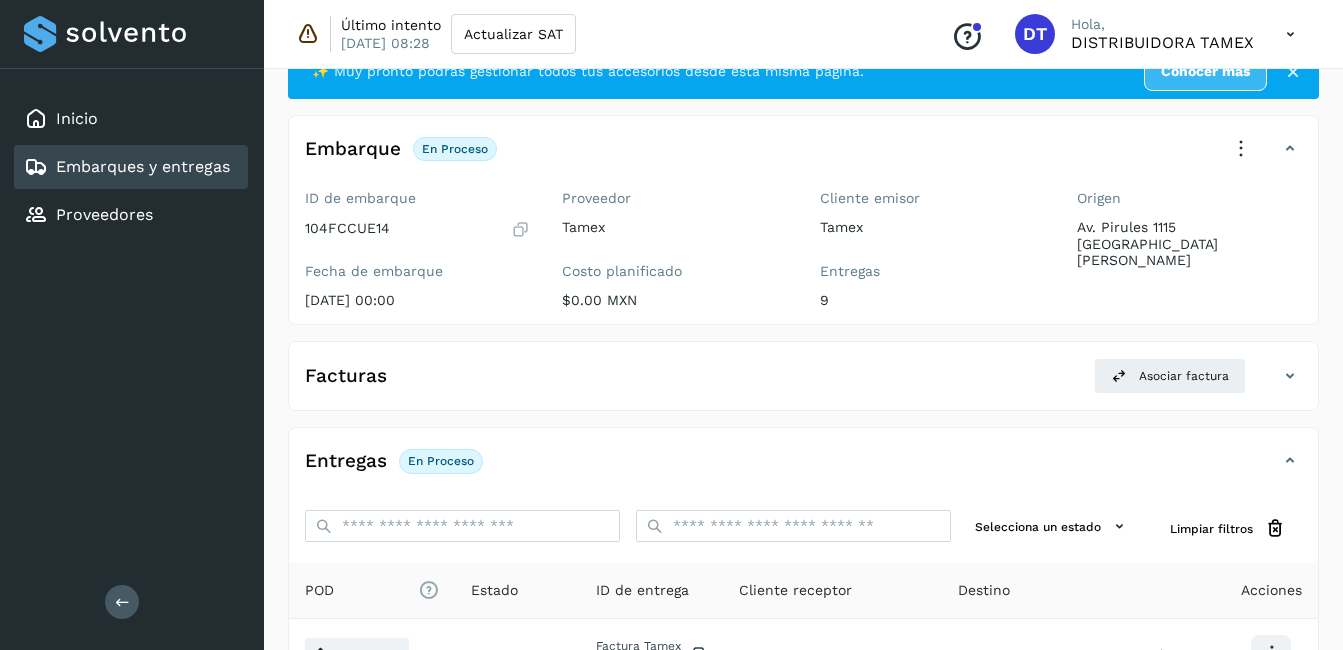 scroll, scrollTop: 0, scrollLeft: 0, axis: both 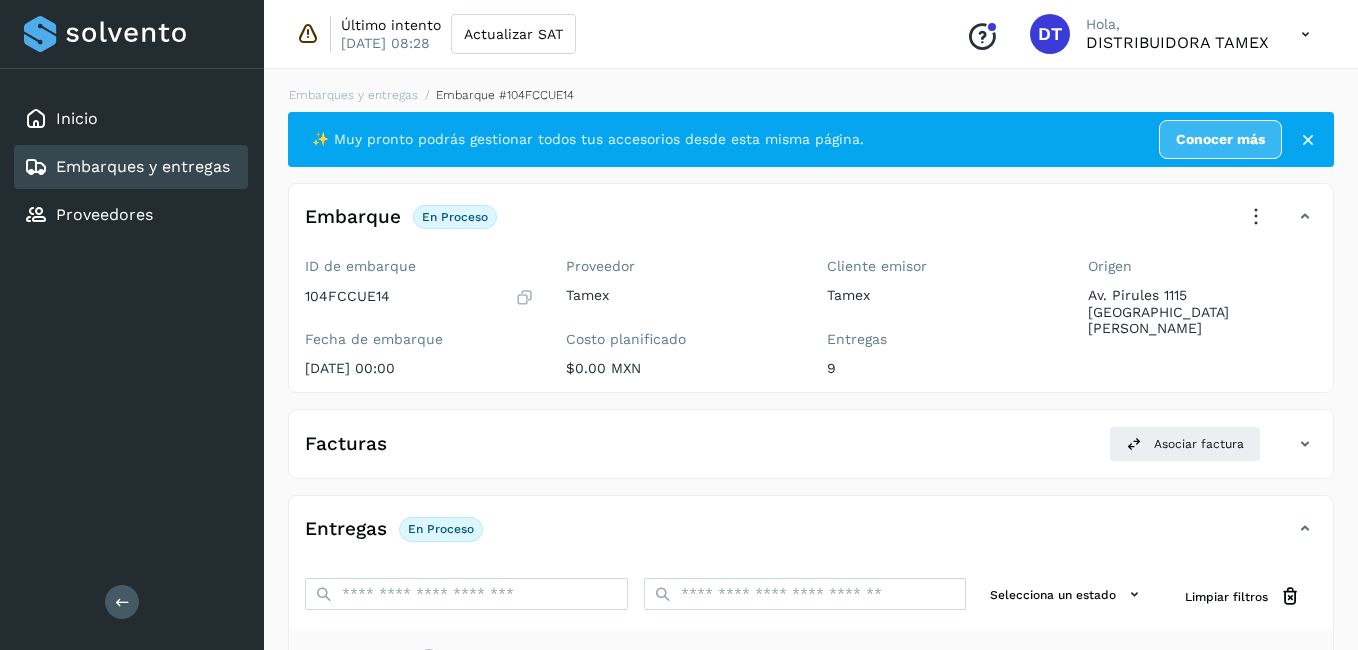 select on "**" 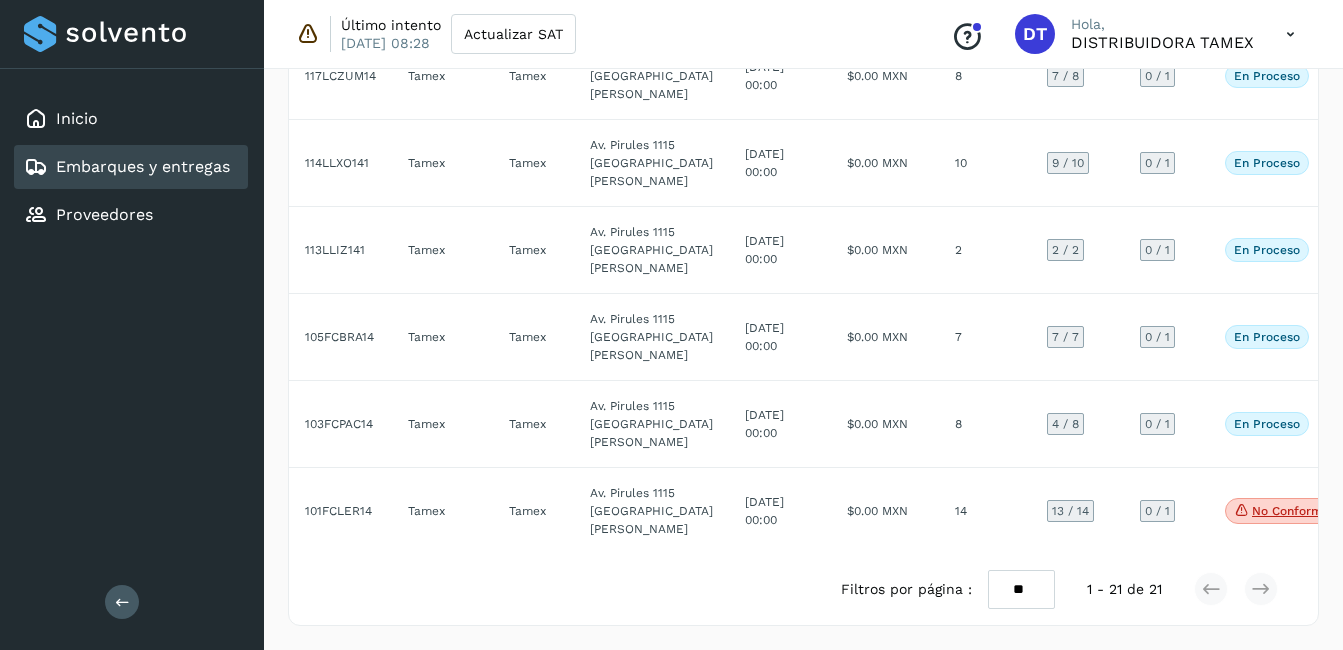 scroll, scrollTop: 2100, scrollLeft: 0, axis: vertical 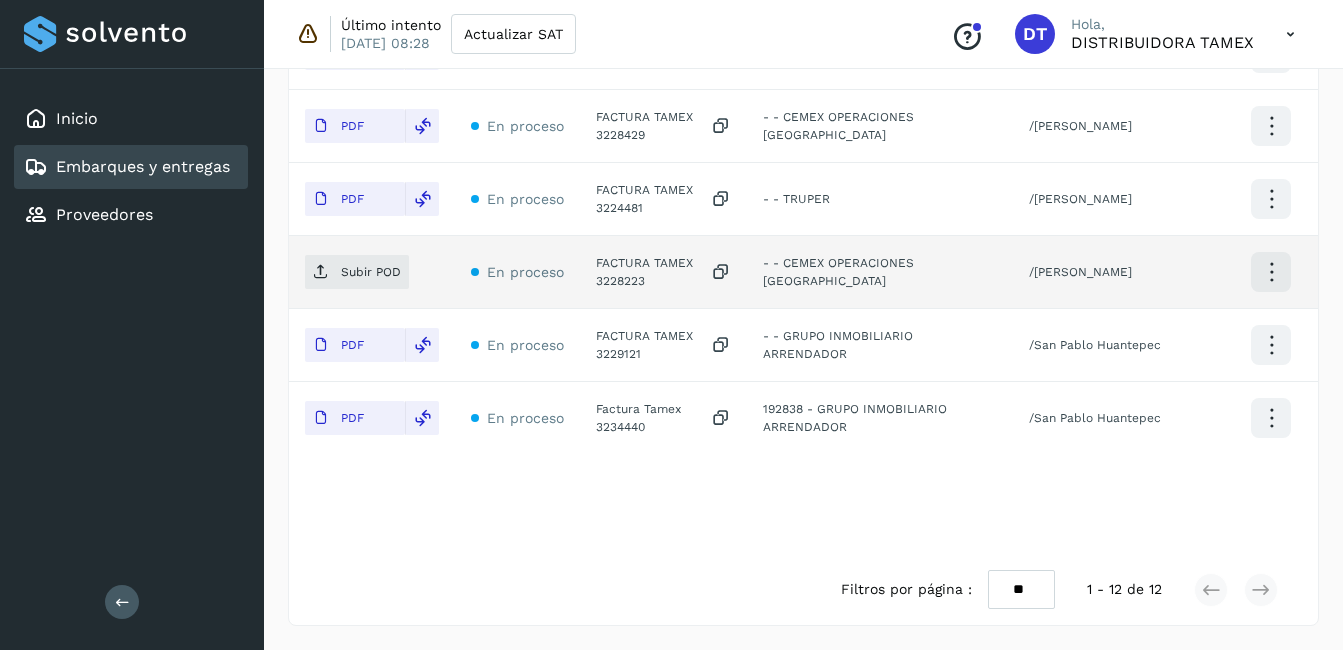 click on "FACTURA TAMEX 3228223" 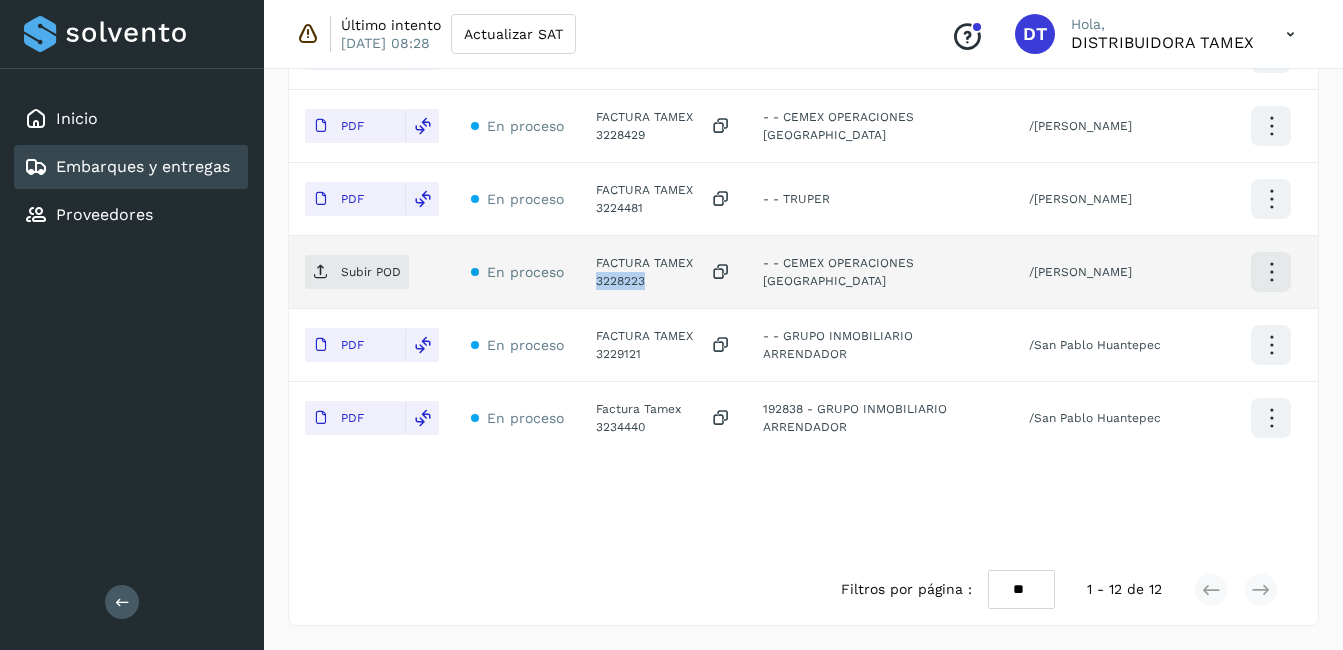 click on "FACTURA TAMEX 3228223" 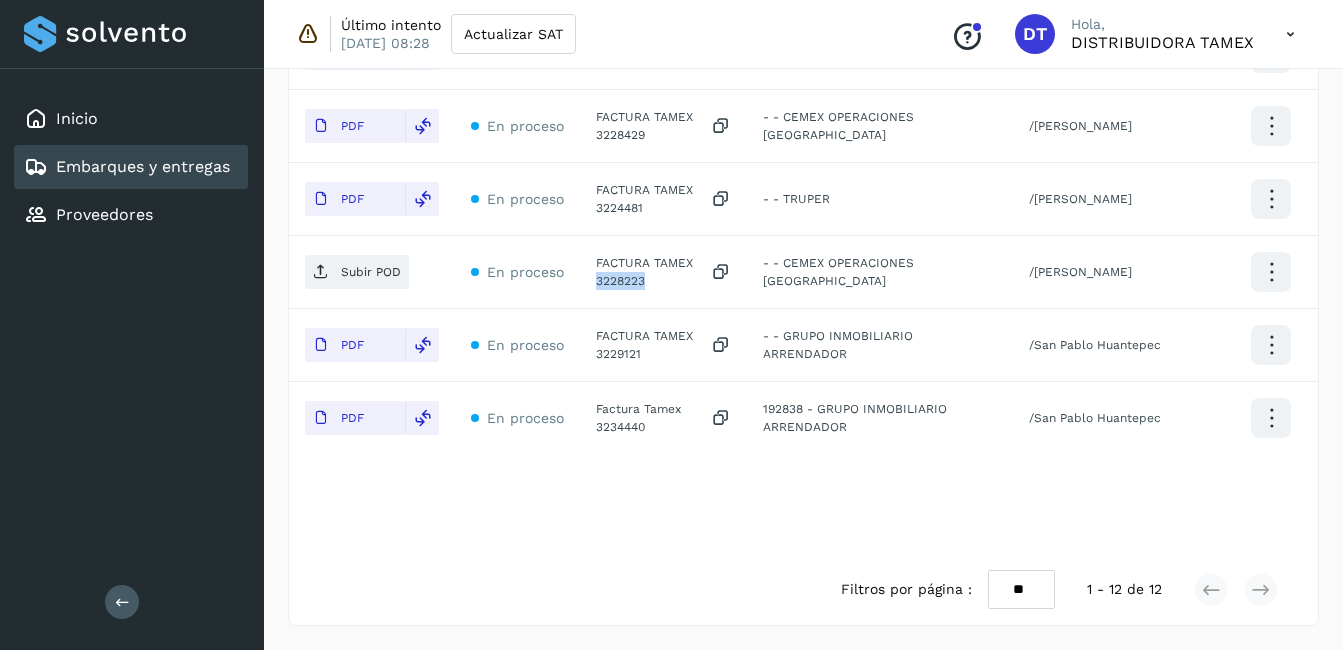 scroll, scrollTop: 0, scrollLeft: 0, axis: both 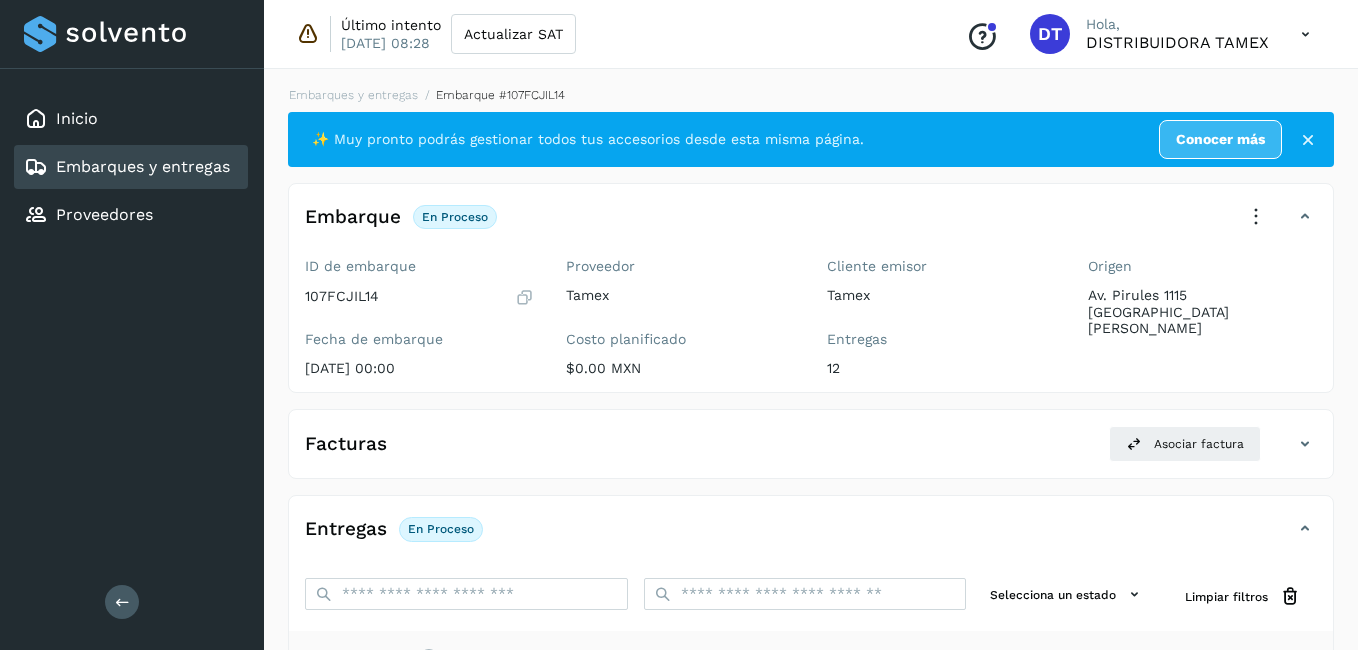 select on "**" 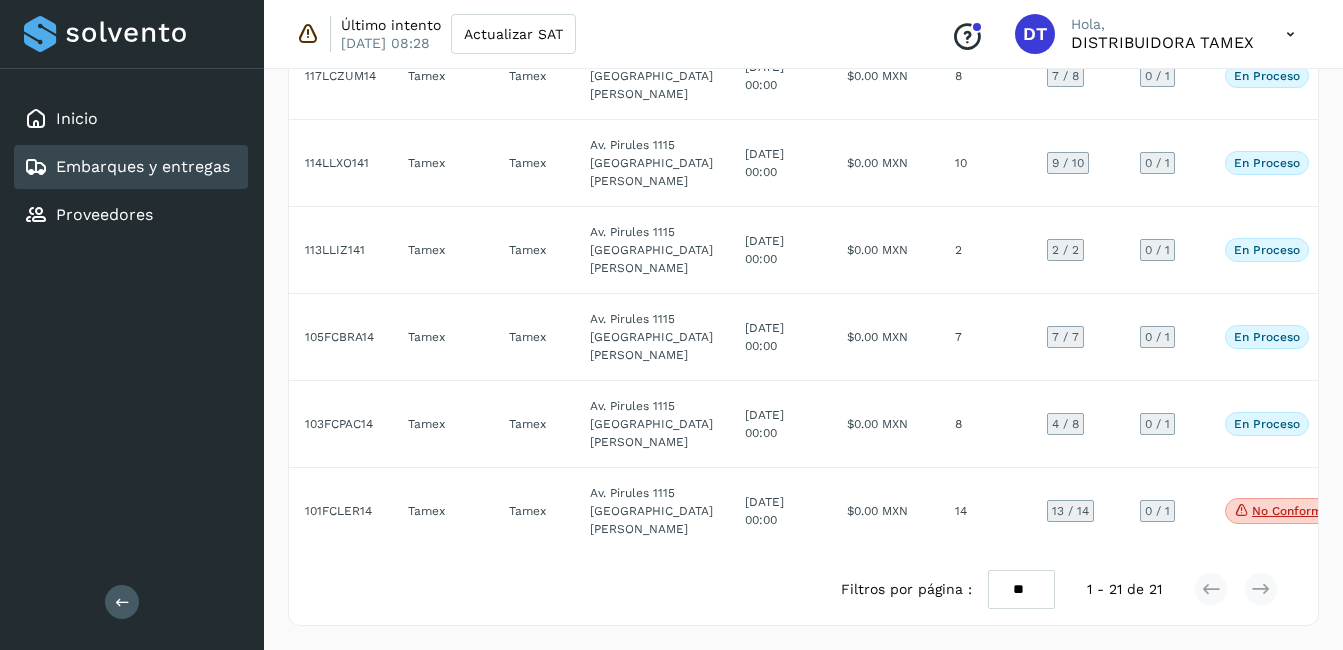 scroll, scrollTop: 2699, scrollLeft: 0, axis: vertical 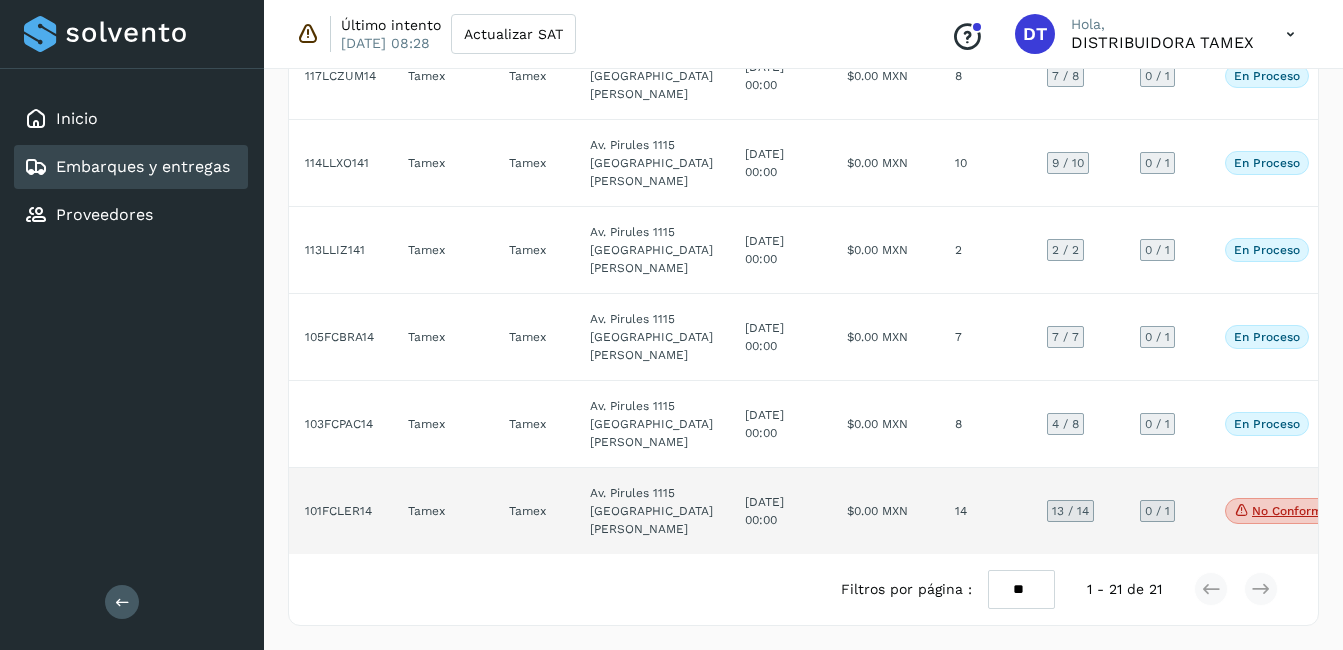 click on "$0.00 MXN" 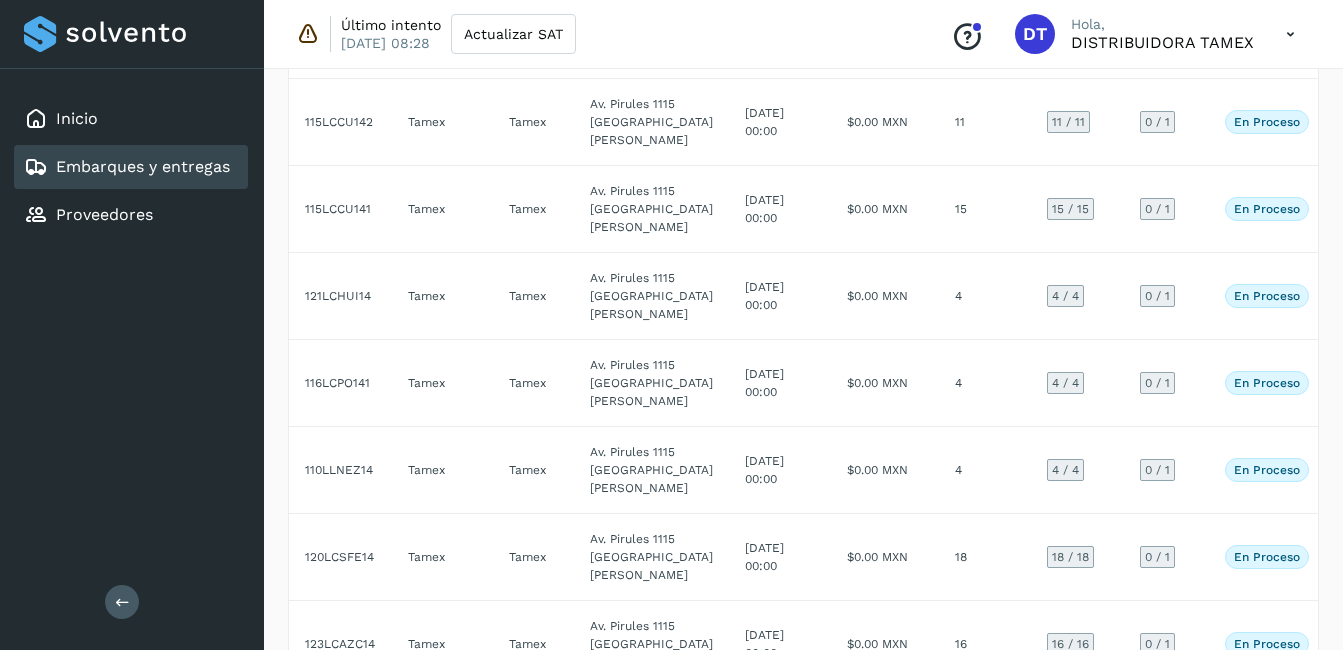 select on "**" 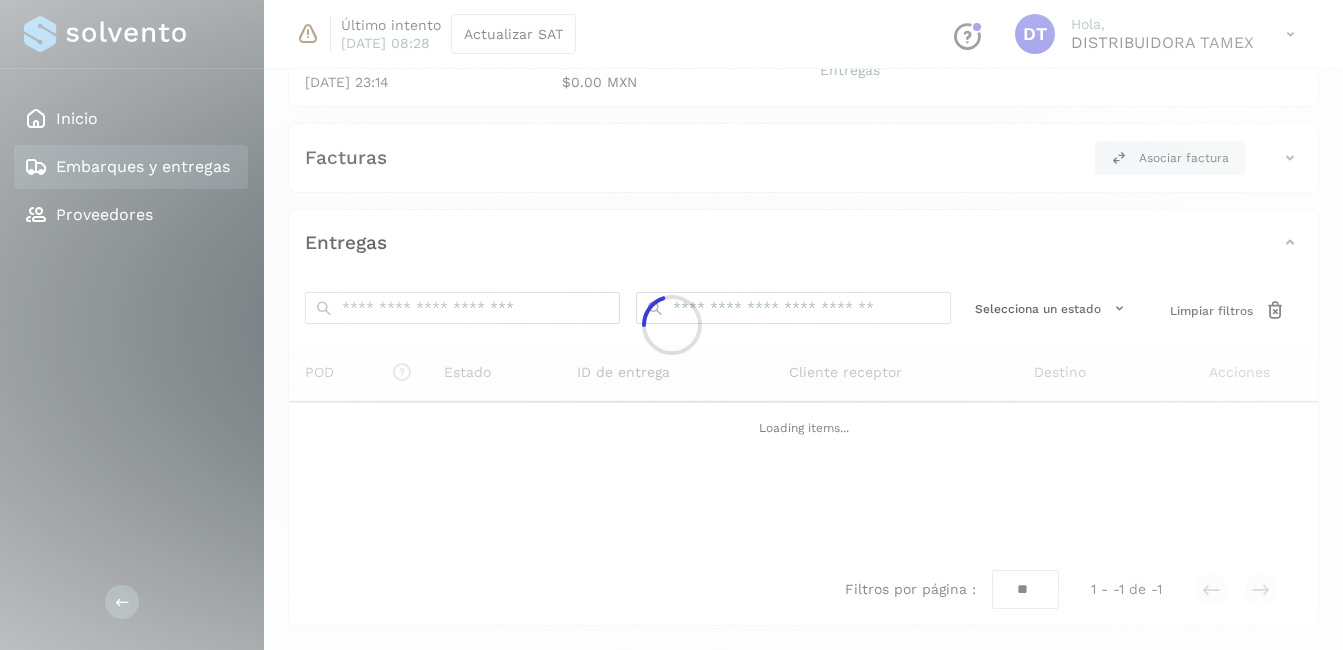 click 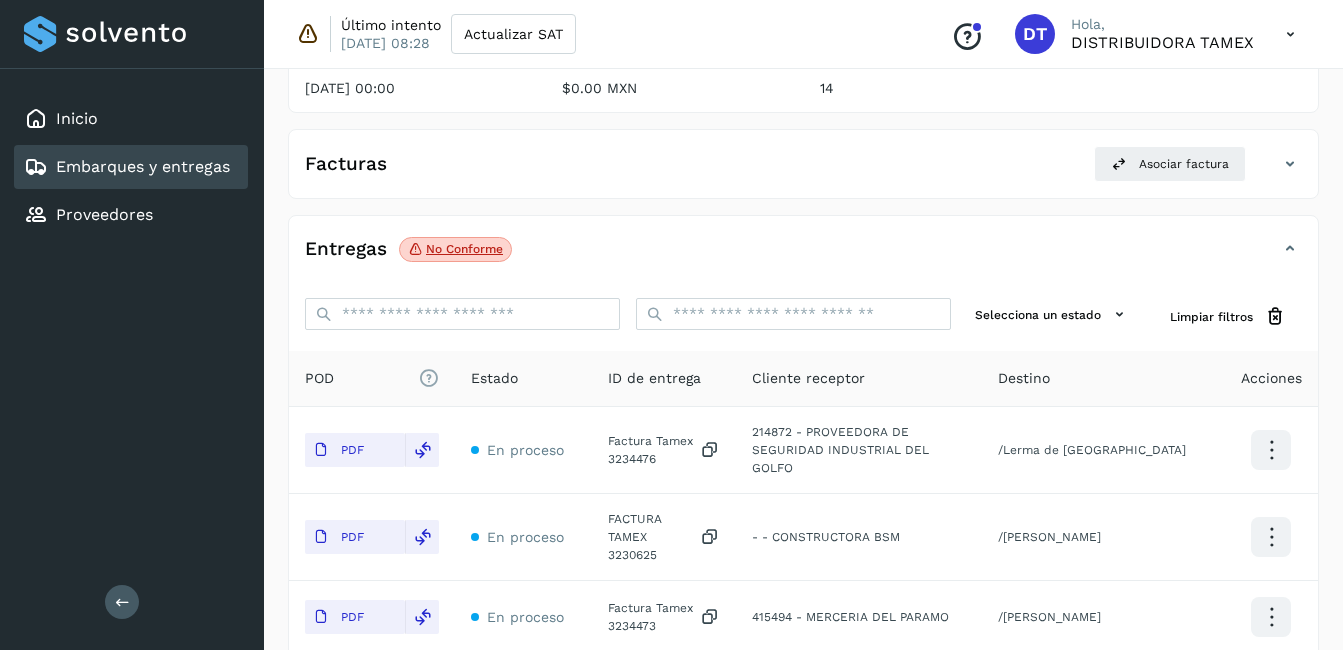 scroll, scrollTop: 254, scrollLeft: 0, axis: vertical 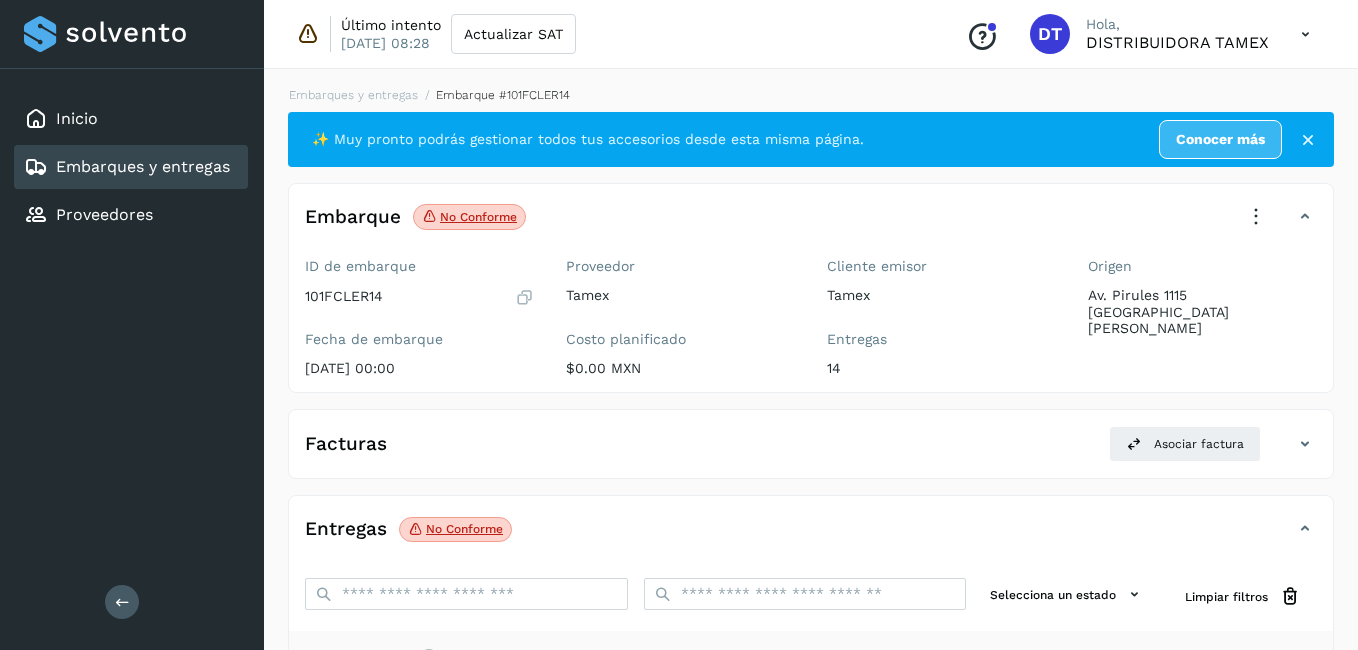 select on "**" 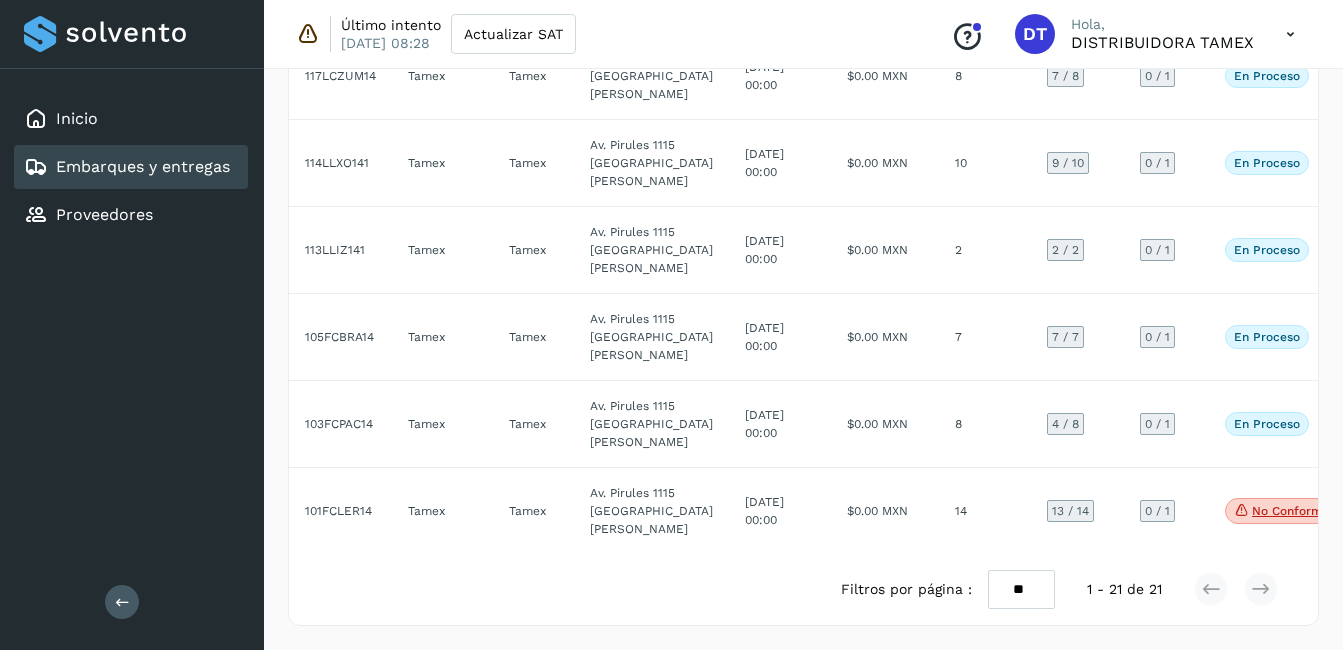 scroll, scrollTop: 2100, scrollLeft: 0, axis: vertical 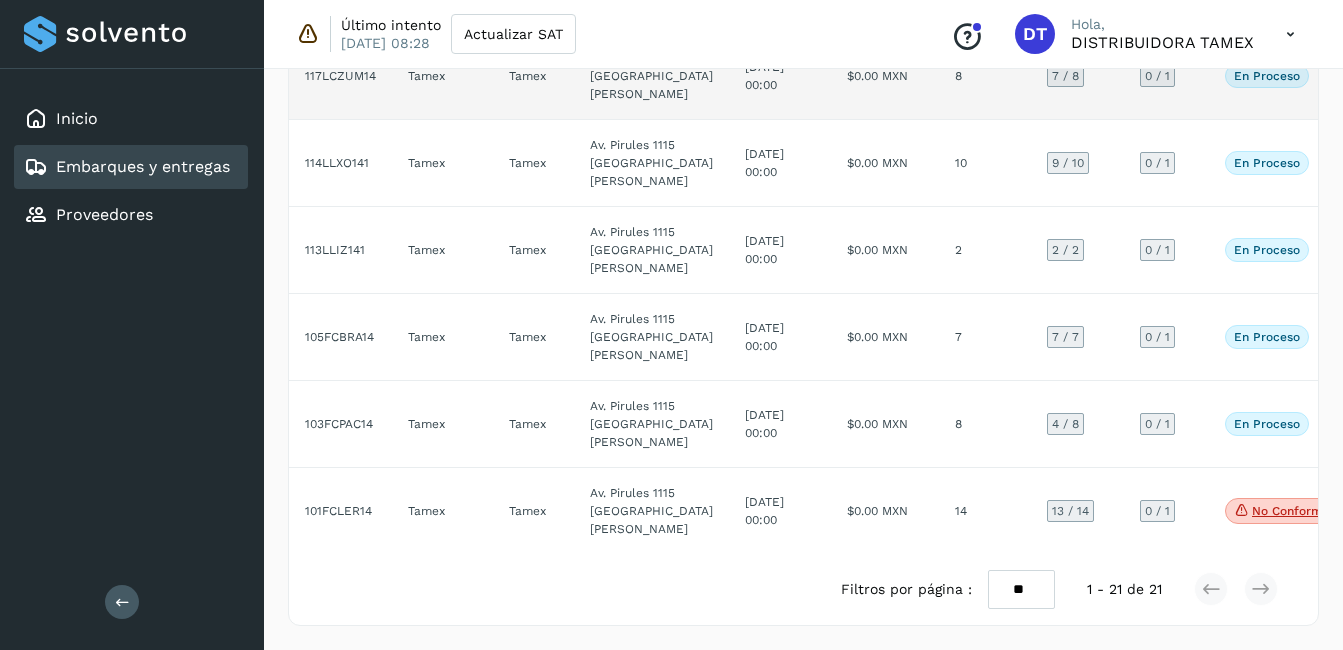click on "$0.00 MXN" 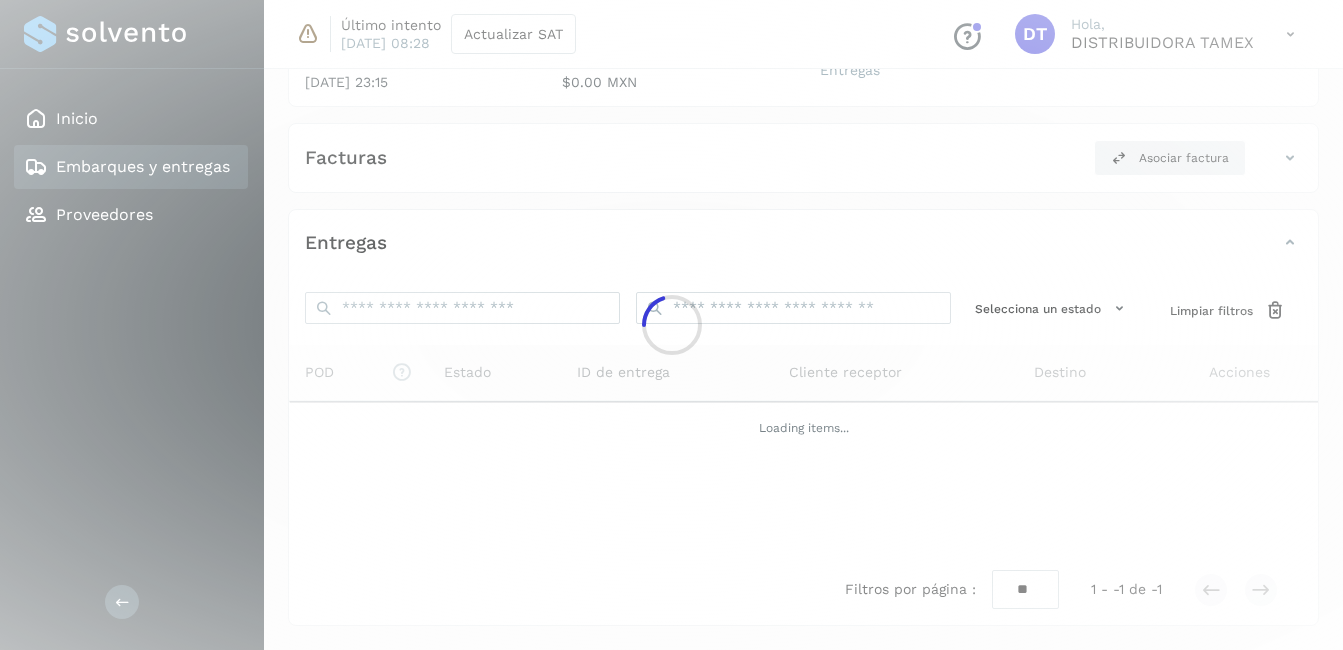 click 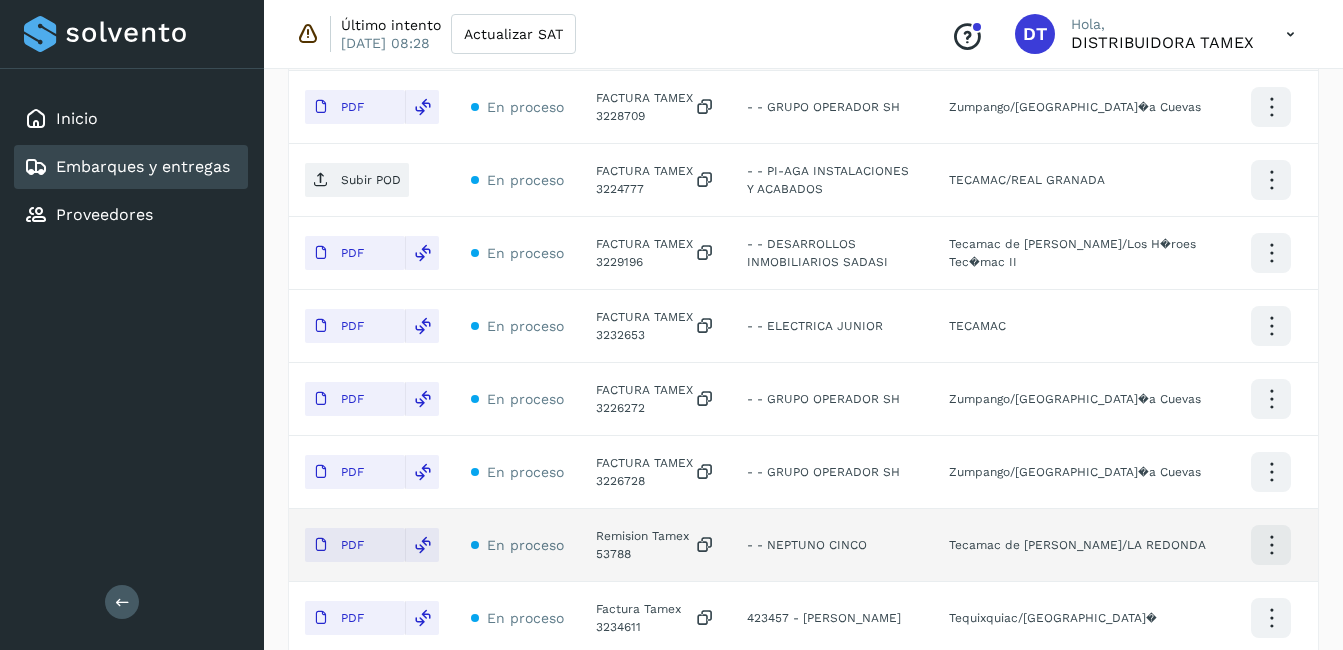 scroll, scrollTop: 516, scrollLeft: 0, axis: vertical 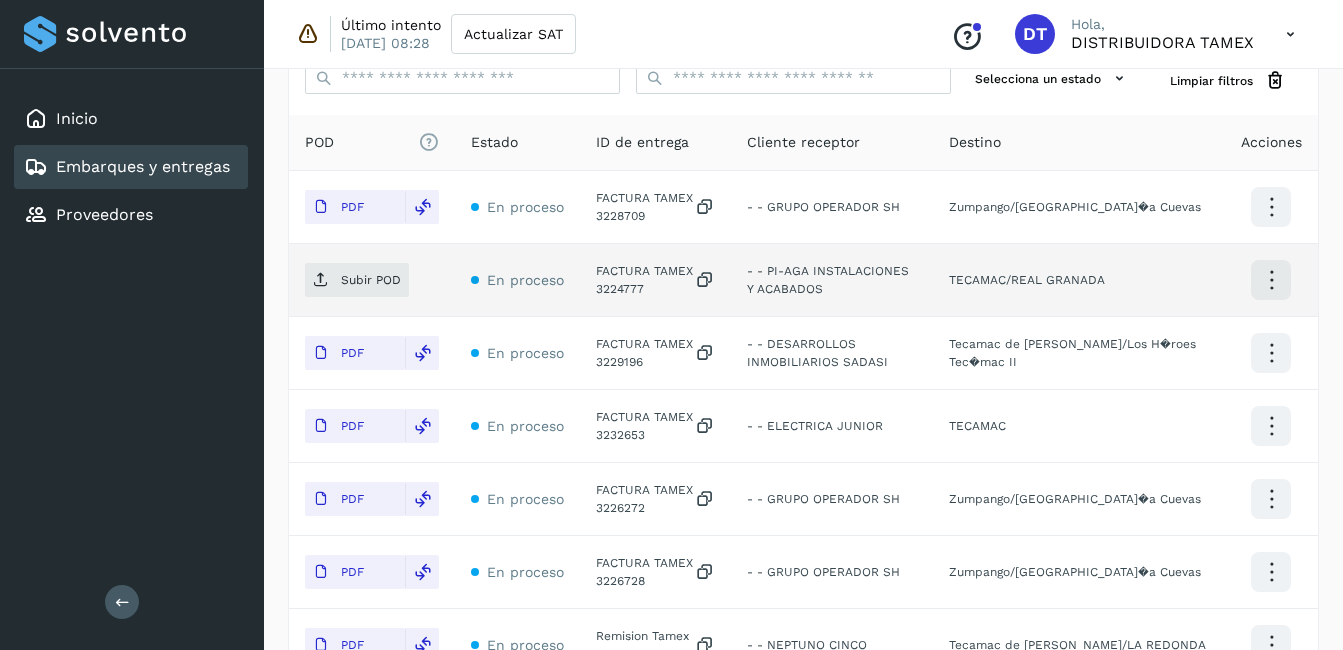 click on "FACTURA TAMEX 3224777" 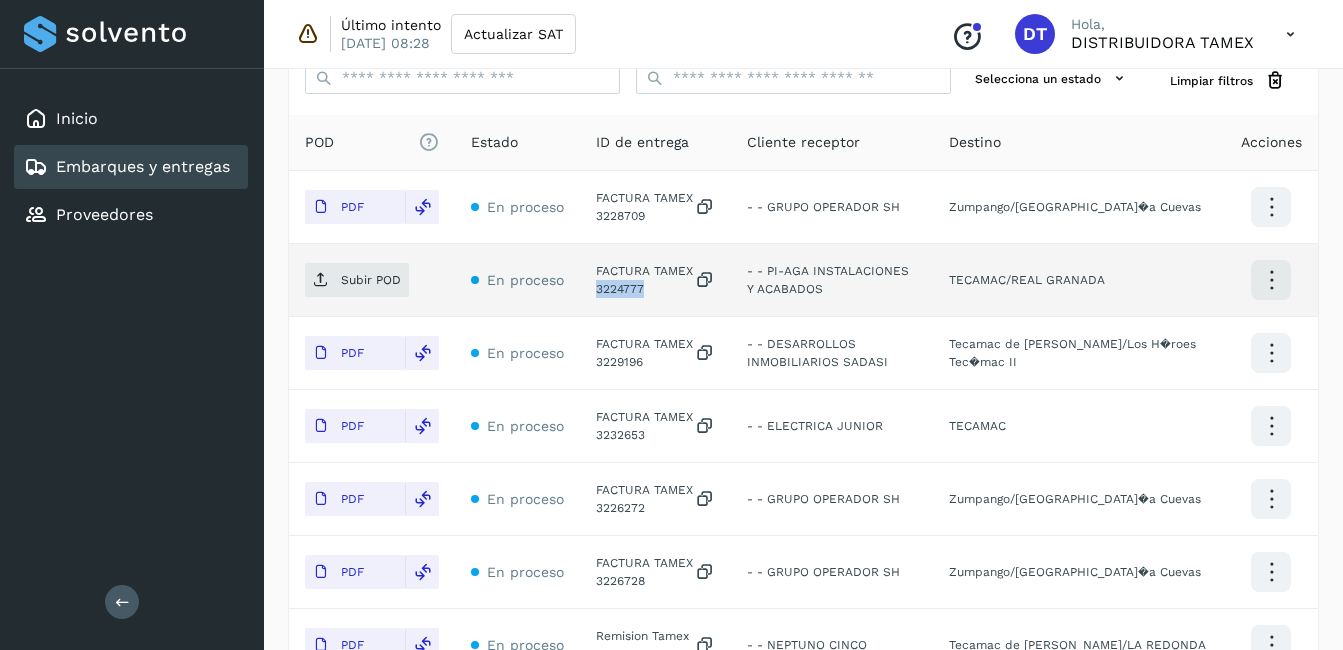 click on "FACTURA TAMEX 3224777" 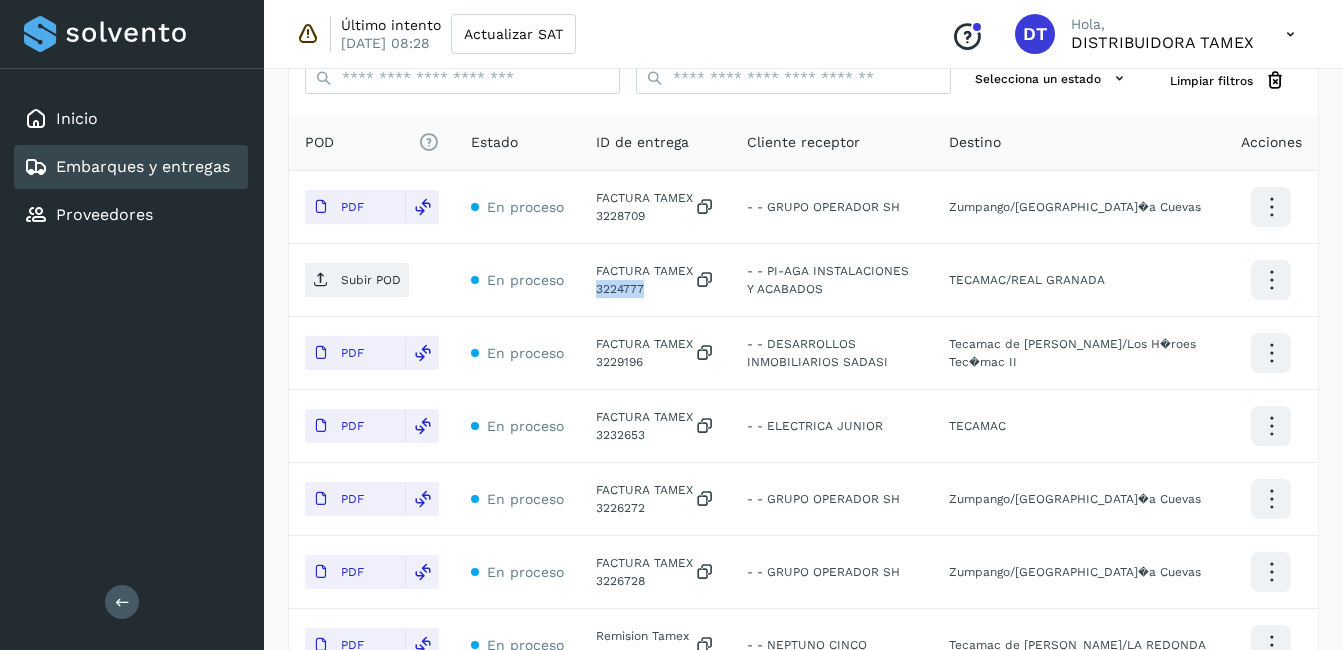 select on "**" 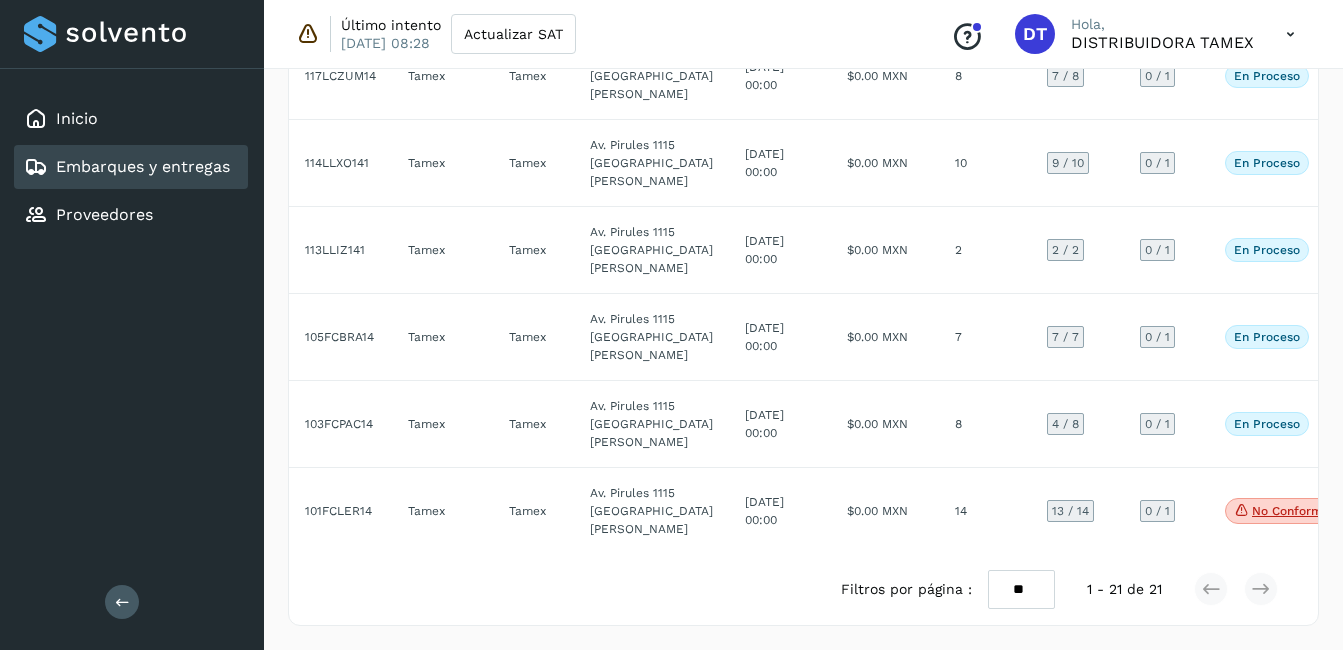 scroll, scrollTop: 1800, scrollLeft: 0, axis: vertical 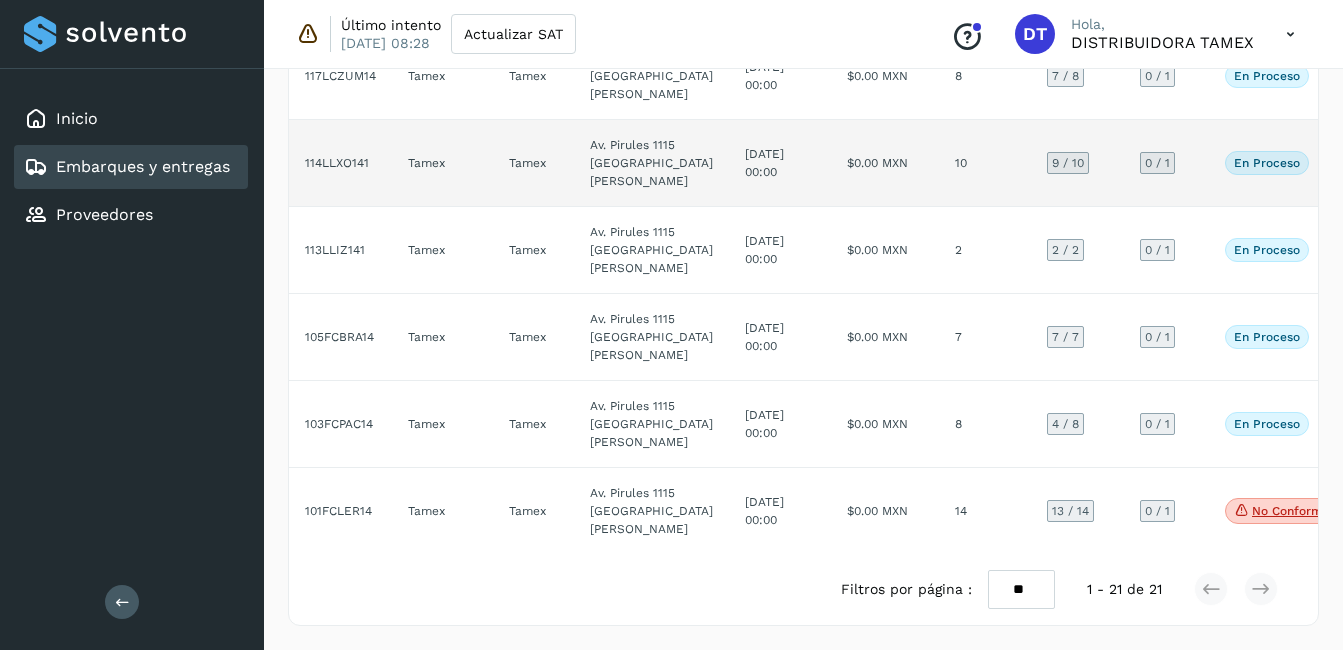 click on "$0.00 MXN" 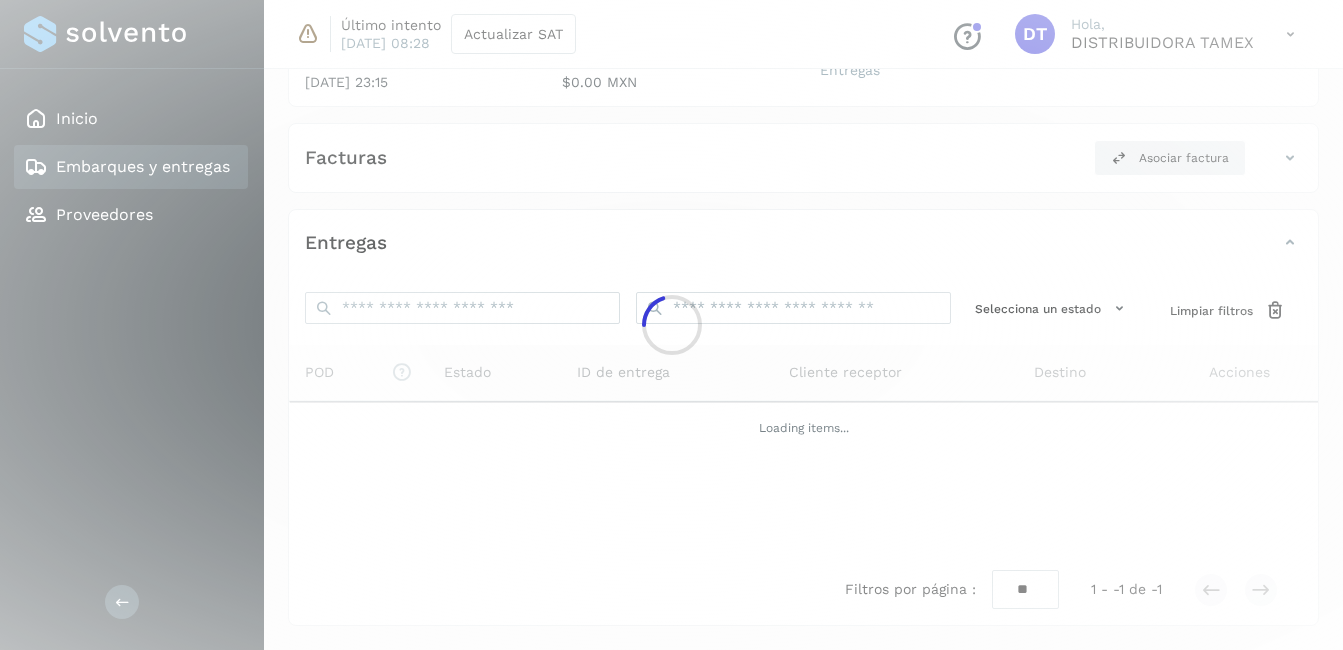 click 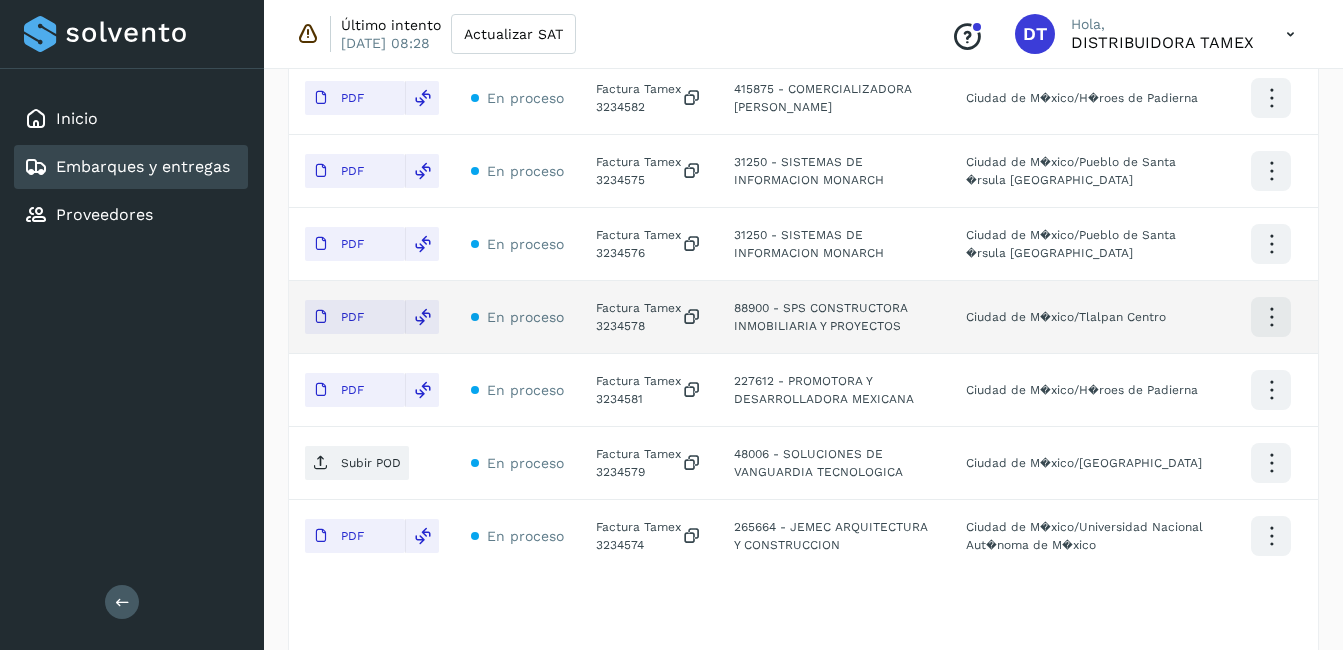 scroll, scrollTop: 962, scrollLeft: 0, axis: vertical 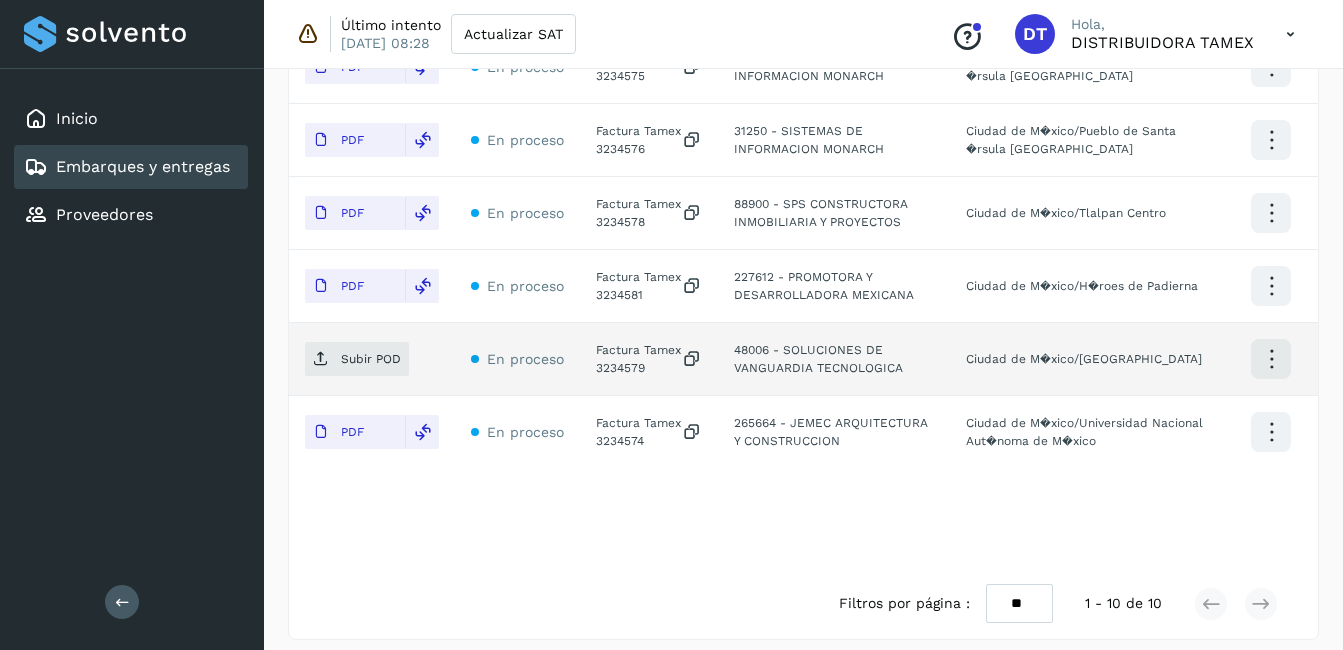 click on "Factura Tamex 3234579" 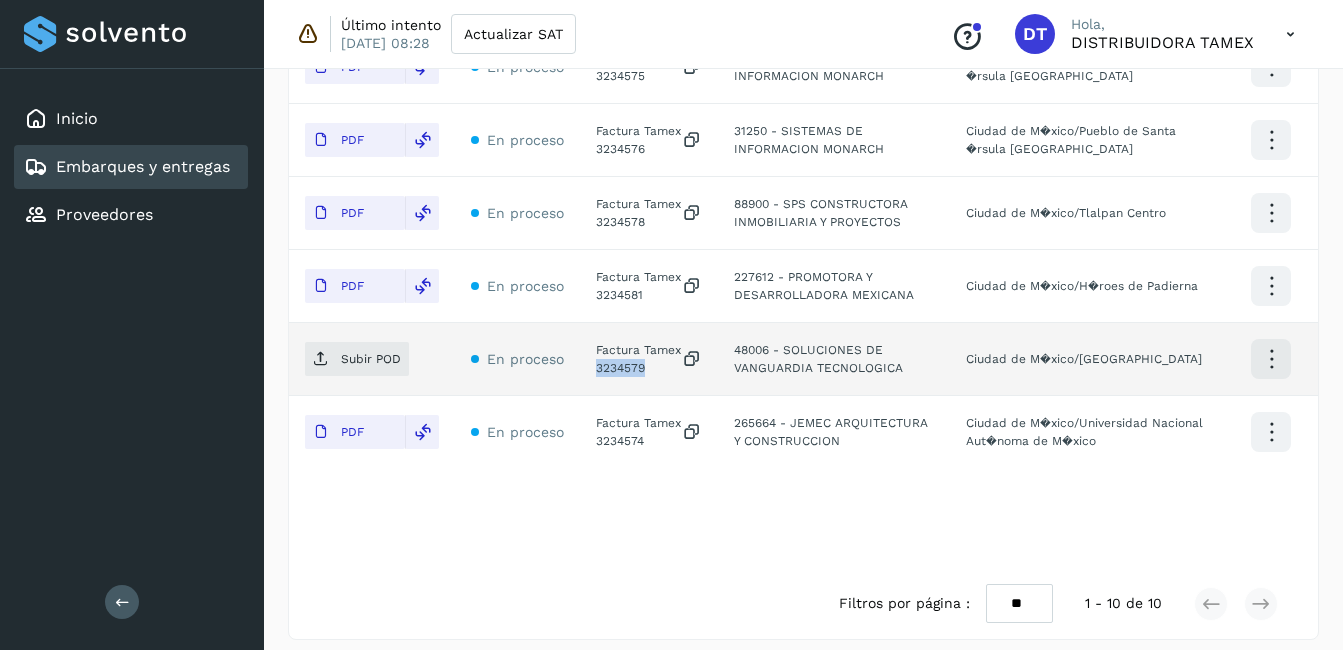click on "Factura Tamex 3234579" 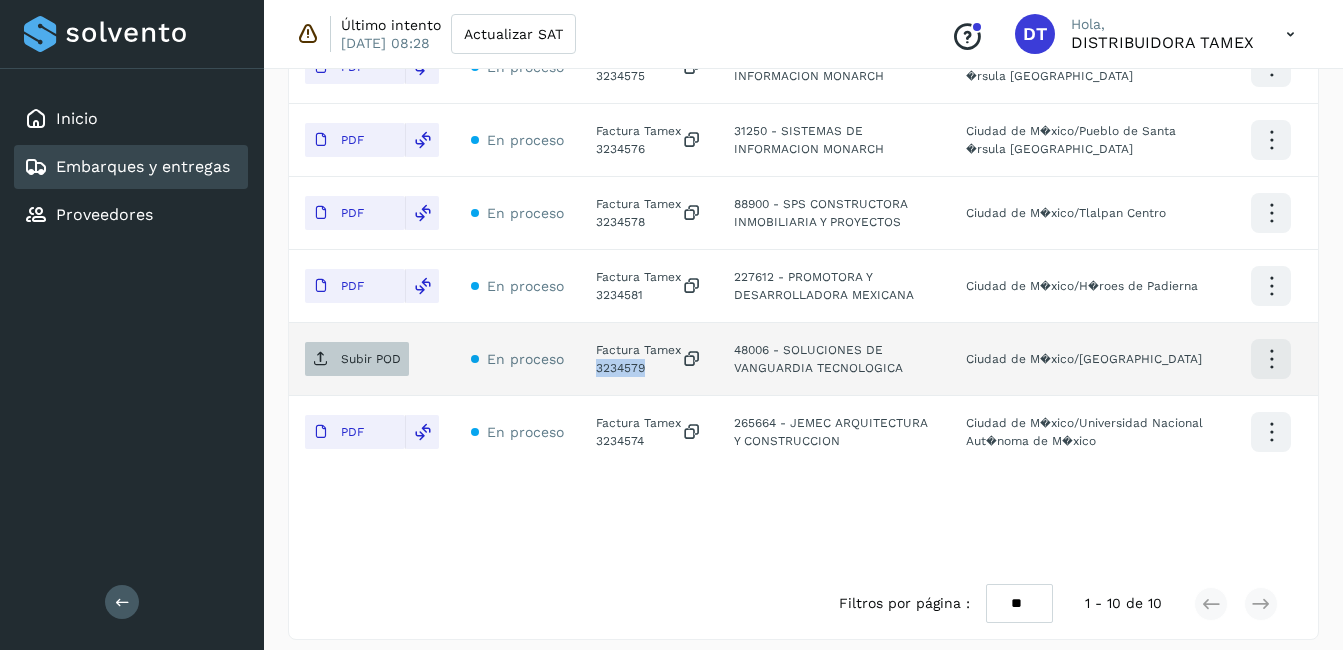 click on "Subir POD" at bounding box center [371, 359] 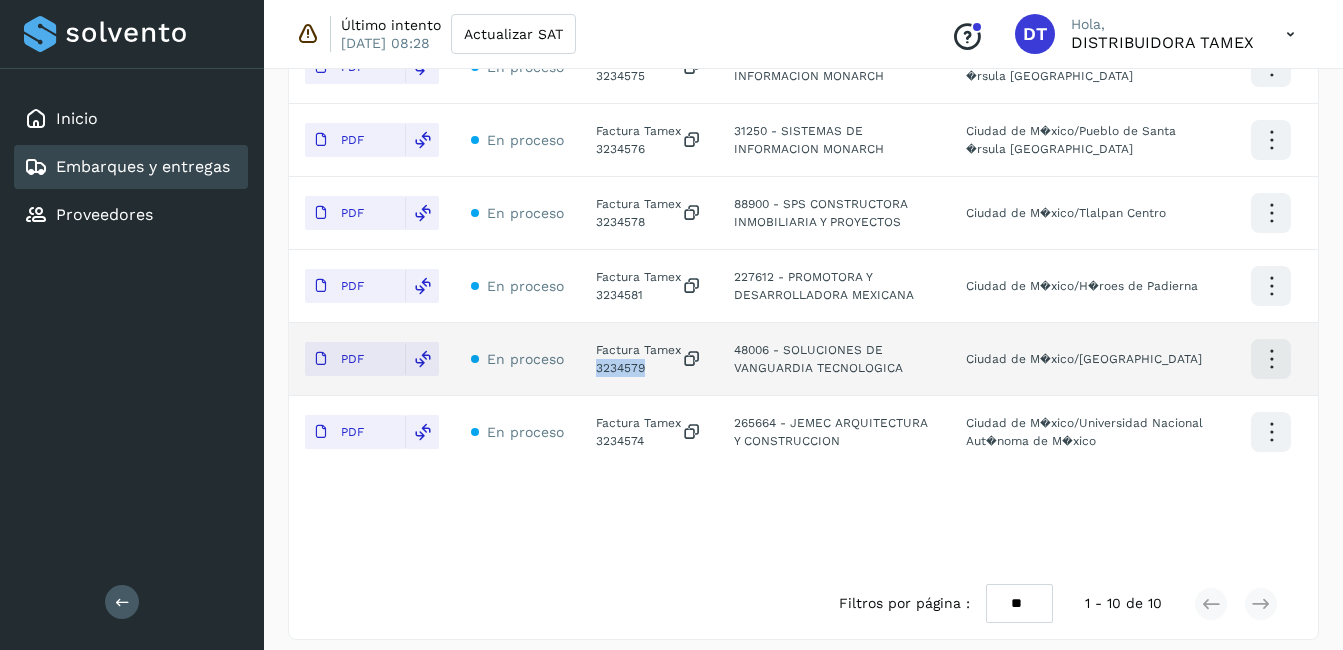 scroll, scrollTop: 0, scrollLeft: 0, axis: both 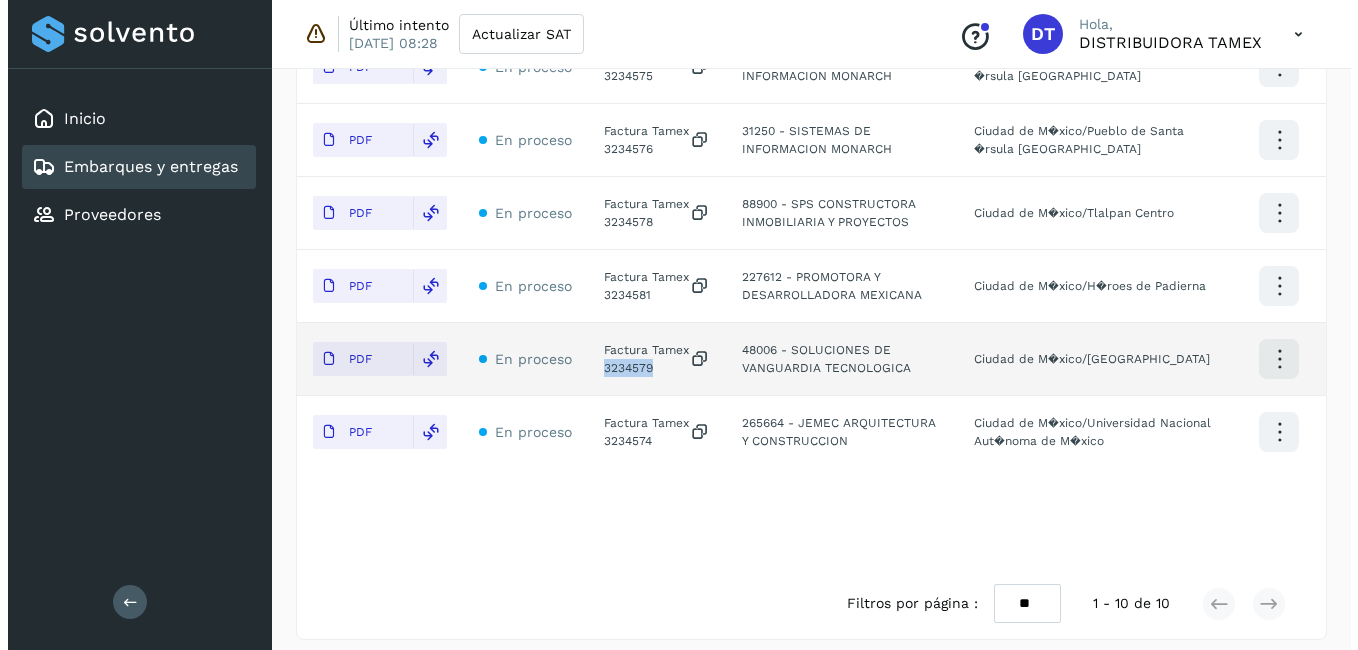 select on "**" 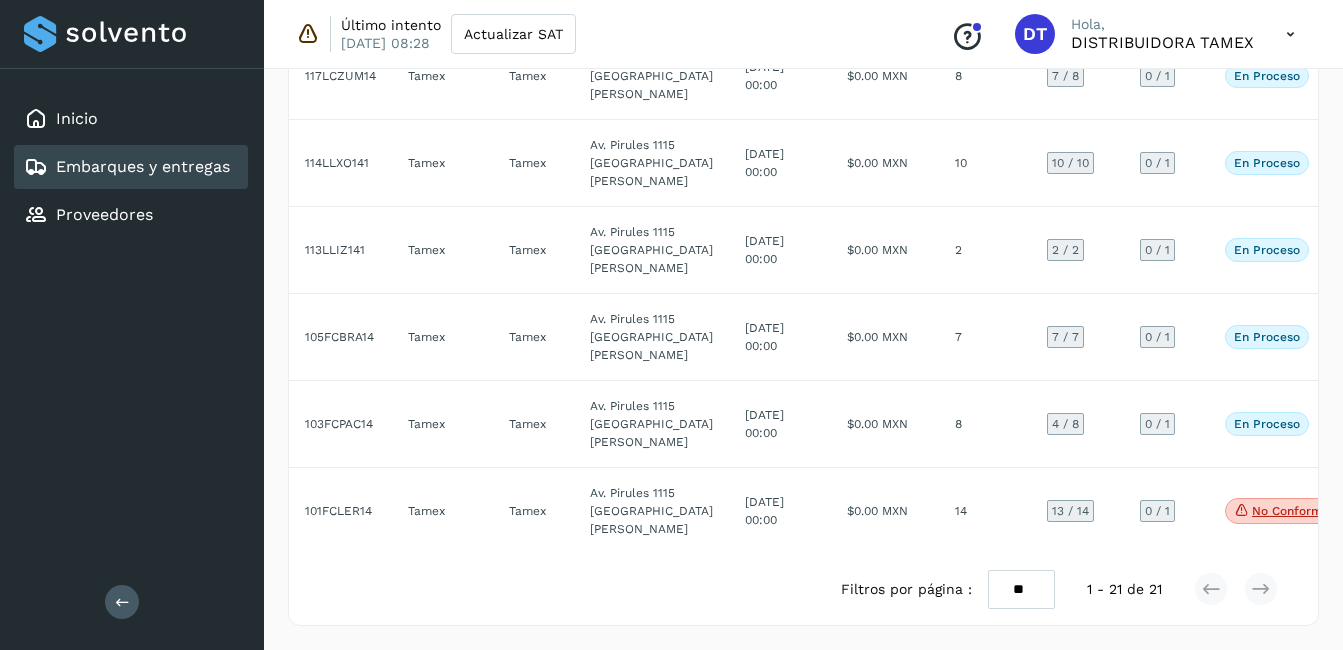 scroll, scrollTop: 2699, scrollLeft: 0, axis: vertical 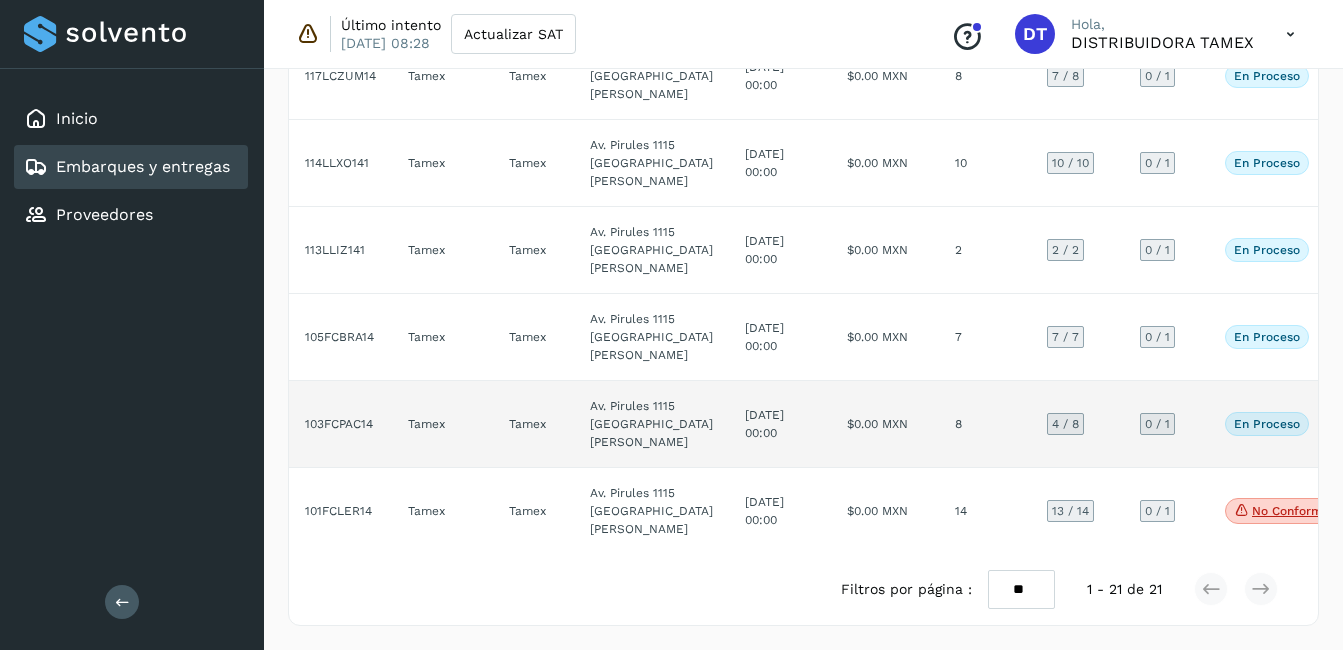 click on "$0.00 MXN" 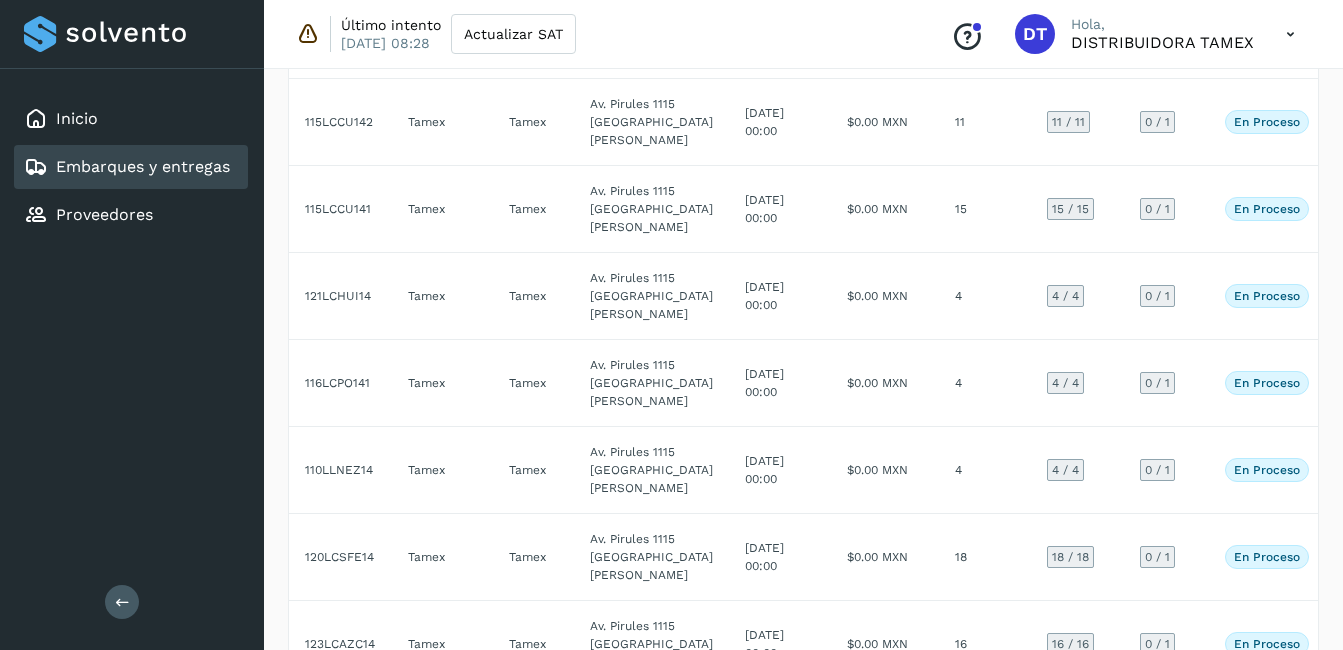 select on "**" 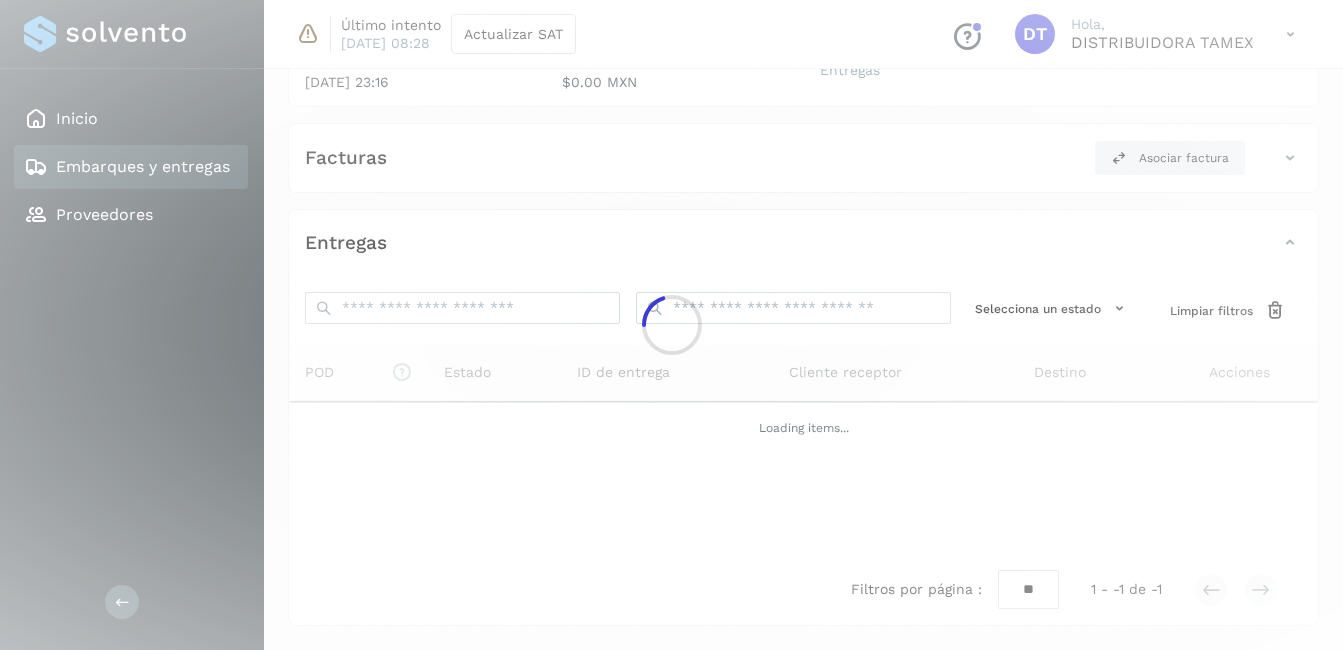 click 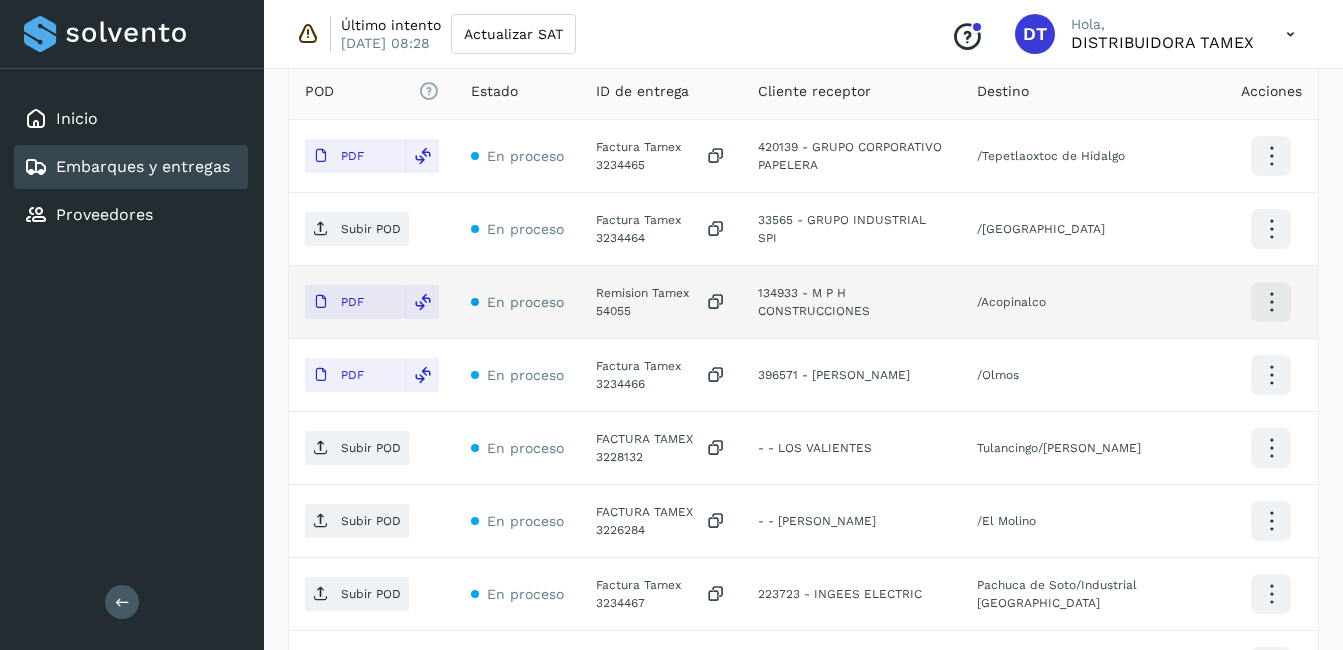 scroll, scrollTop: 616, scrollLeft: 0, axis: vertical 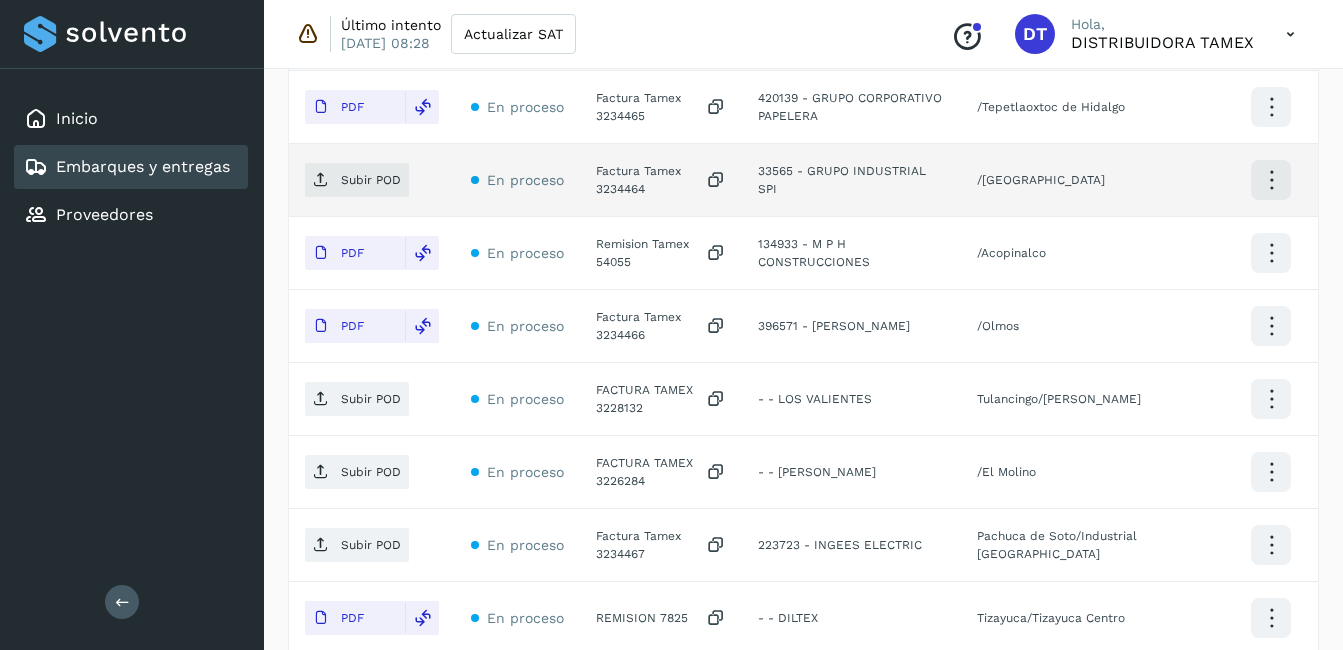 click on "Factura Tamex 3234464" 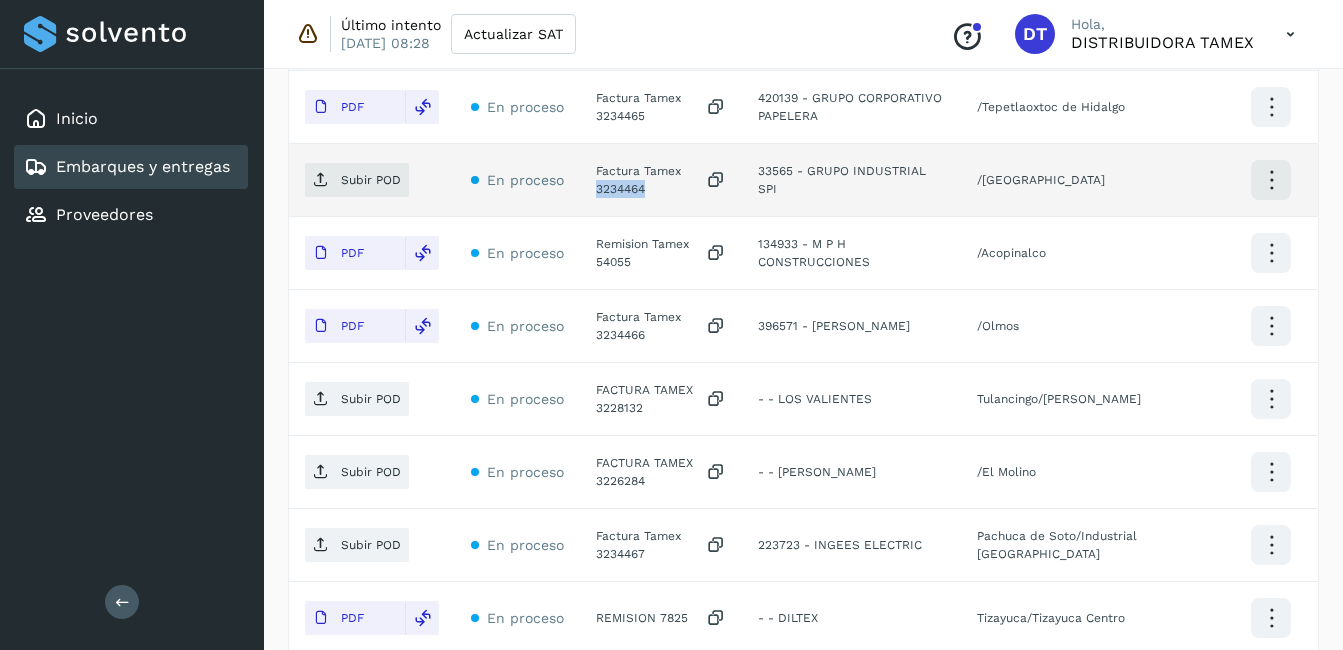 click on "Factura Tamex 3234464" 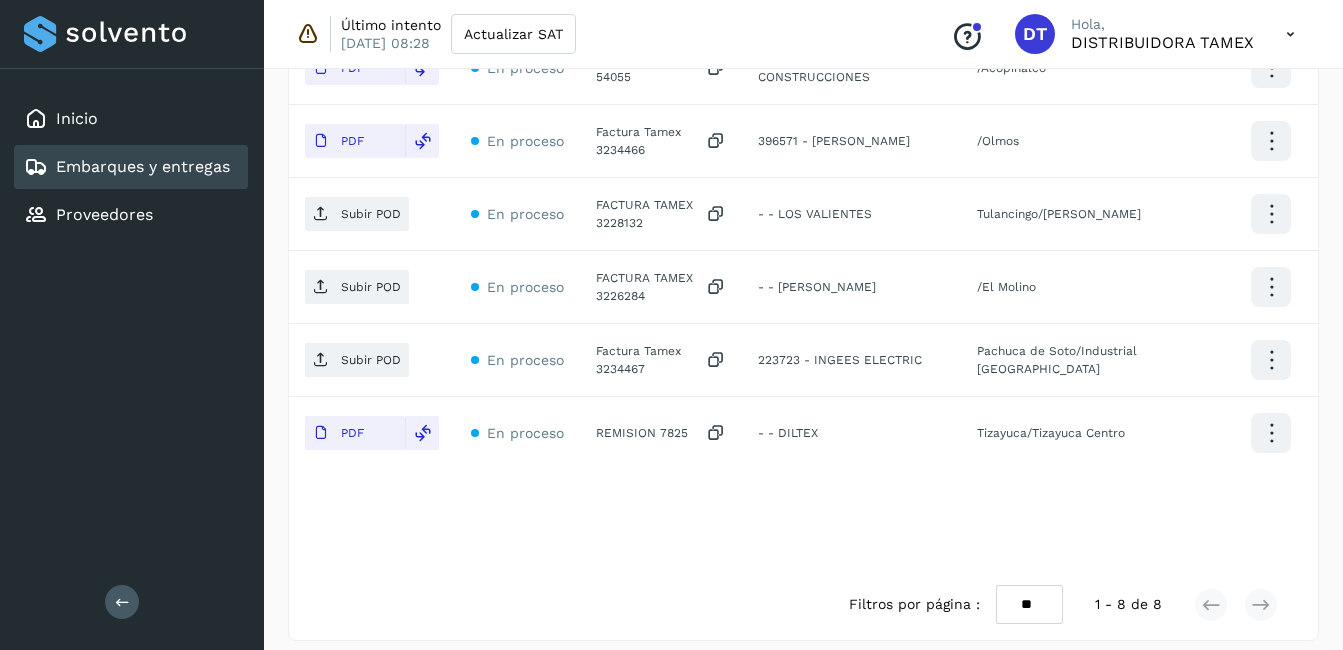 scroll, scrollTop: 816, scrollLeft: 0, axis: vertical 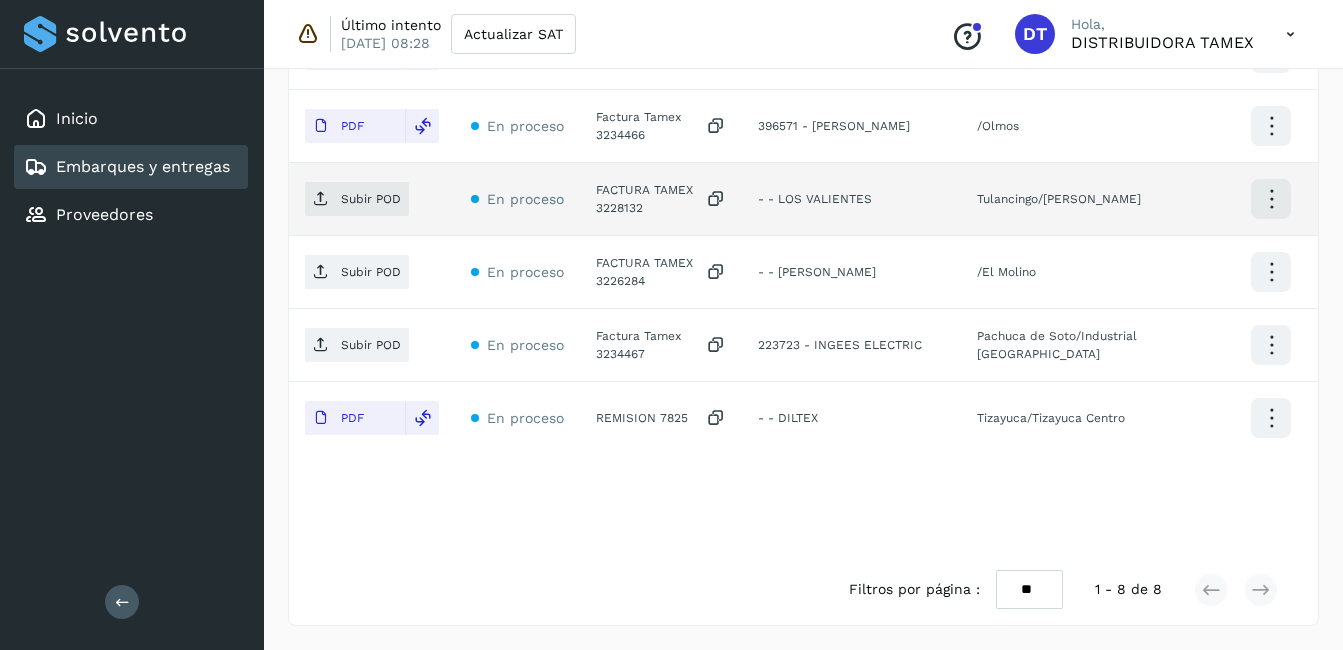 click on "FACTURA TAMEX 3228132" 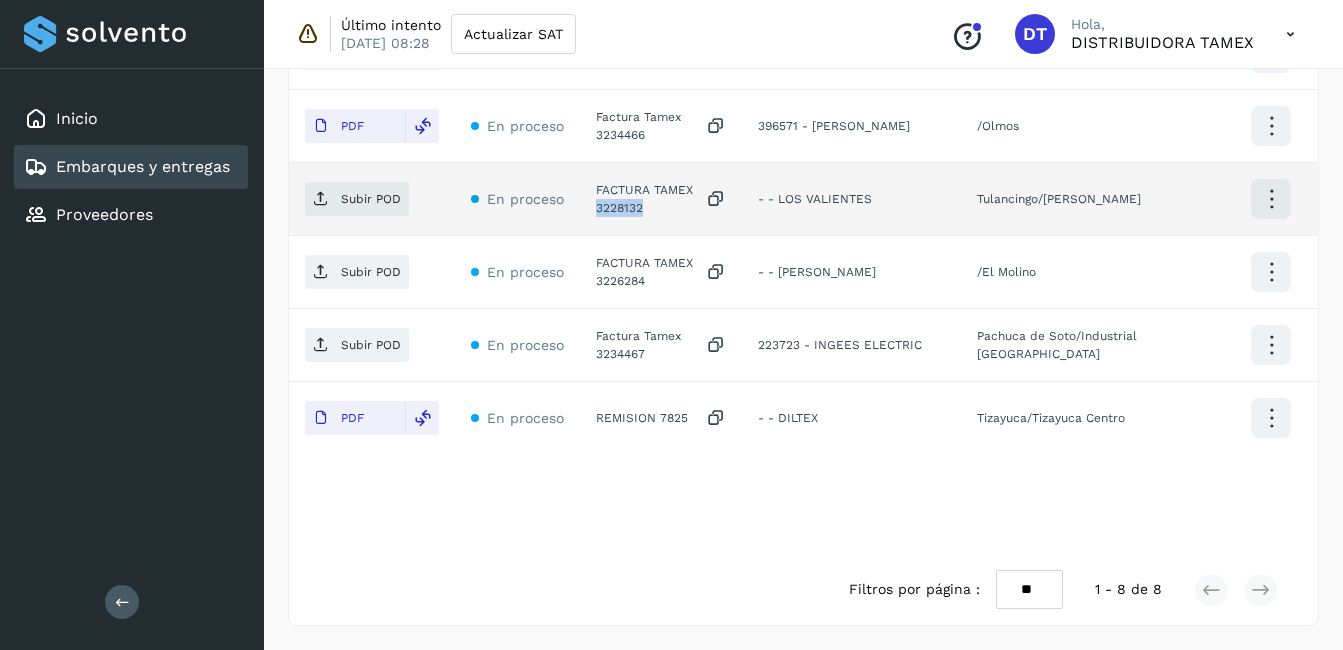 click on "FACTURA TAMEX 3228132" 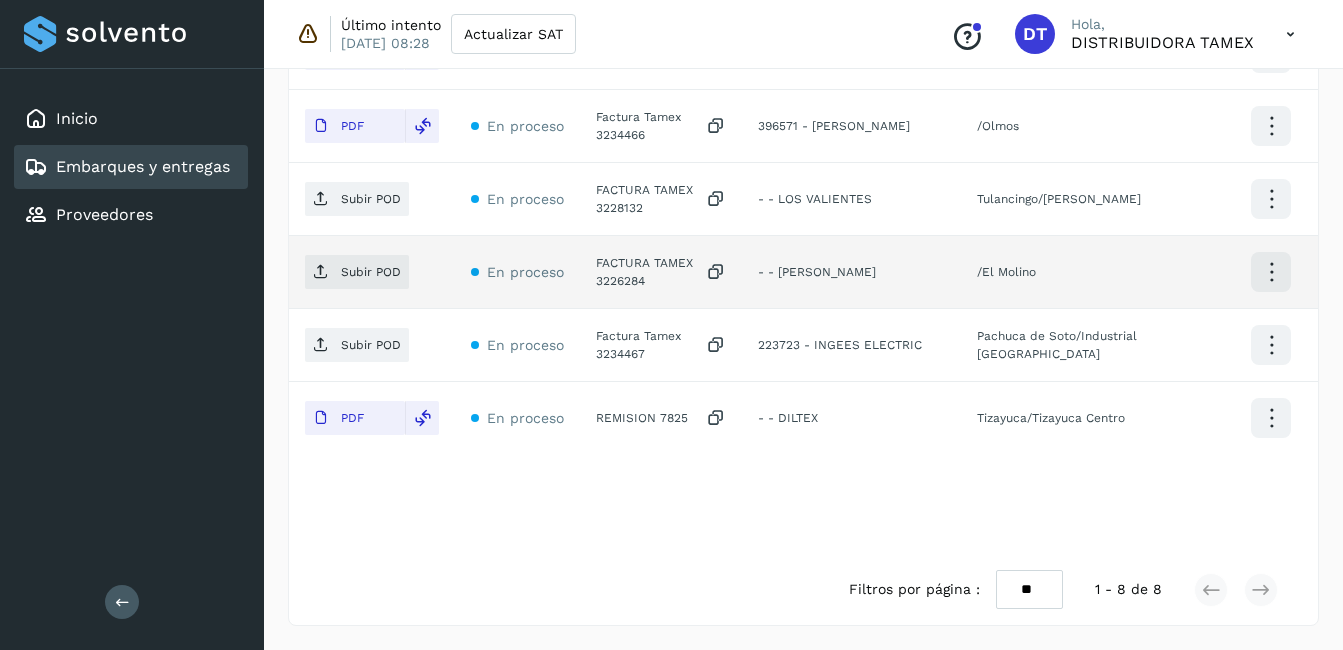 click on "FACTURA TAMEX 3226284" 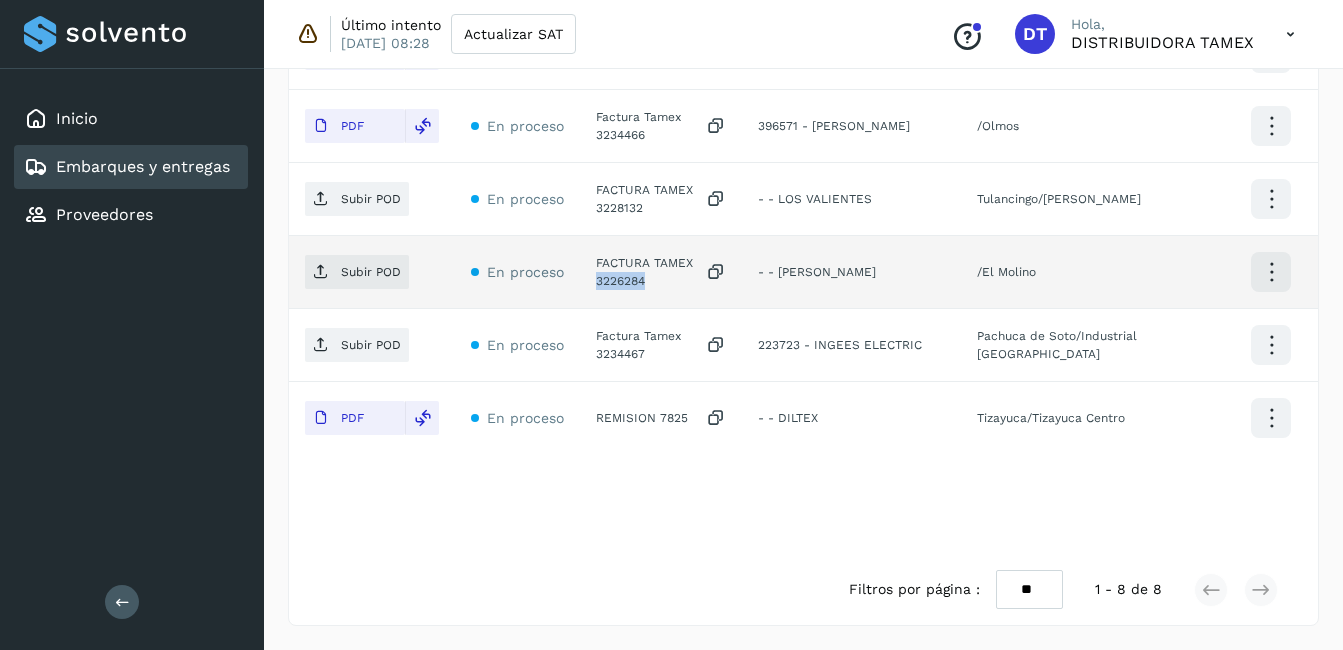 click on "FACTURA TAMEX 3226284" 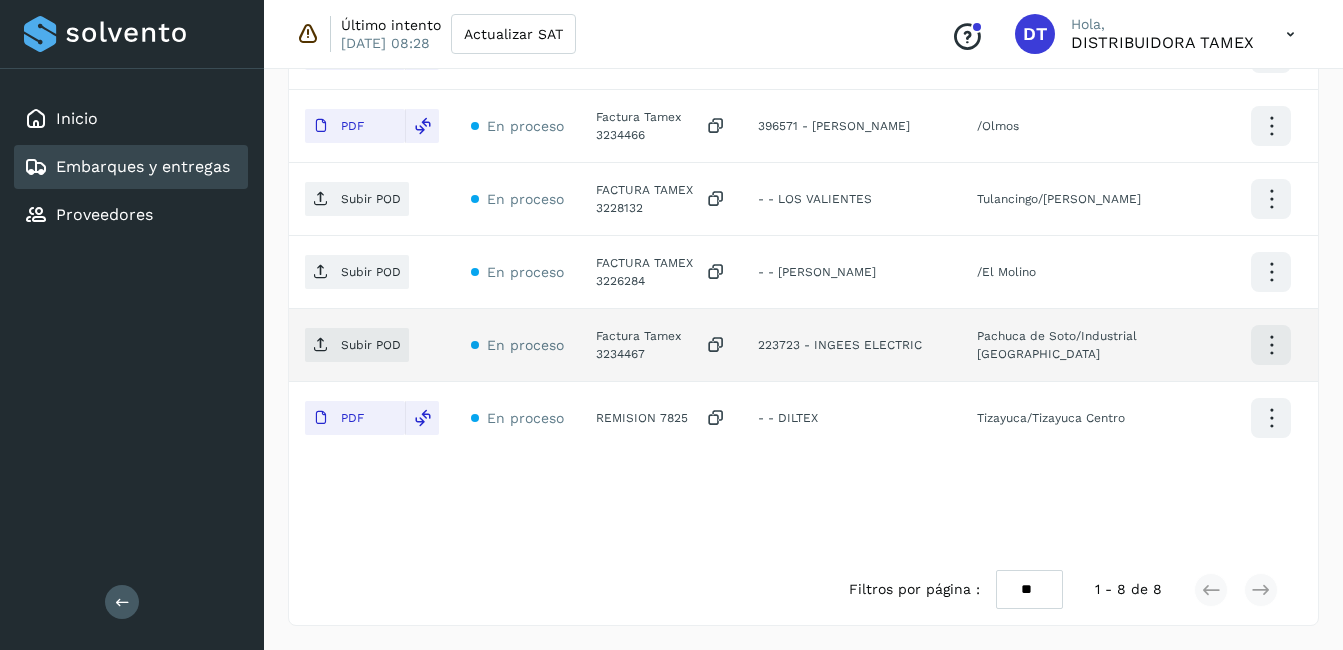 click on "Factura Tamex 3234467" 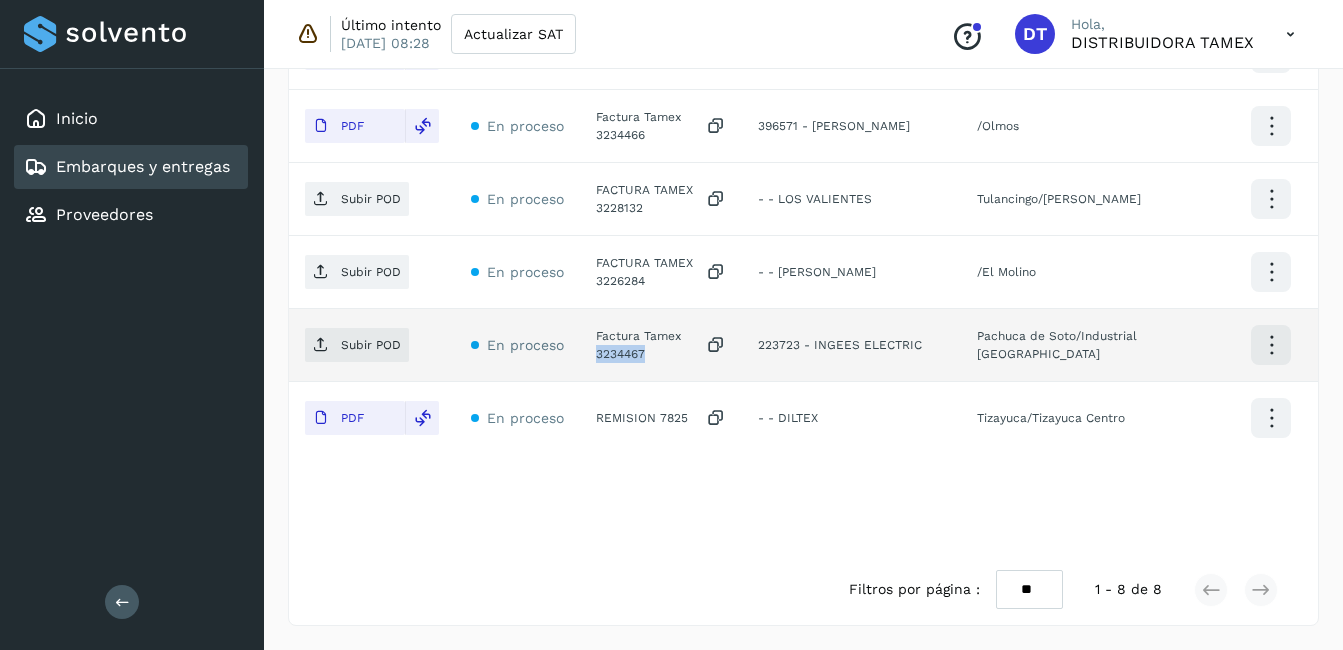 click on "Factura Tamex 3234467" 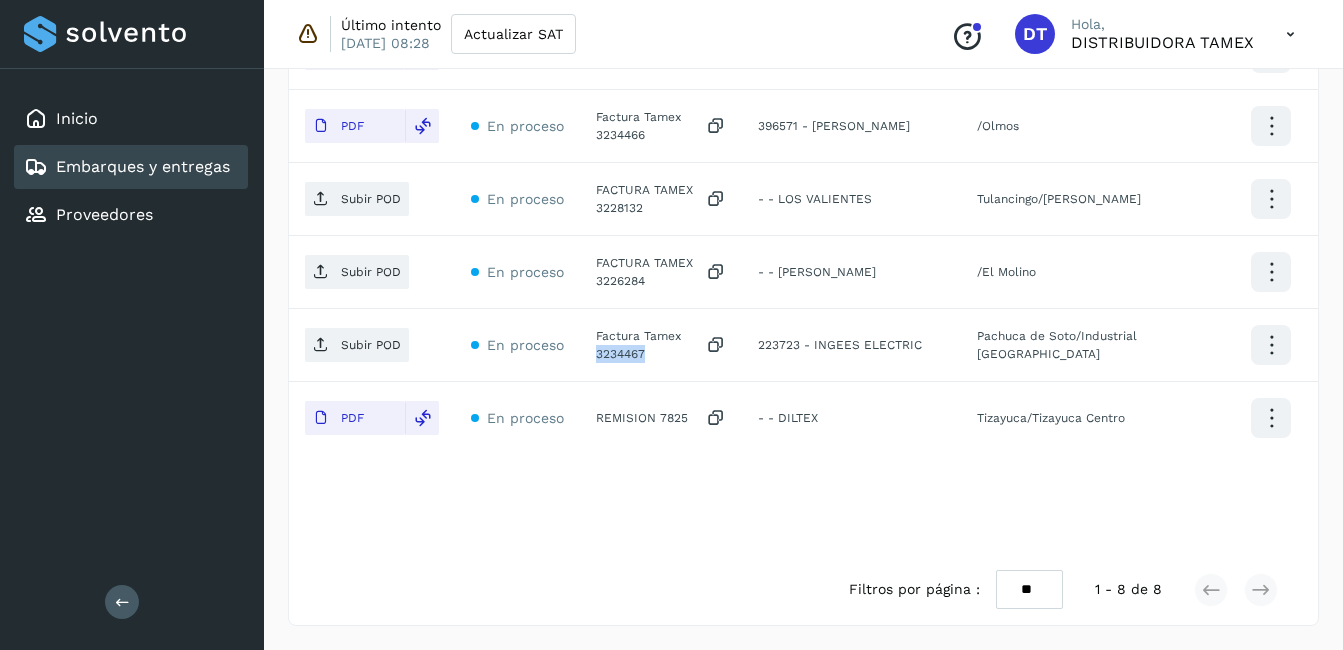 select on "**" 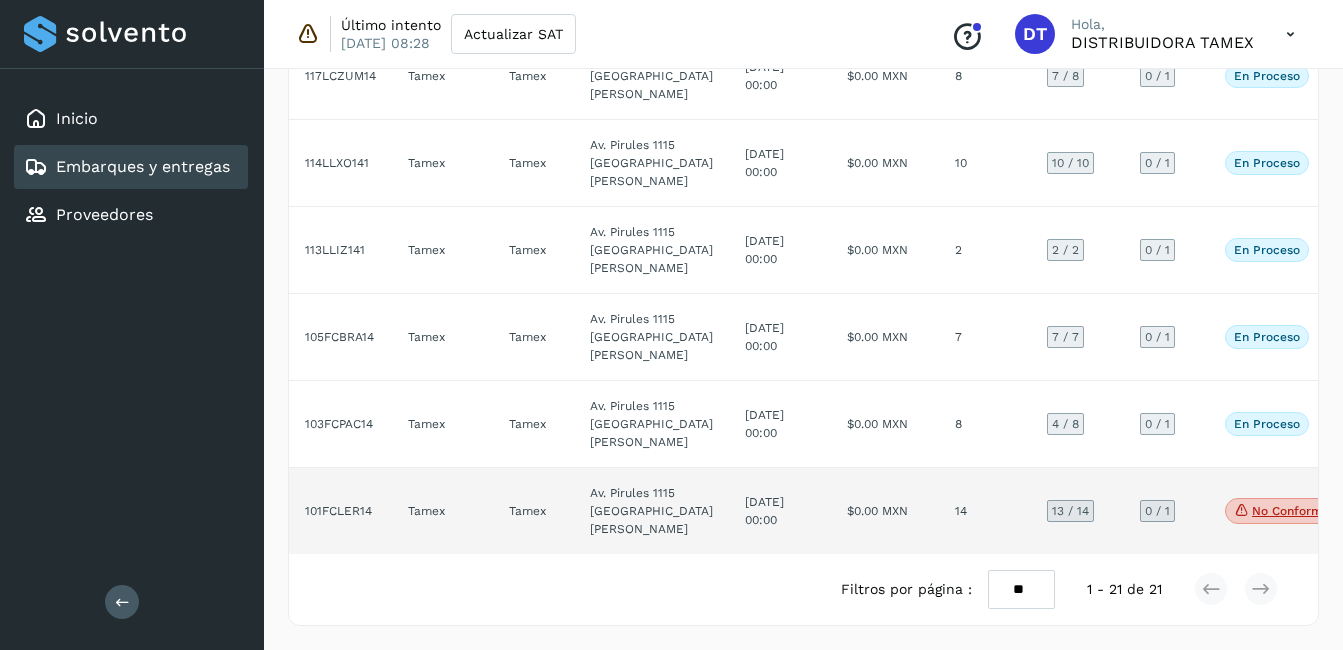 scroll, scrollTop: 2699, scrollLeft: 0, axis: vertical 